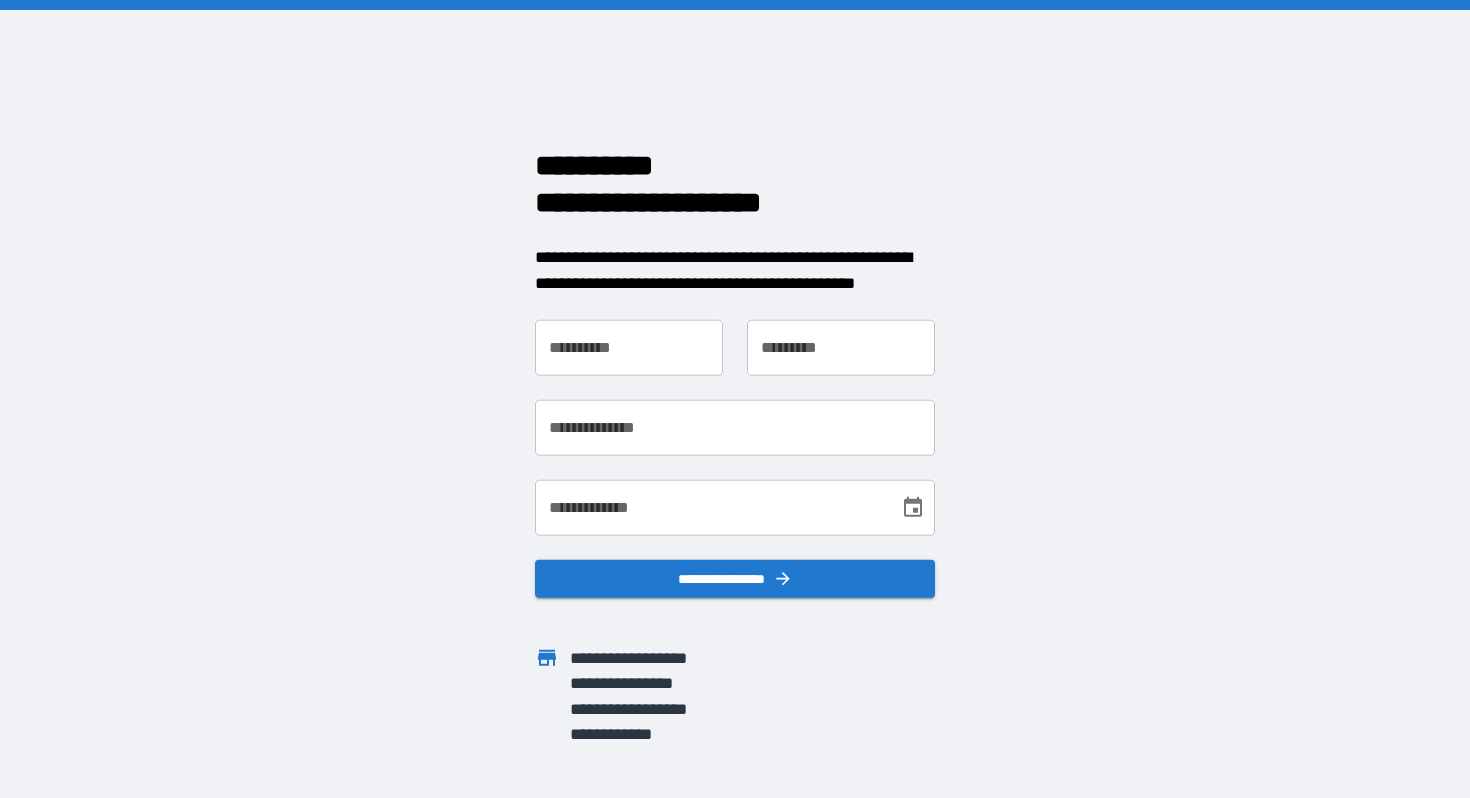 scroll, scrollTop: 0, scrollLeft: 0, axis: both 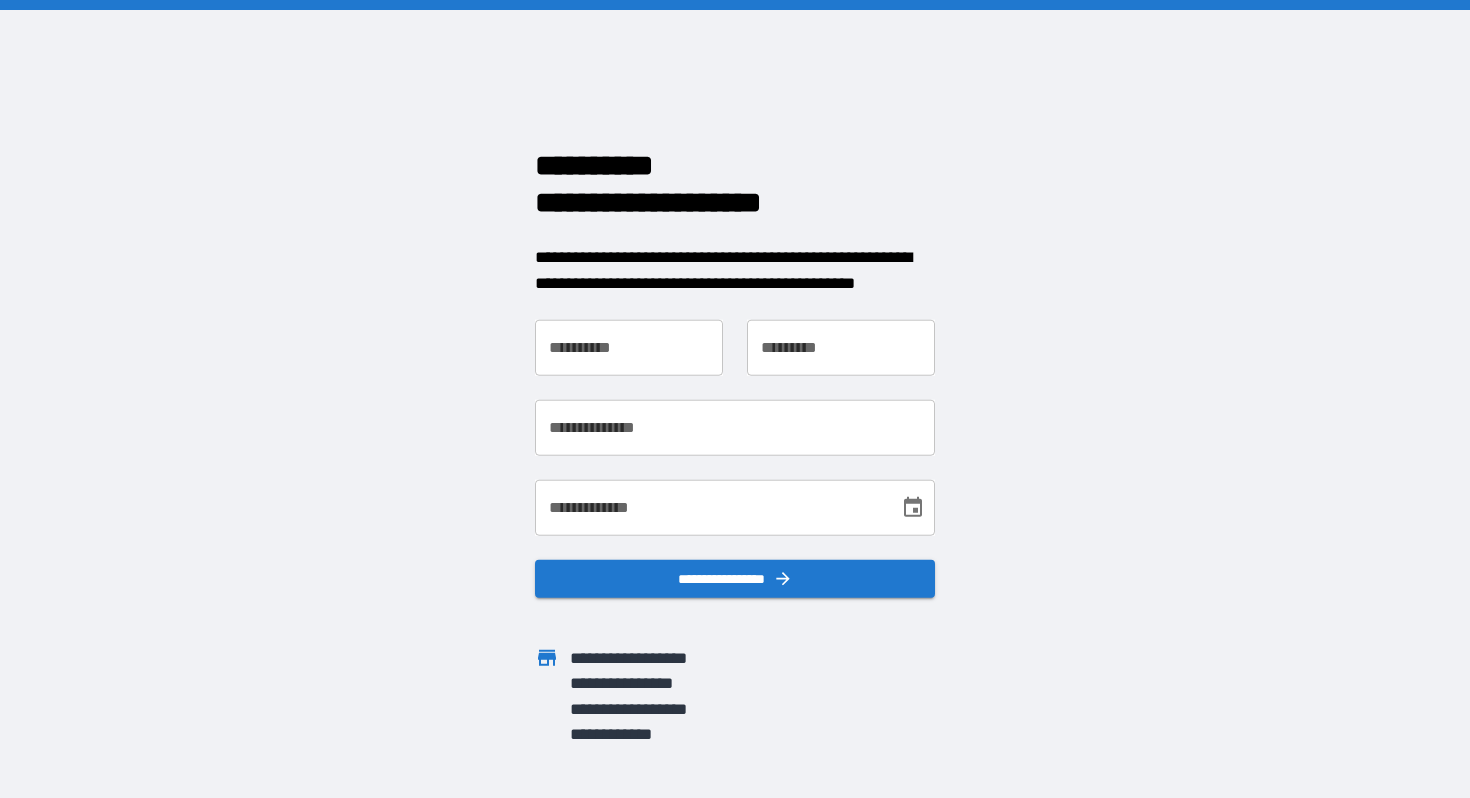 click on "**********" at bounding box center (629, 348) 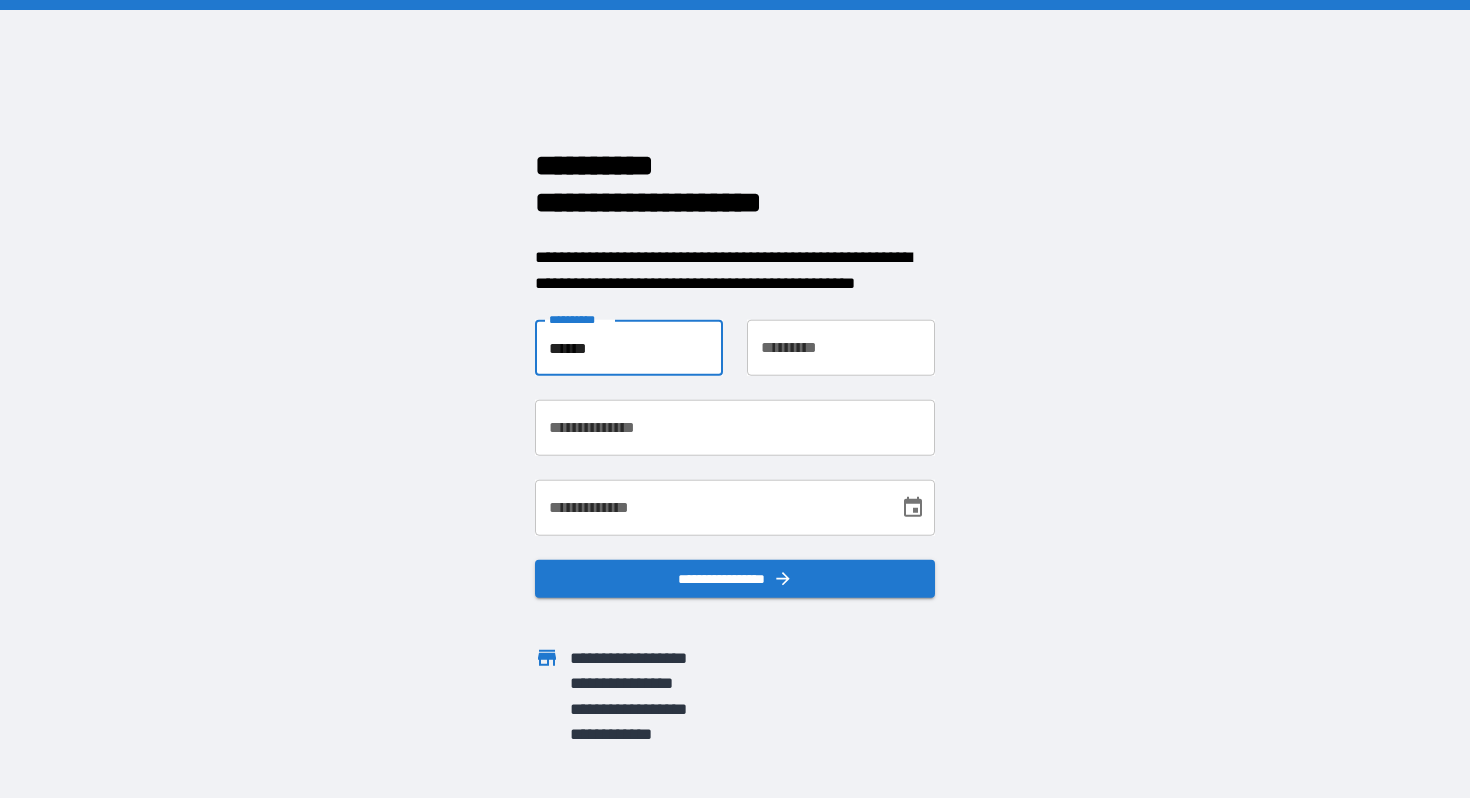 type on "******" 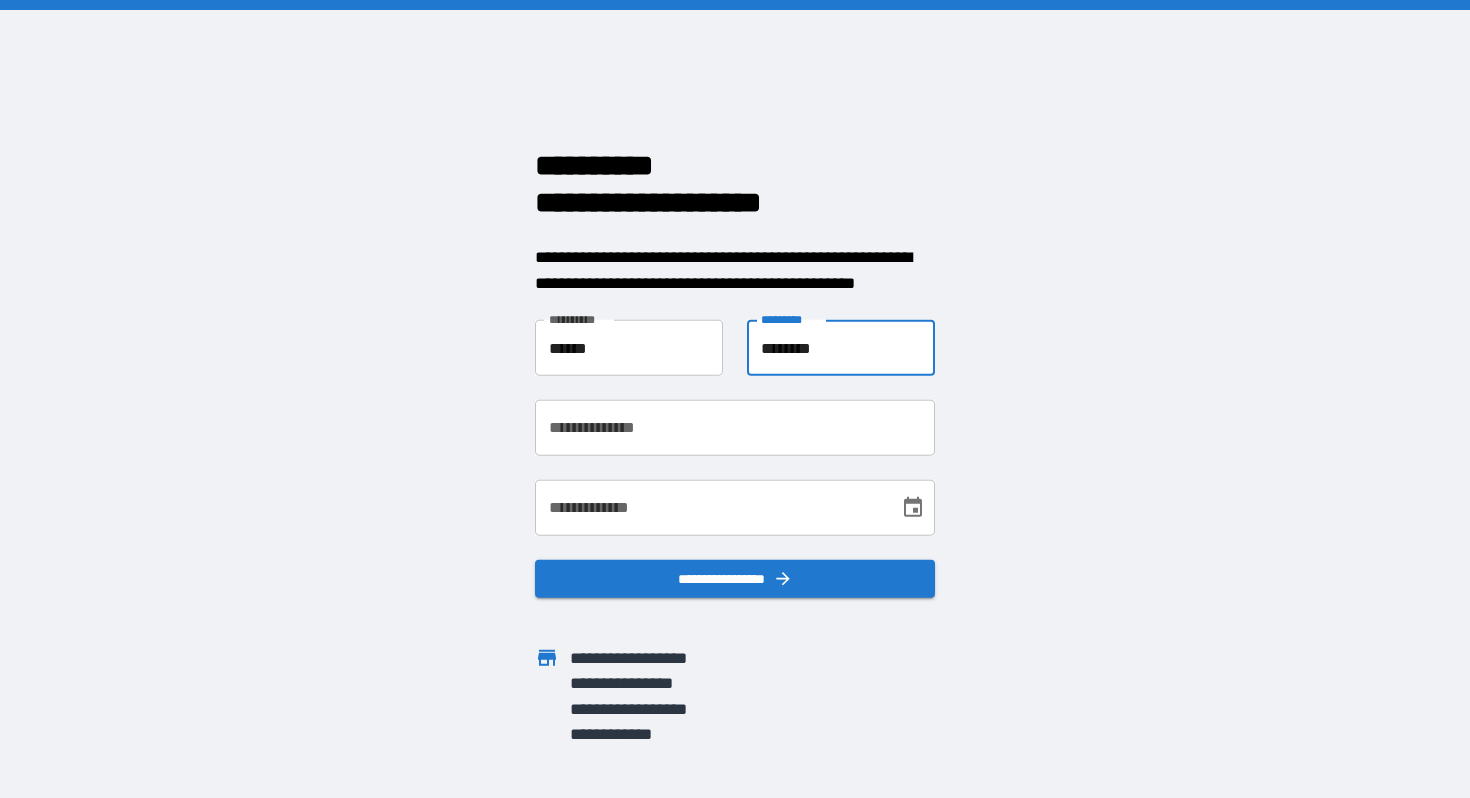 type on "********" 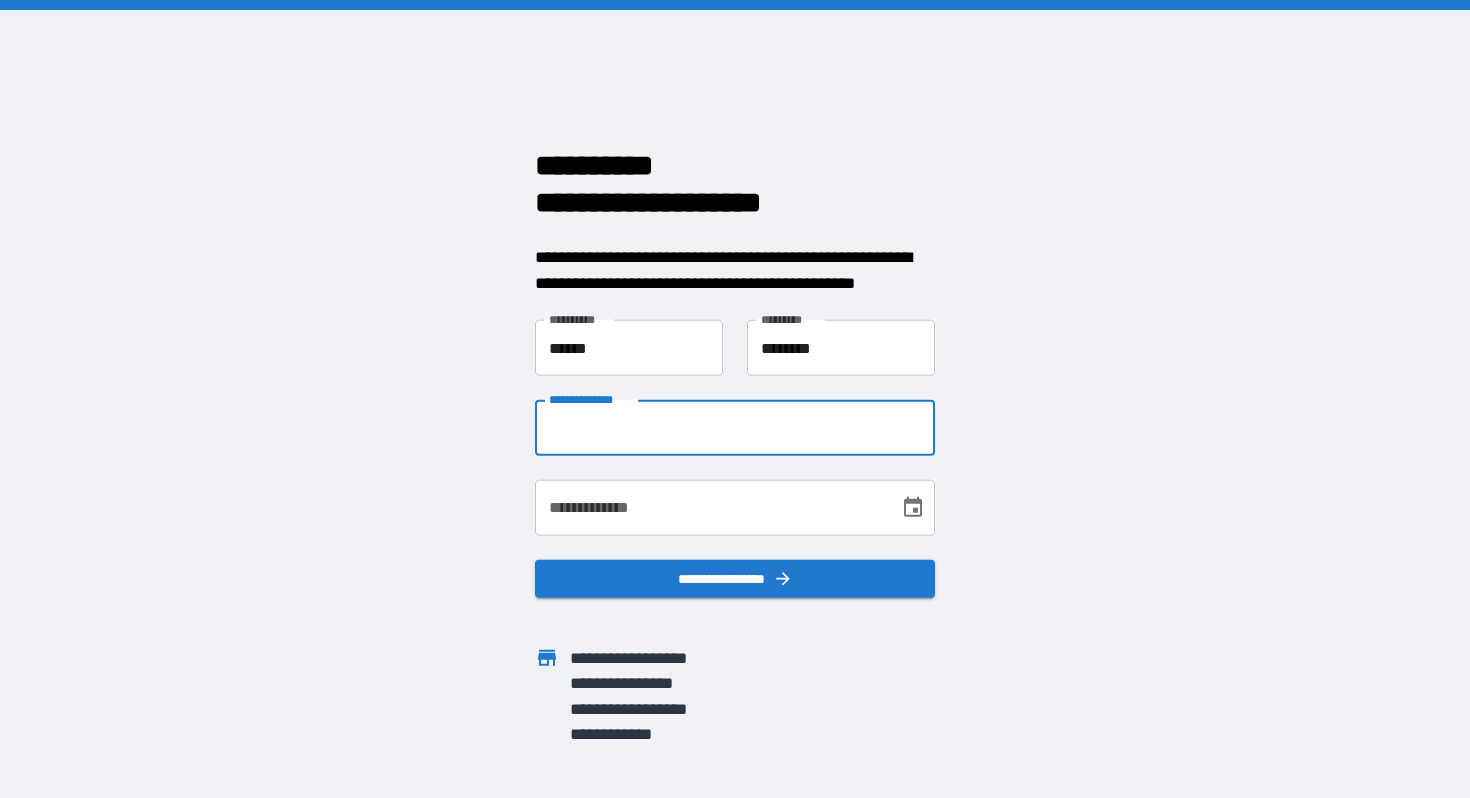 type on "**********" 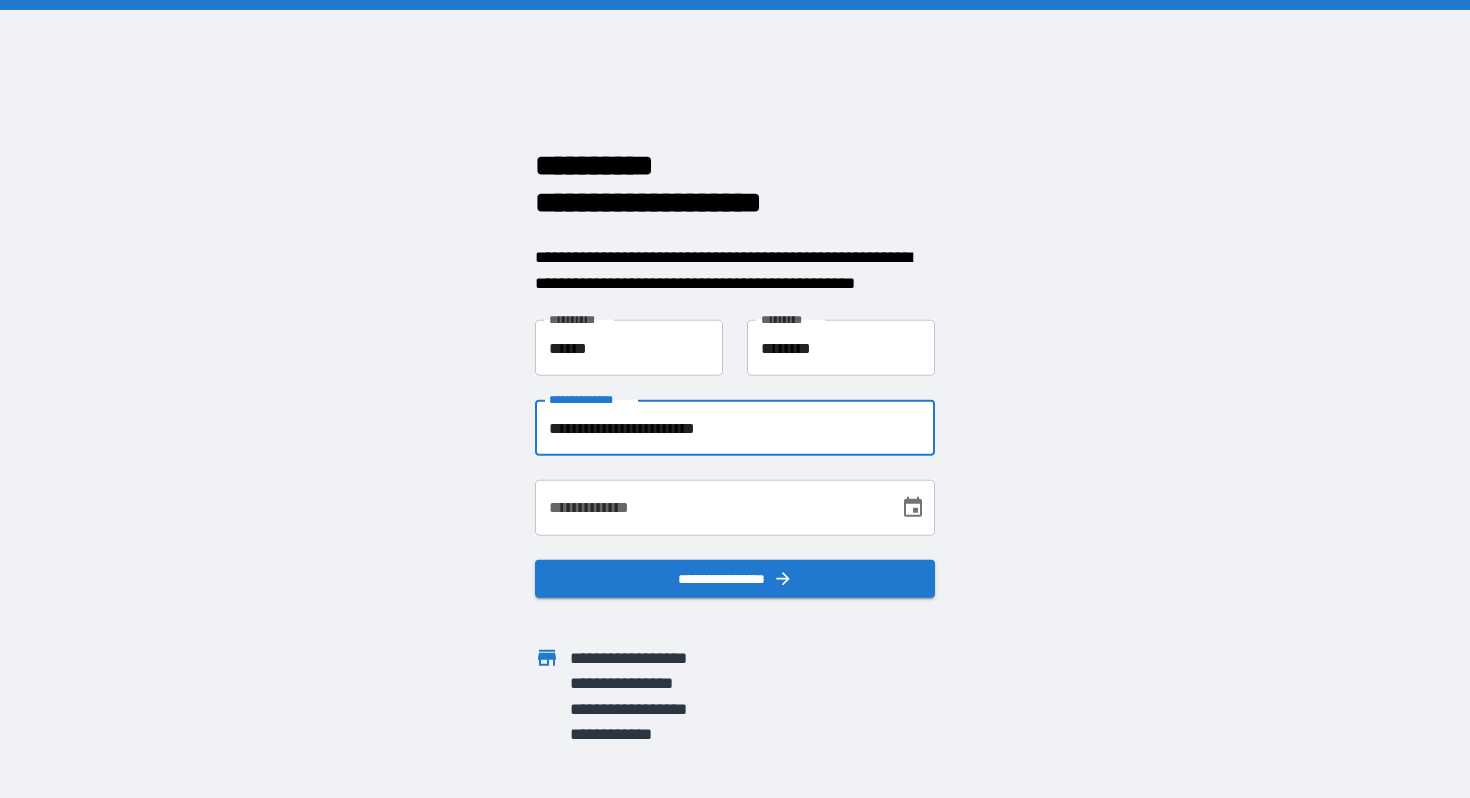 click on "**********" at bounding box center (710, 508) 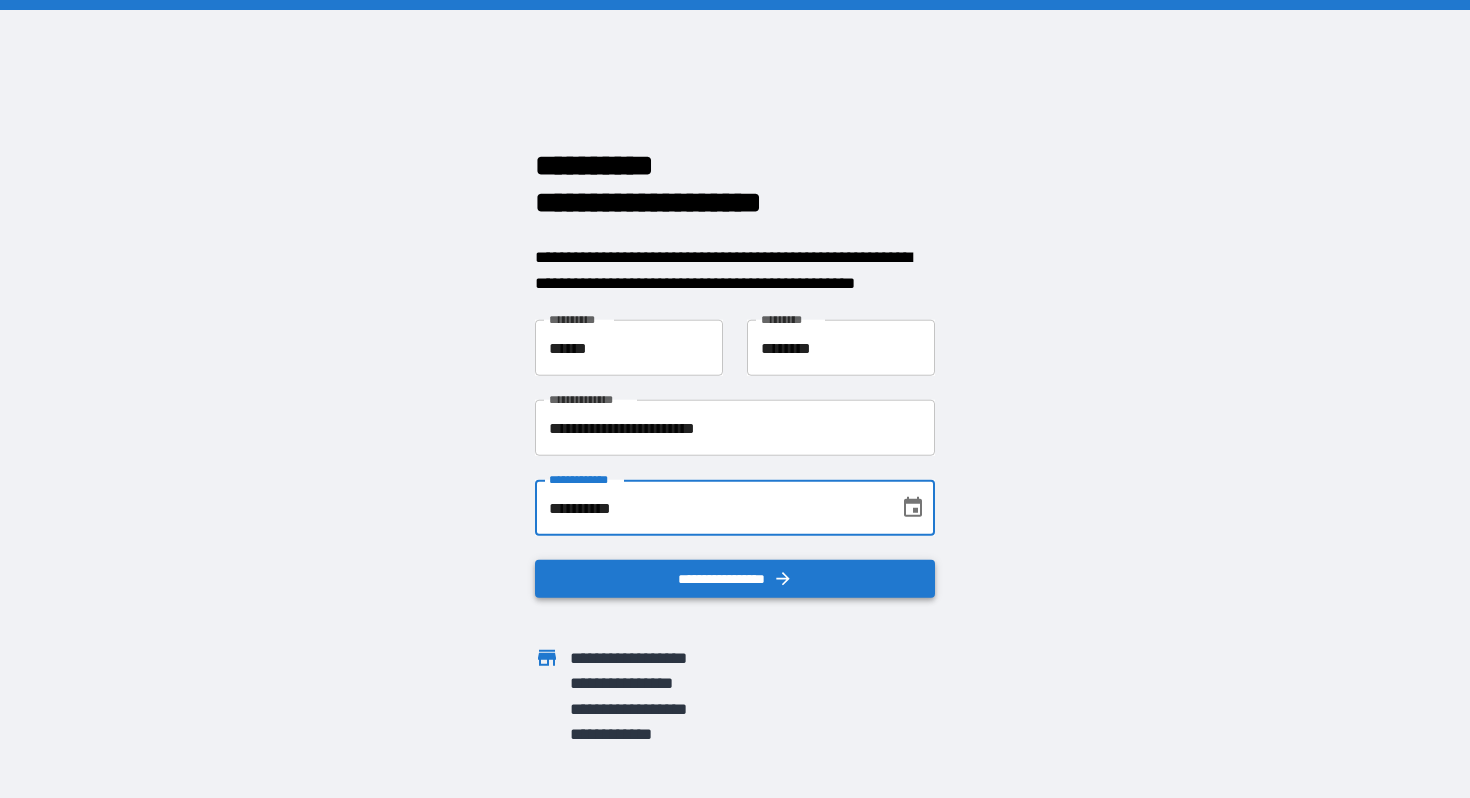 type on "**********" 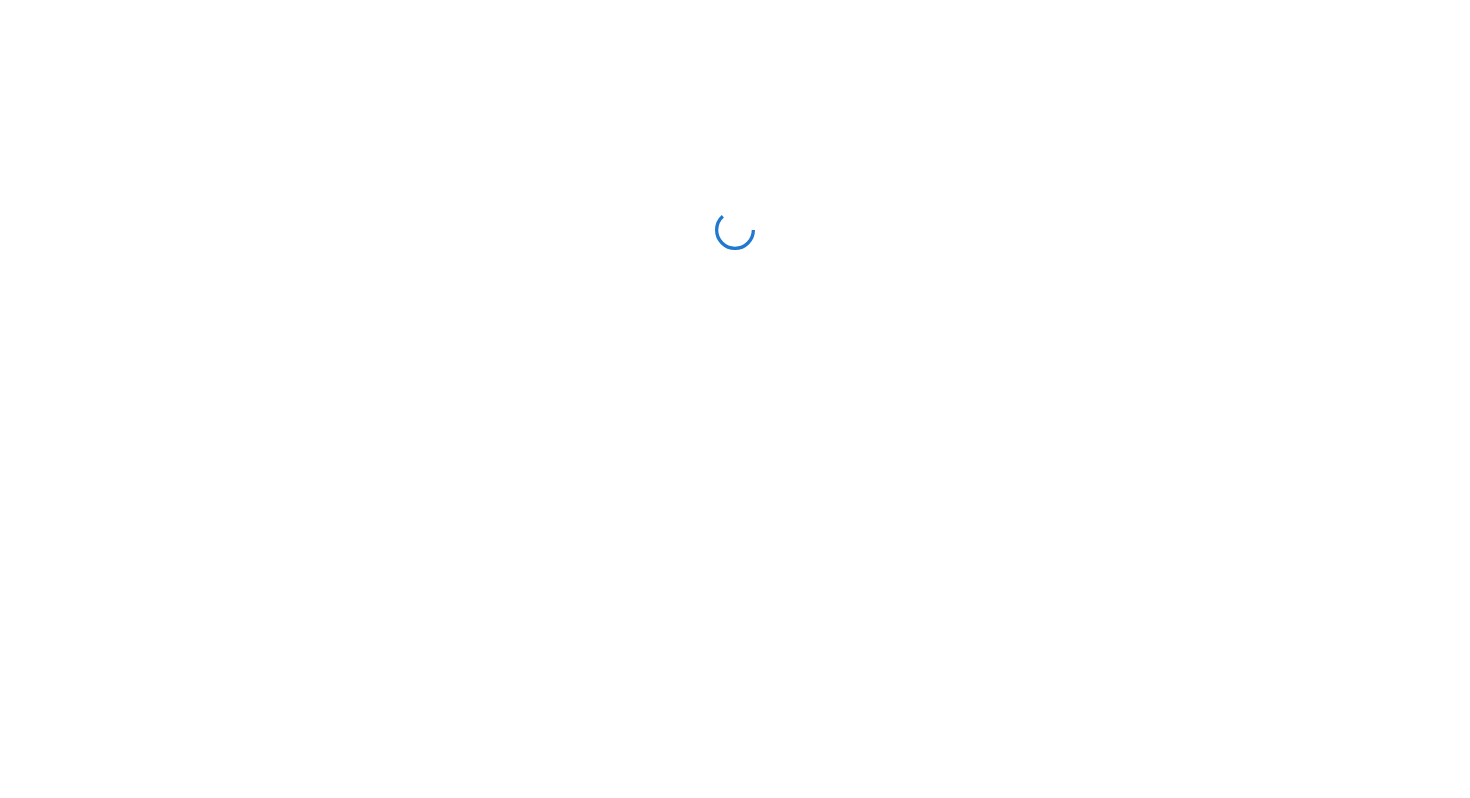 scroll, scrollTop: 0, scrollLeft: 0, axis: both 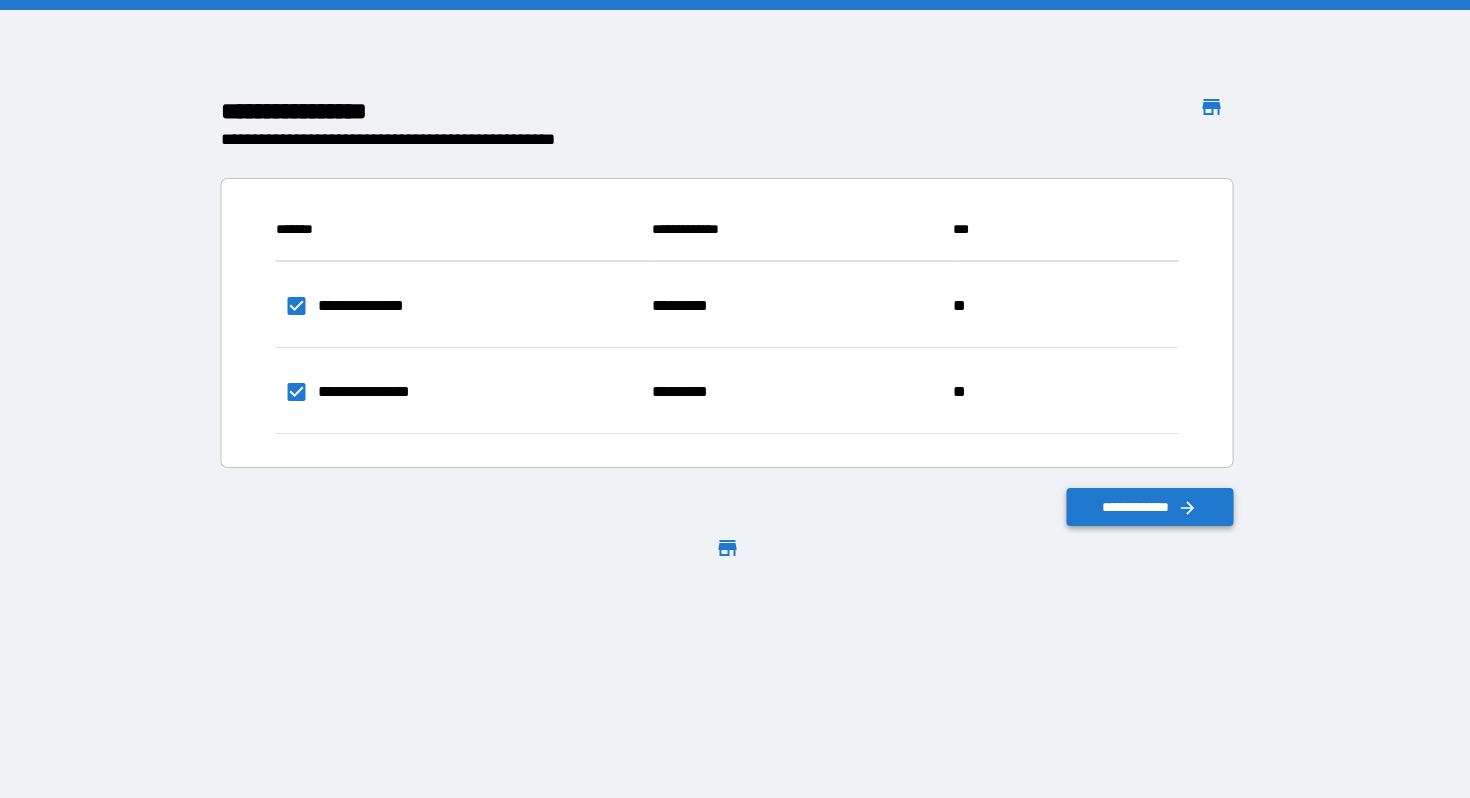 click on "**********" at bounding box center (1150, 507) 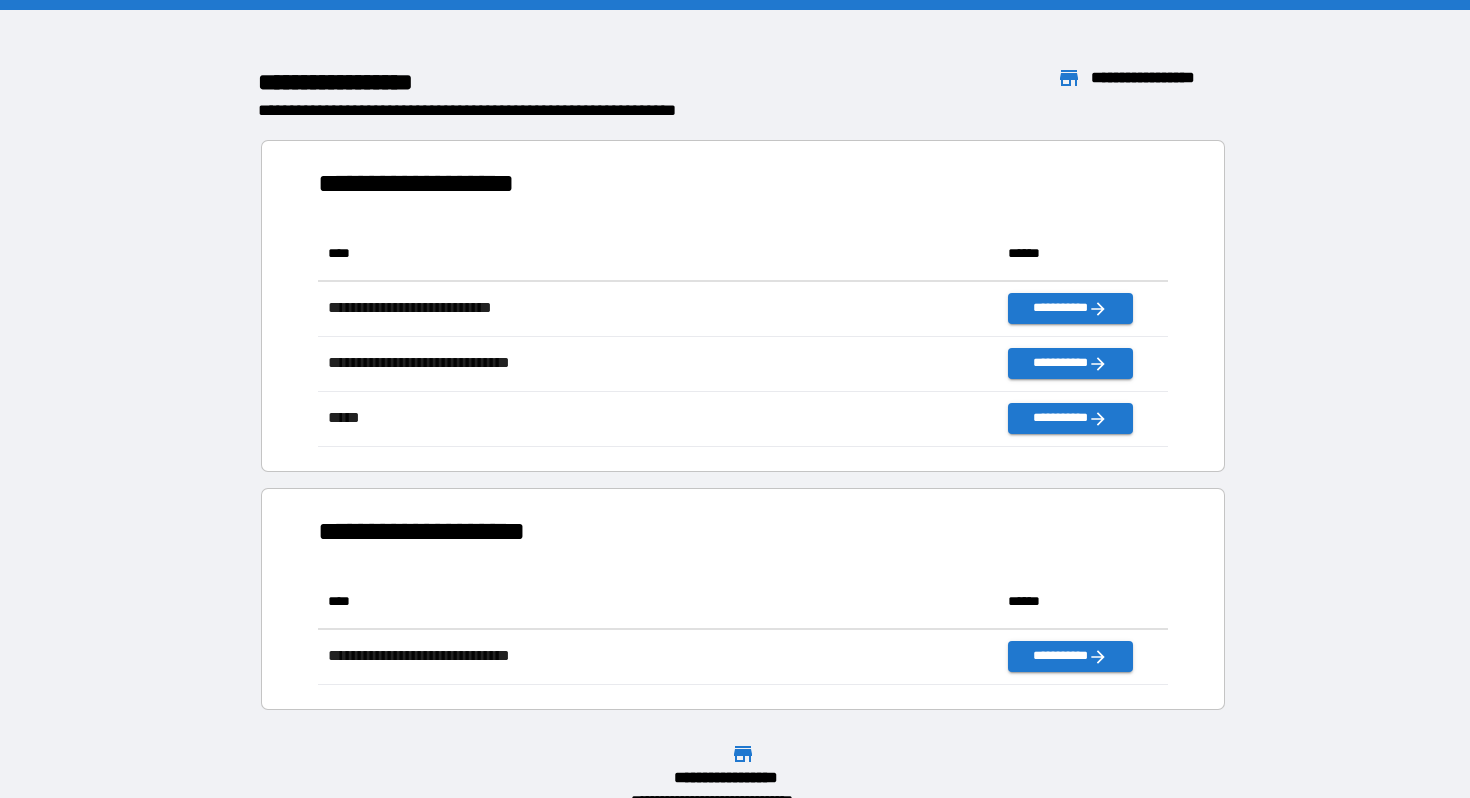scroll, scrollTop: 1, scrollLeft: 1, axis: both 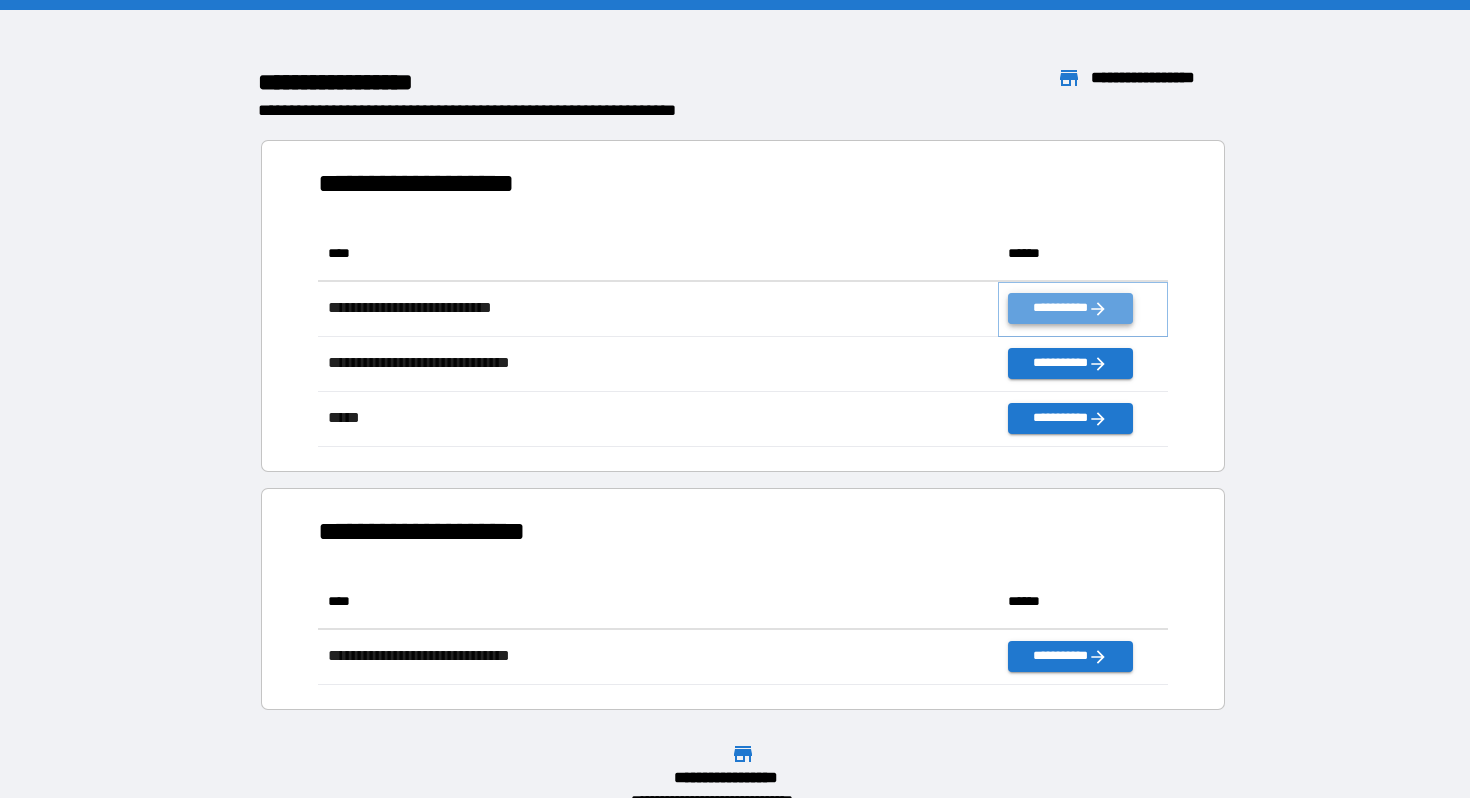 click on "**********" at bounding box center (1070, 308) 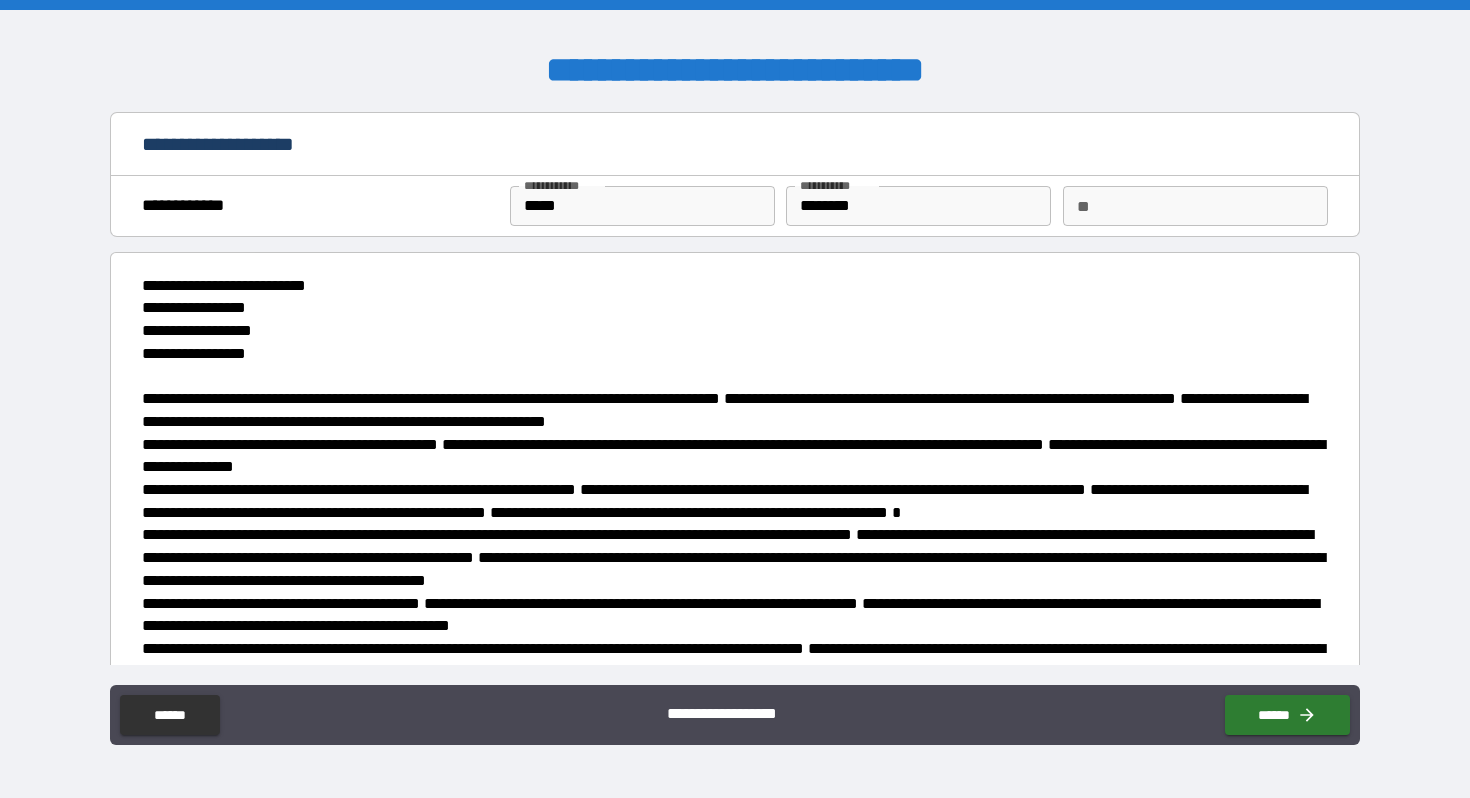 click on "*****" at bounding box center [642, 206] 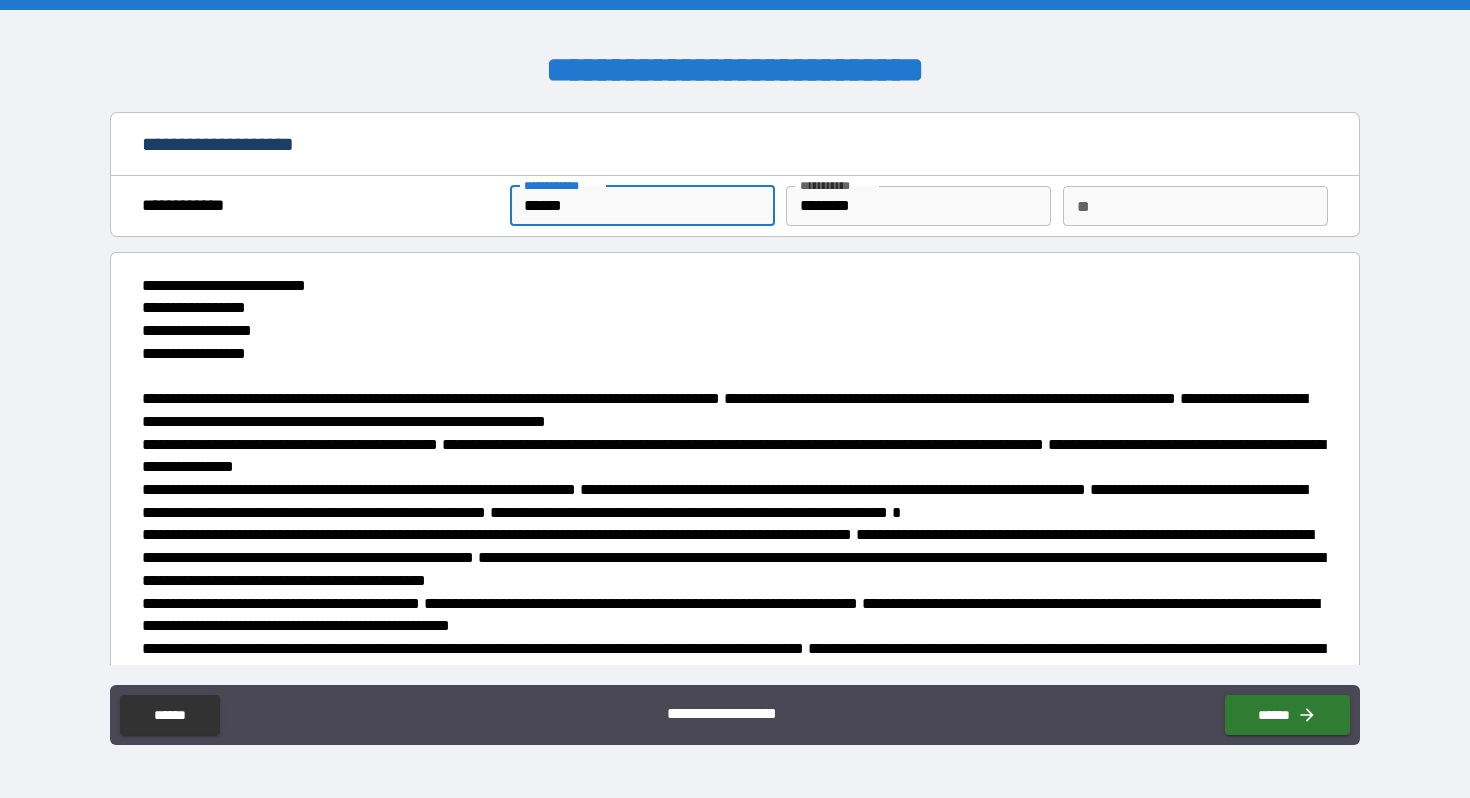 type on "******" 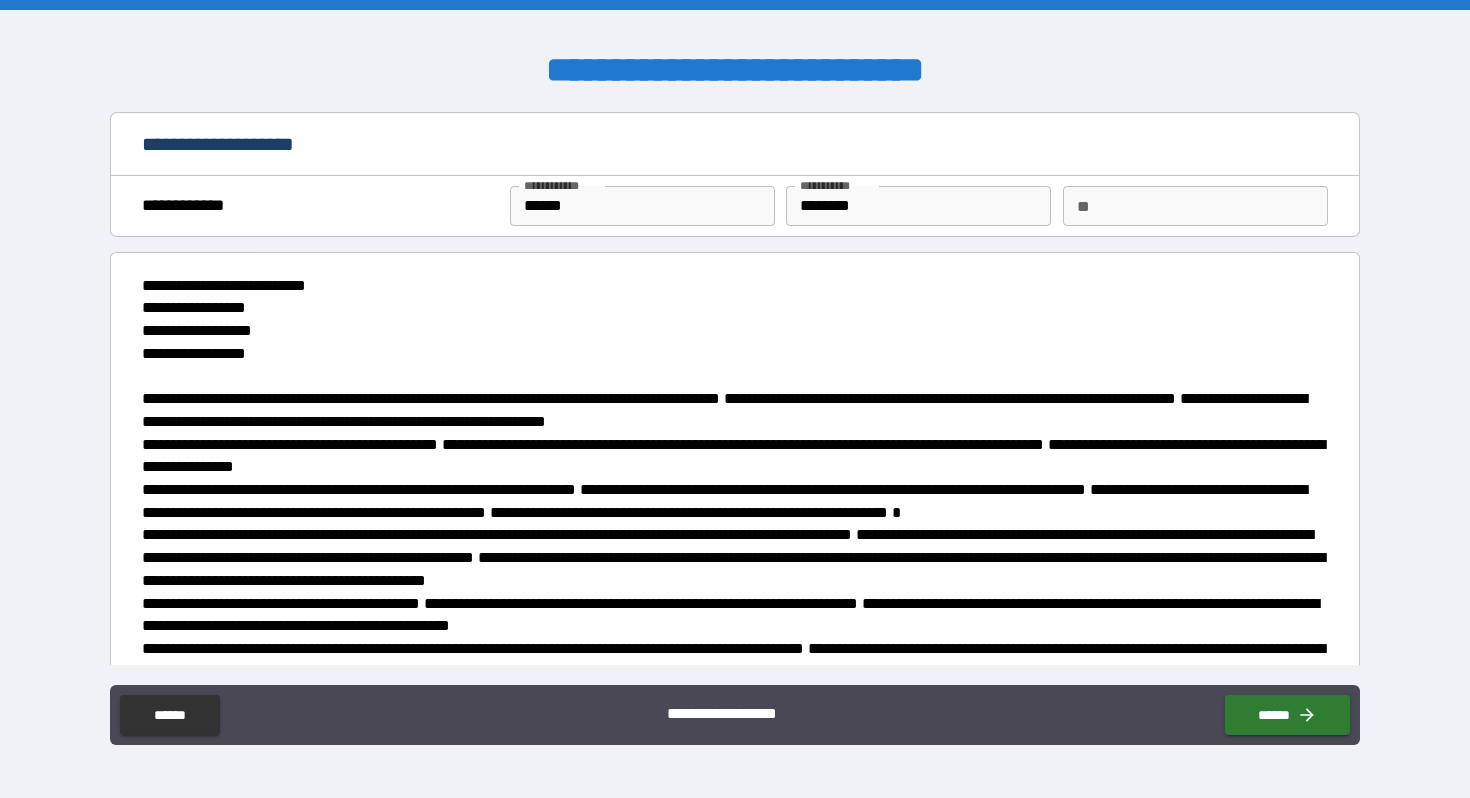 scroll, scrollTop: 132, scrollLeft: 0, axis: vertical 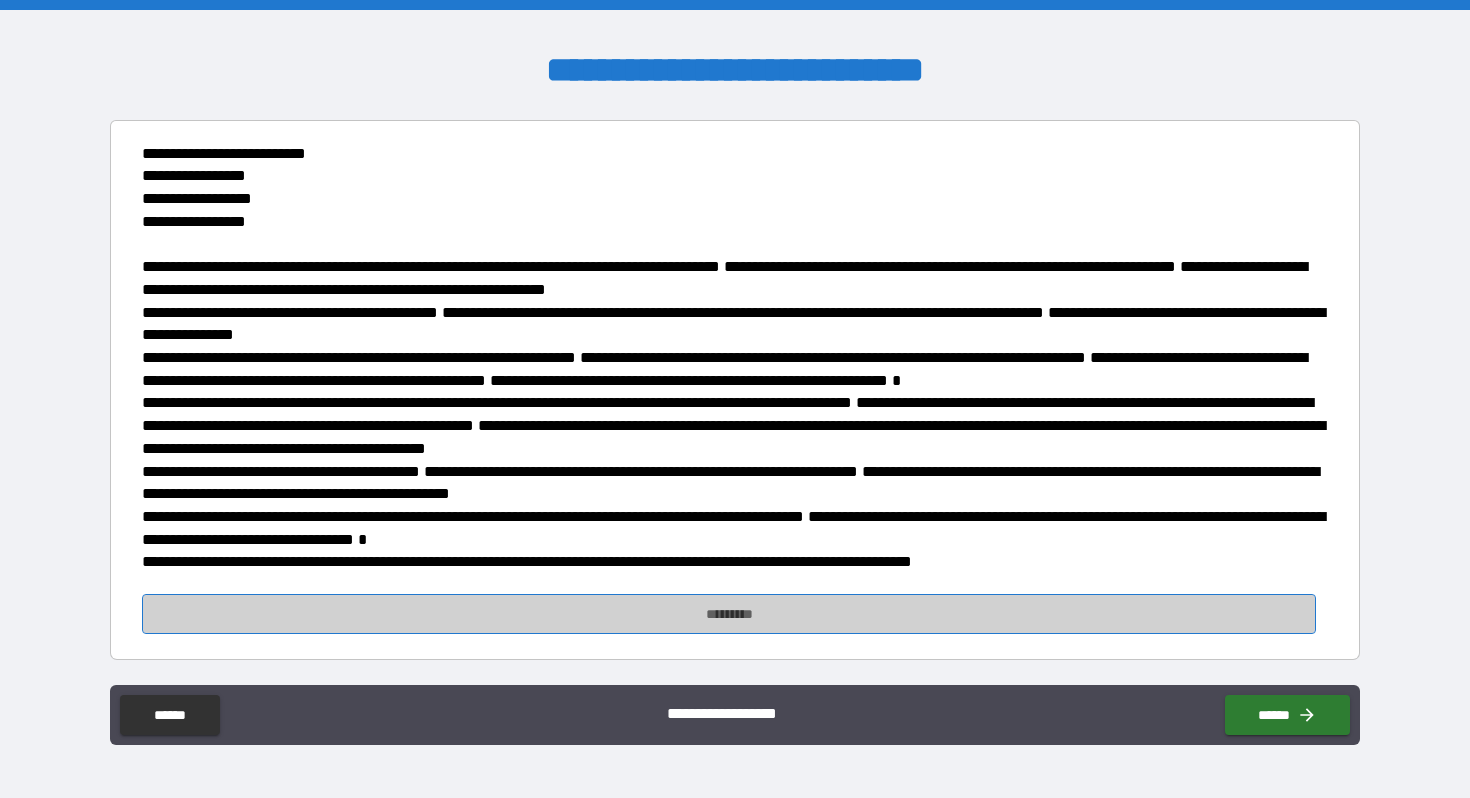 click on "*********" at bounding box center [728, 614] 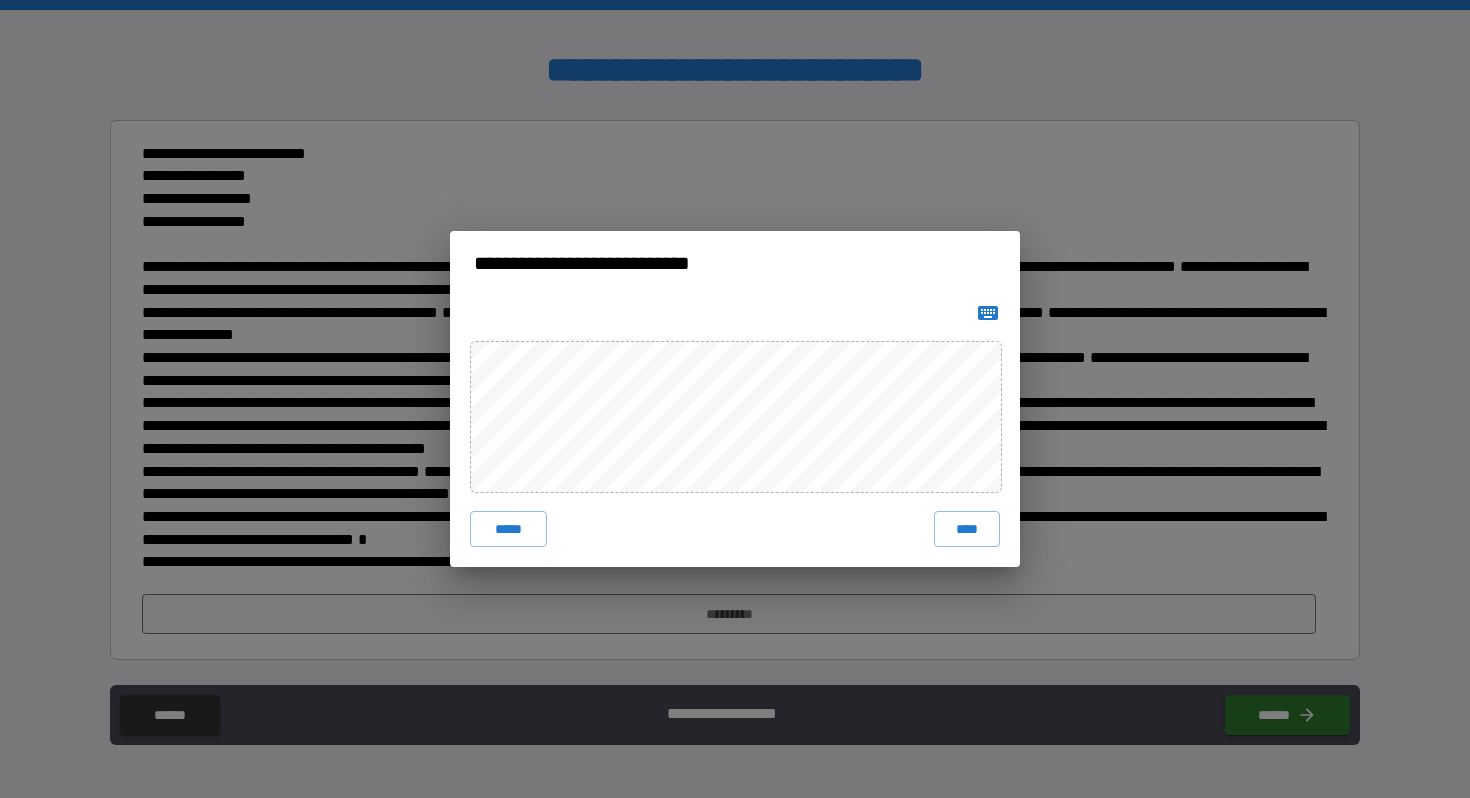 click on "***** ****" at bounding box center [735, 431] 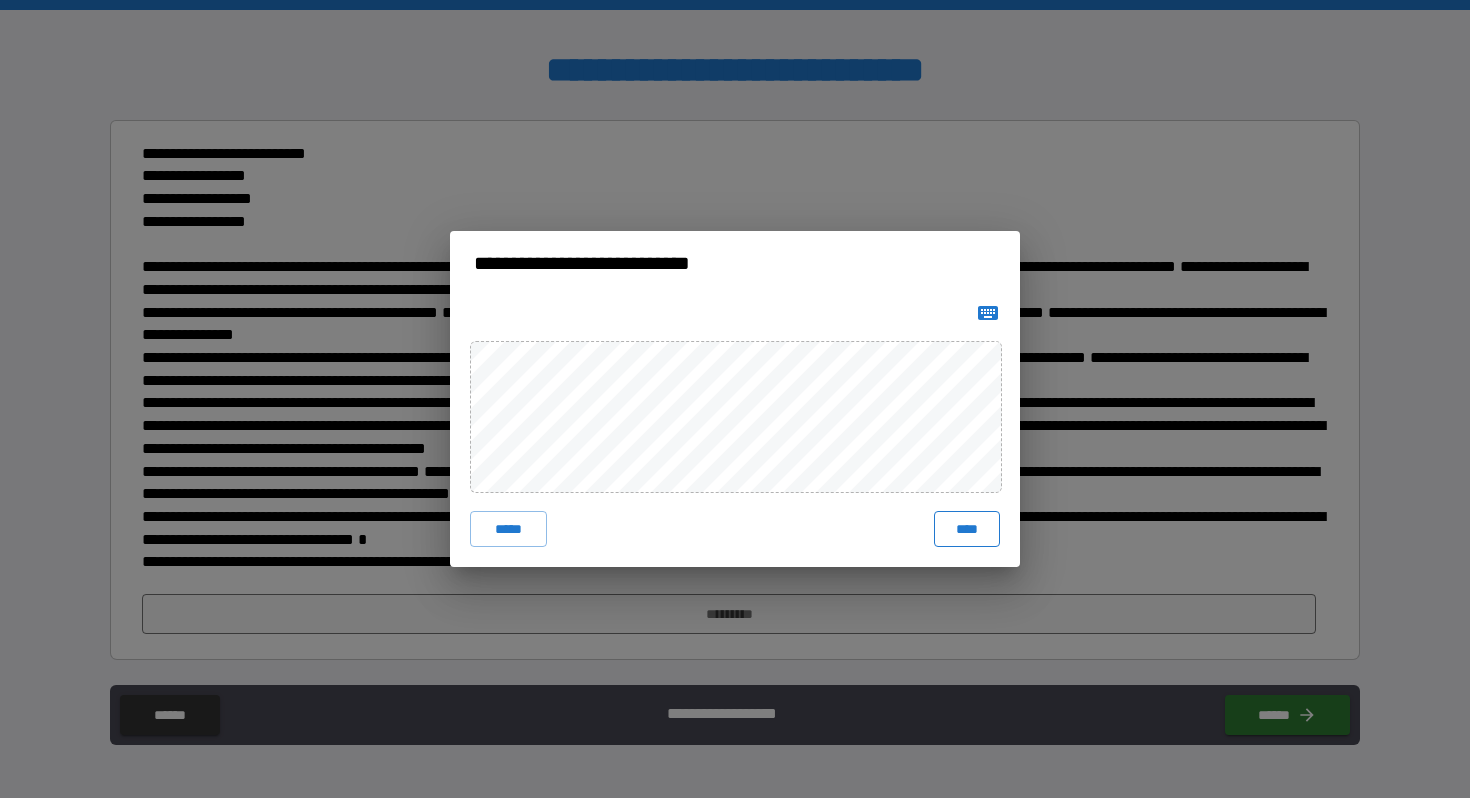 click on "****" at bounding box center [967, 529] 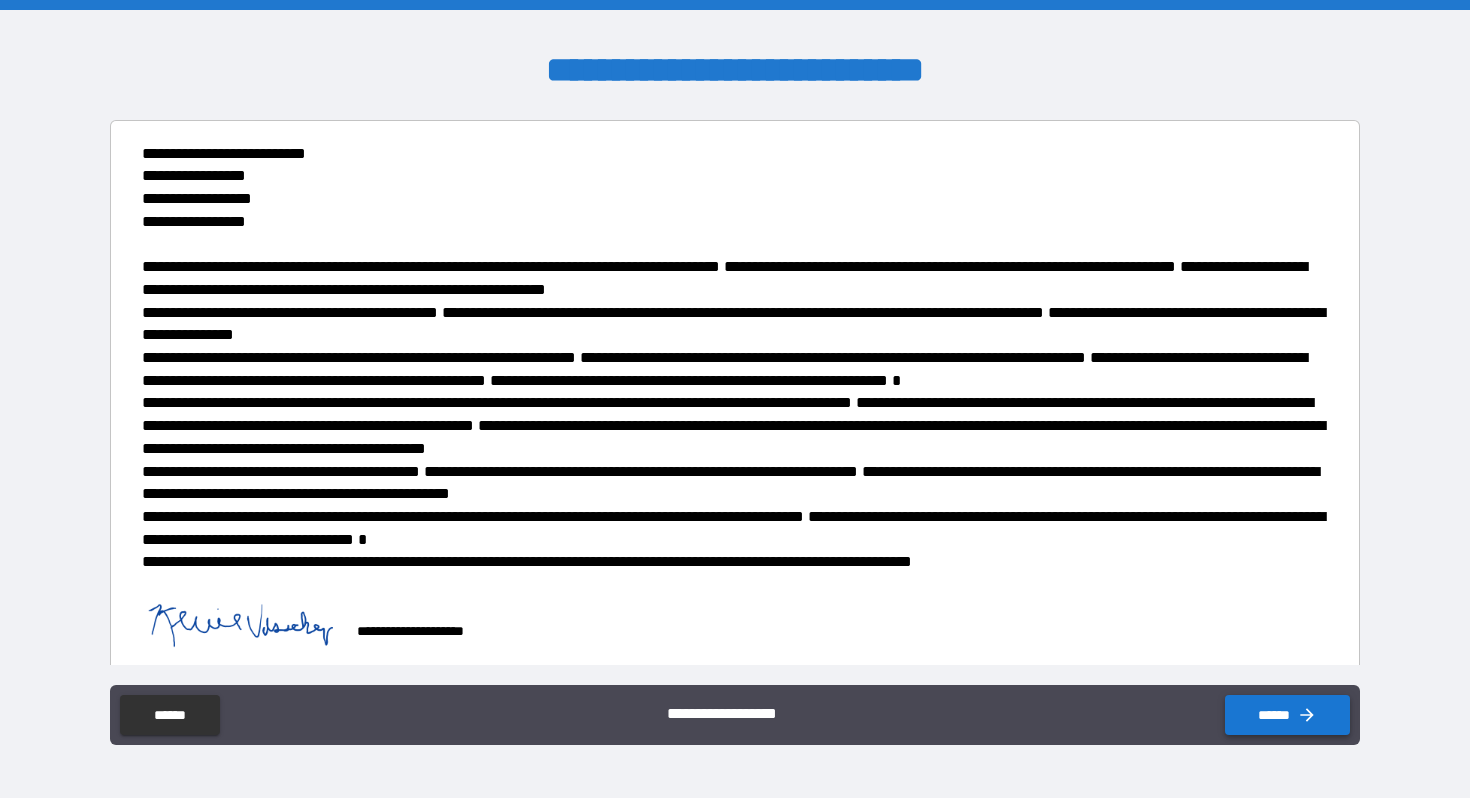 click on "******" at bounding box center [1287, 715] 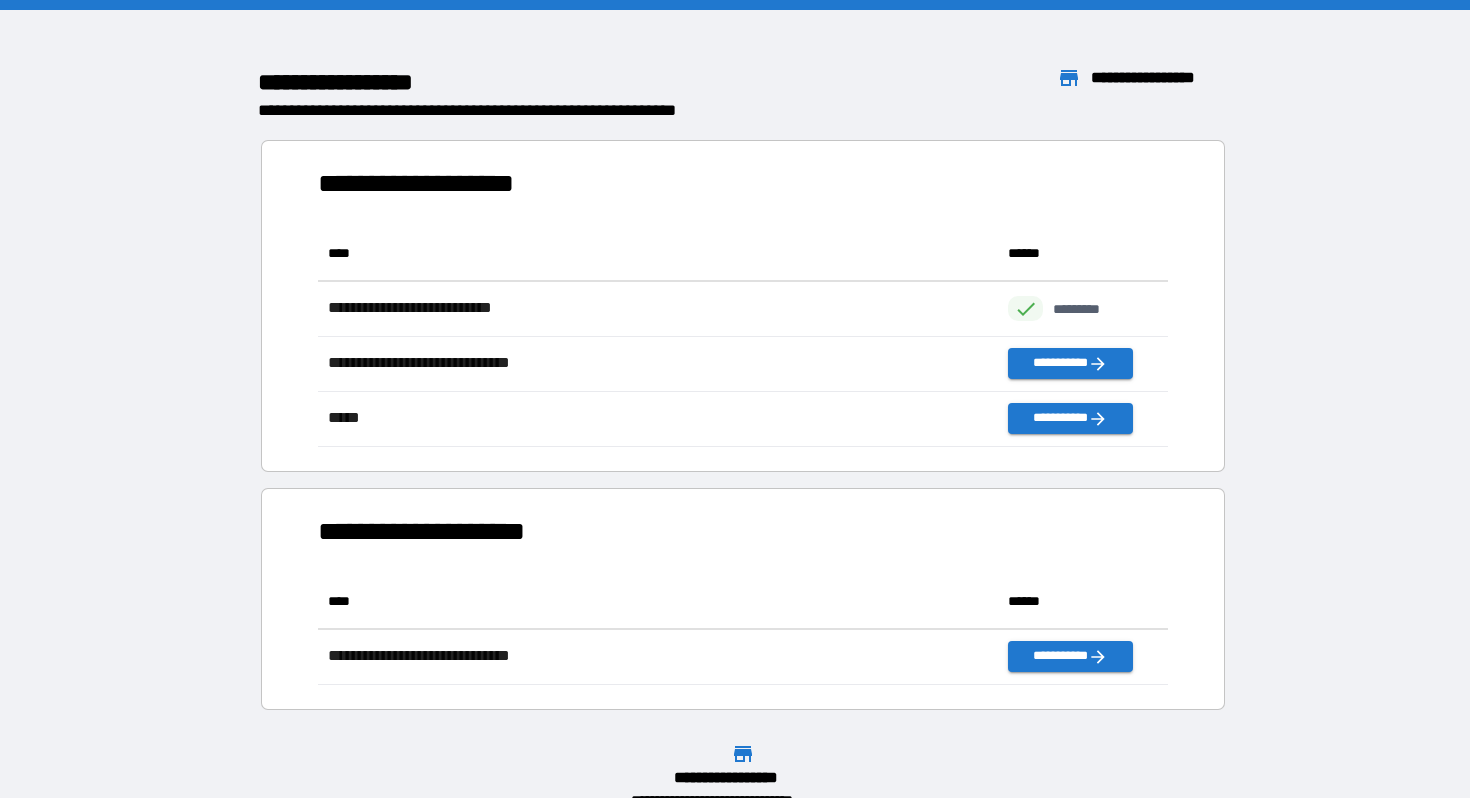 scroll, scrollTop: 1, scrollLeft: 1, axis: both 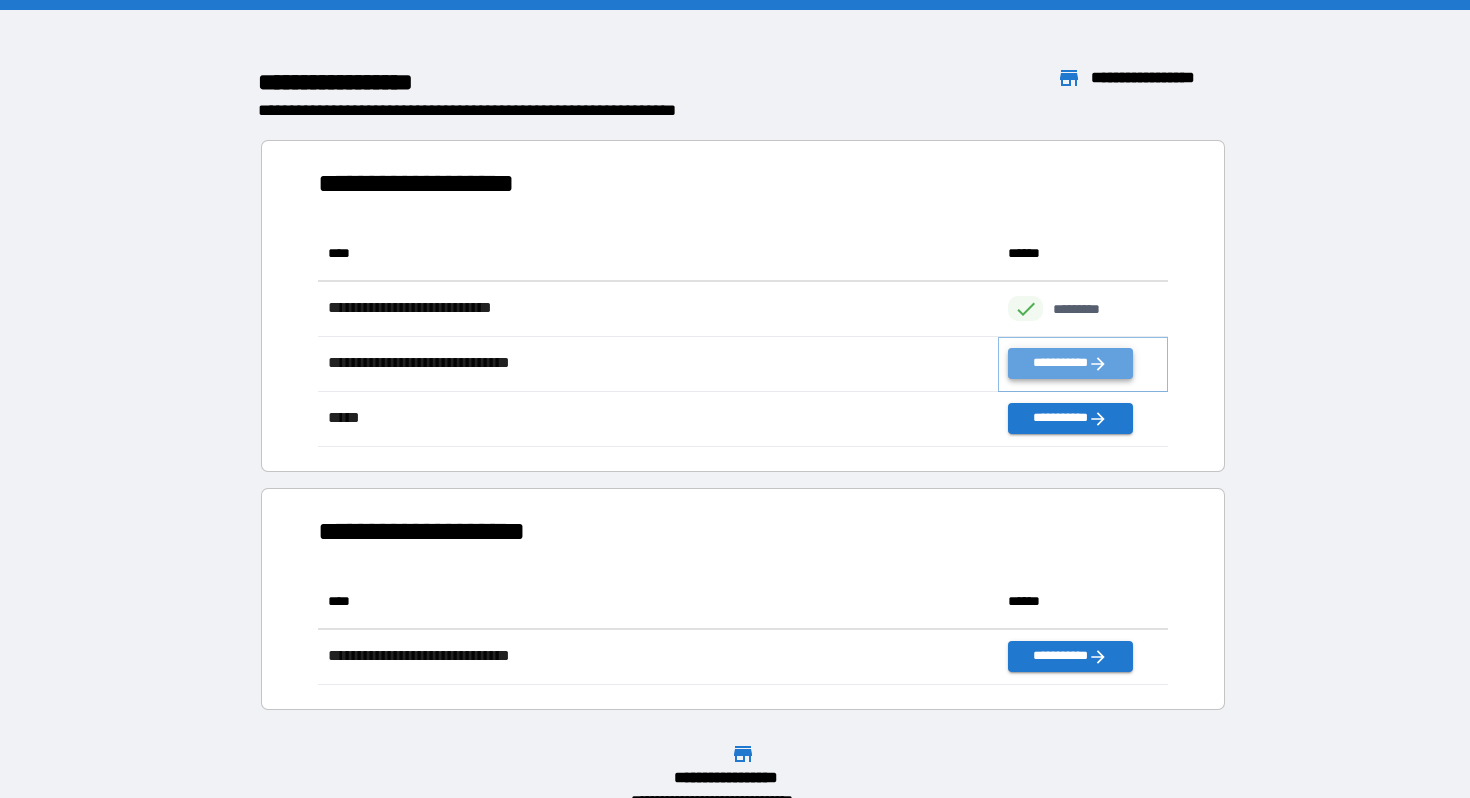 click on "**********" at bounding box center (1070, 363) 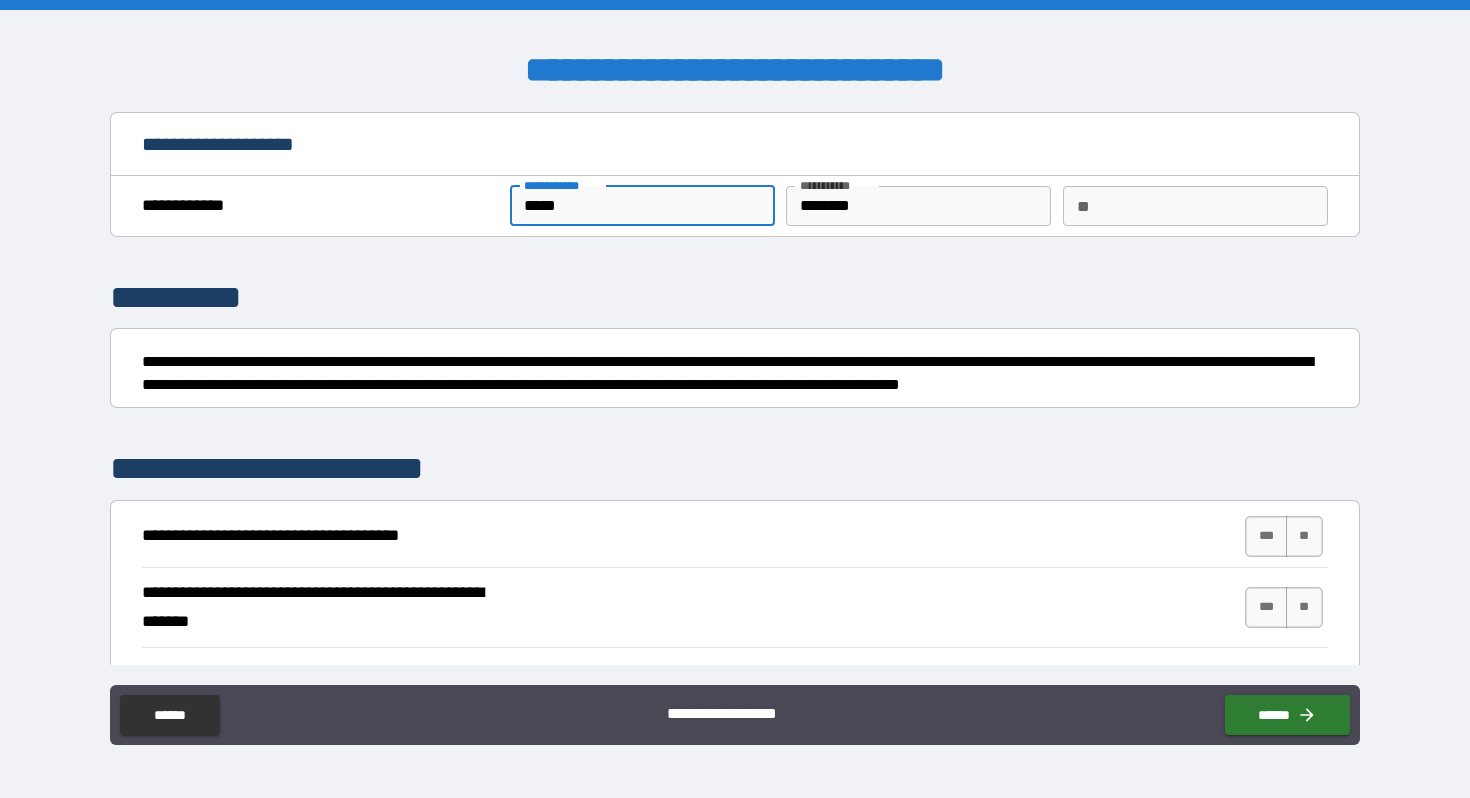 click on "*****" at bounding box center [642, 206] 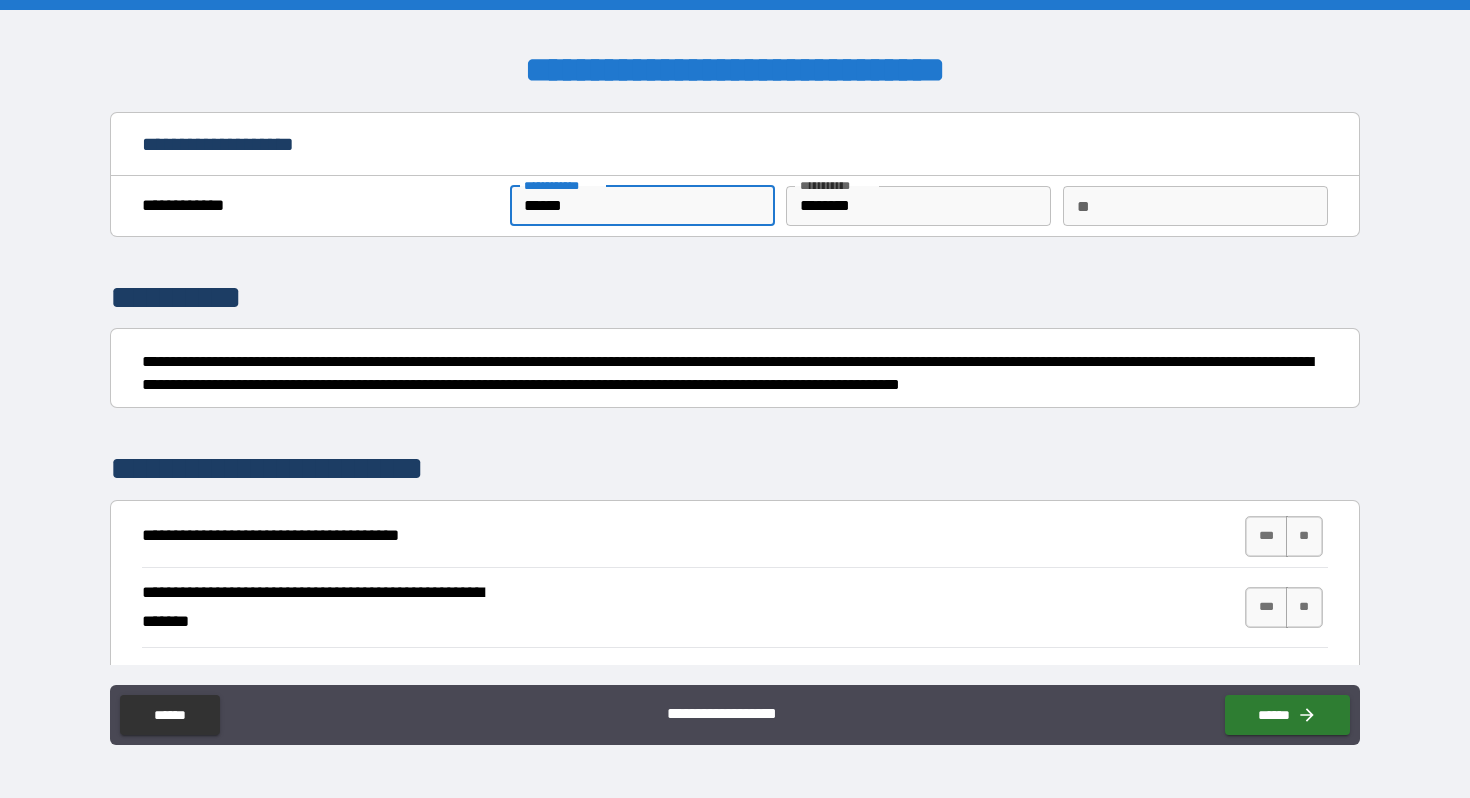 type on "******" 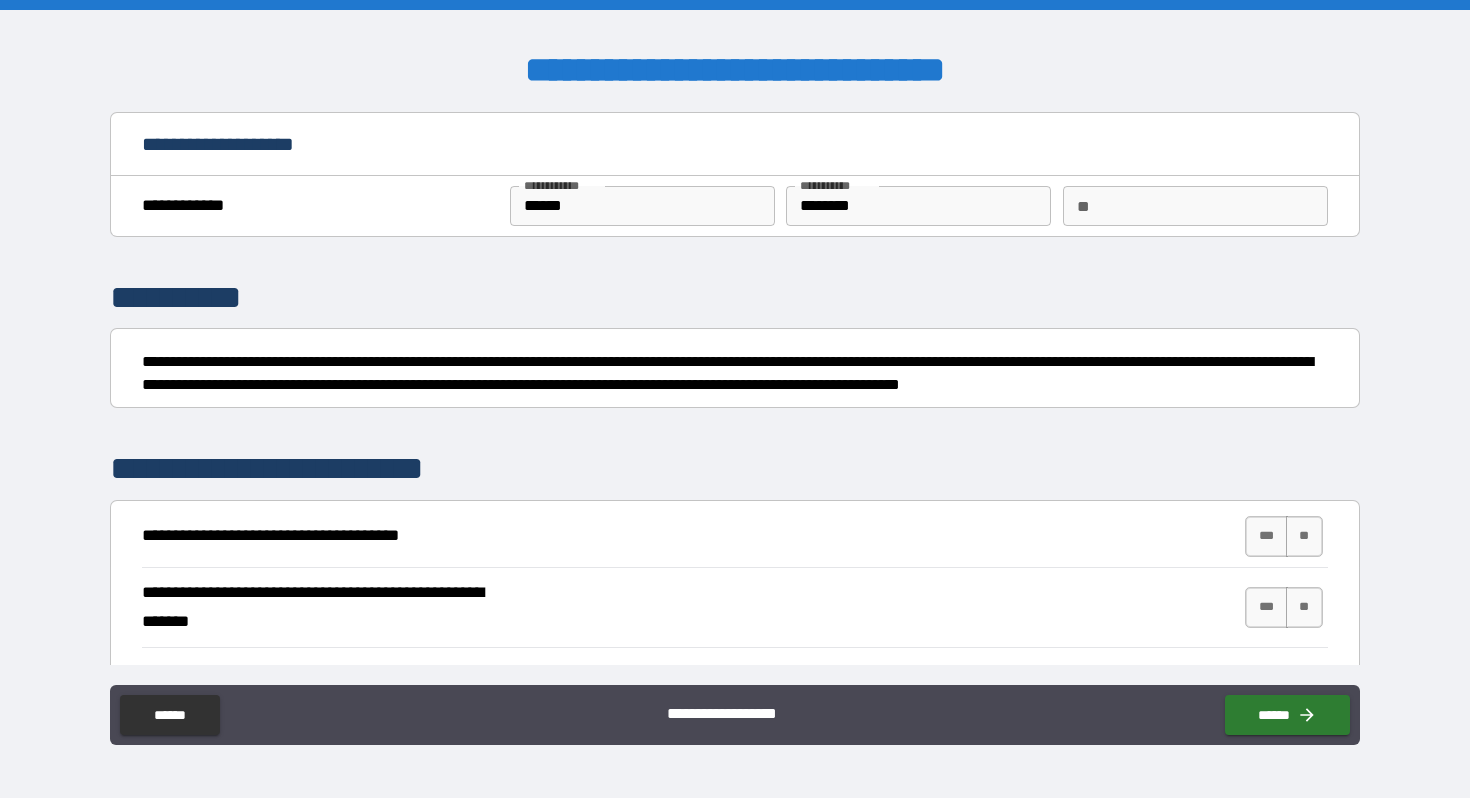 click on "**********" at bounding box center (735, 298) 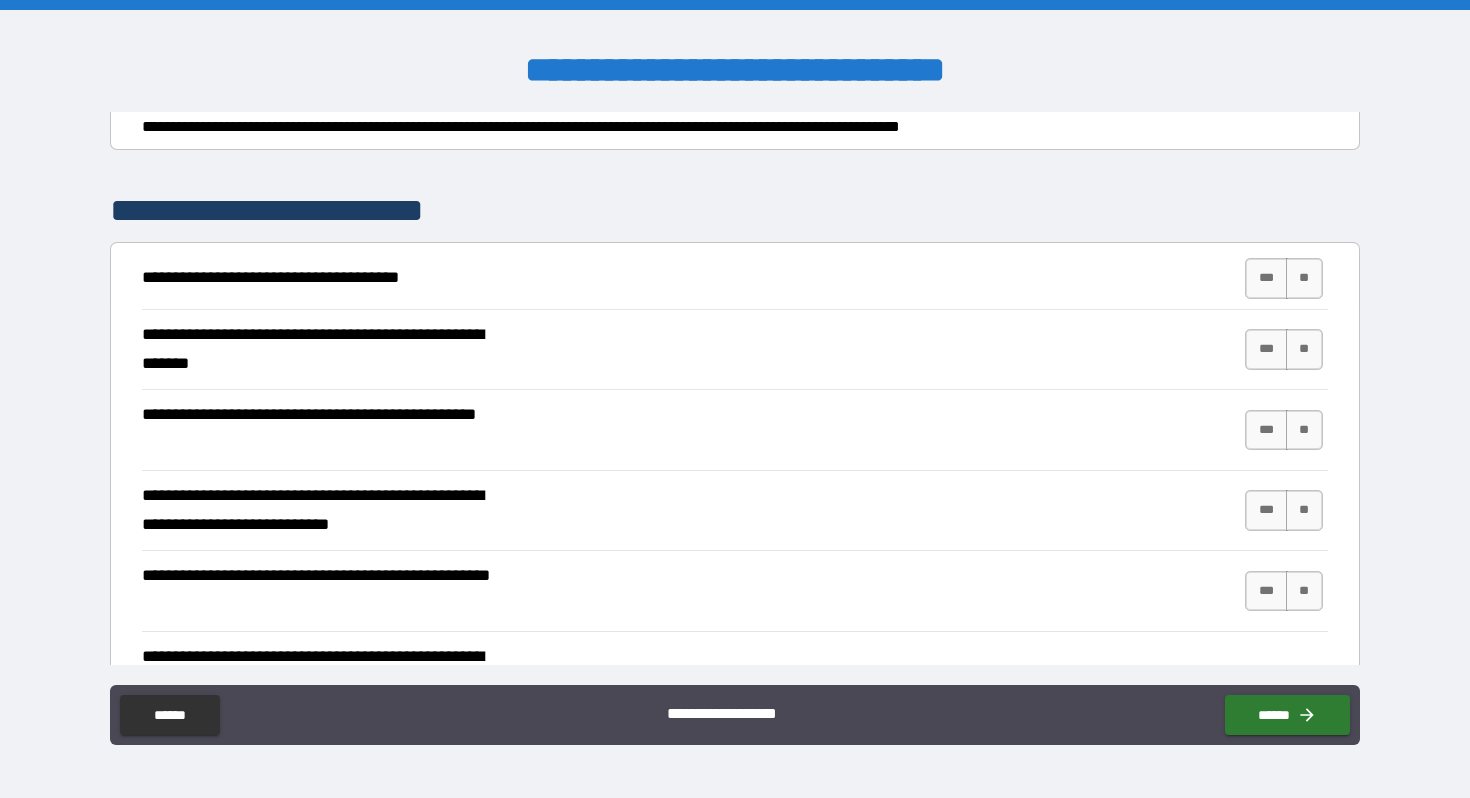 scroll, scrollTop: 266, scrollLeft: 0, axis: vertical 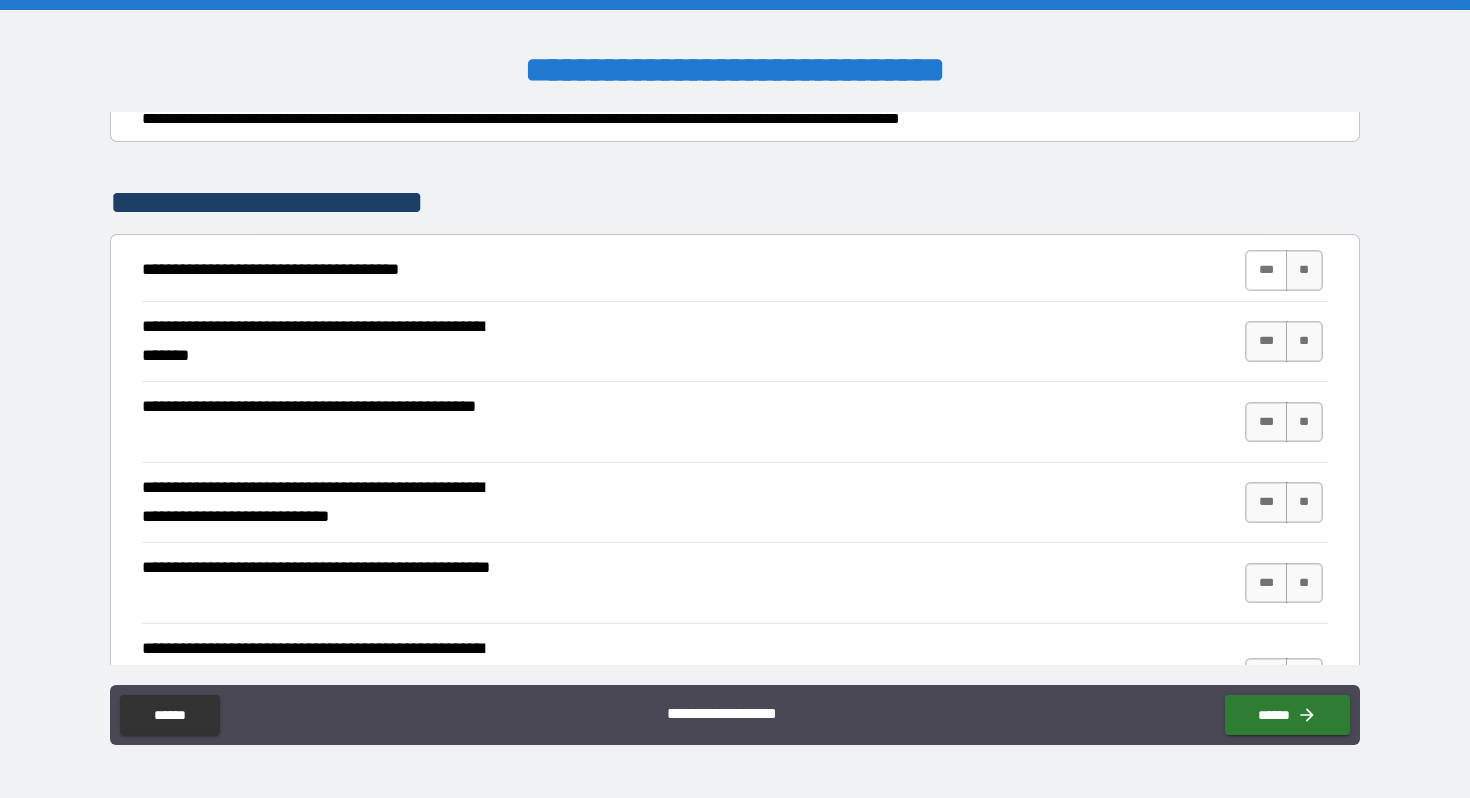 click on "***" at bounding box center (1266, 270) 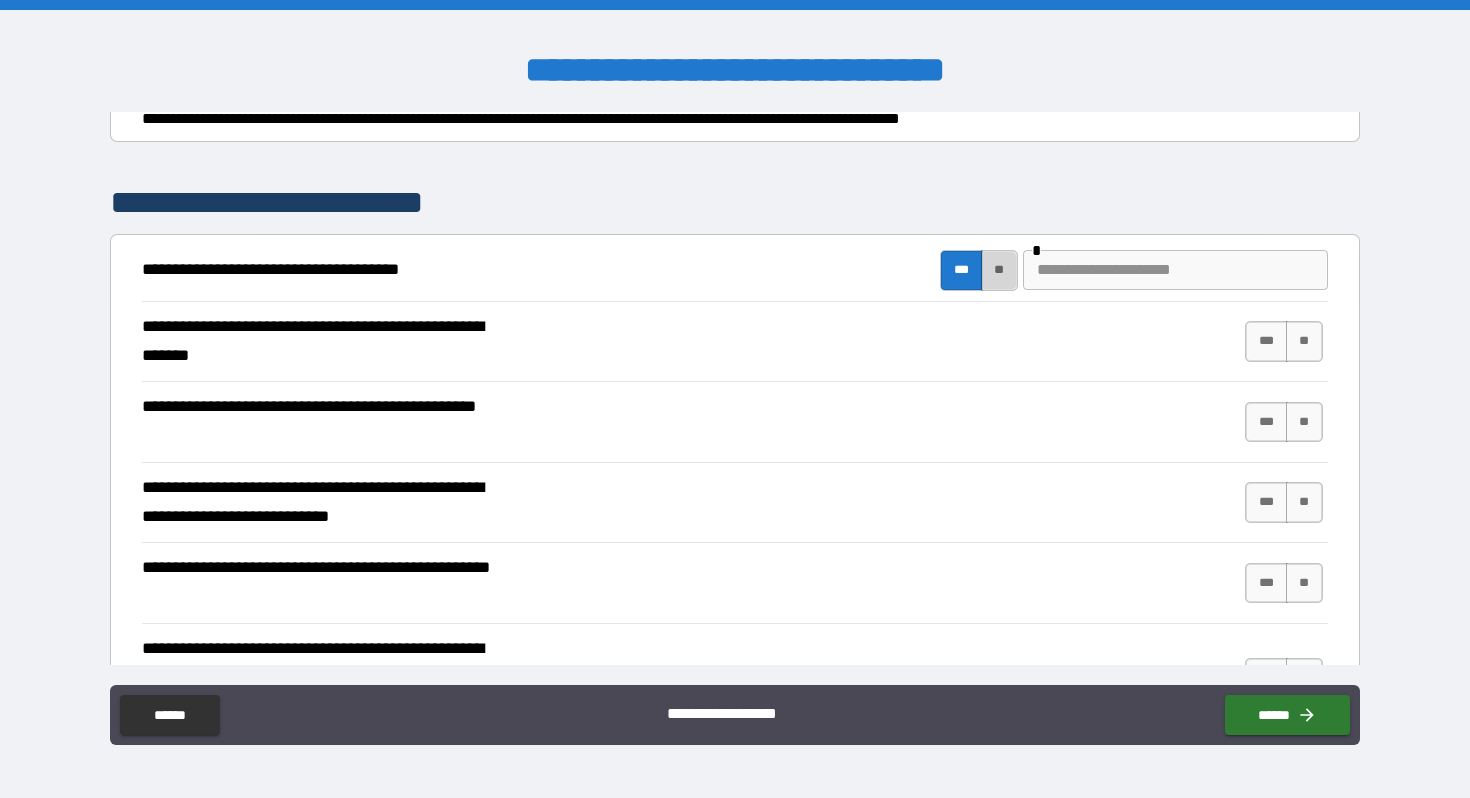 click on "**" at bounding box center [999, 270] 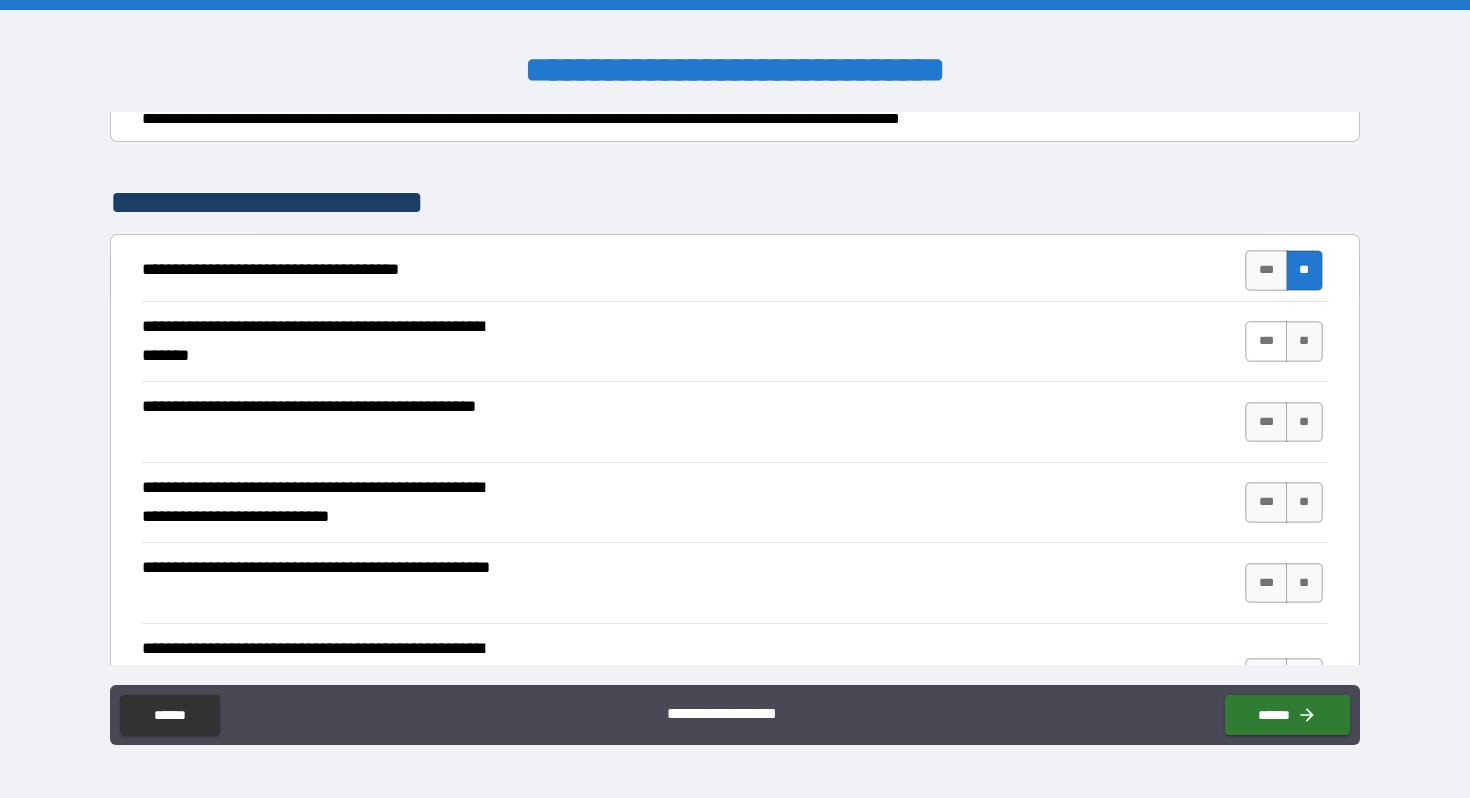 click on "***" at bounding box center (1266, 341) 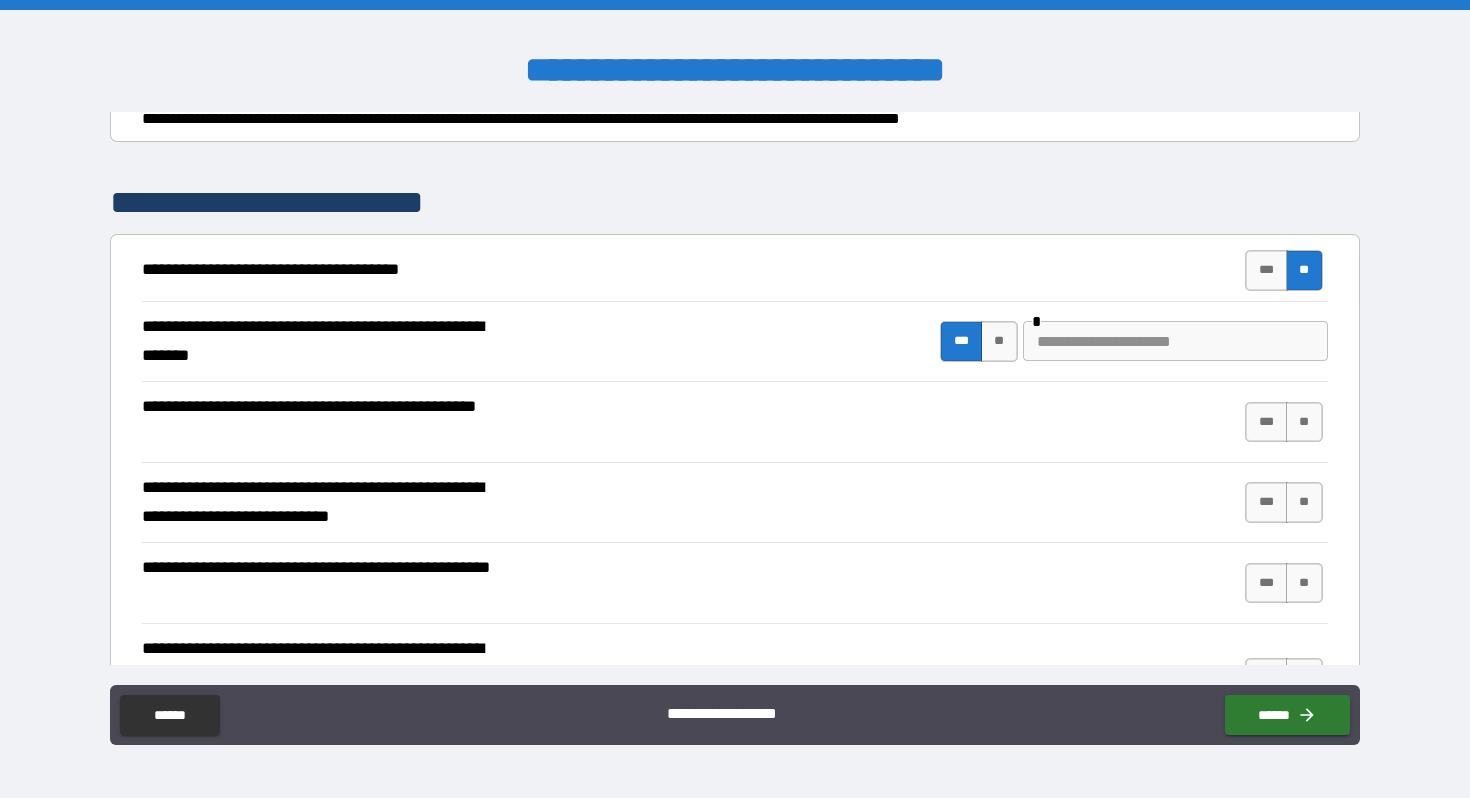 click at bounding box center (1175, 341) 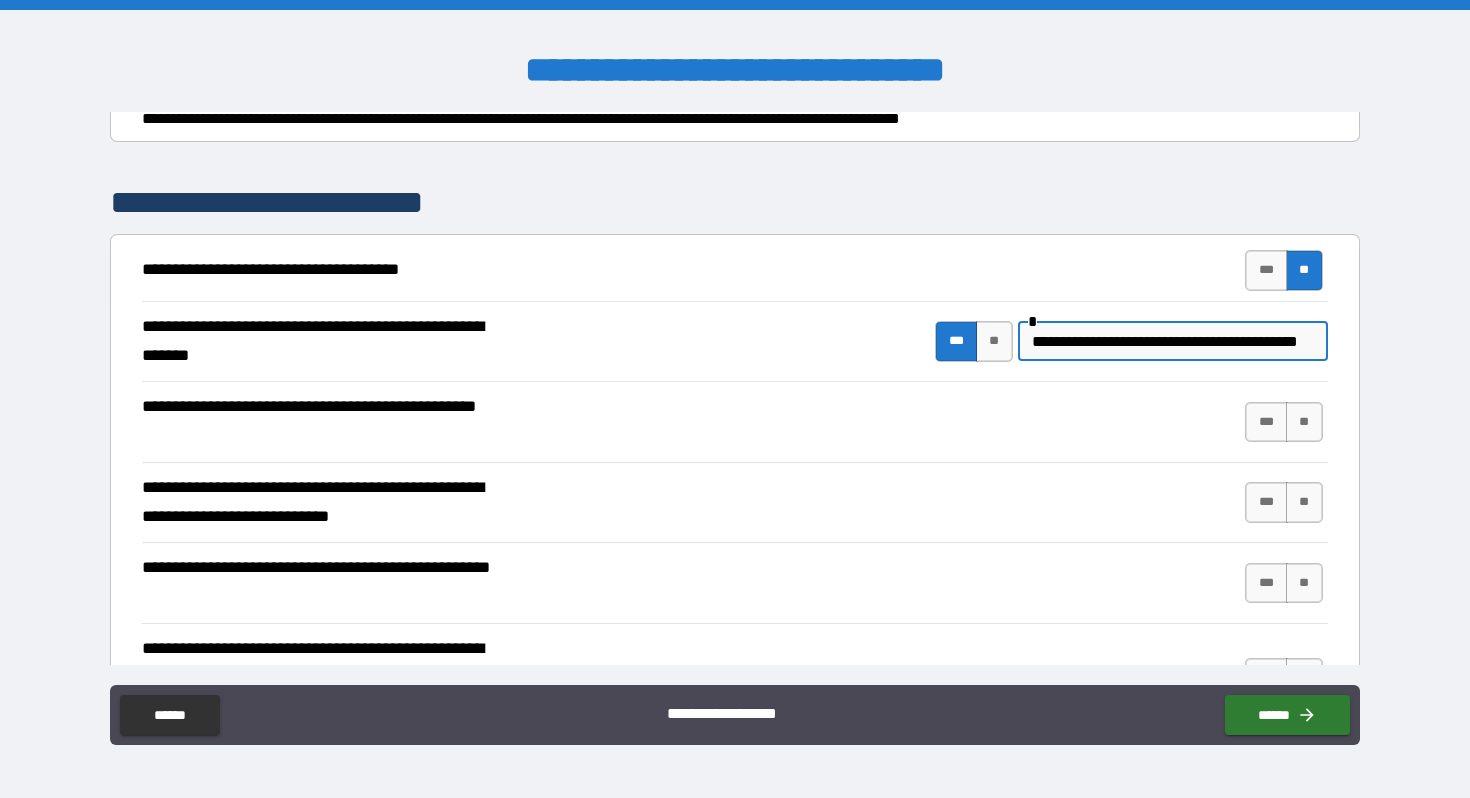scroll, scrollTop: 0, scrollLeft: 54, axis: horizontal 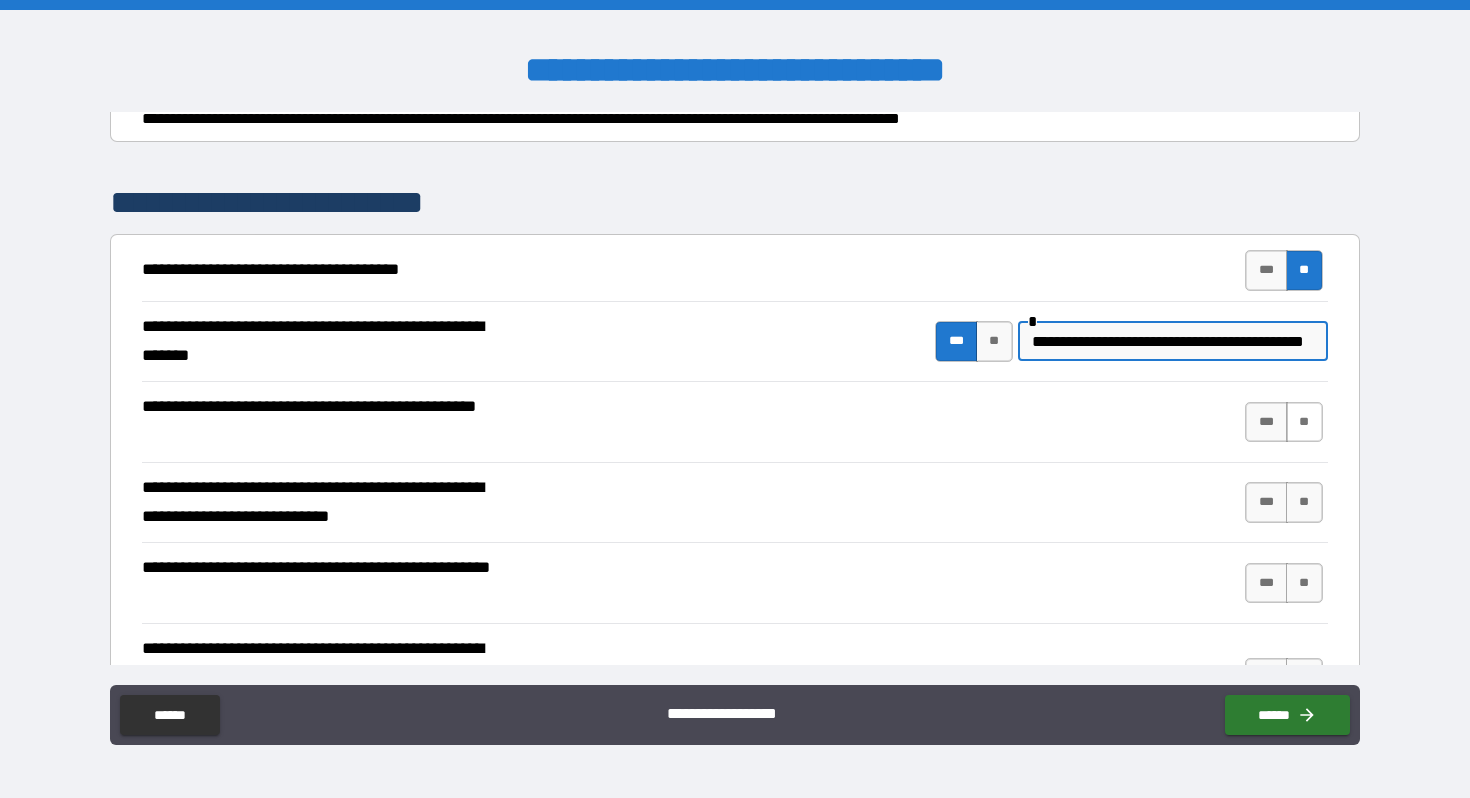 type on "**********" 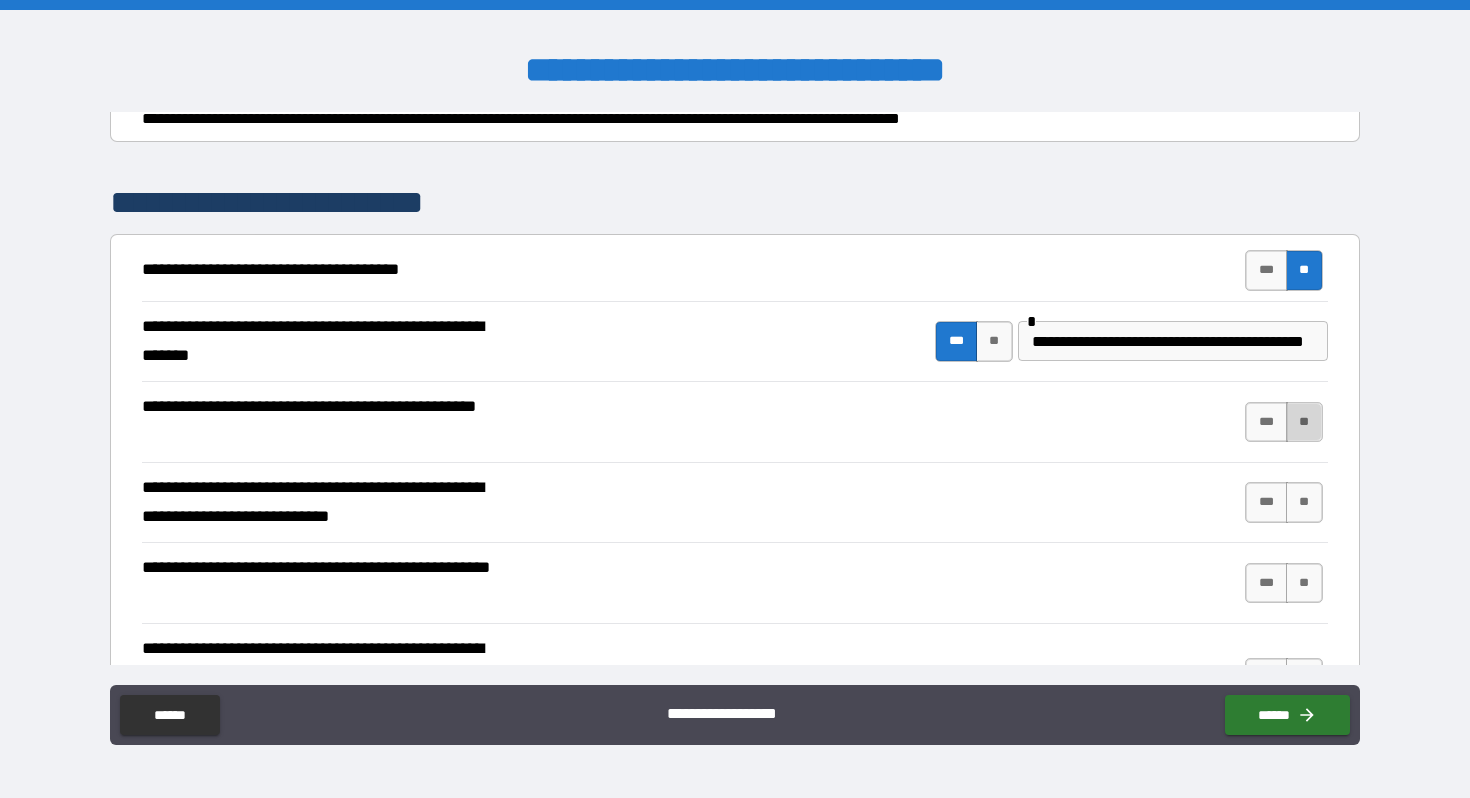 click on "**" at bounding box center (1304, 422) 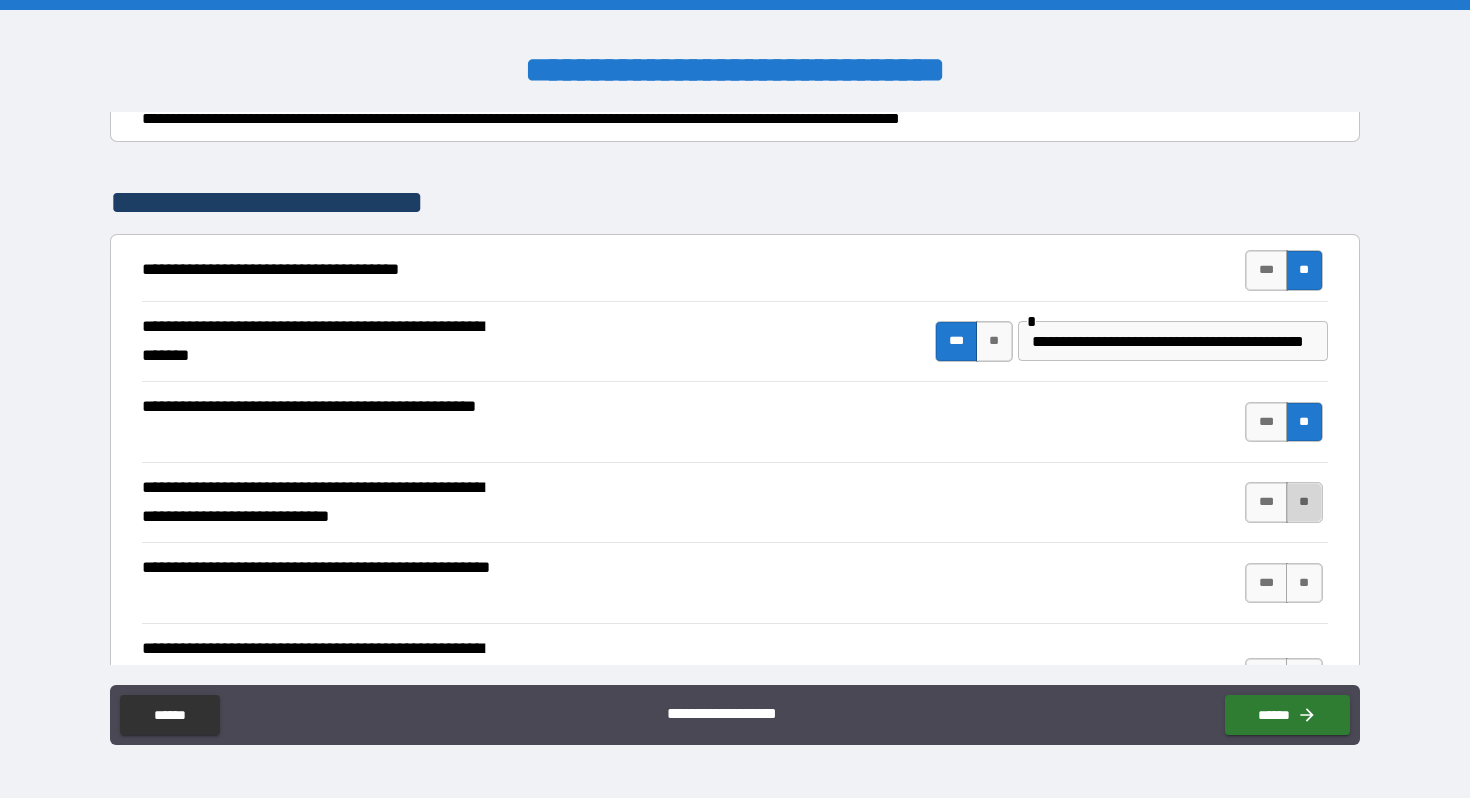 click on "**" at bounding box center [1304, 502] 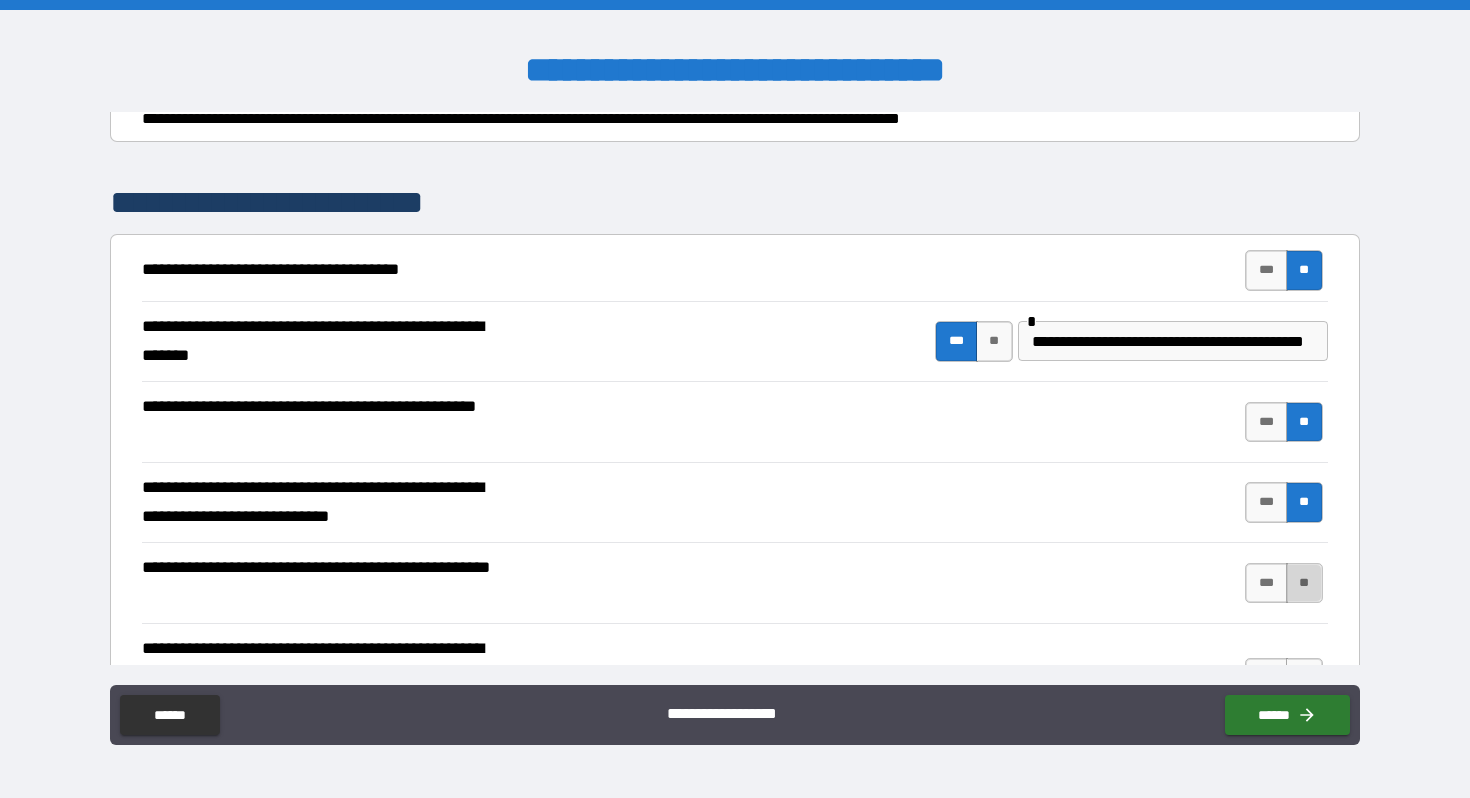click on "**" at bounding box center [1304, 583] 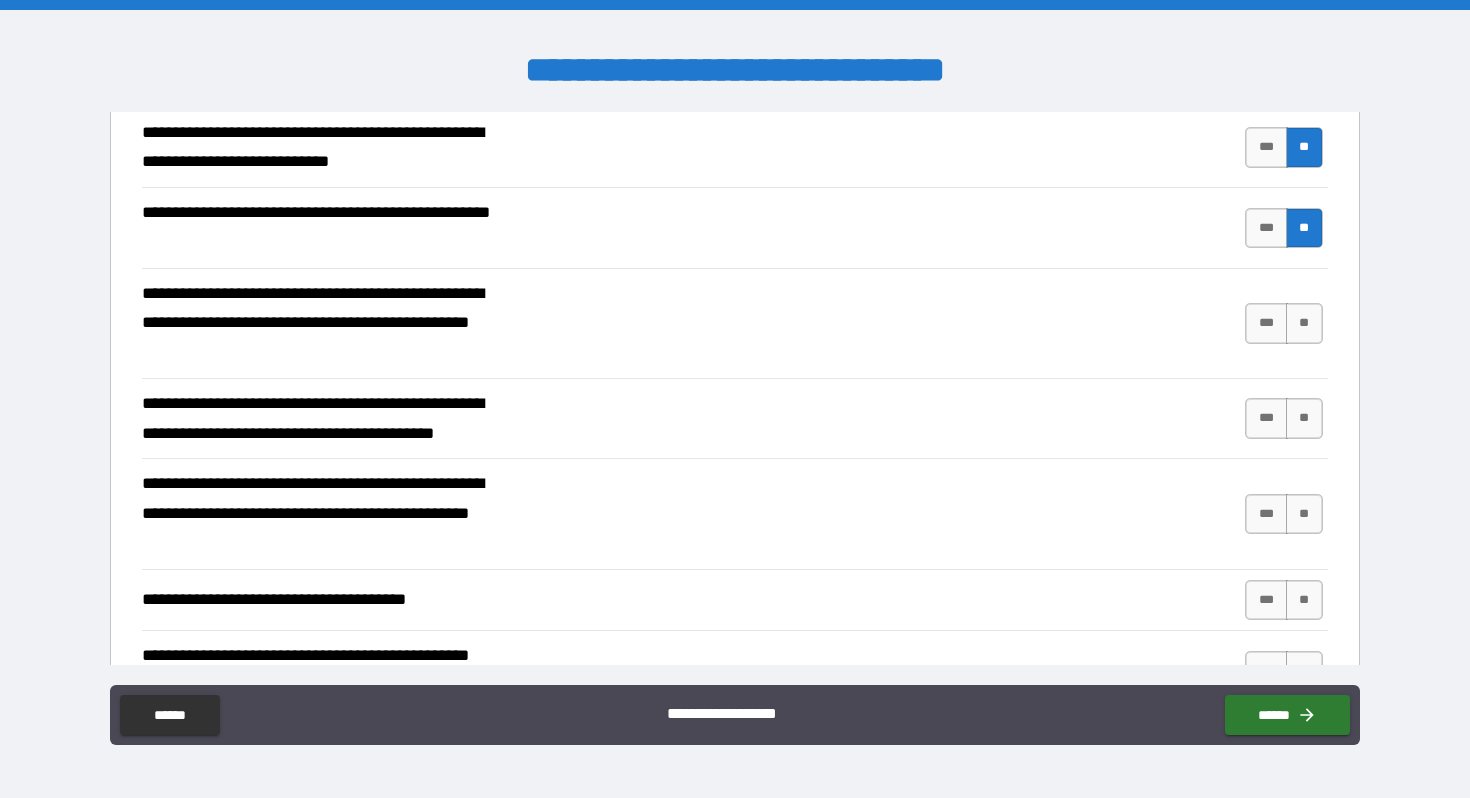 scroll, scrollTop: 638, scrollLeft: 0, axis: vertical 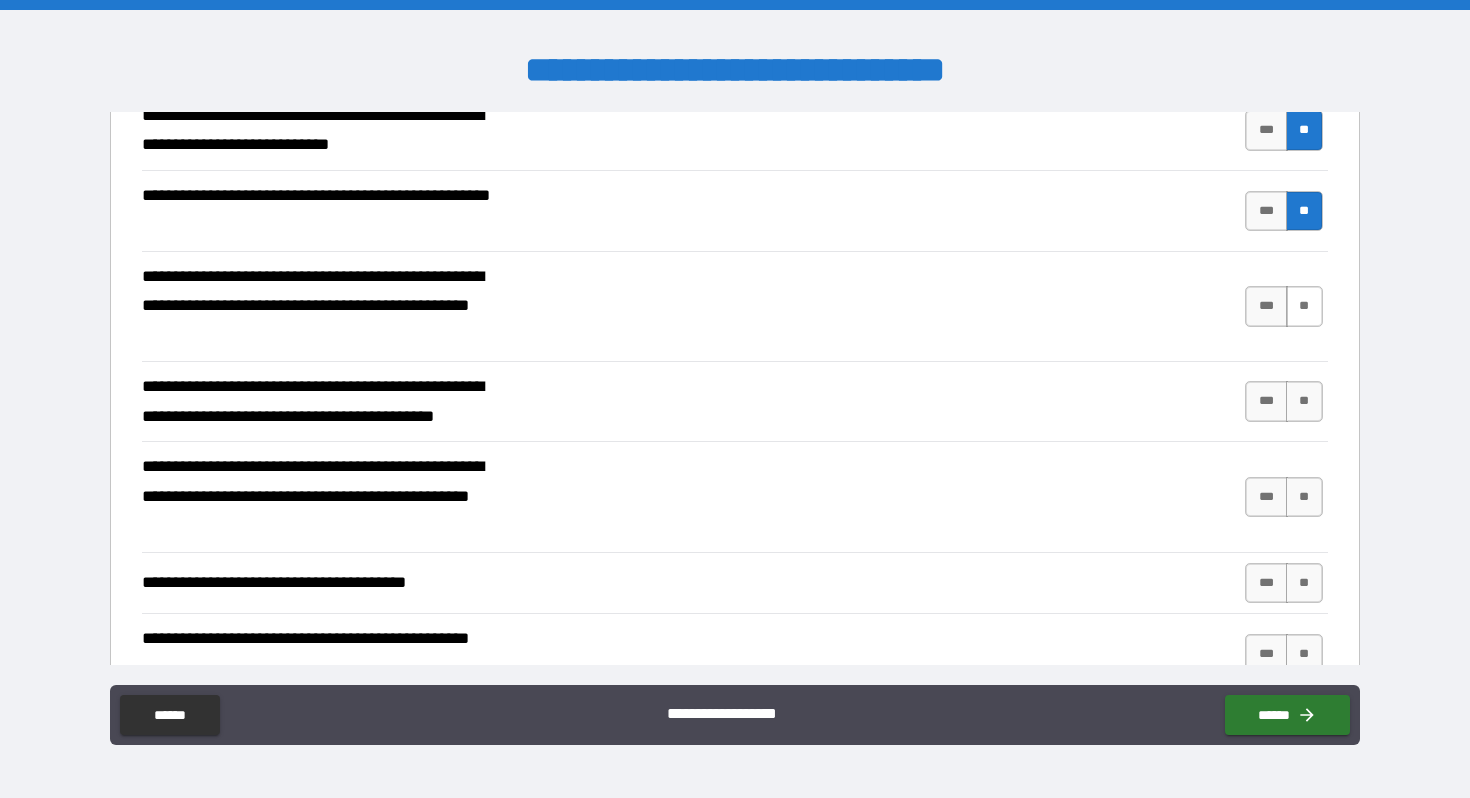click on "**" at bounding box center [1304, 306] 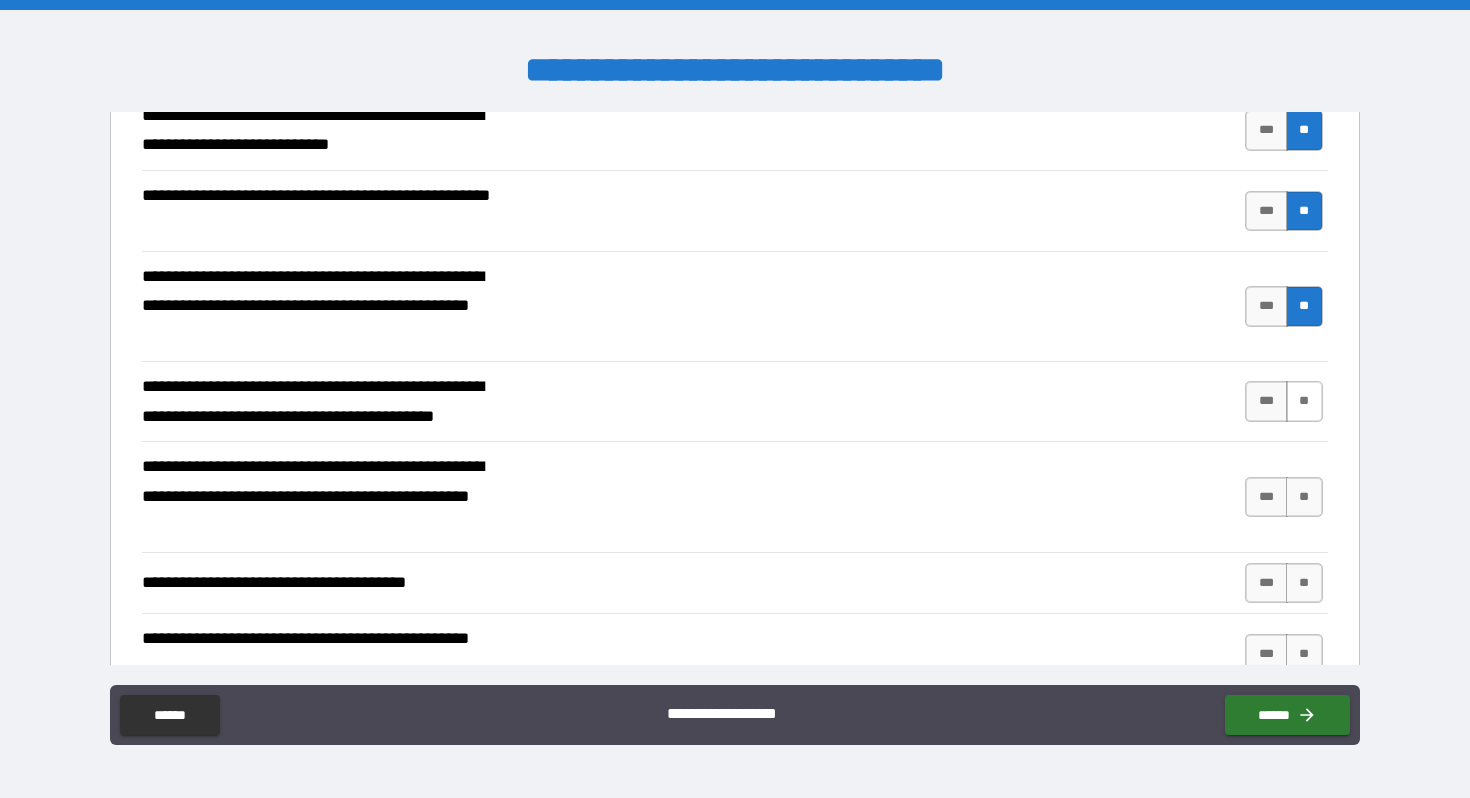 click on "**" at bounding box center [1304, 401] 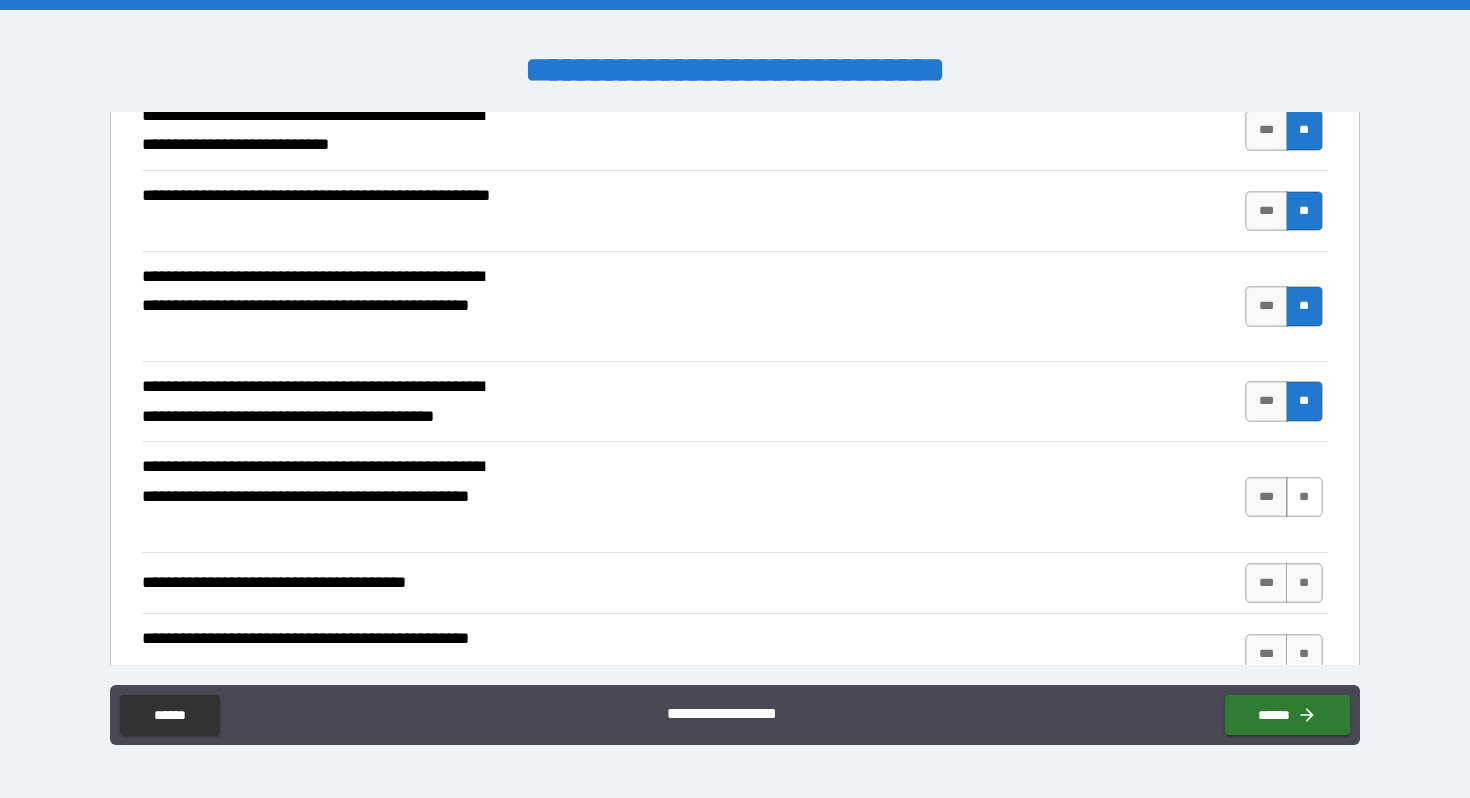 click on "**" at bounding box center [1304, 497] 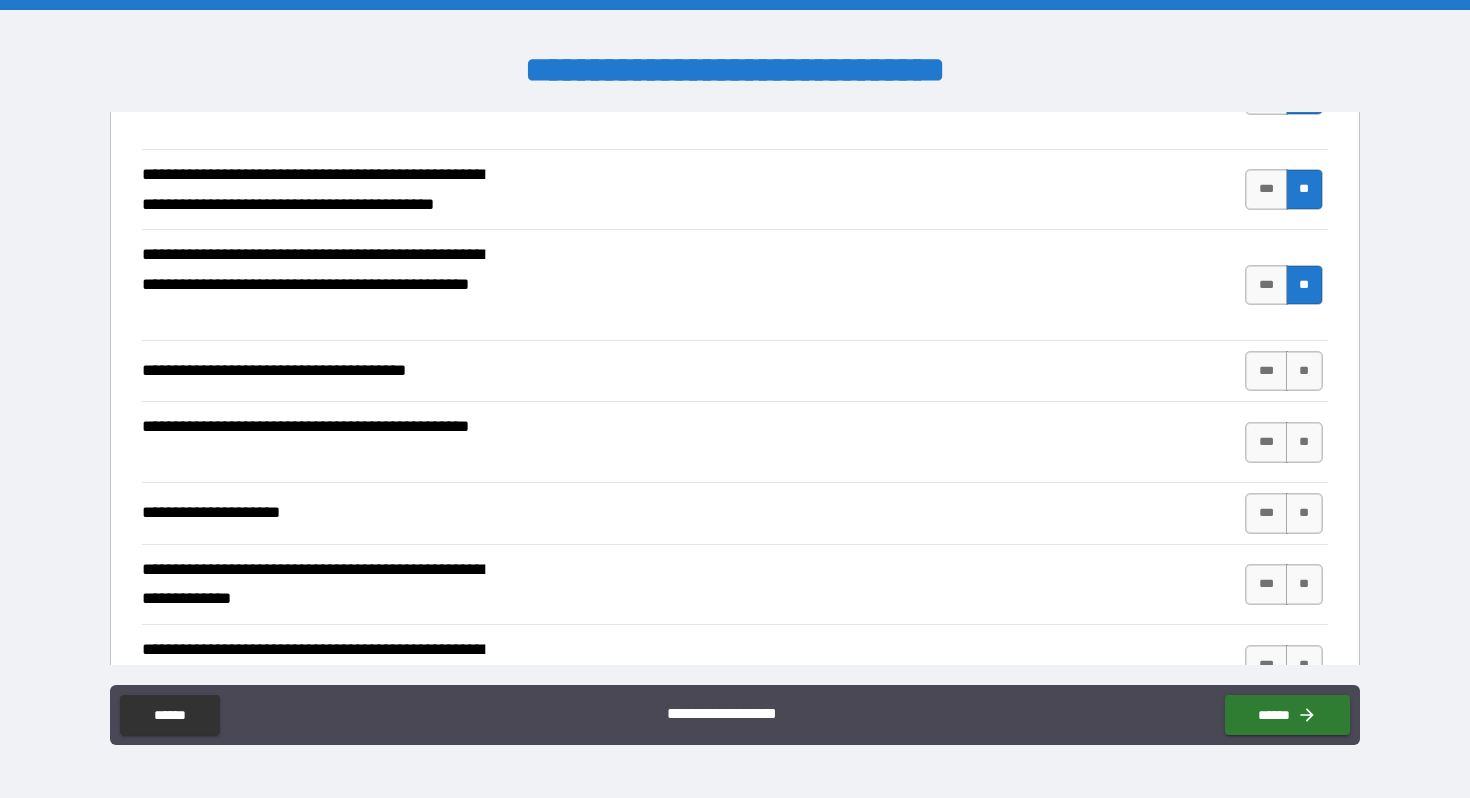 scroll, scrollTop: 866, scrollLeft: 0, axis: vertical 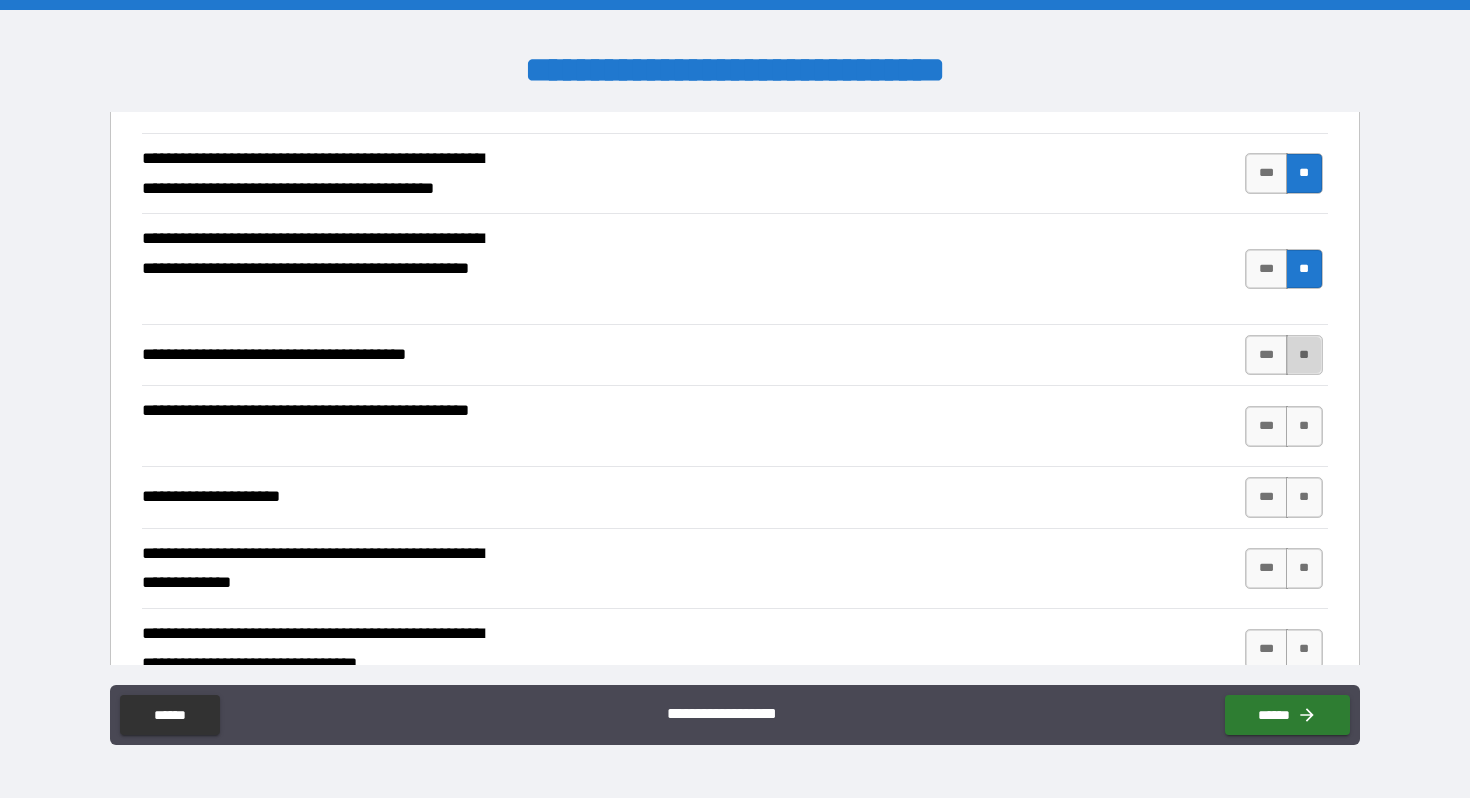 click on "**" at bounding box center (1304, 355) 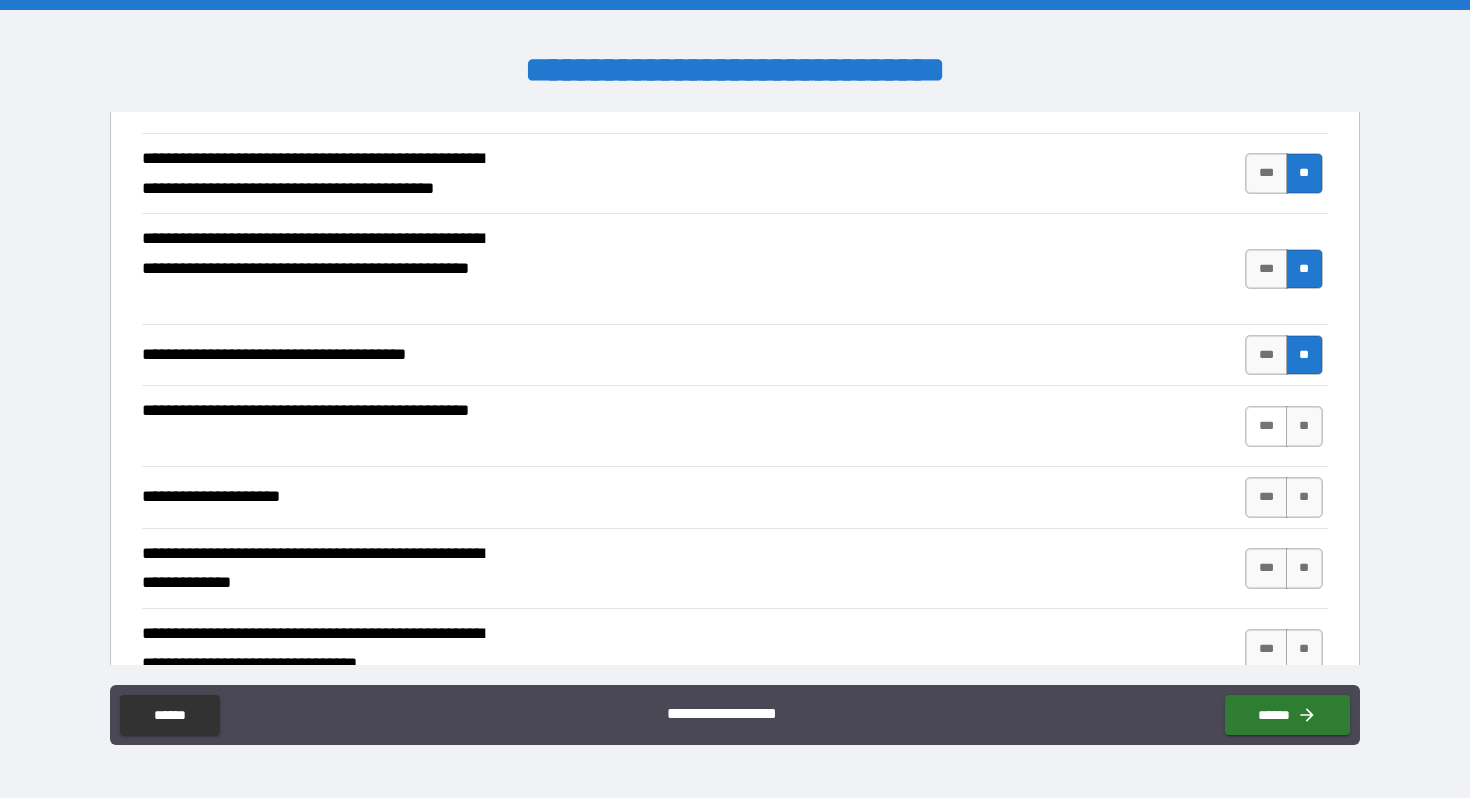 click on "***" at bounding box center [1266, 426] 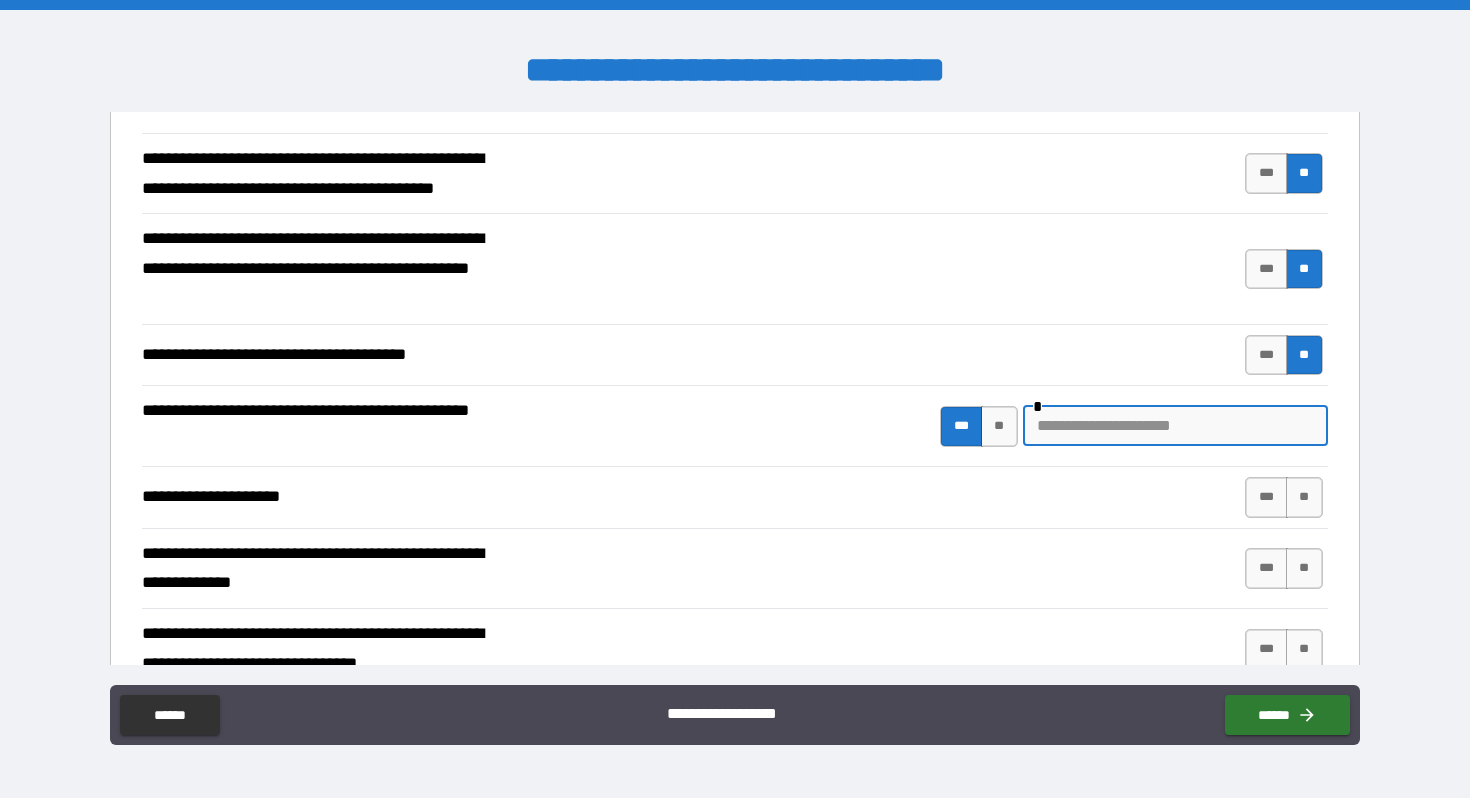 click at bounding box center [1175, 426] 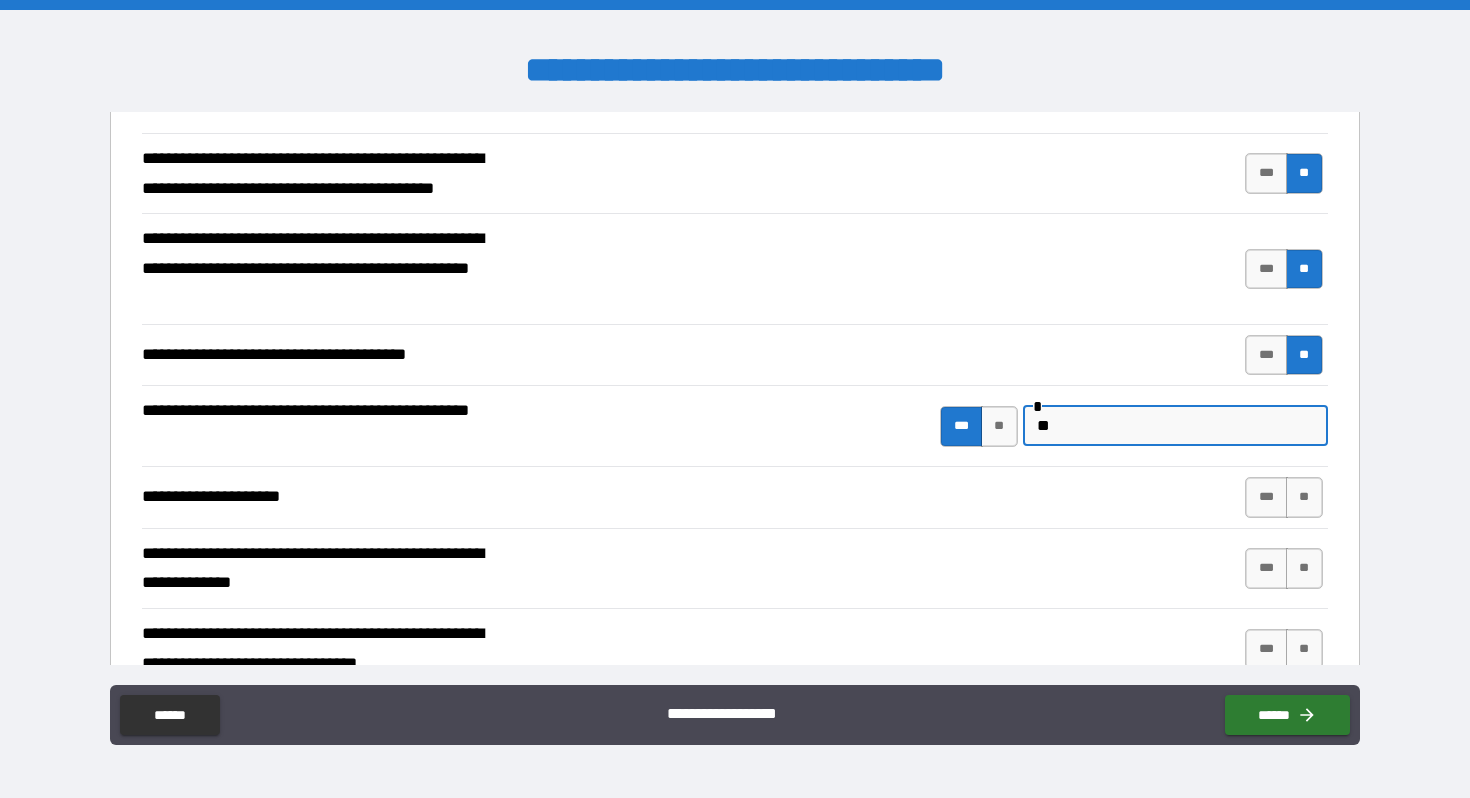 type on "*" 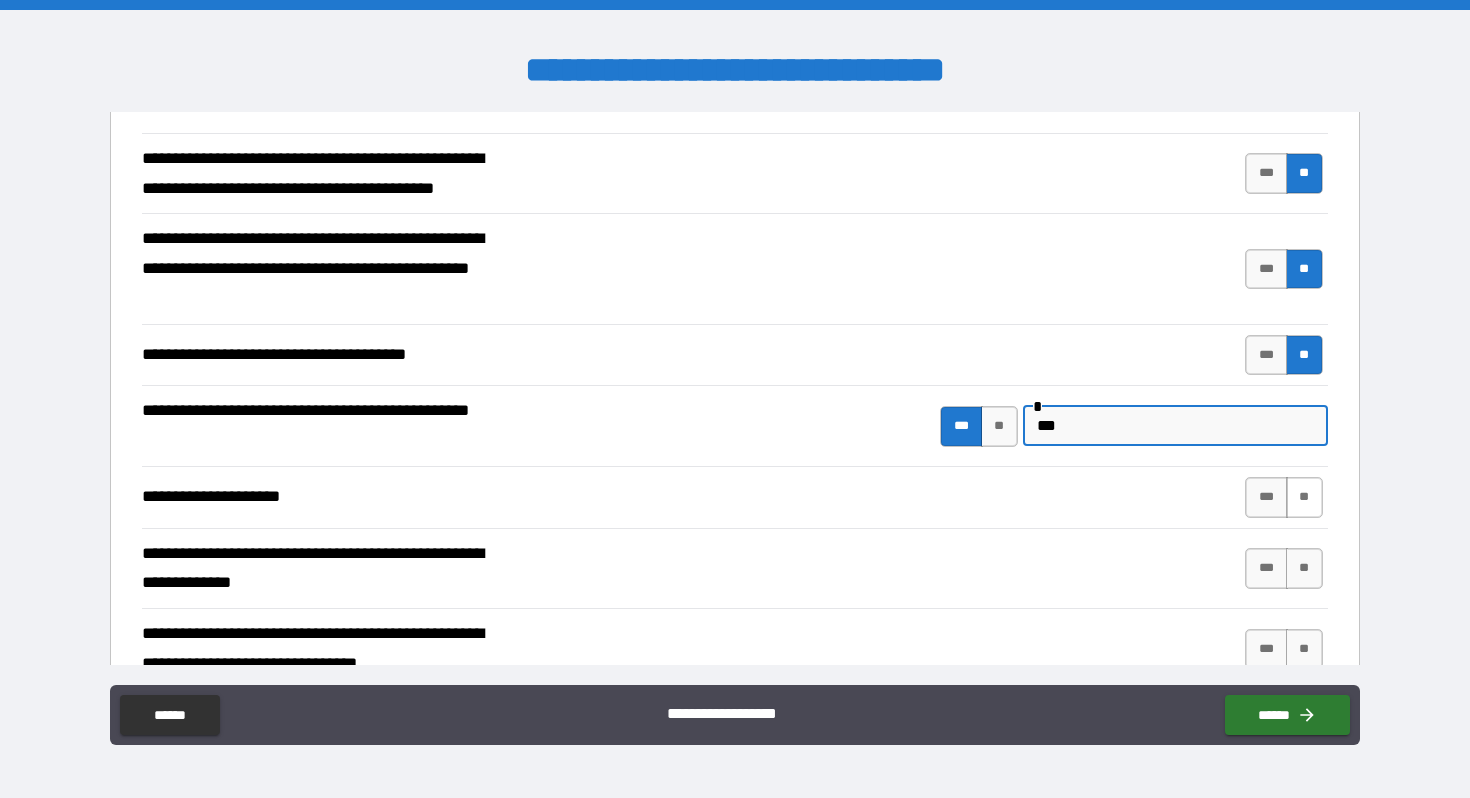 type on "***" 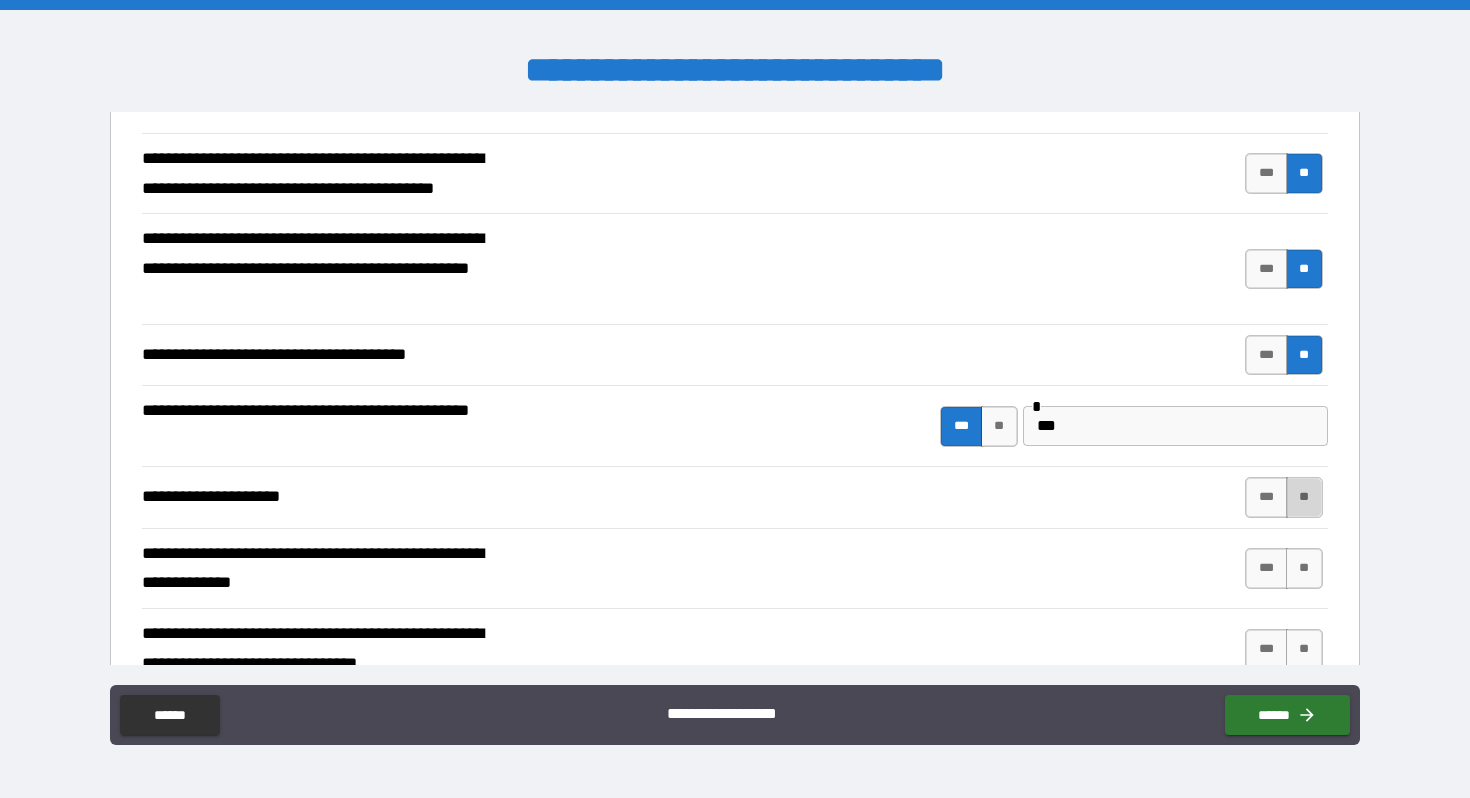 click on "**" at bounding box center [1304, 497] 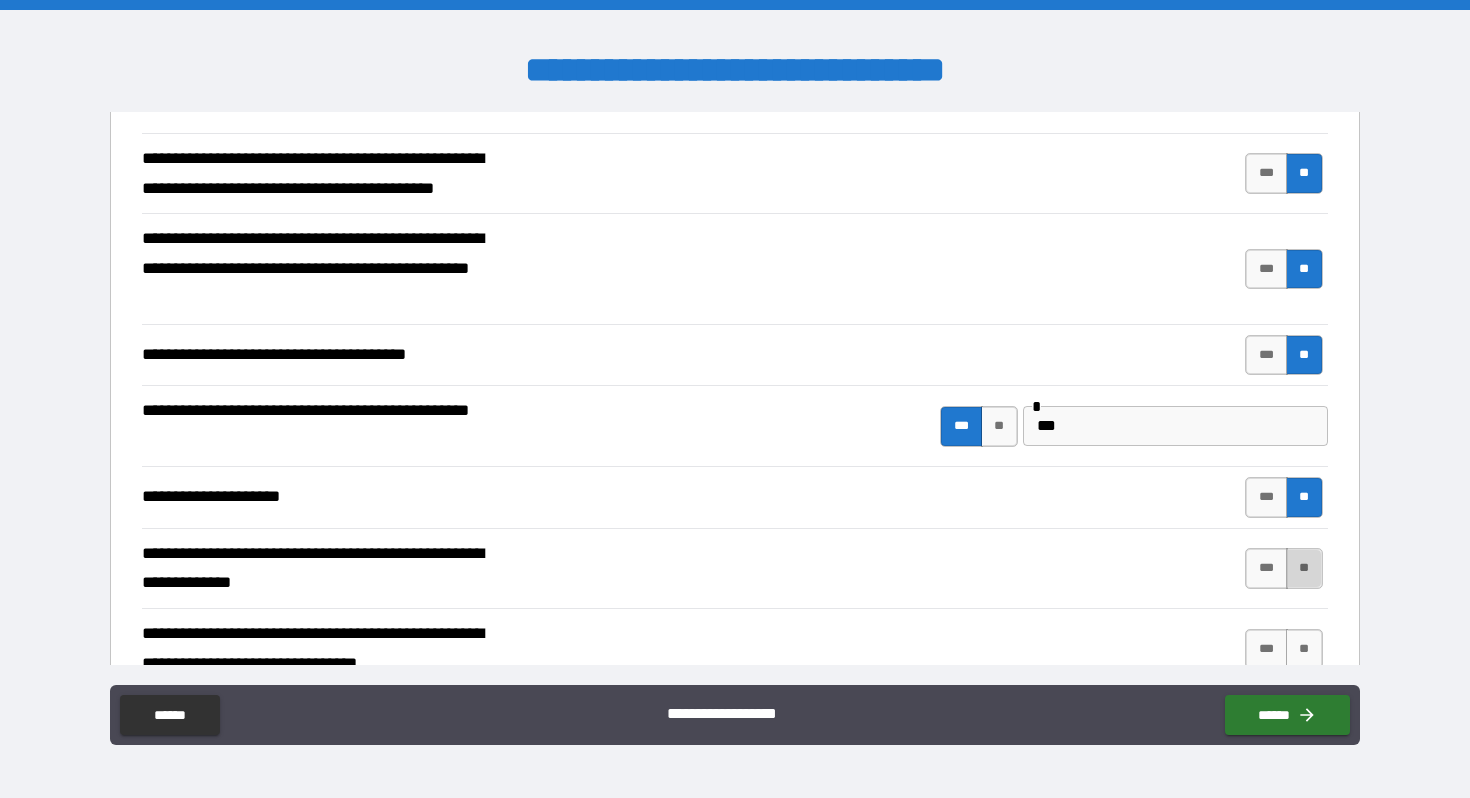 click on "**" at bounding box center (1304, 568) 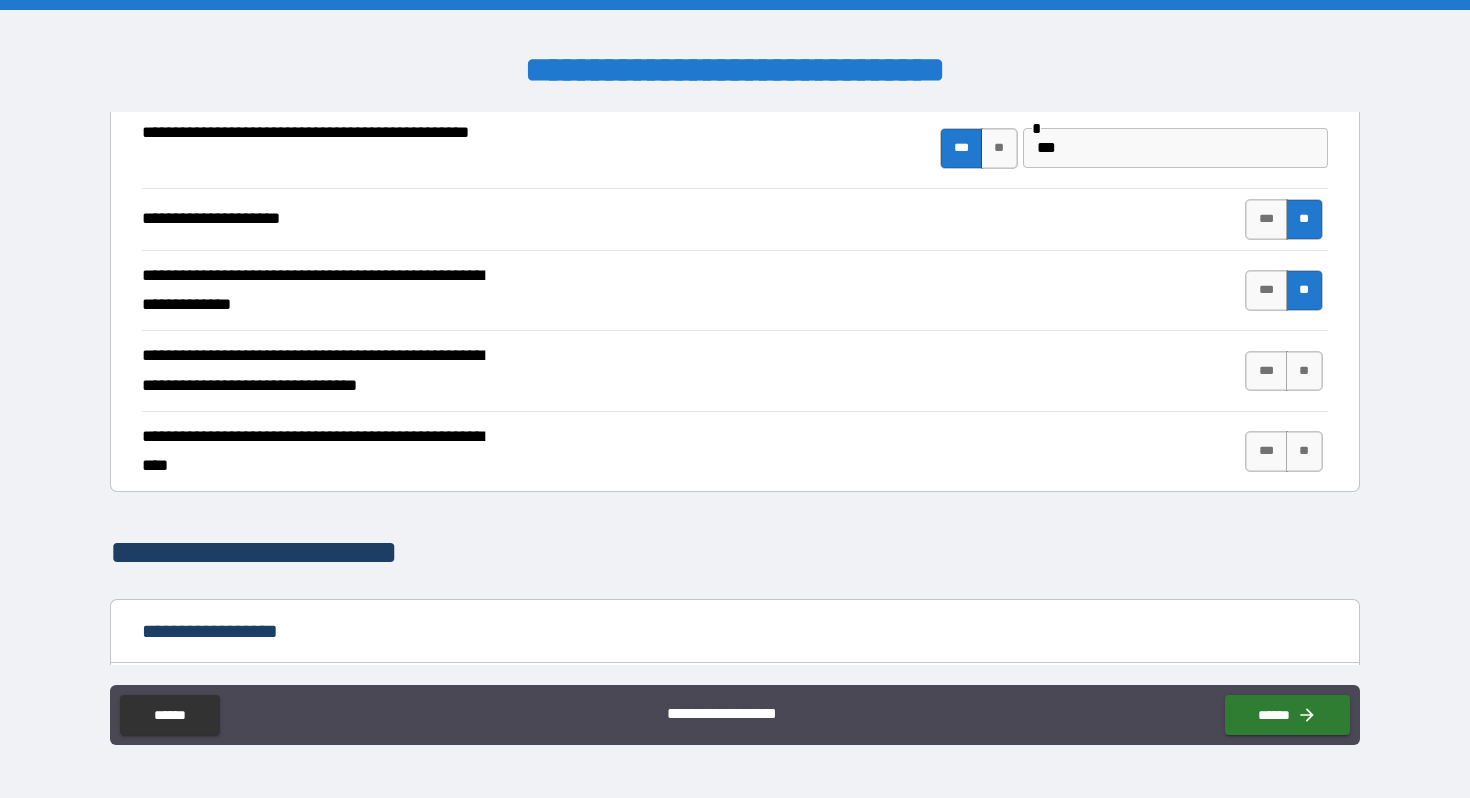 scroll, scrollTop: 1147, scrollLeft: 0, axis: vertical 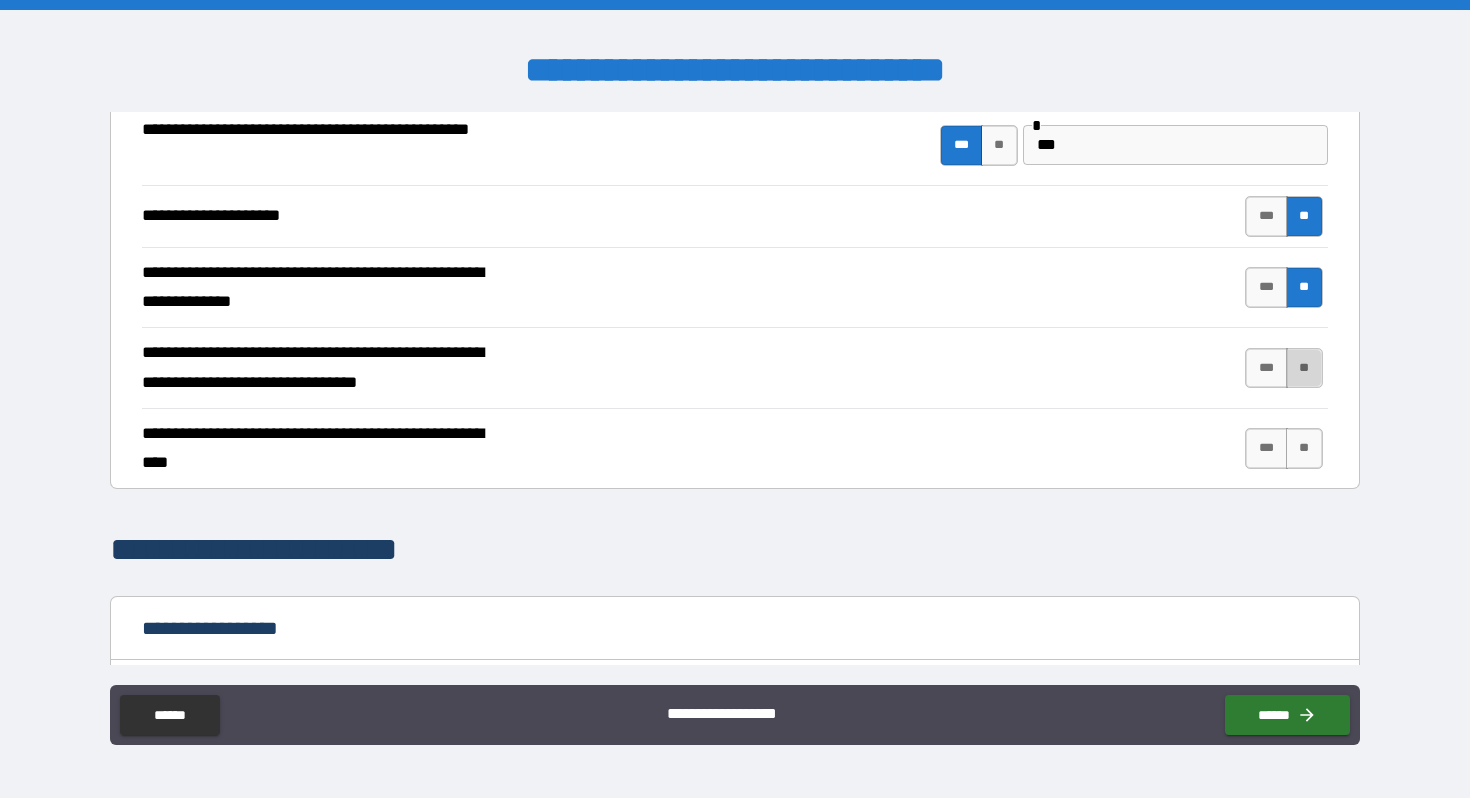 click on "**" at bounding box center (1304, 368) 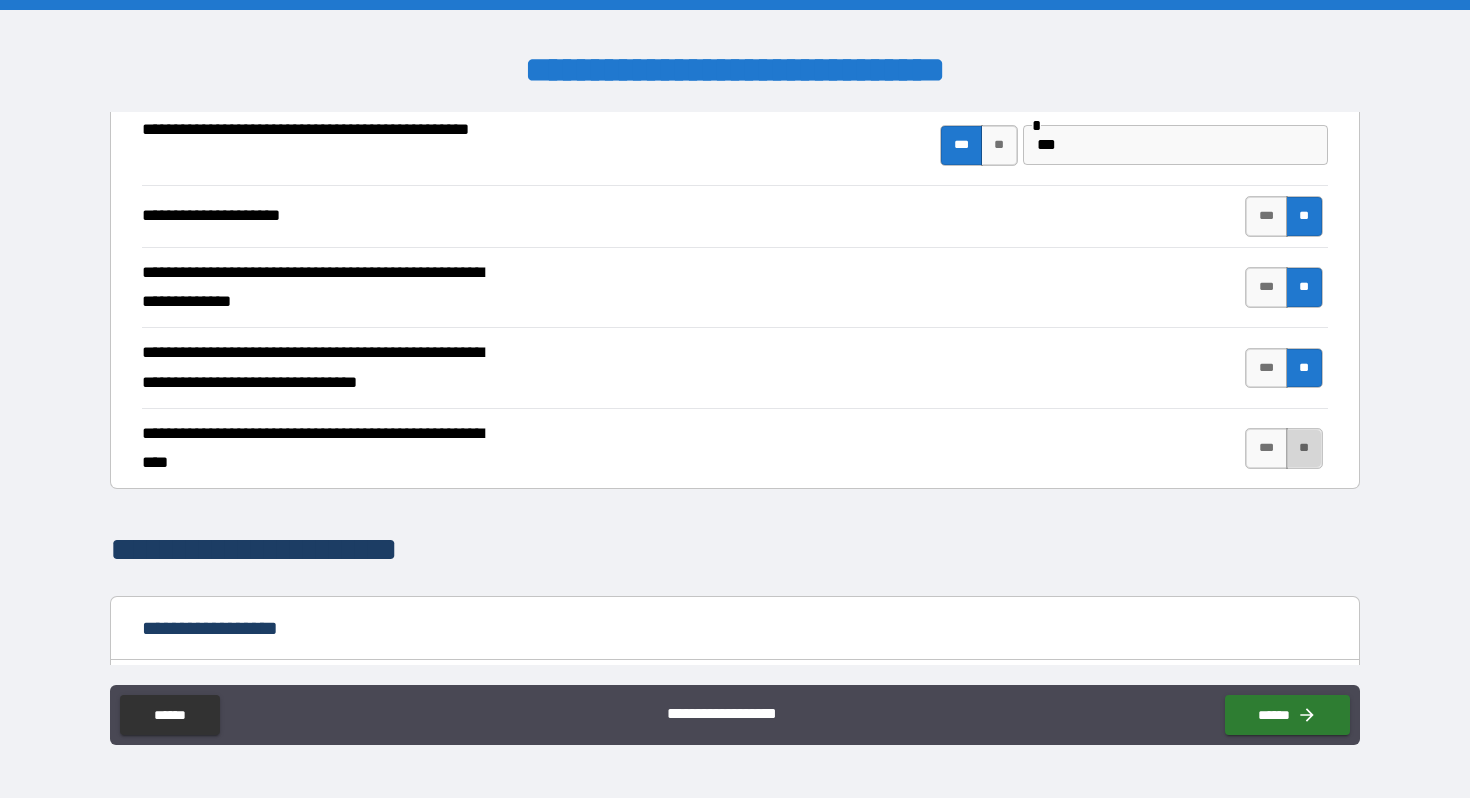 click on "**" at bounding box center (1304, 448) 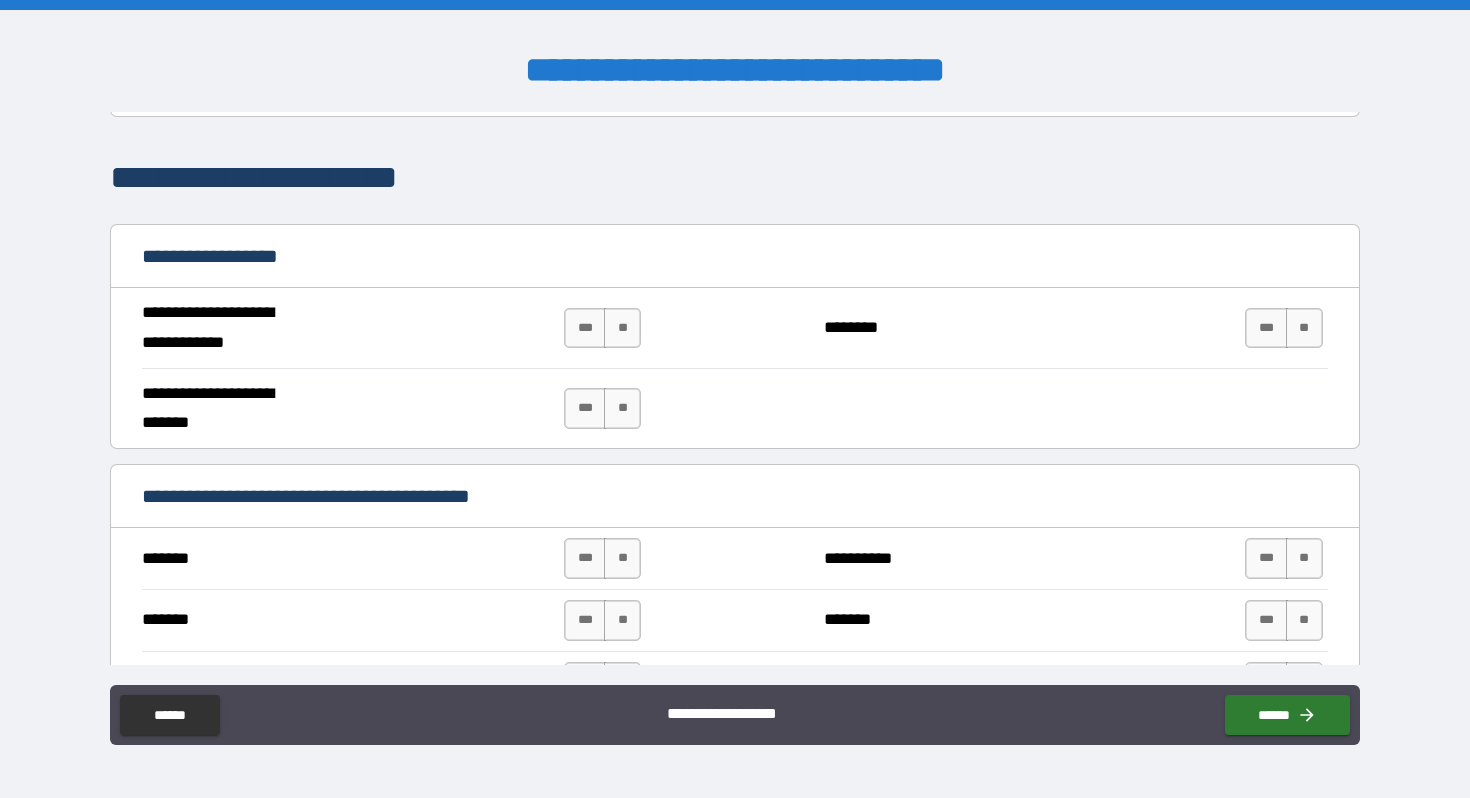 scroll, scrollTop: 1540, scrollLeft: 0, axis: vertical 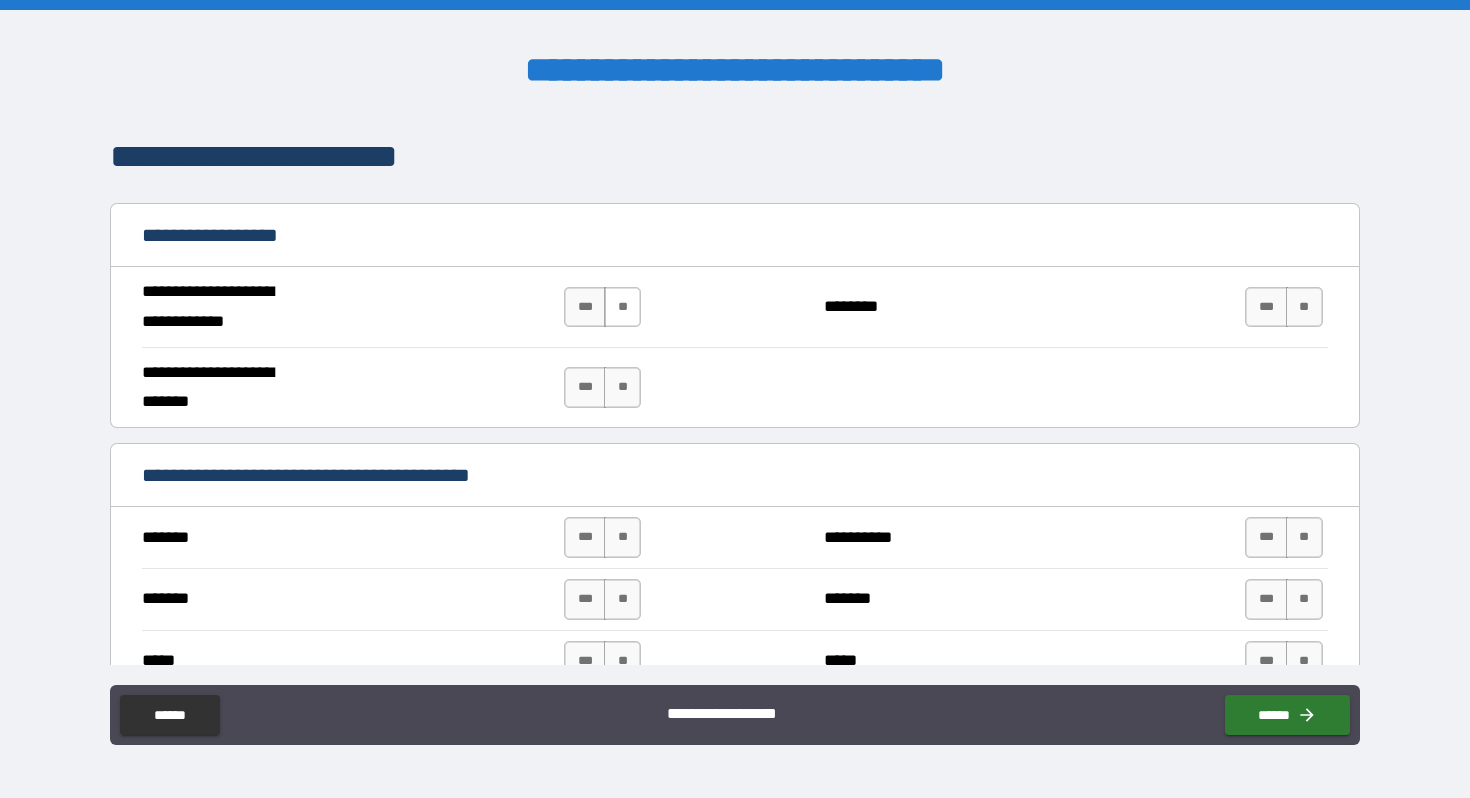 click on "**" at bounding box center [622, 307] 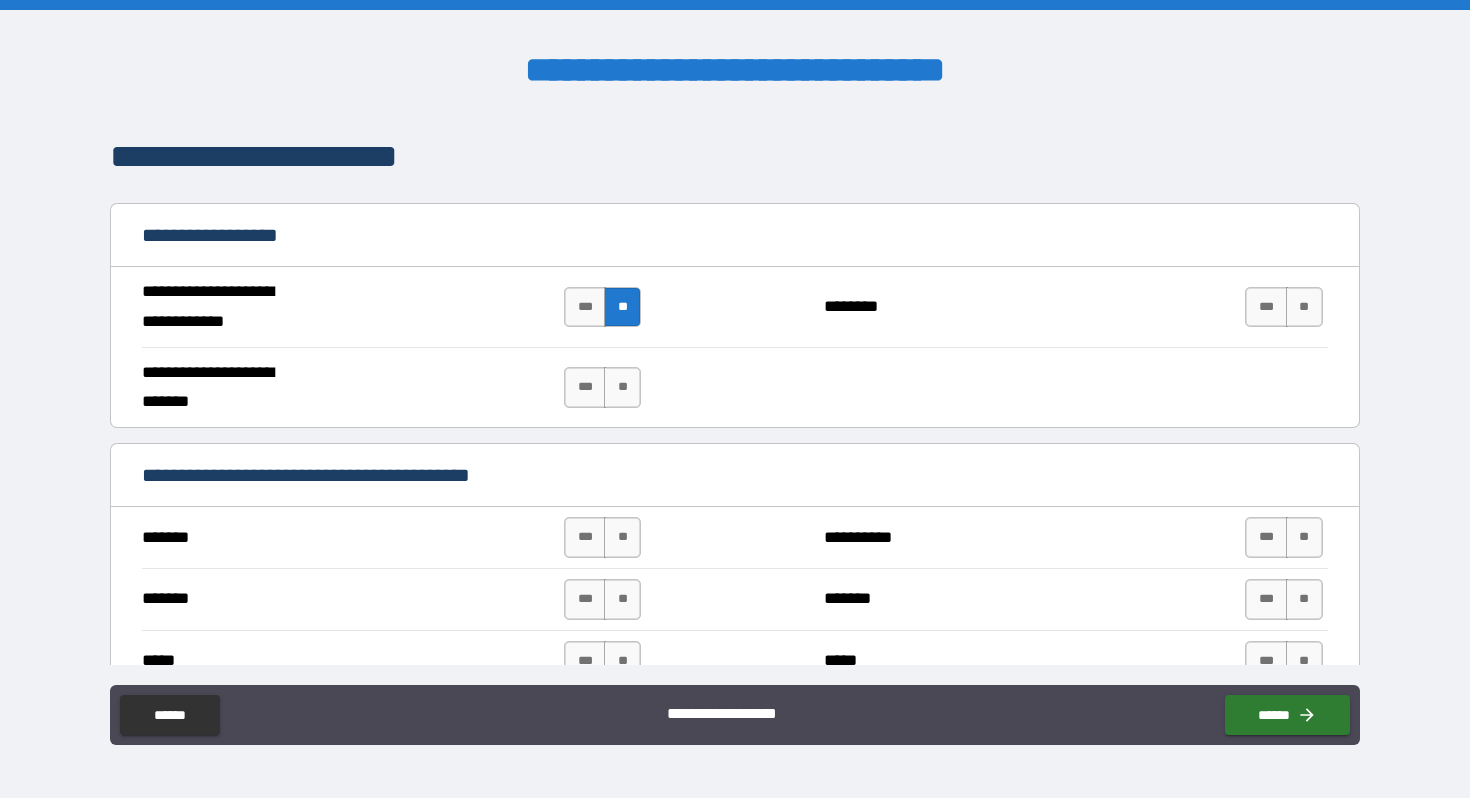 click on "*** **" at bounding box center [605, 388] 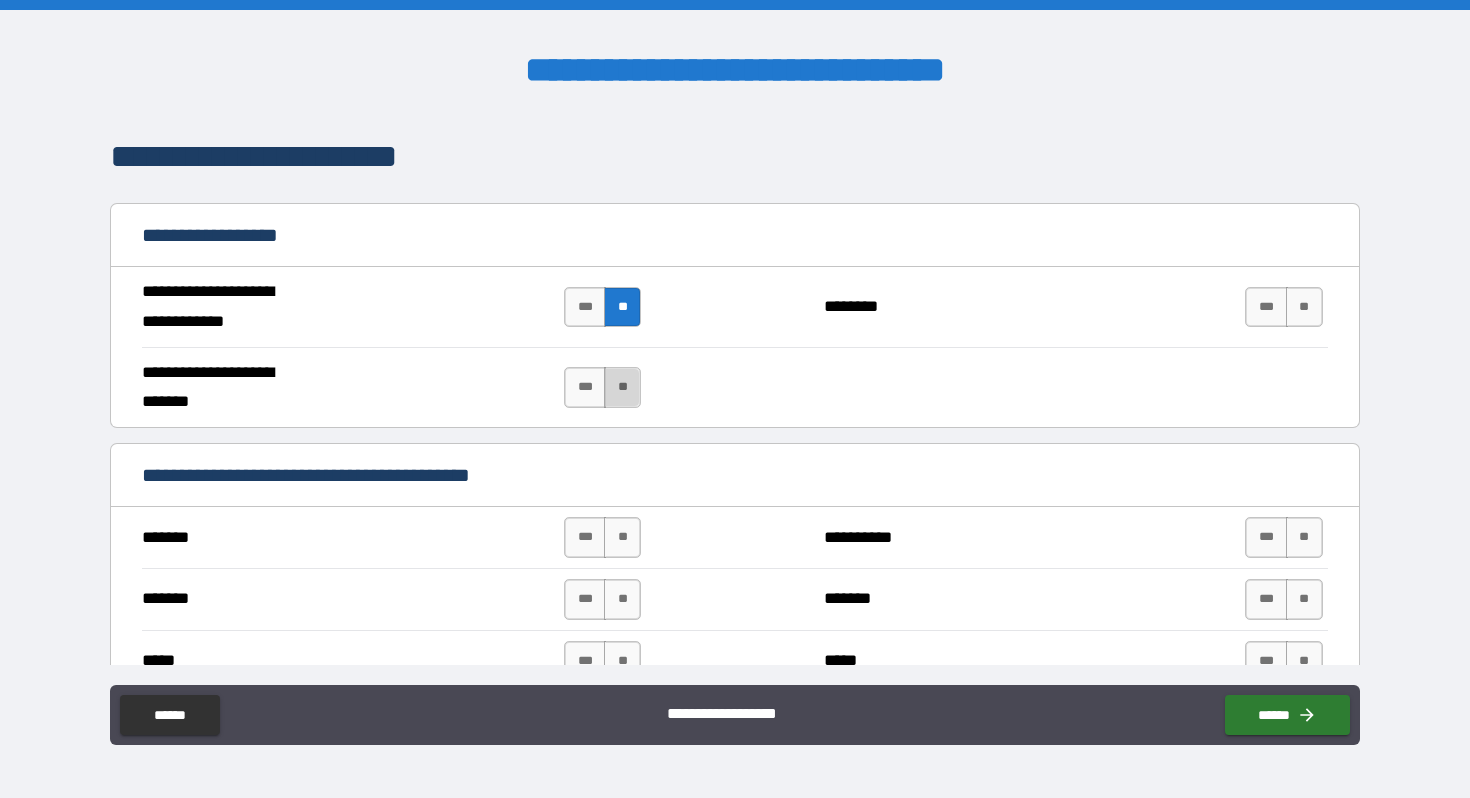 click on "**" at bounding box center [622, 387] 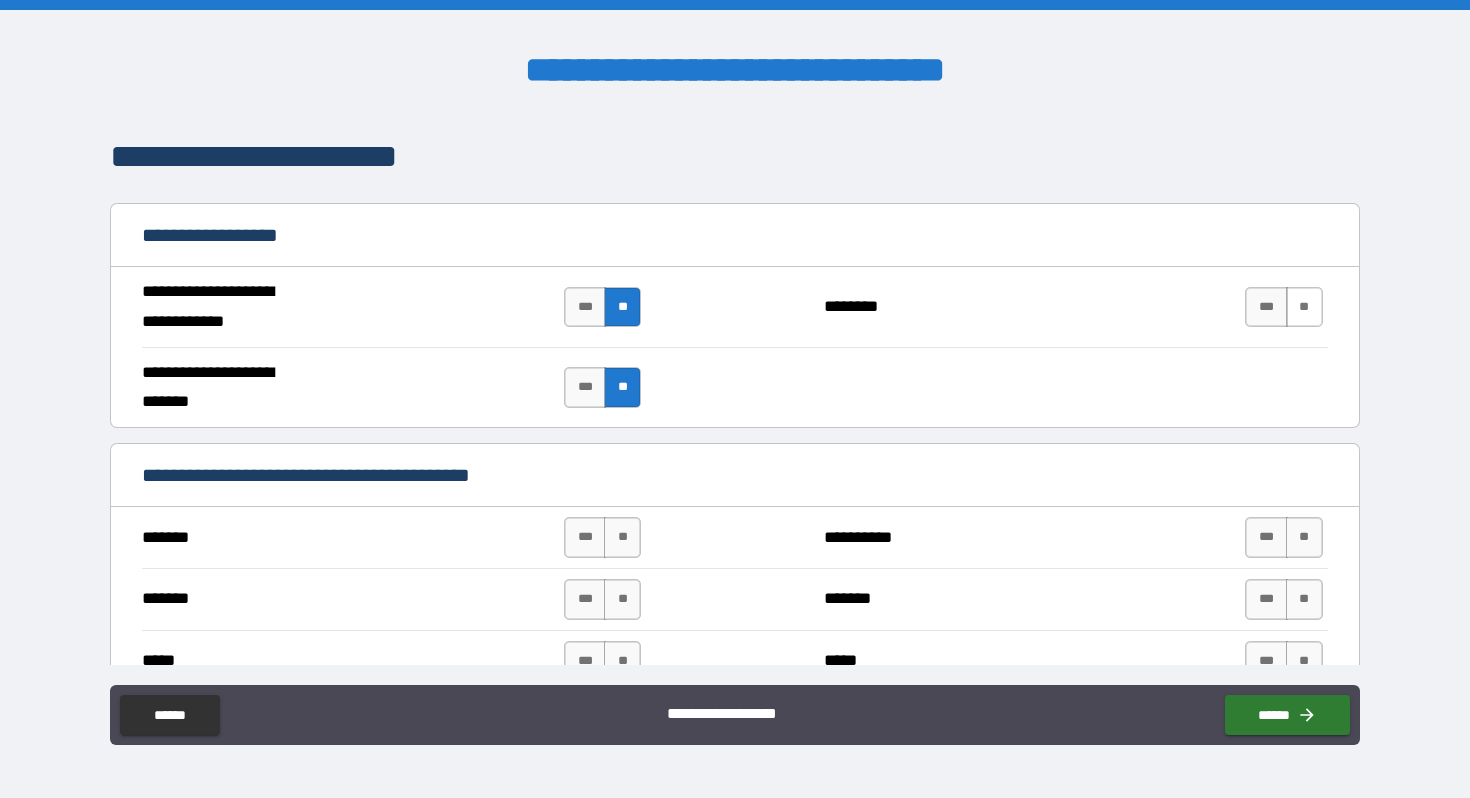 click on "**" at bounding box center (1304, 307) 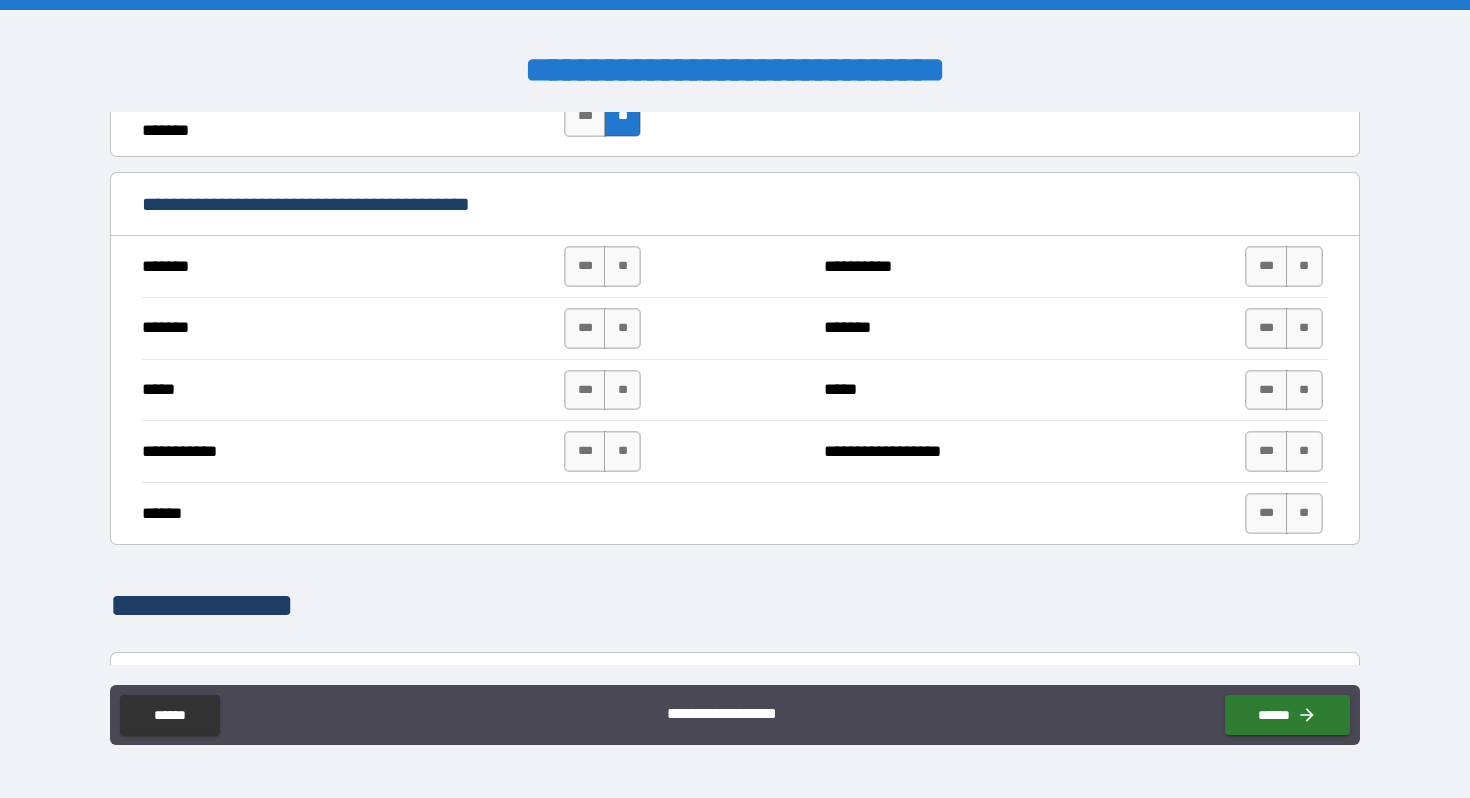 scroll, scrollTop: 1837, scrollLeft: 0, axis: vertical 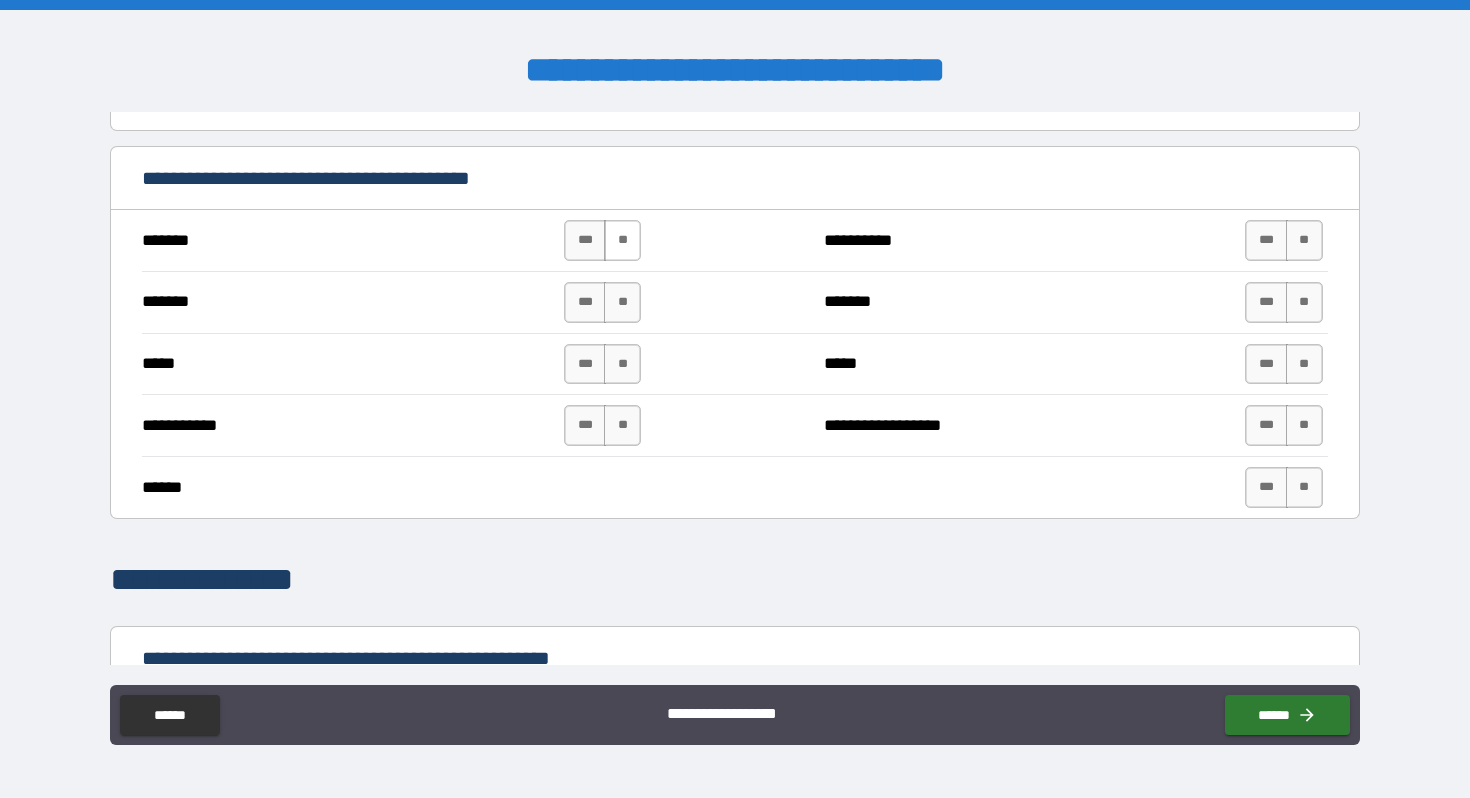 click on "**" at bounding box center (622, 240) 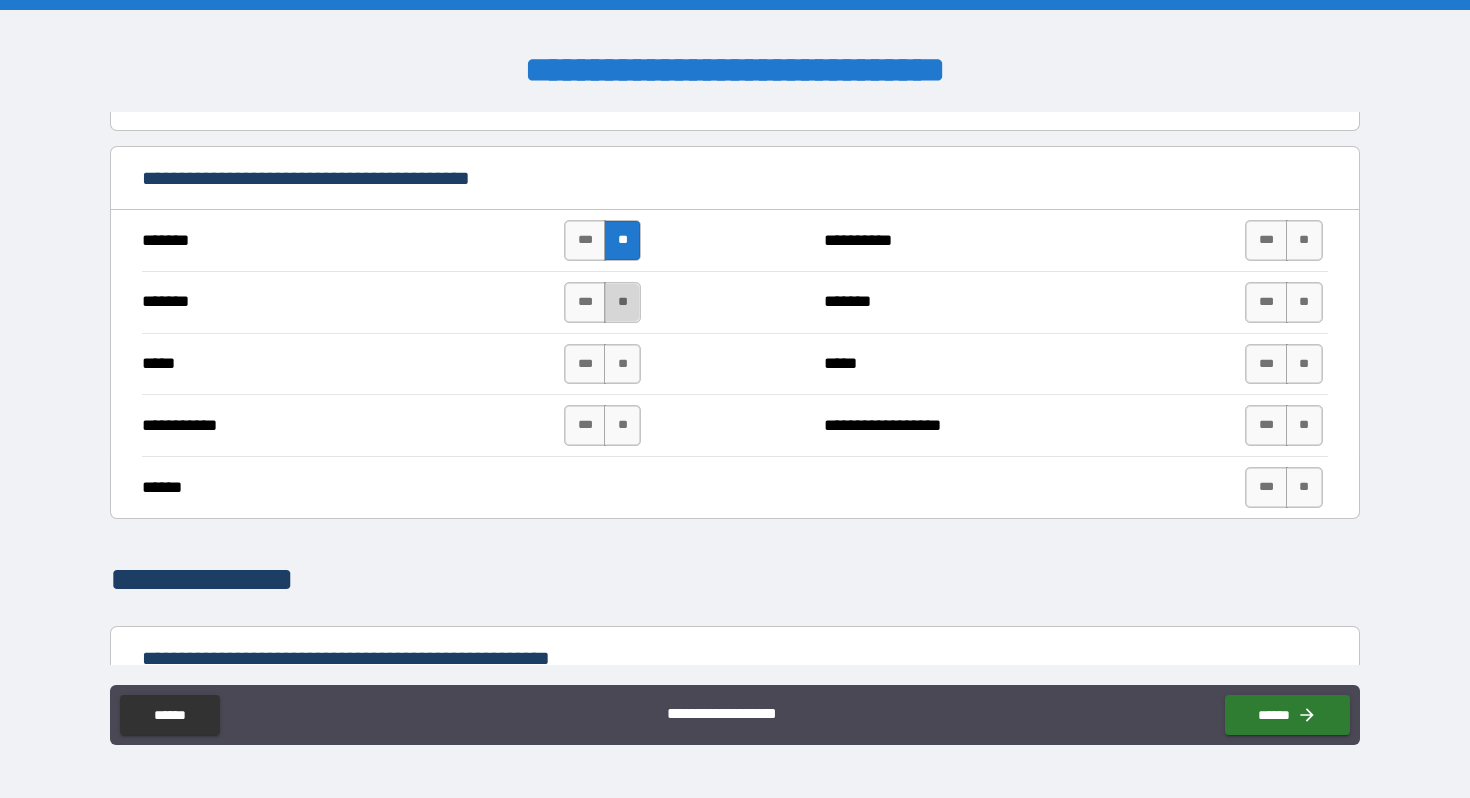 click on "**" at bounding box center [622, 302] 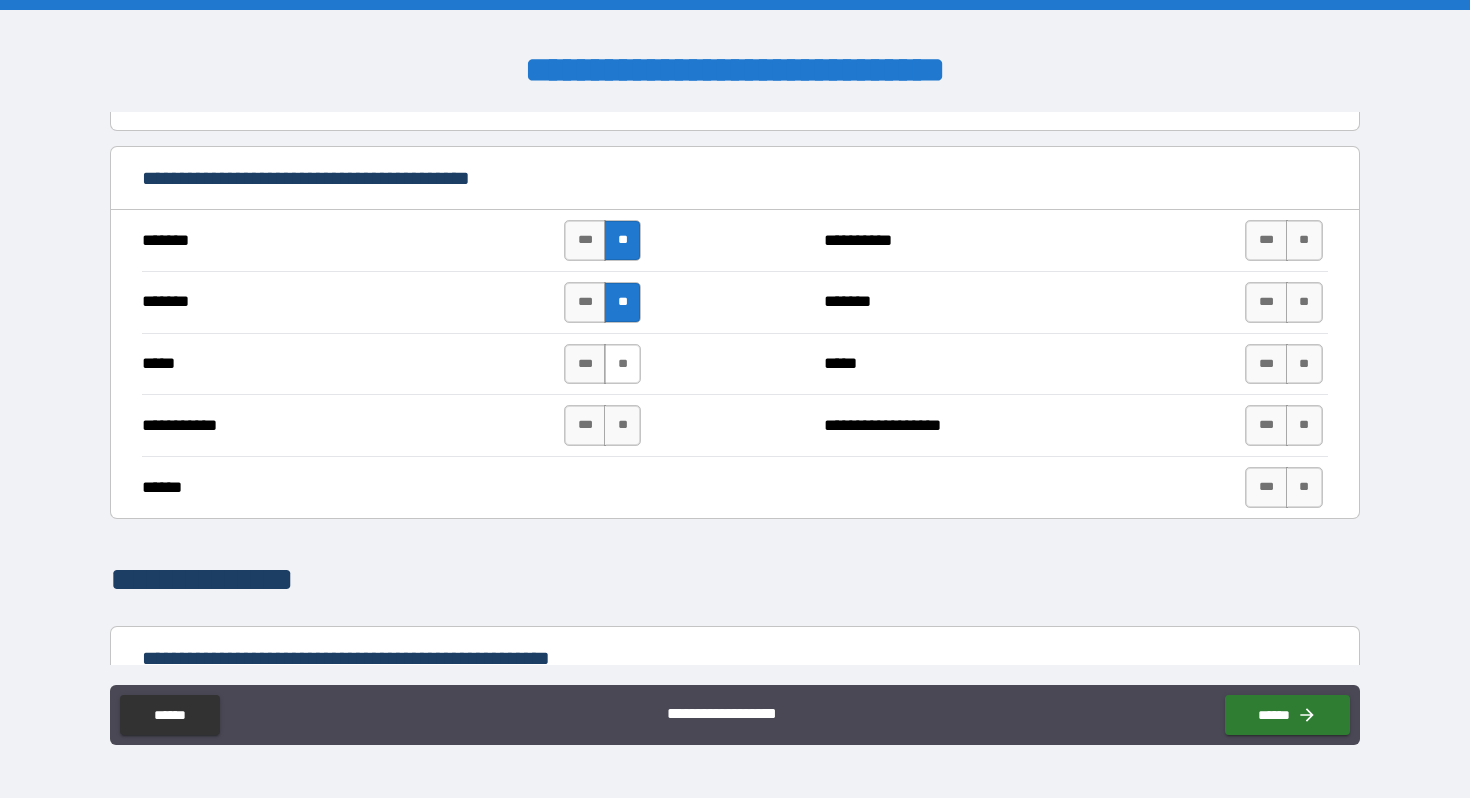 click on "**" at bounding box center (622, 364) 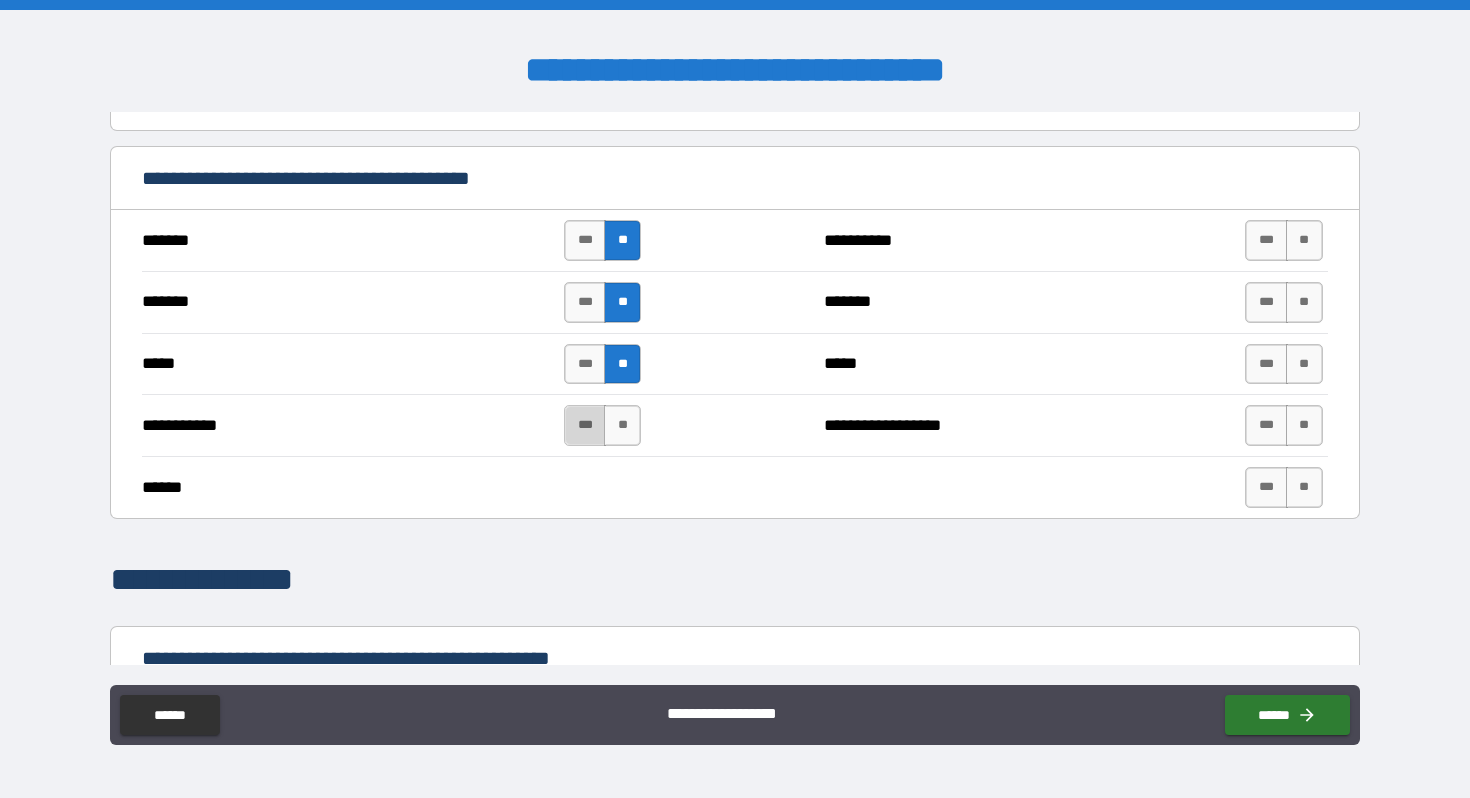 click on "***" at bounding box center [585, 425] 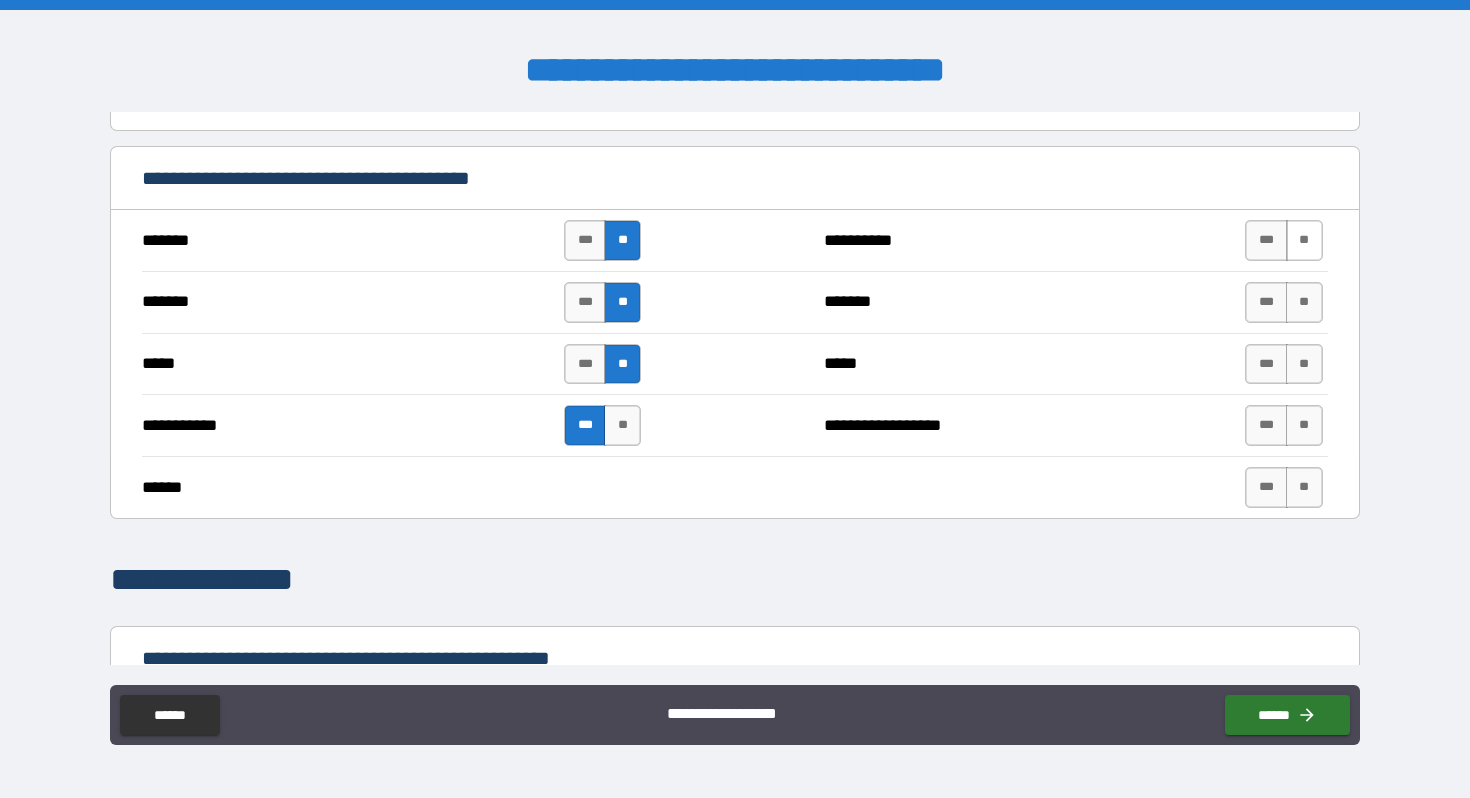 click on "**" at bounding box center [1304, 240] 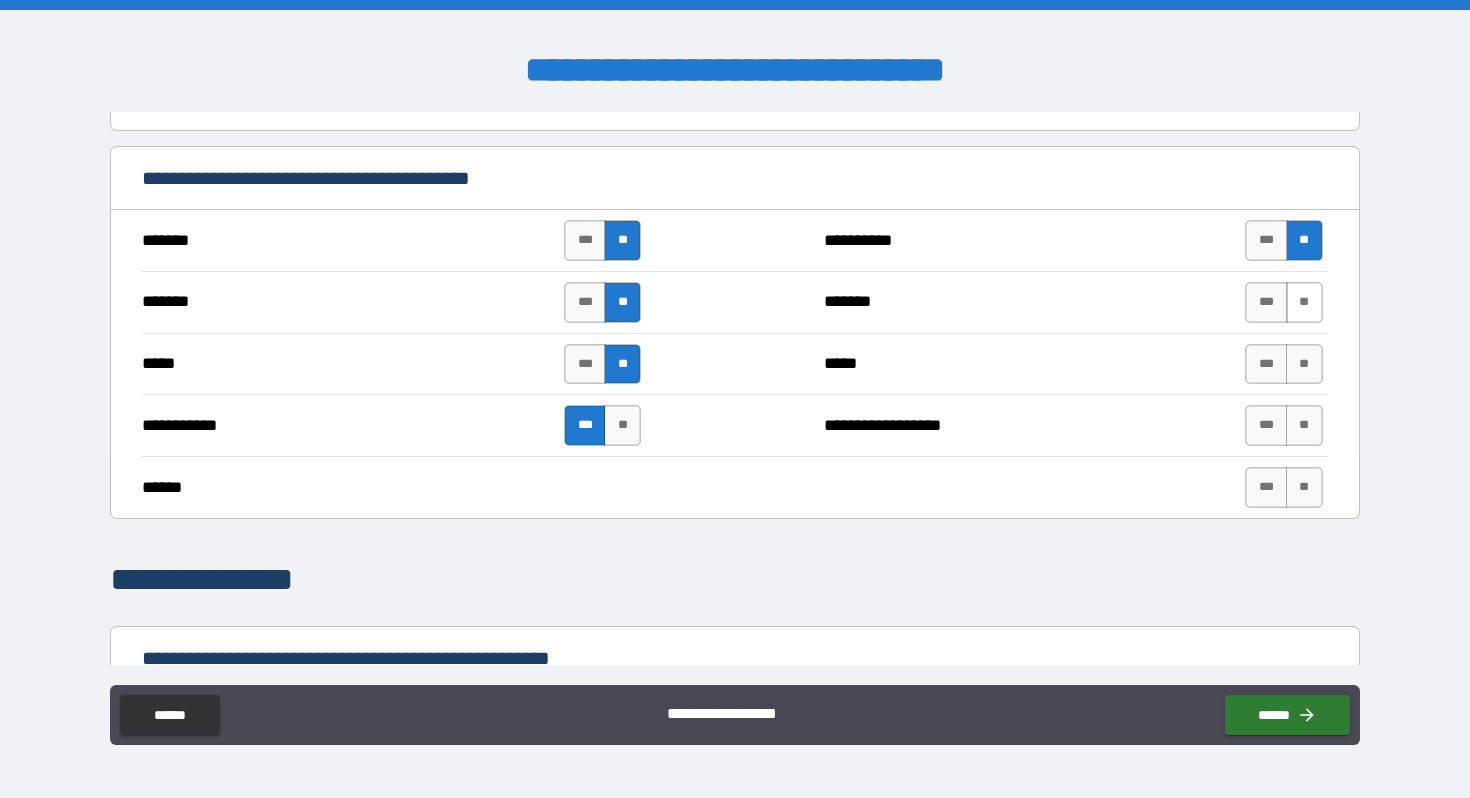 click on "**" at bounding box center [1304, 302] 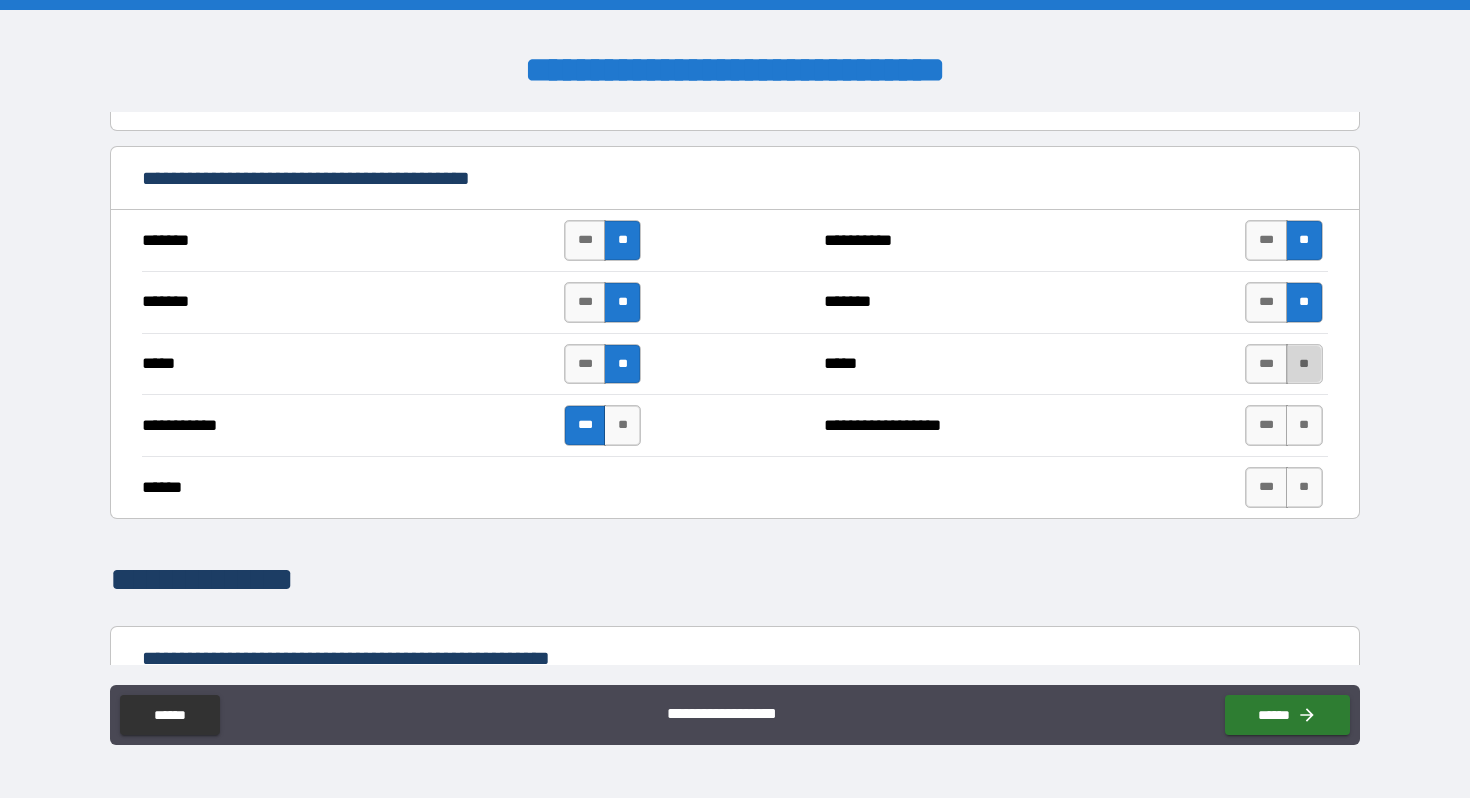 click on "**" at bounding box center (1304, 364) 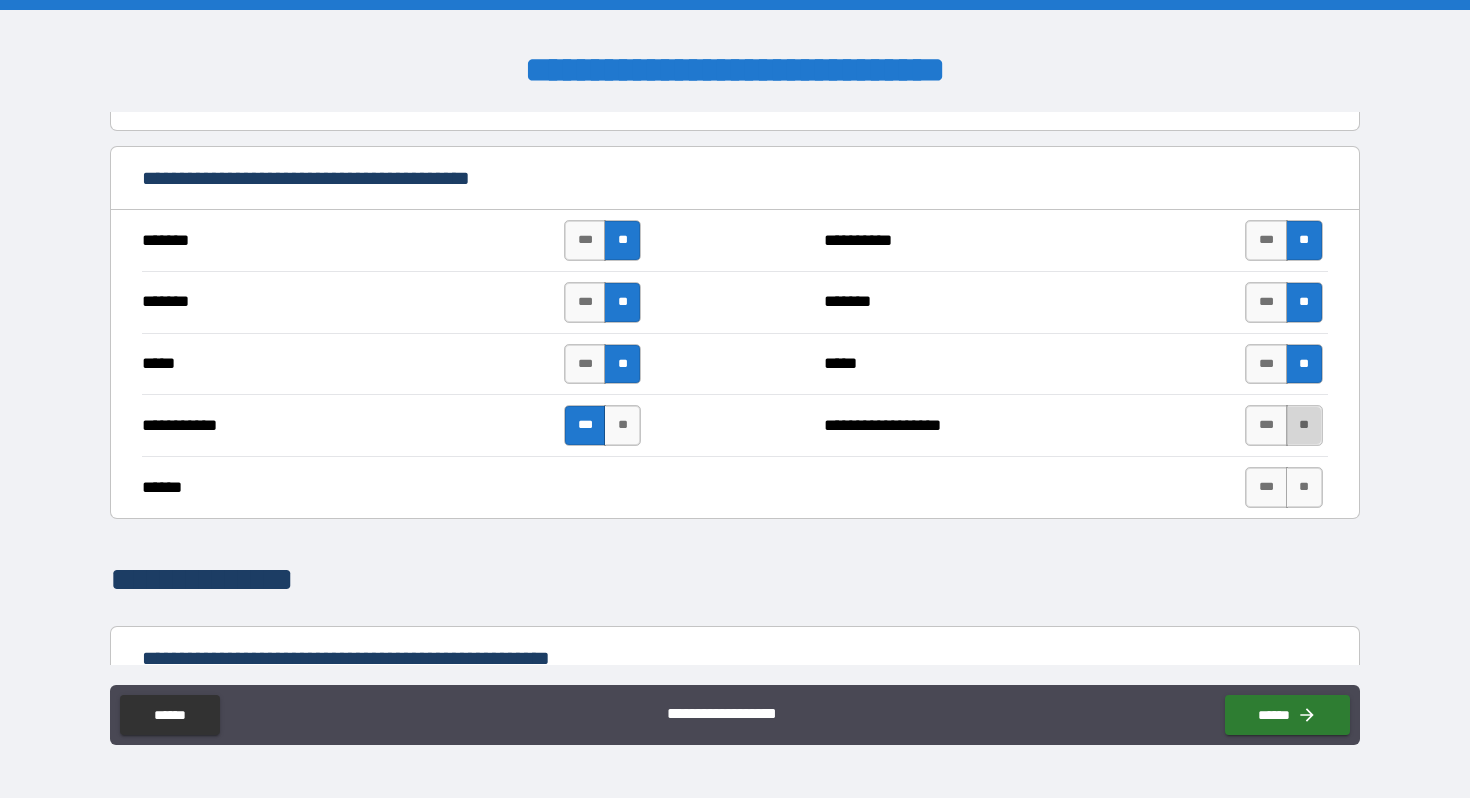 click on "**" at bounding box center (1304, 425) 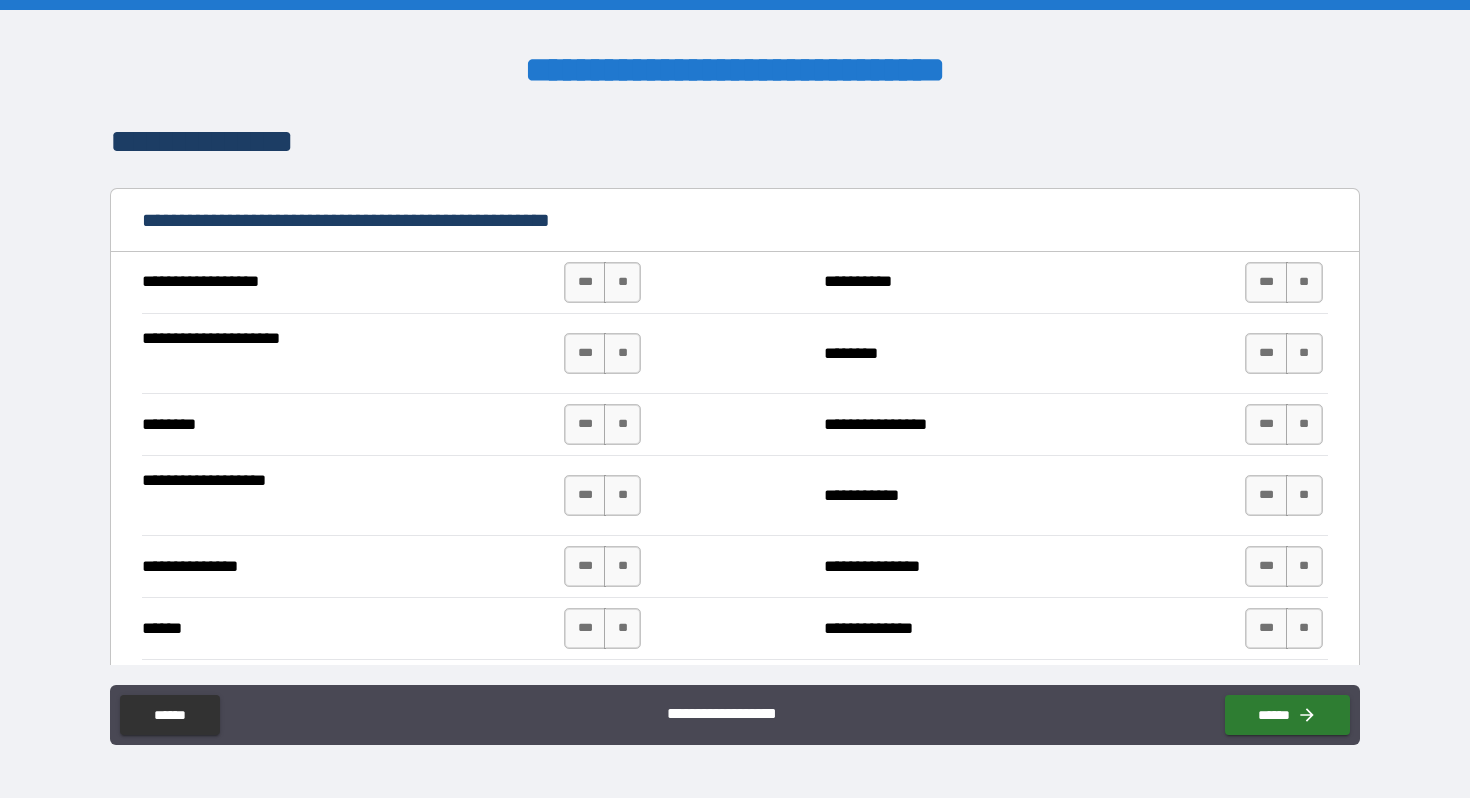 scroll, scrollTop: 2320, scrollLeft: 0, axis: vertical 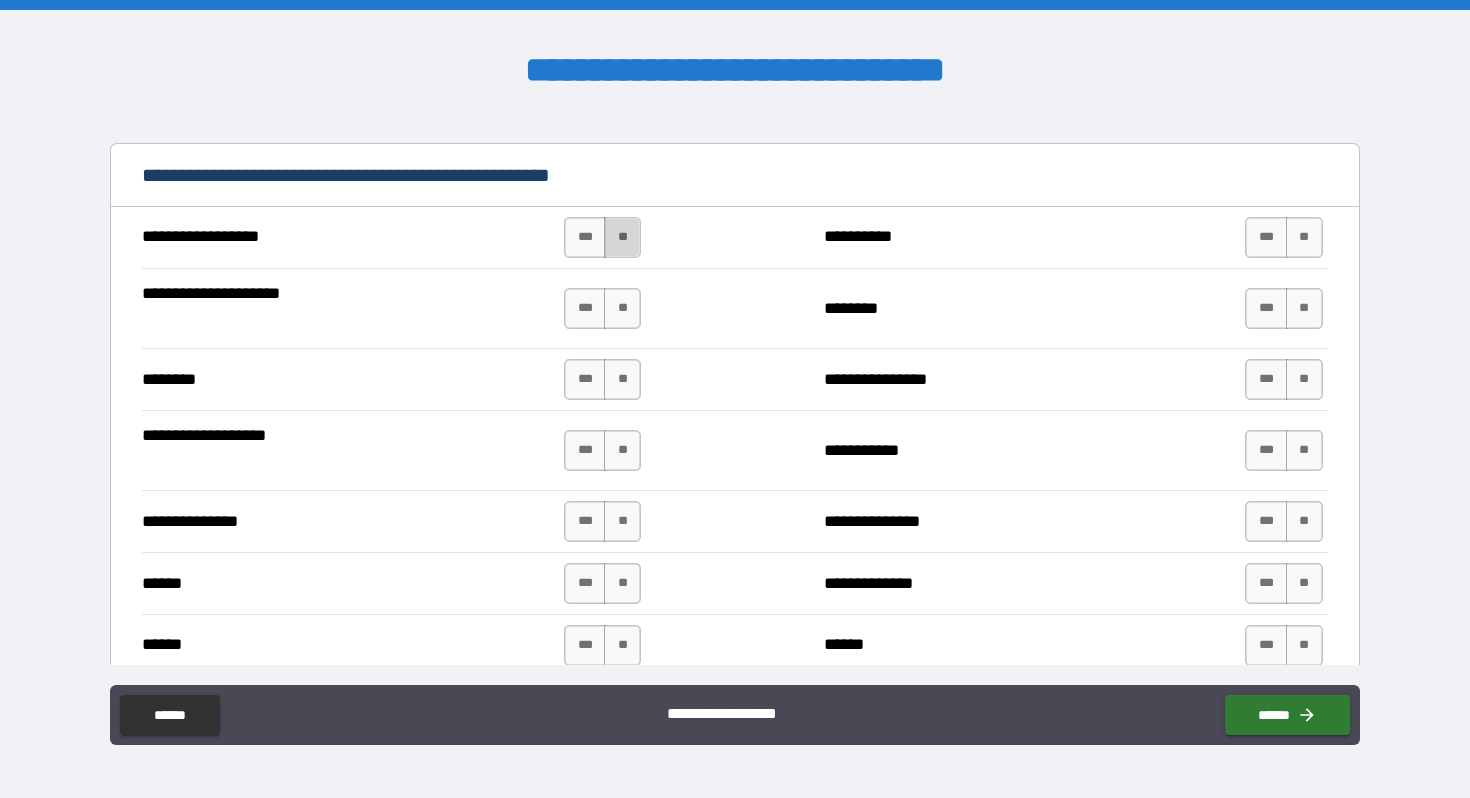 click on "**" at bounding box center (622, 237) 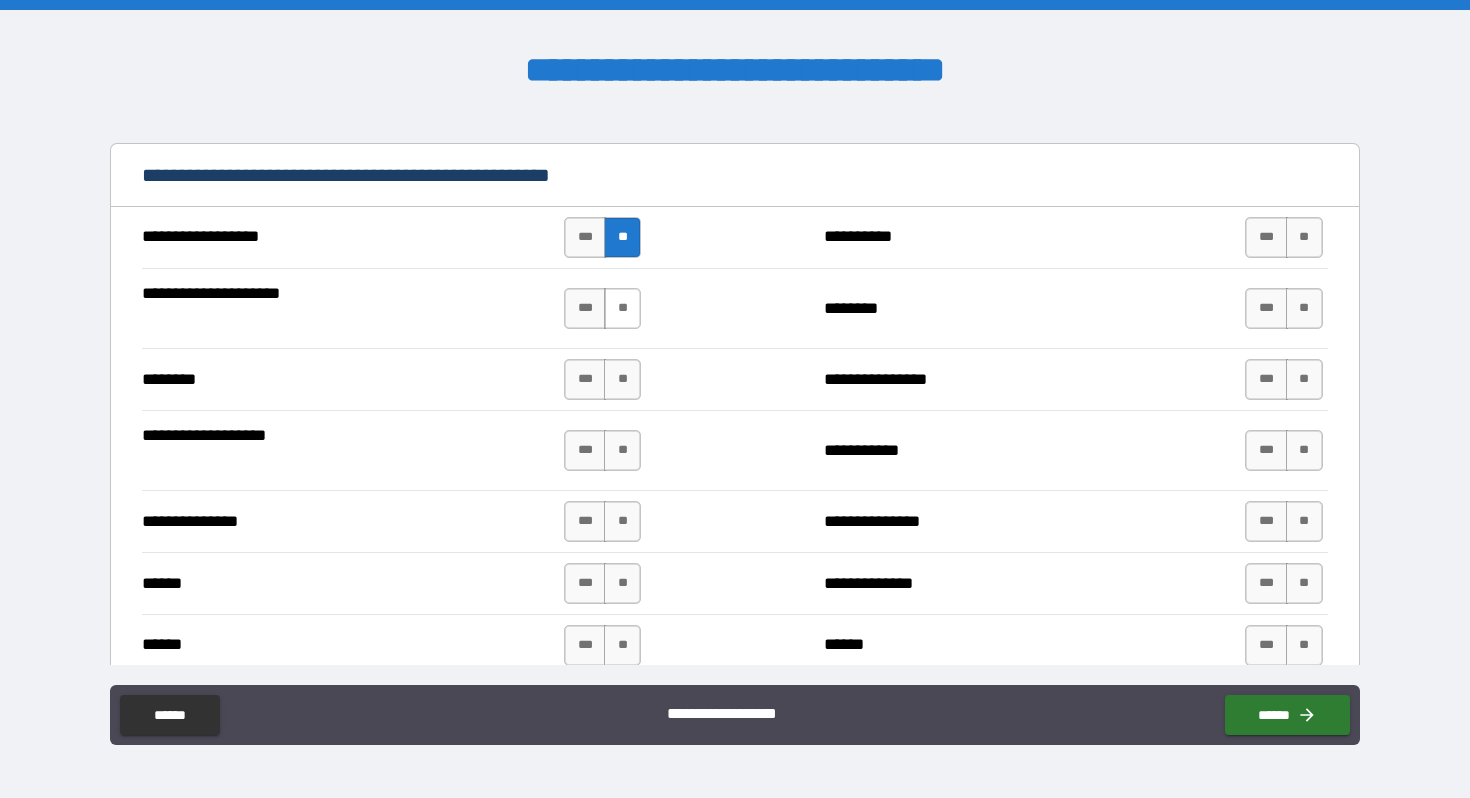 click on "**" at bounding box center [622, 308] 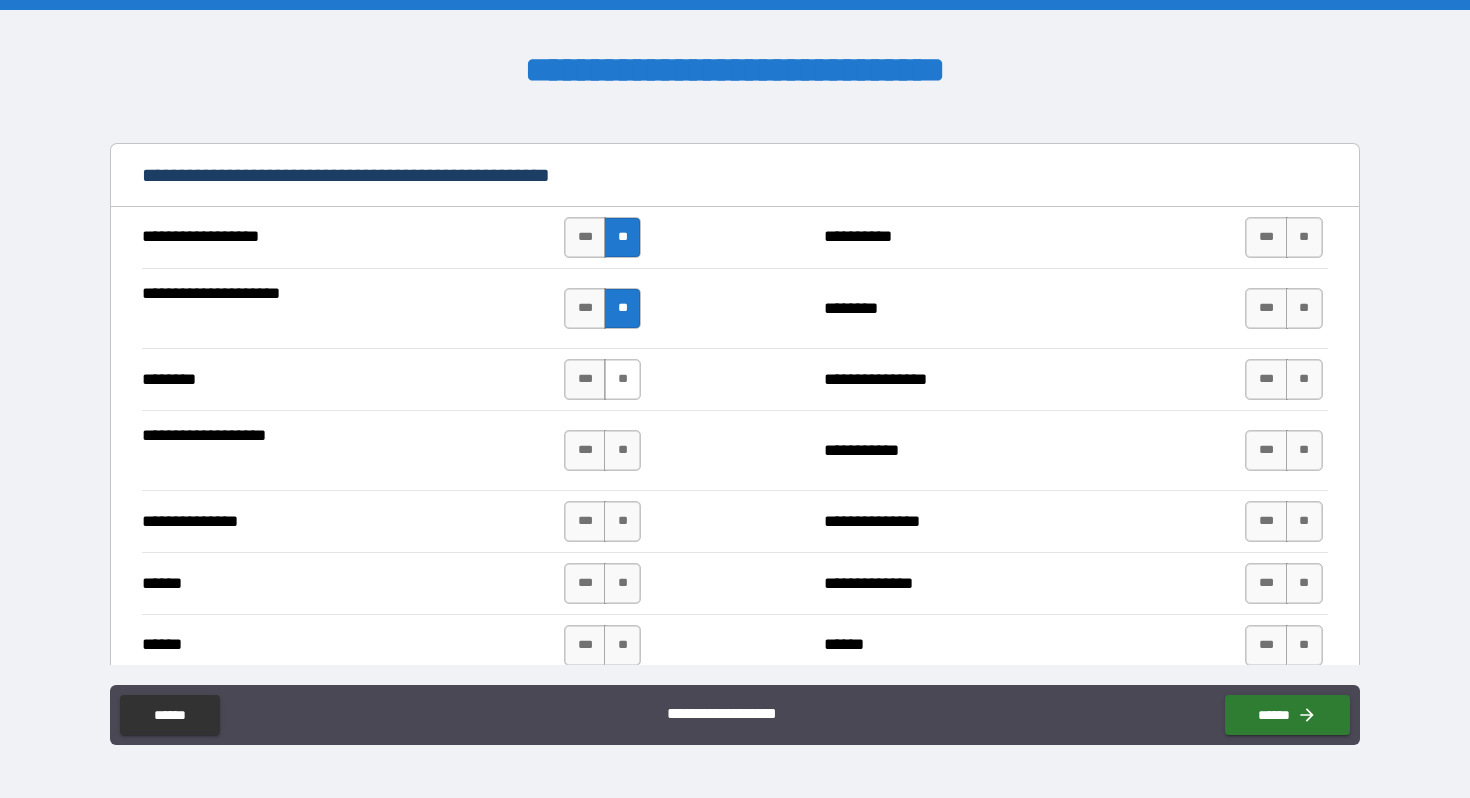 click on "**" at bounding box center [622, 379] 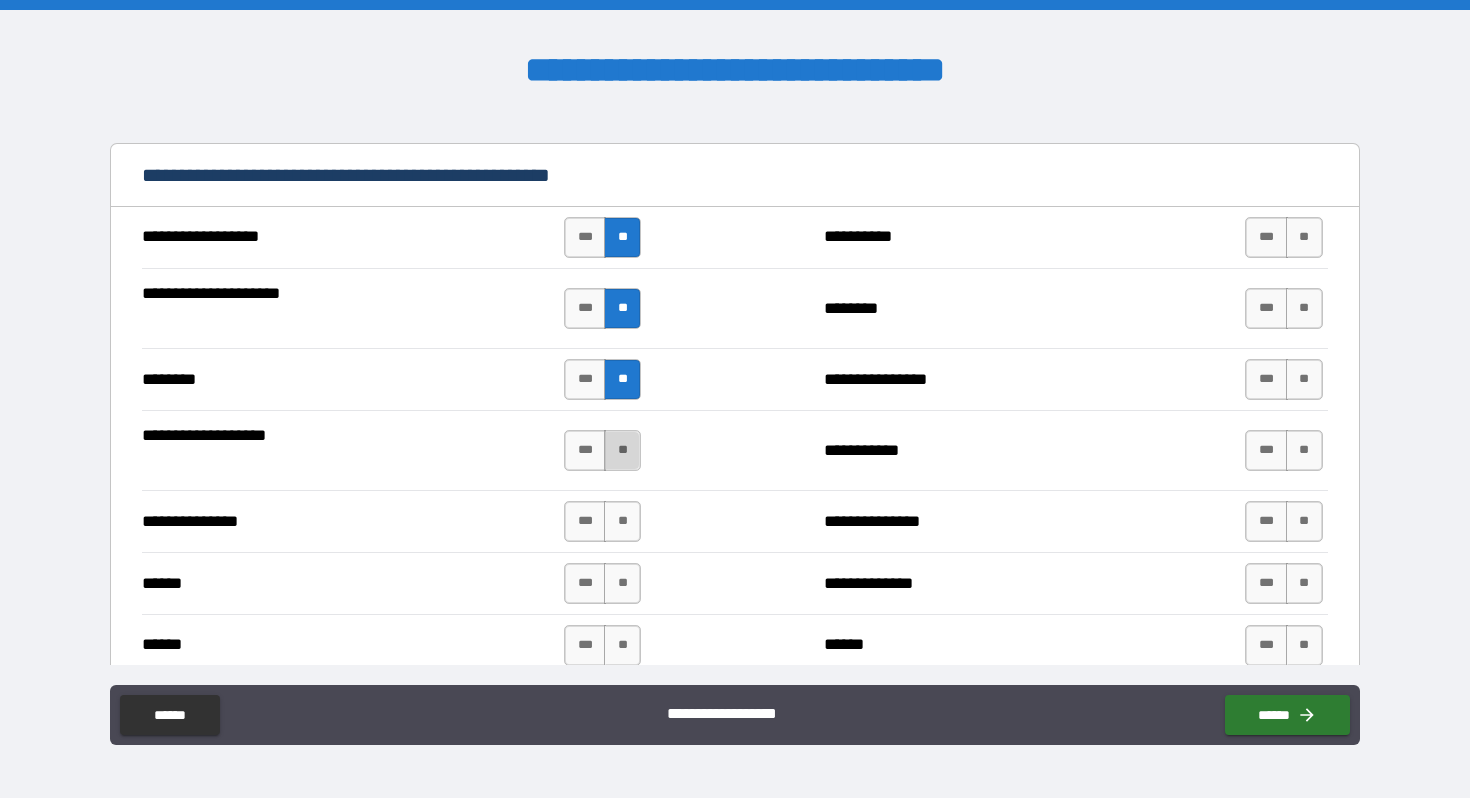 click on "**" at bounding box center (622, 450) 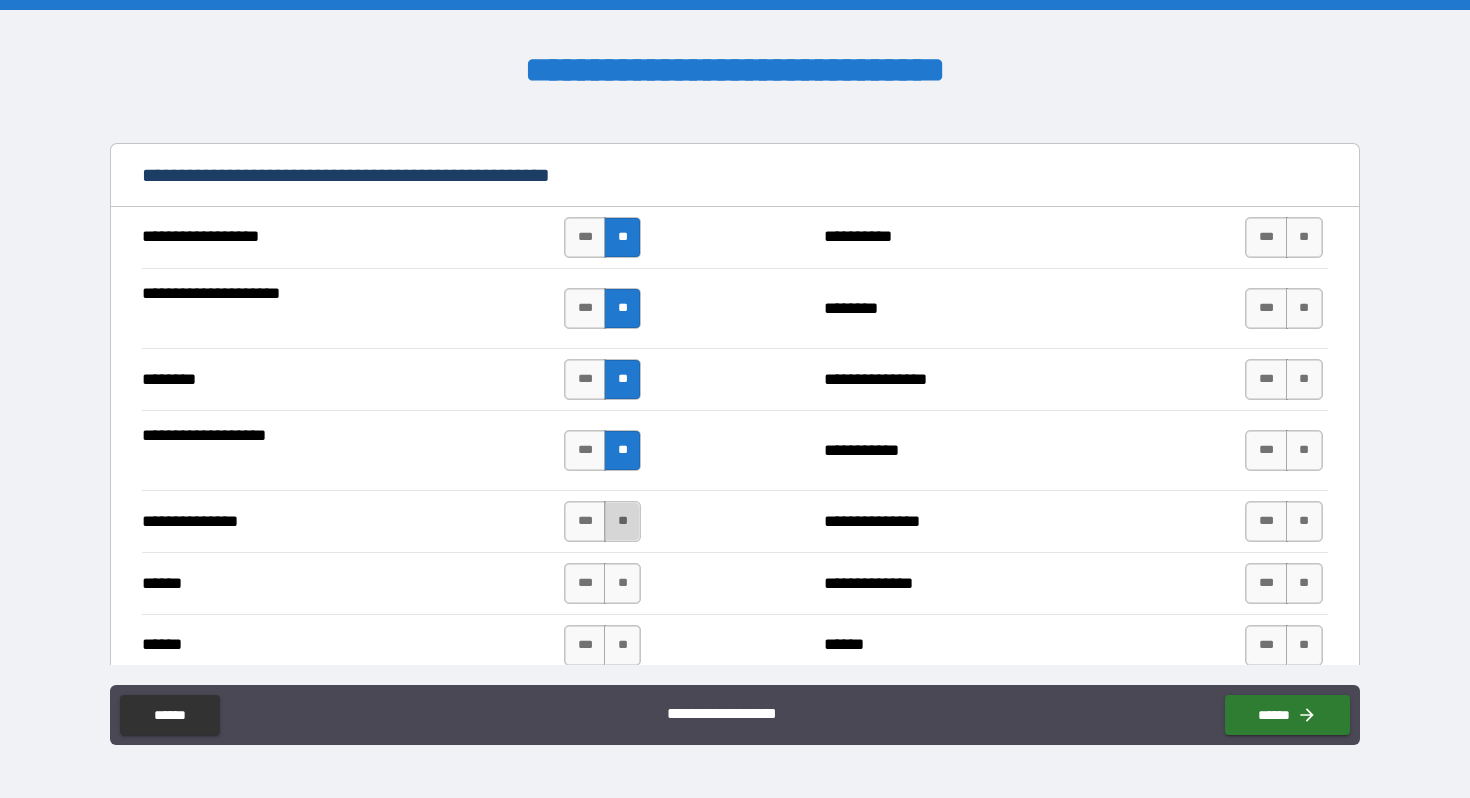 click on "**" at bounding box center (622, 521) 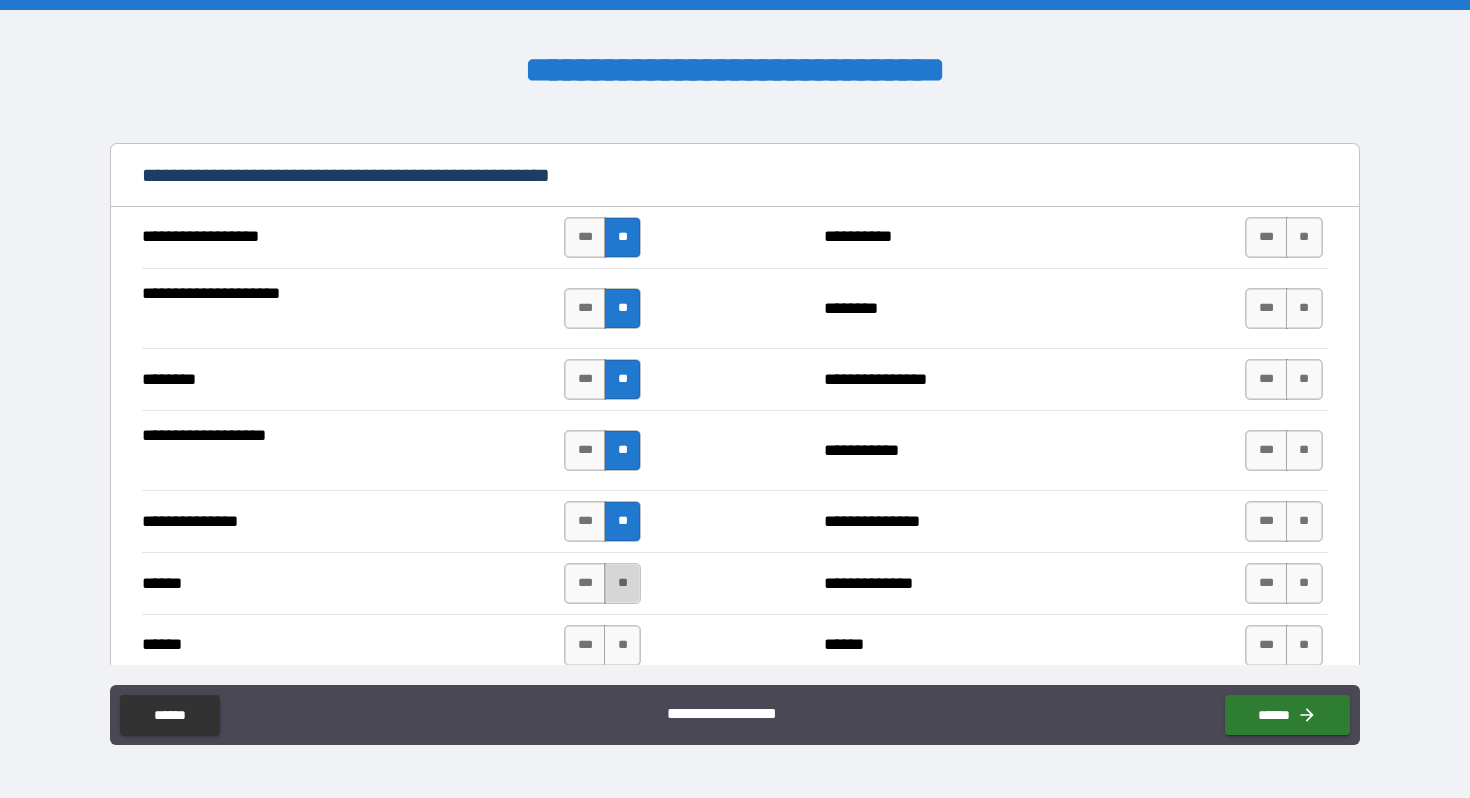 click on "**" at bounding box center [622, 583] 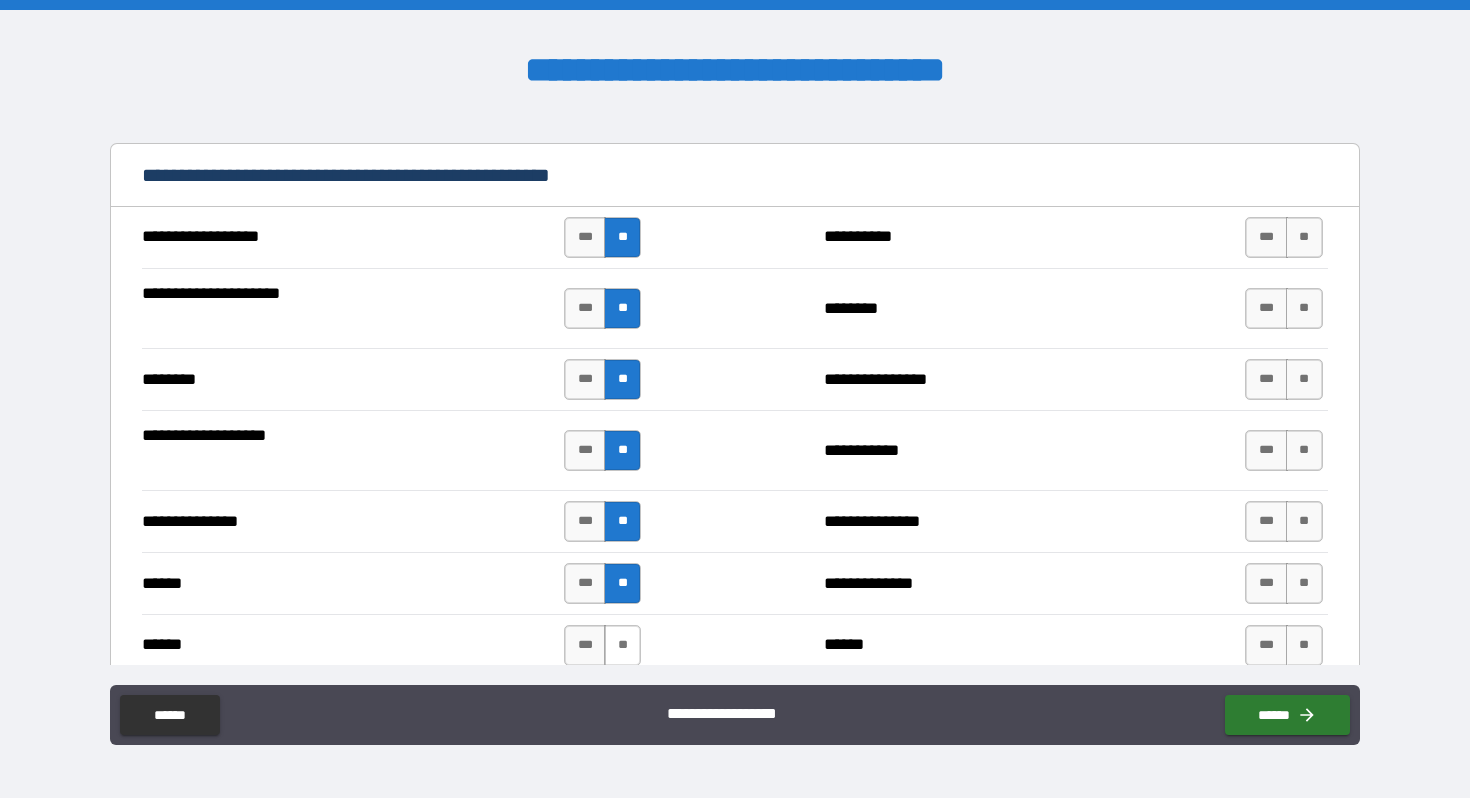 click on "**" at bounding box center (622, 645) 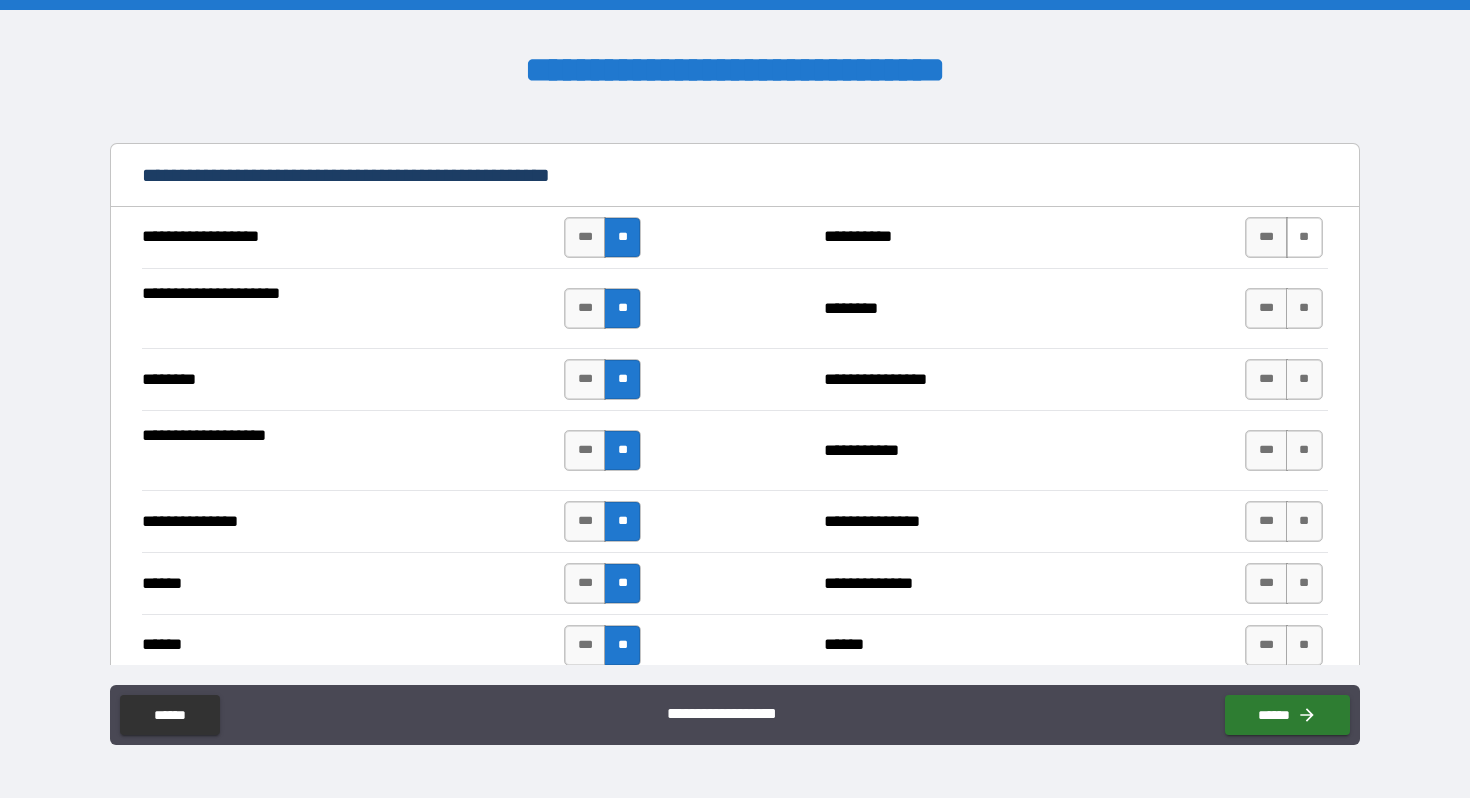 click on "**" at bounding box center [1304, 237] 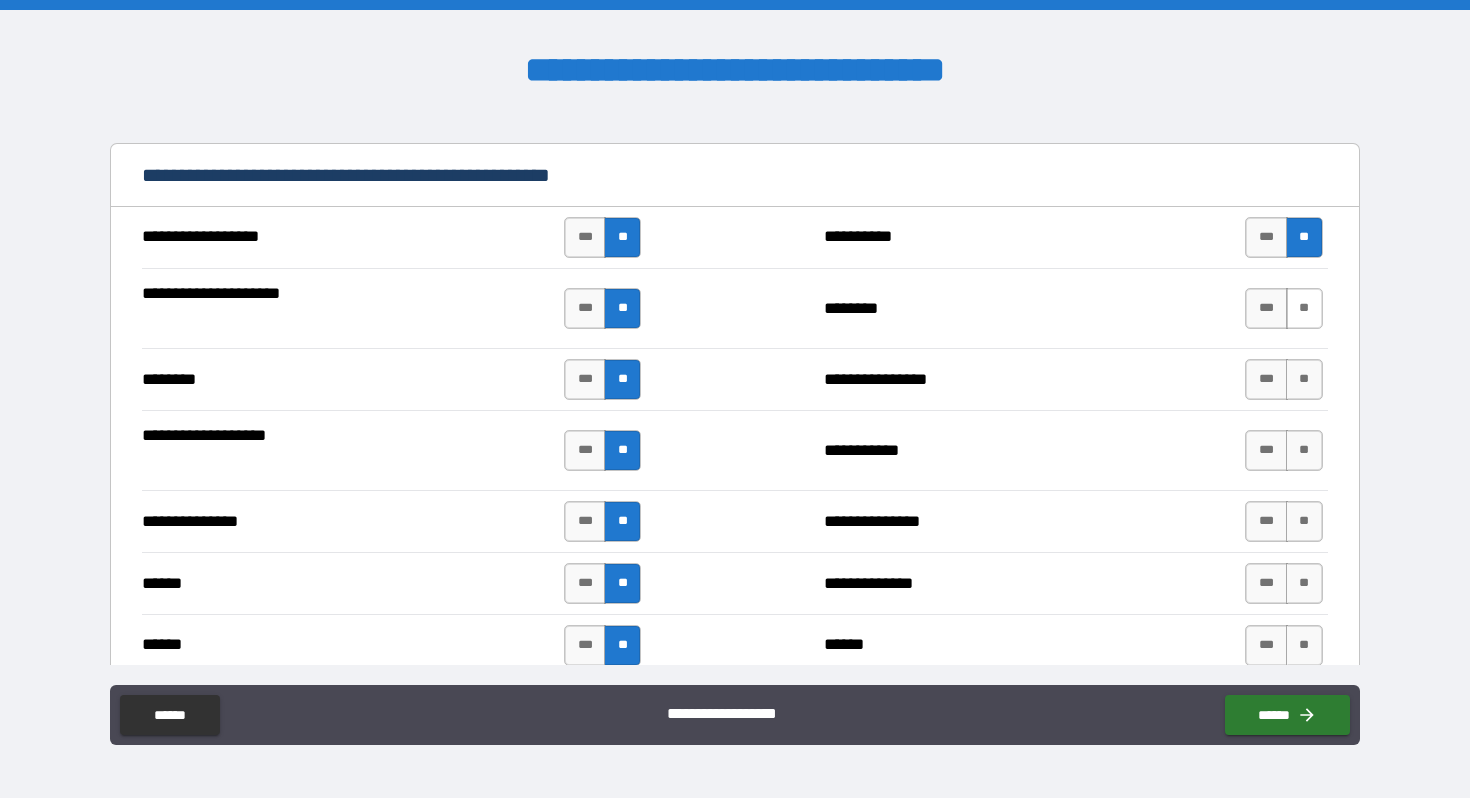 click on "**" at bounding box center (1304, 308) 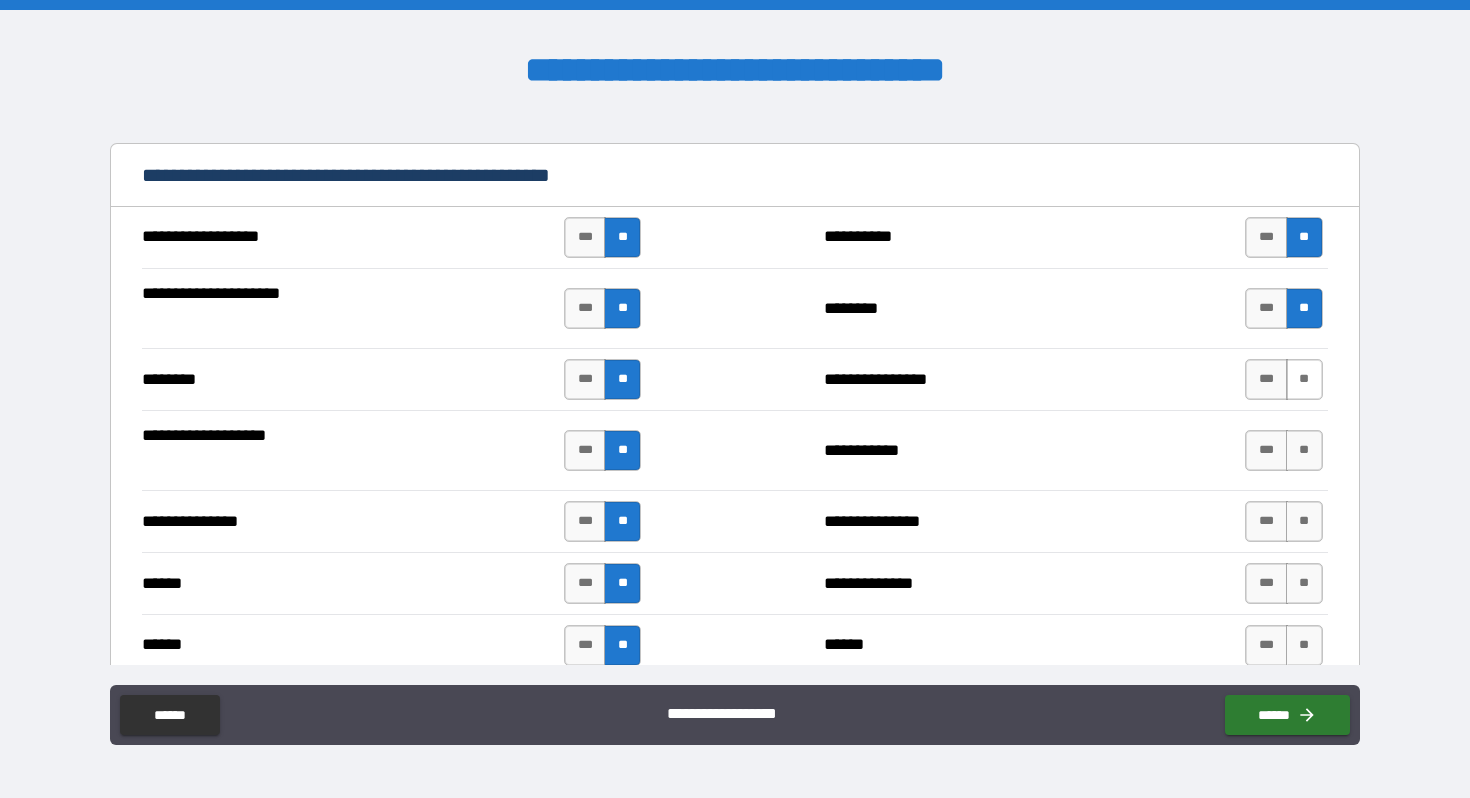click on "**" at bounding box center (1304, 379) 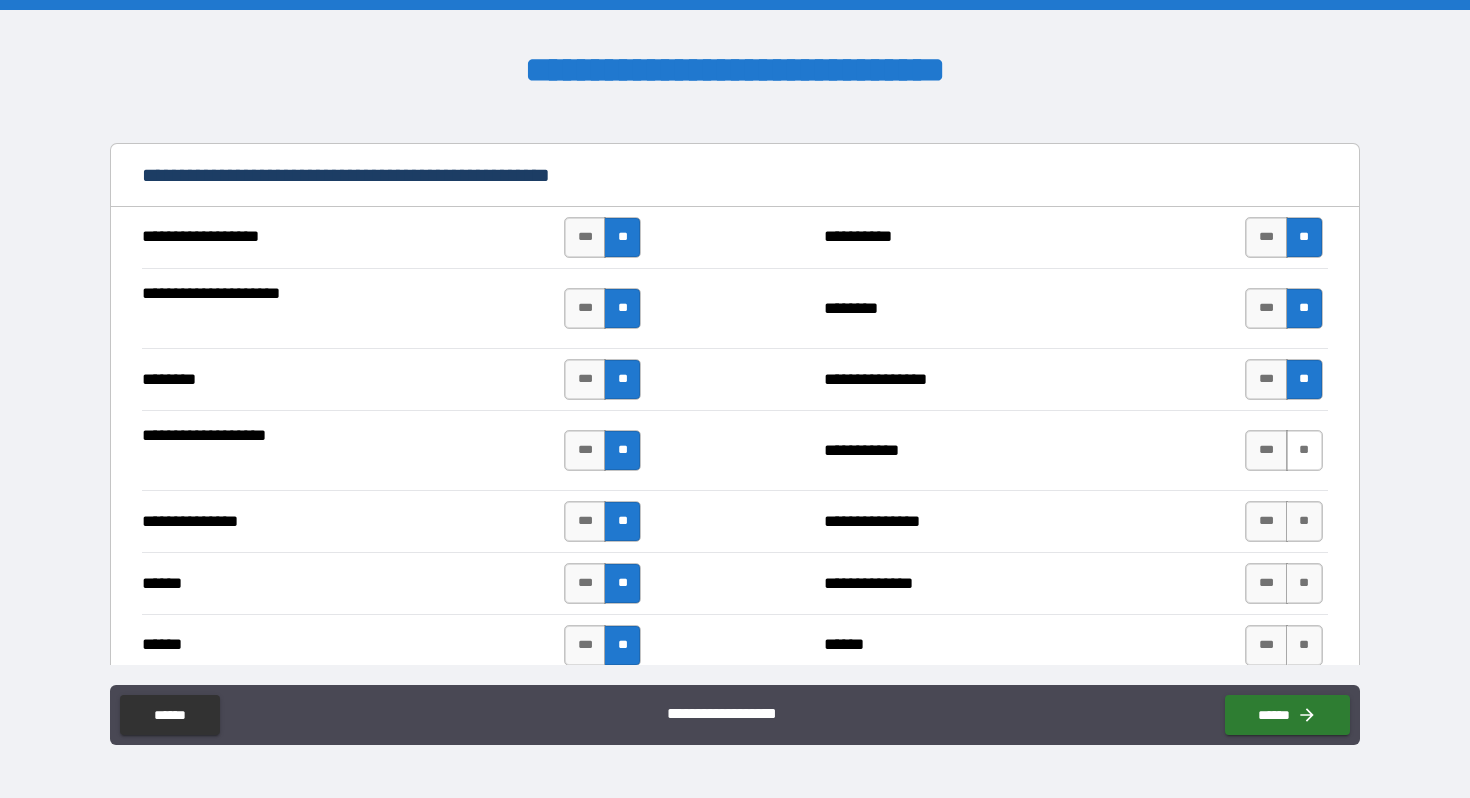 click on "**" at bounding box center (1304, 450) 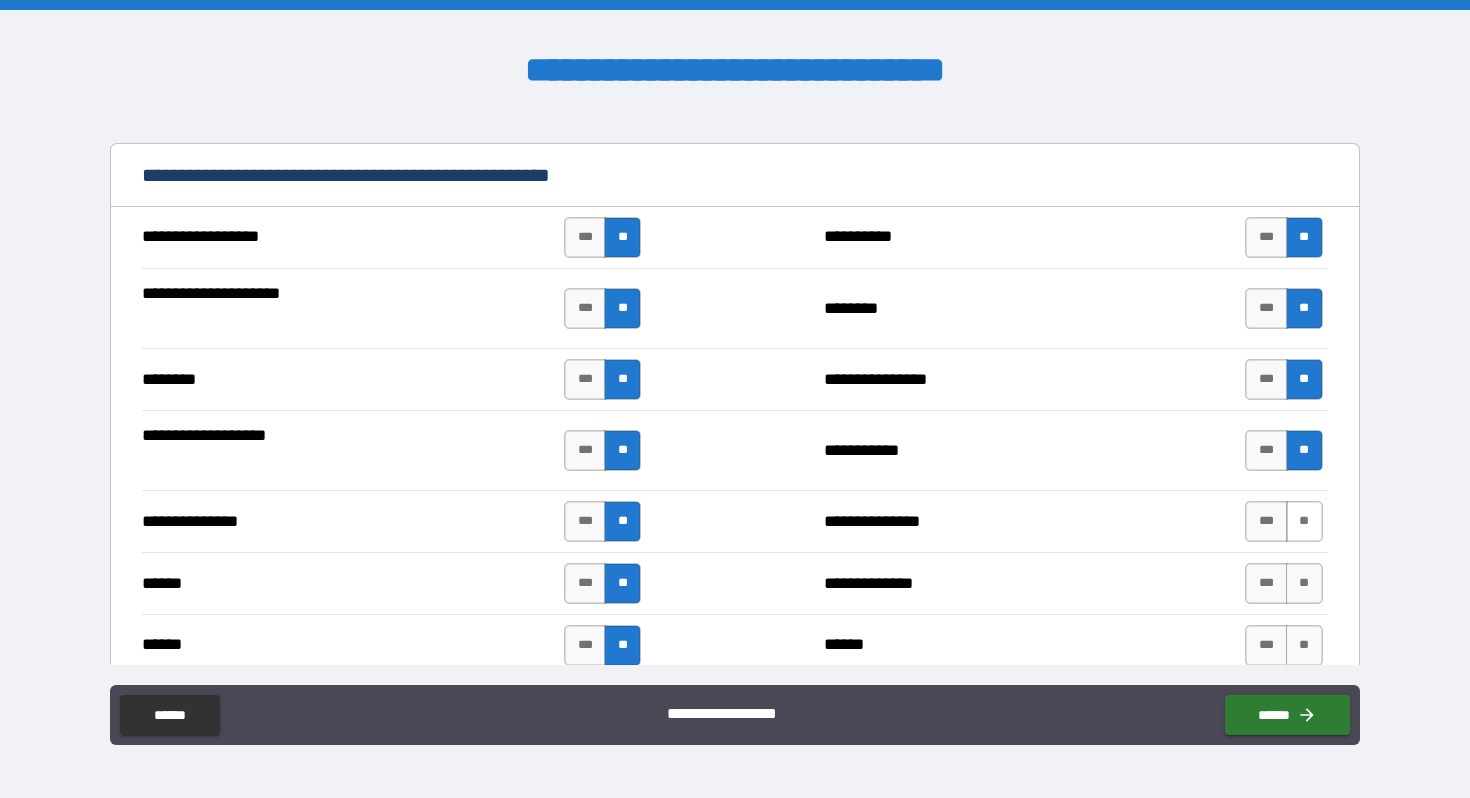 click on "**" at bounding box center (1304, 521) 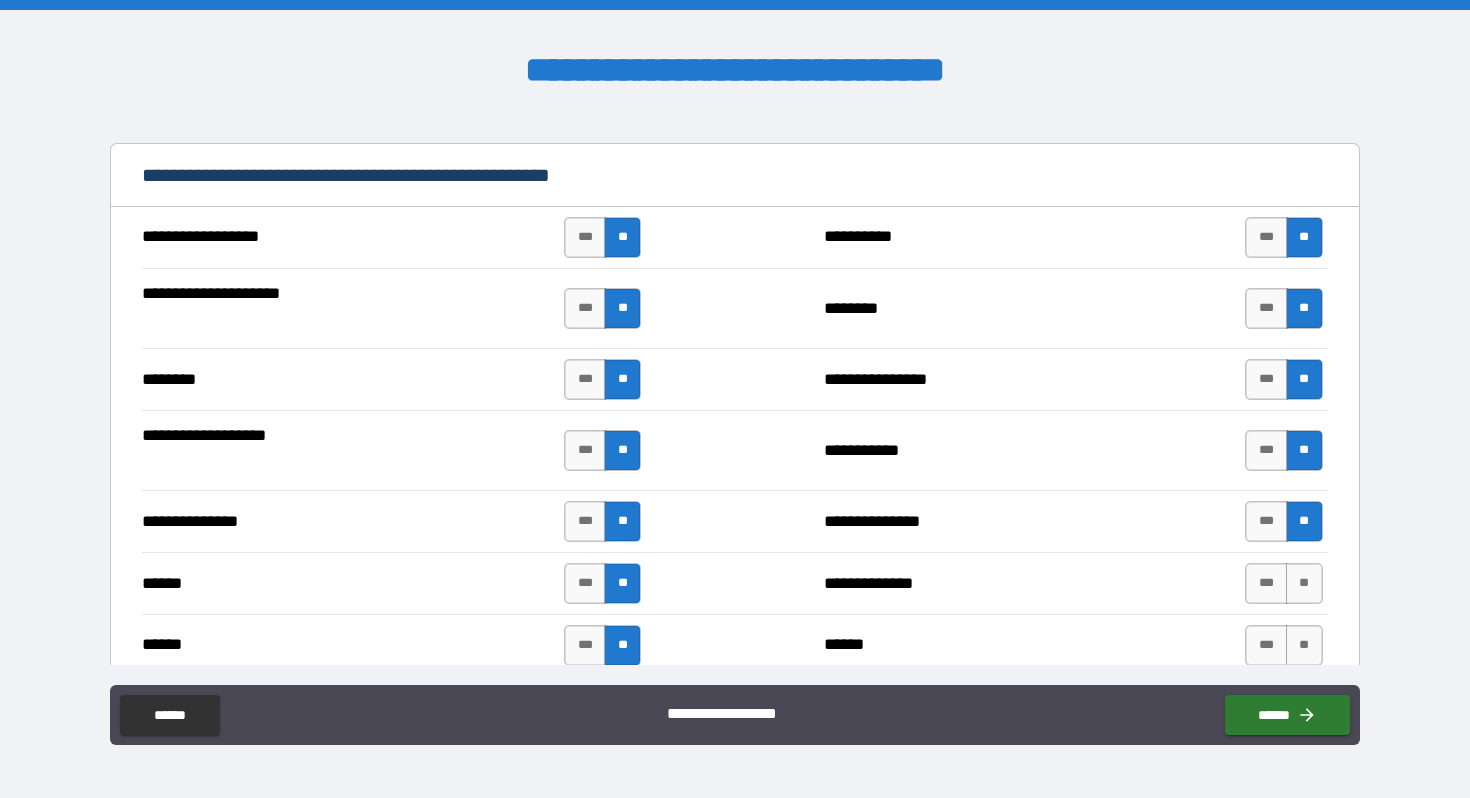 click on "**********" at bounding box center [734, 583] 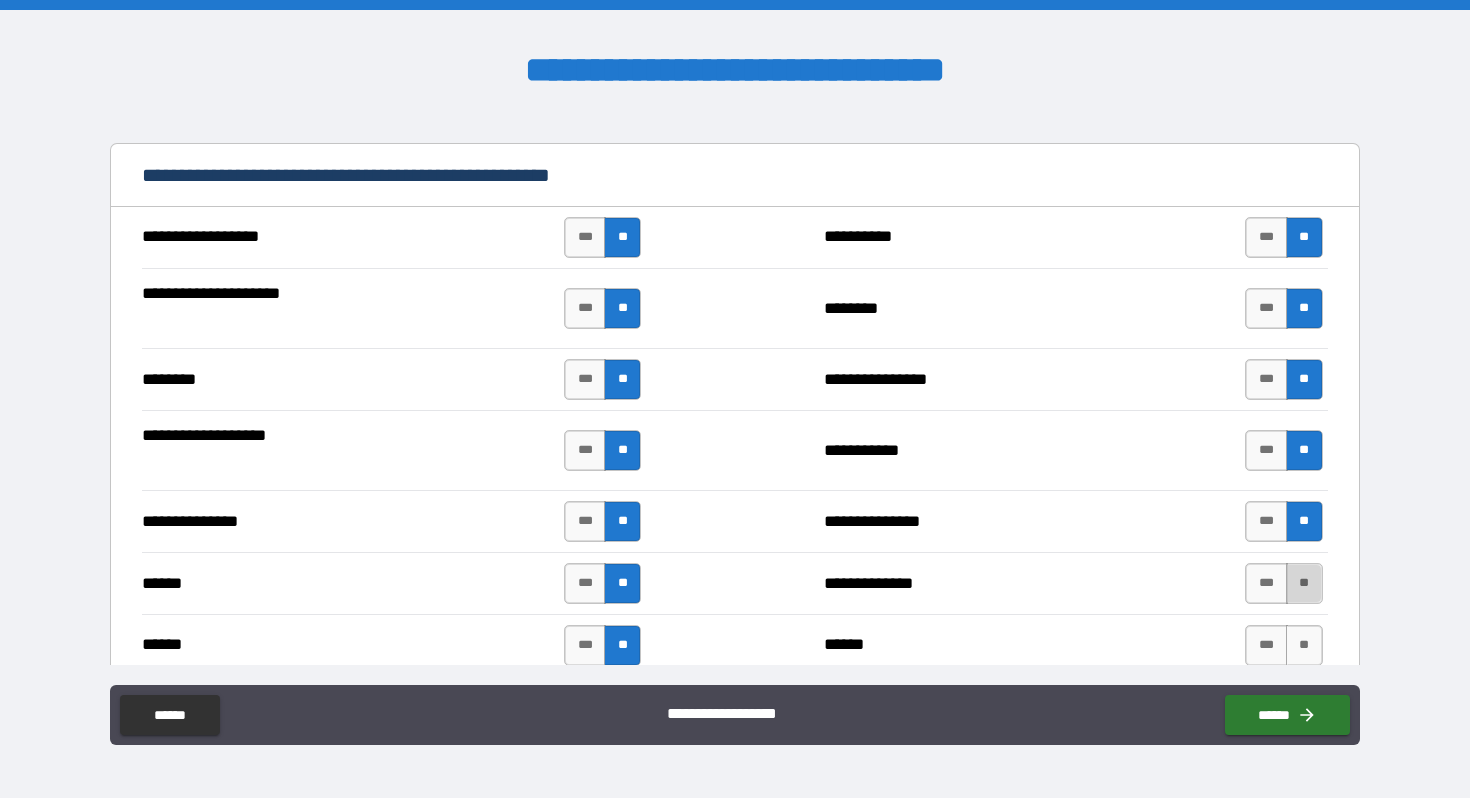 click on "**" at bounding box center (1304, 583) 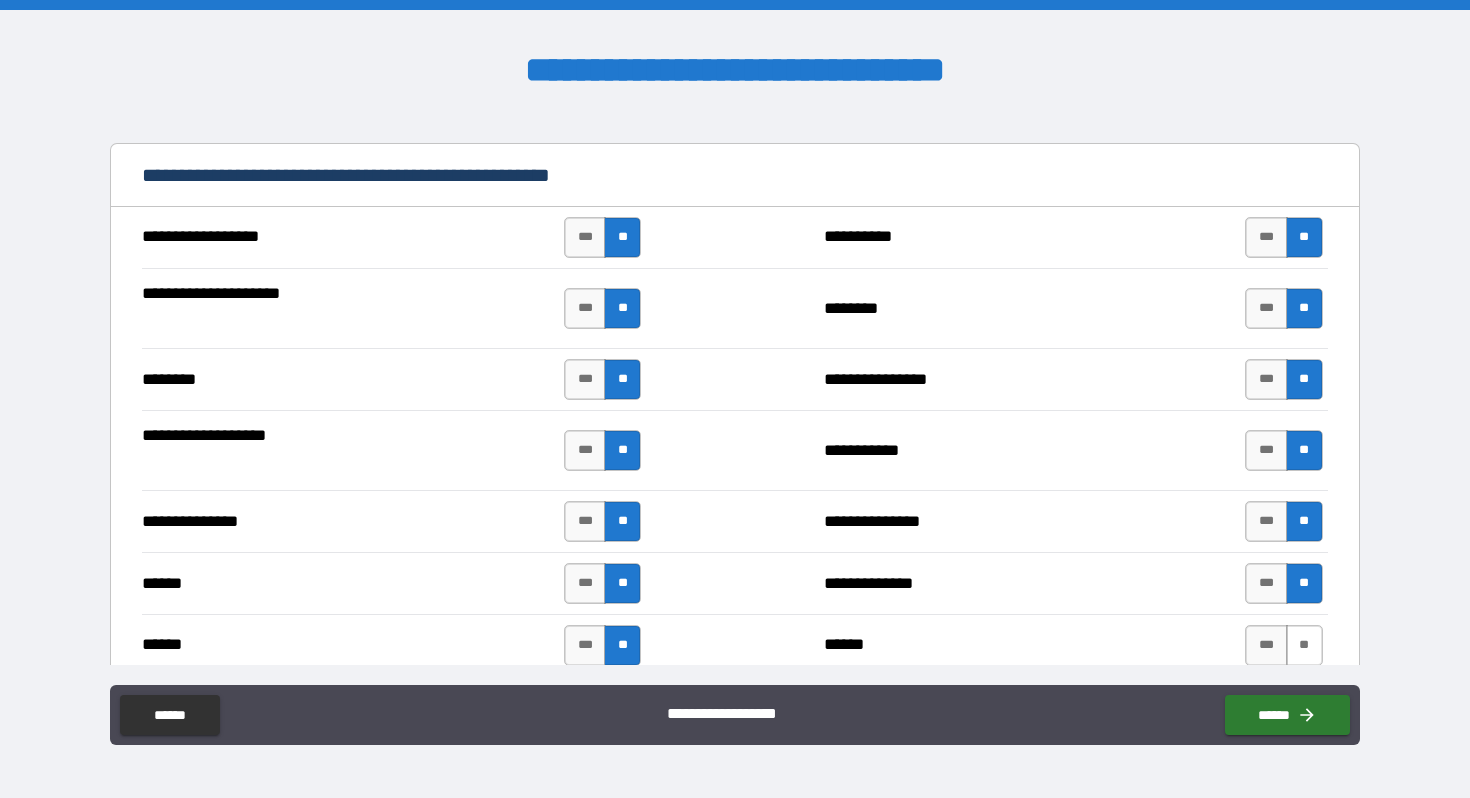 click on "**" at bounding box center [1304, 645] 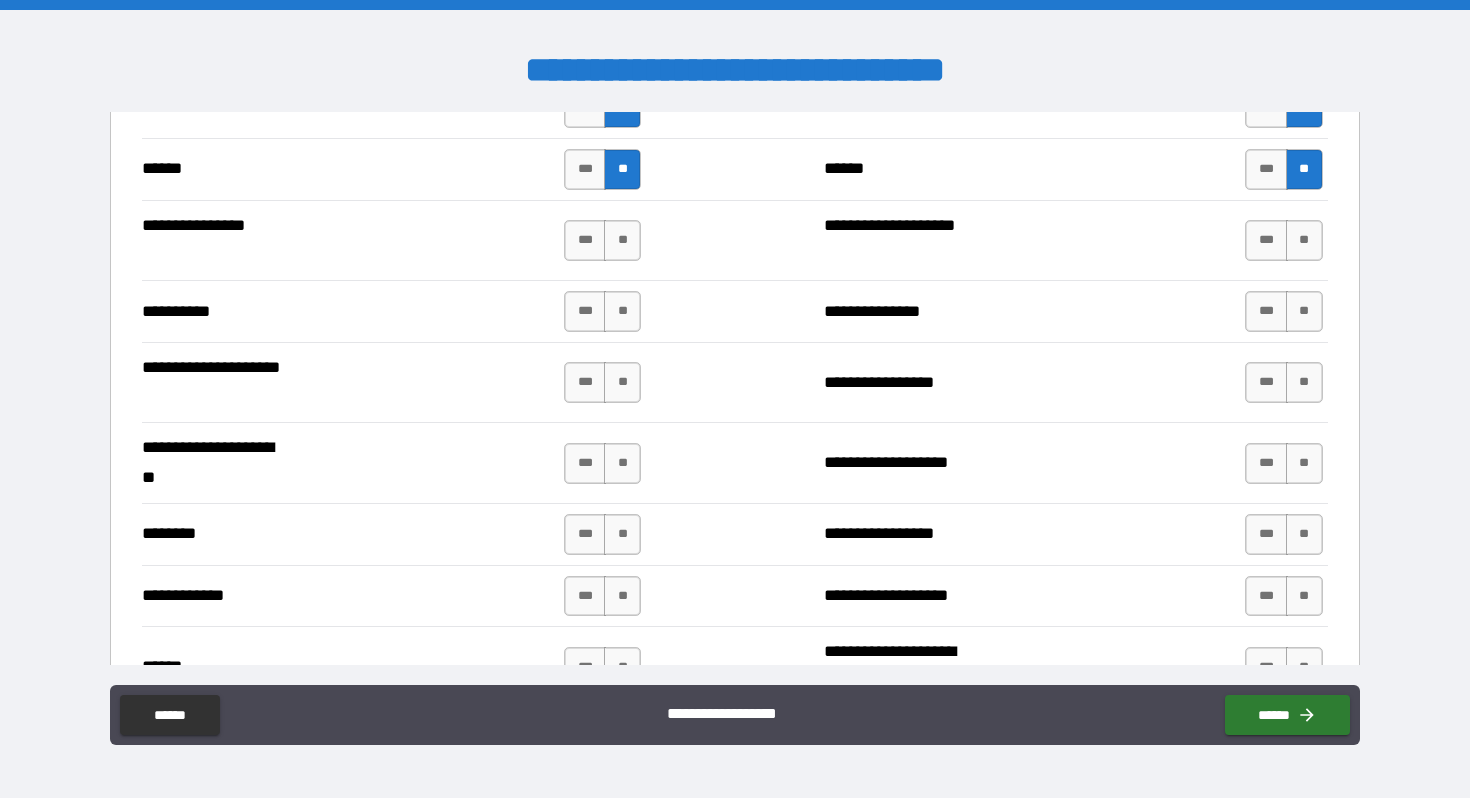 scroll, scrollTop: 2818, scrollLeft: 0, axis: vertical 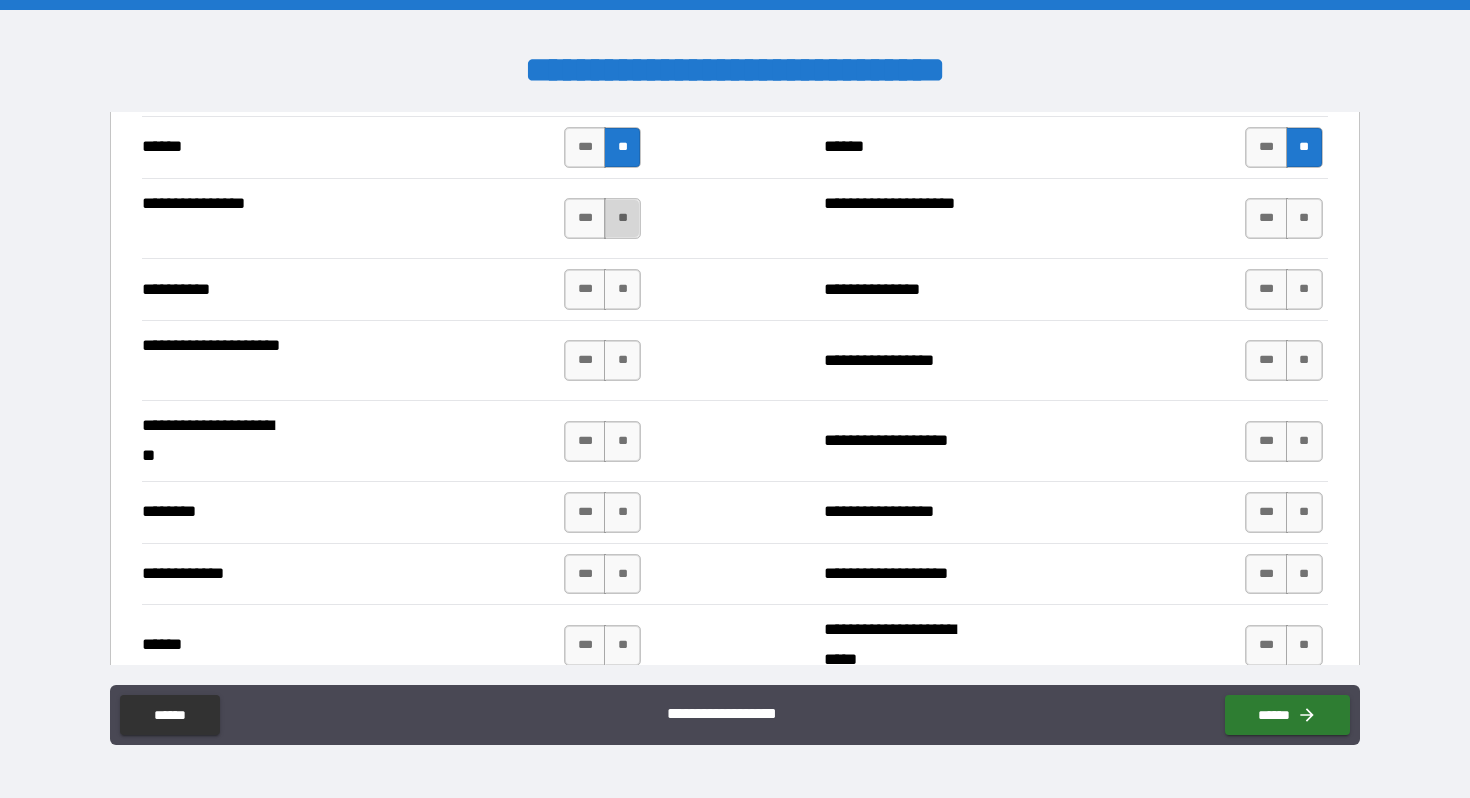 click on "**" at bounding box center (622, 218) 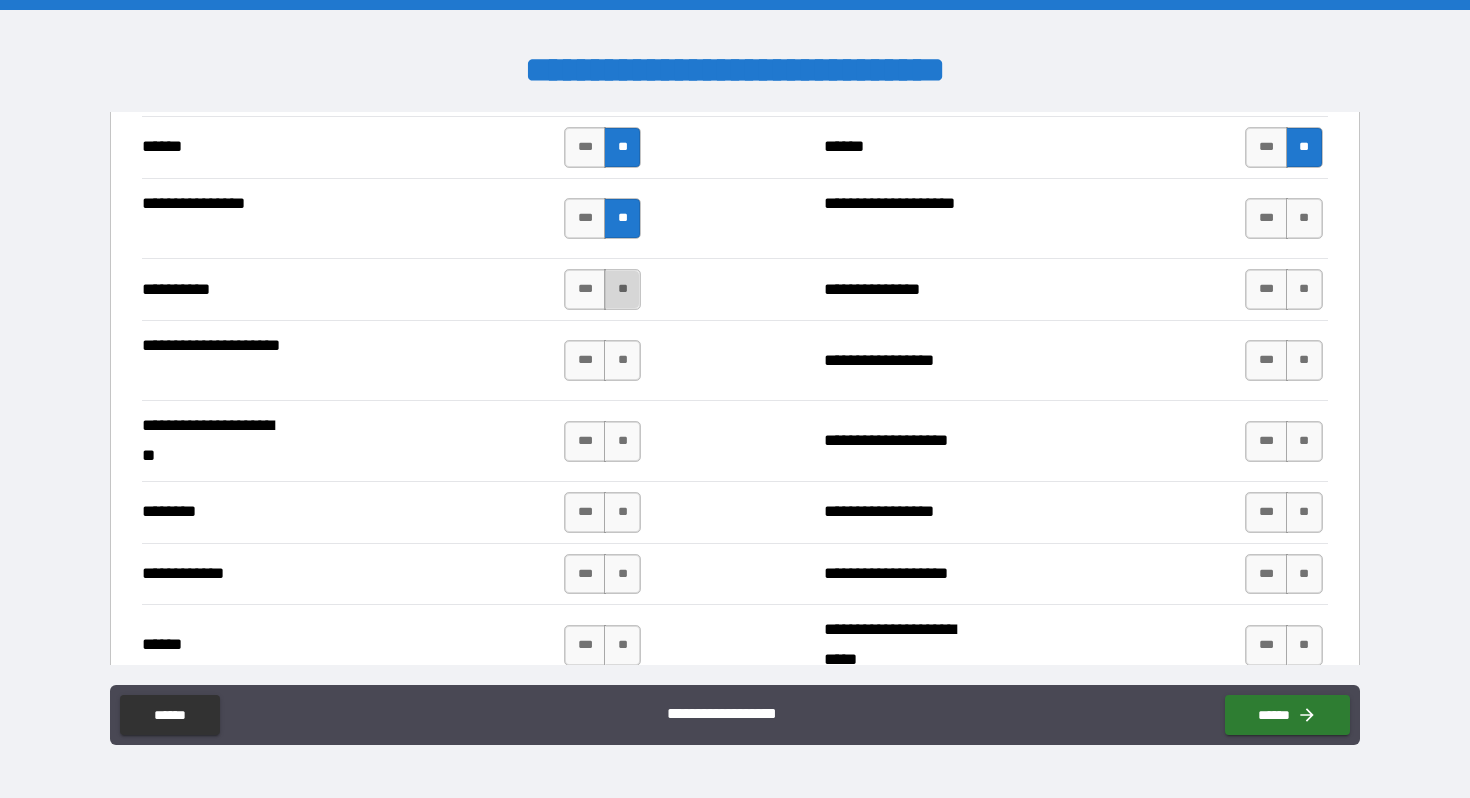 click on "**" at bounding box center [622, 289] 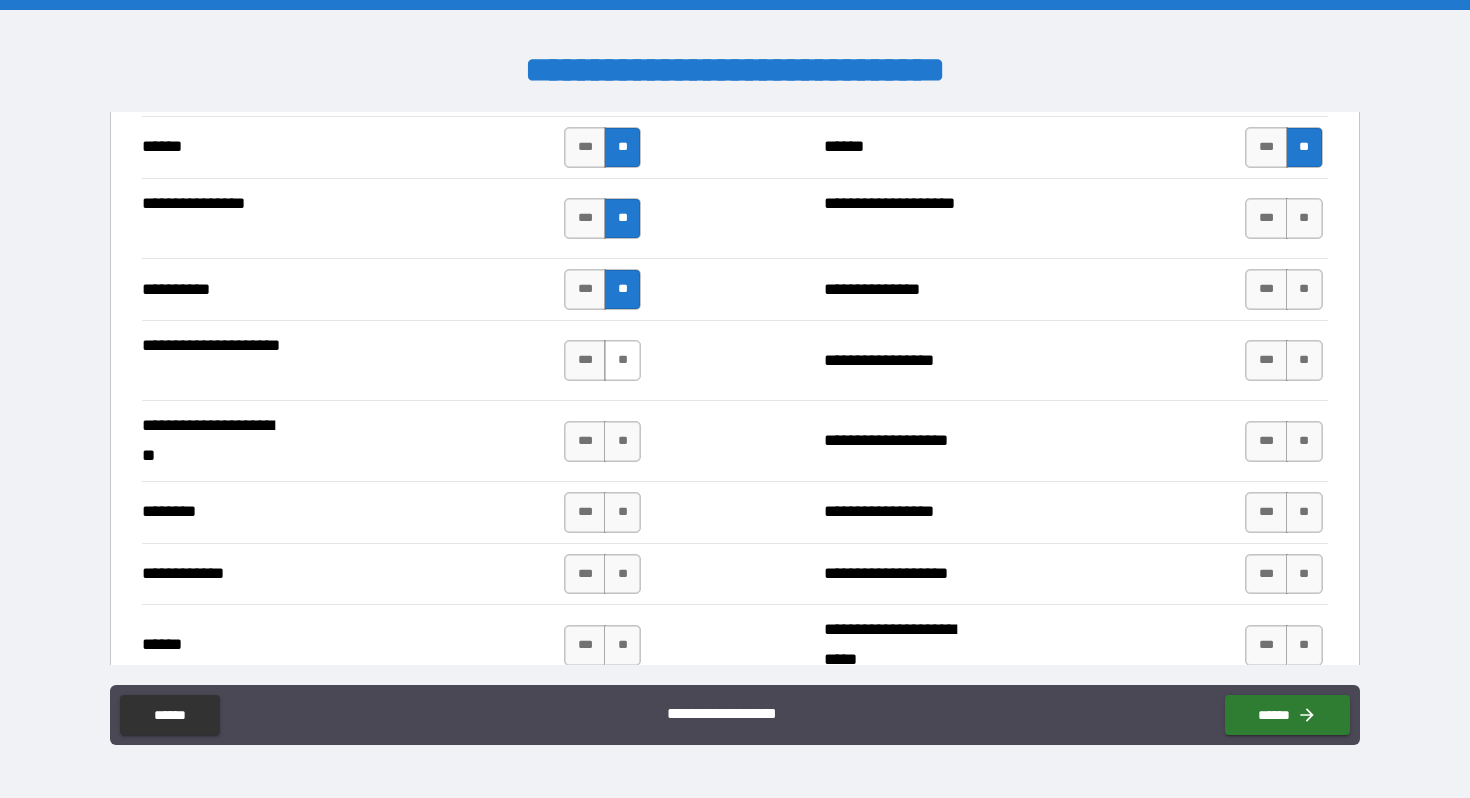 click on "**" at bounding box center (622, 360) 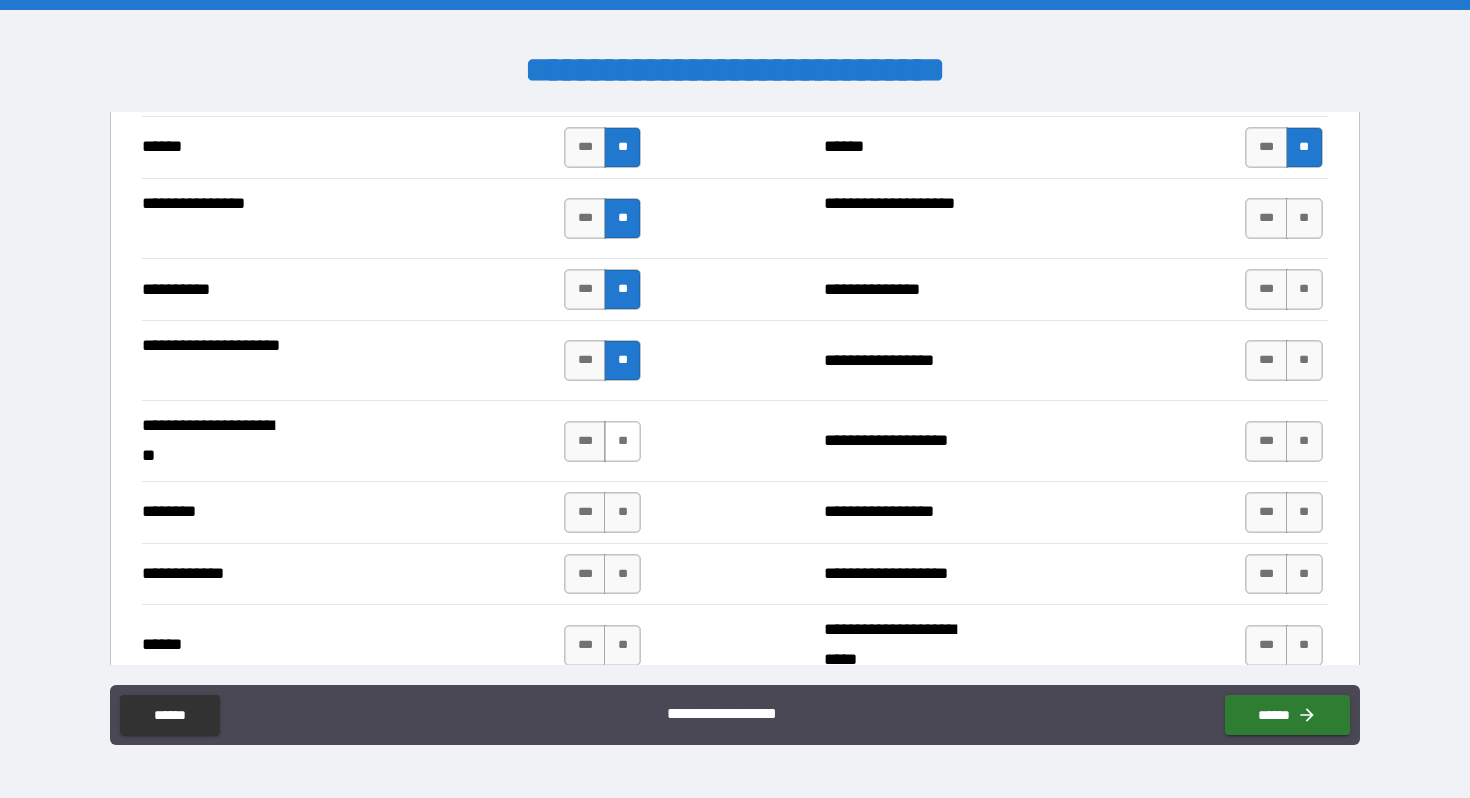 click on "**" at bounding box center [622, 441] 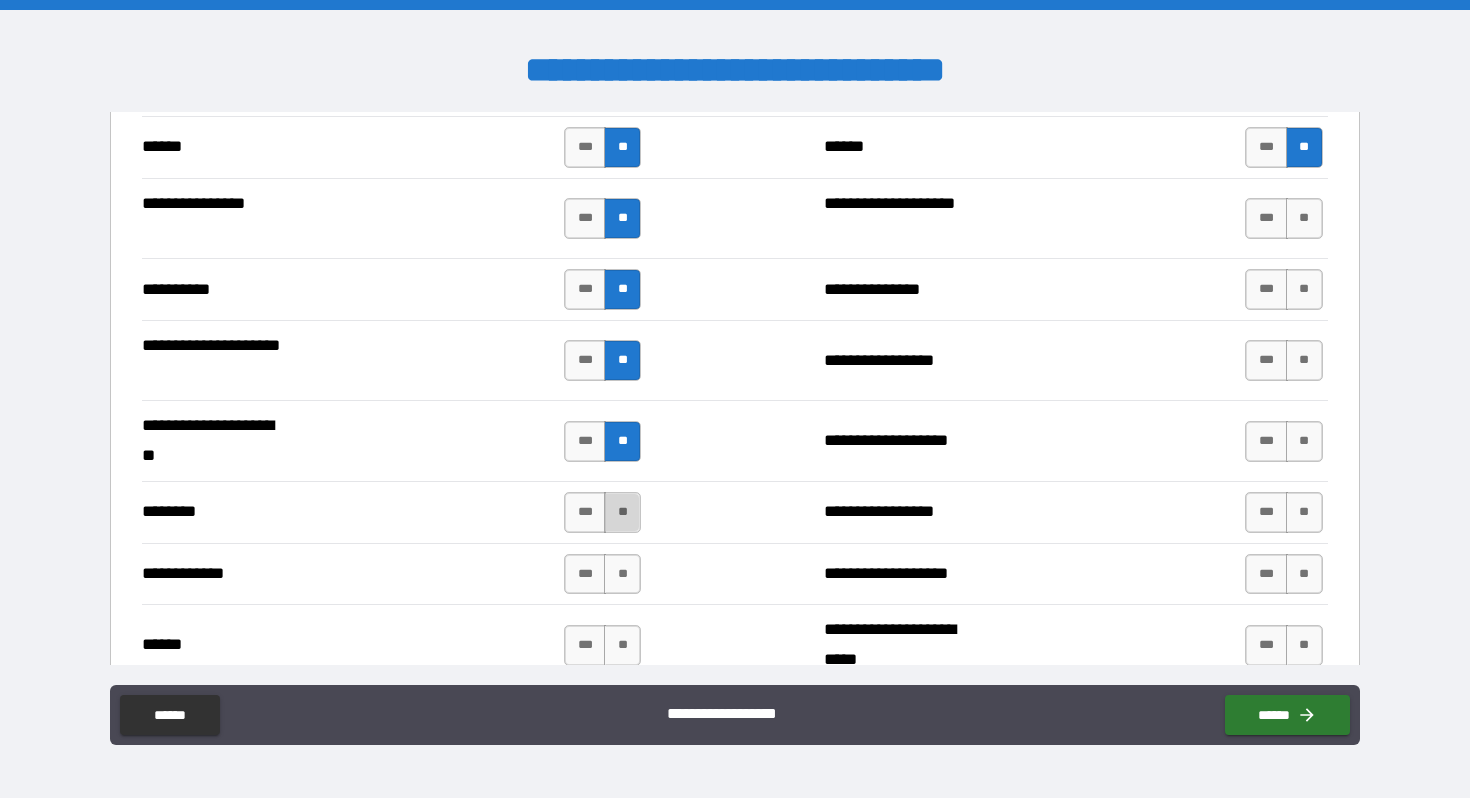 click on "**" at bounding box center [622, 512] 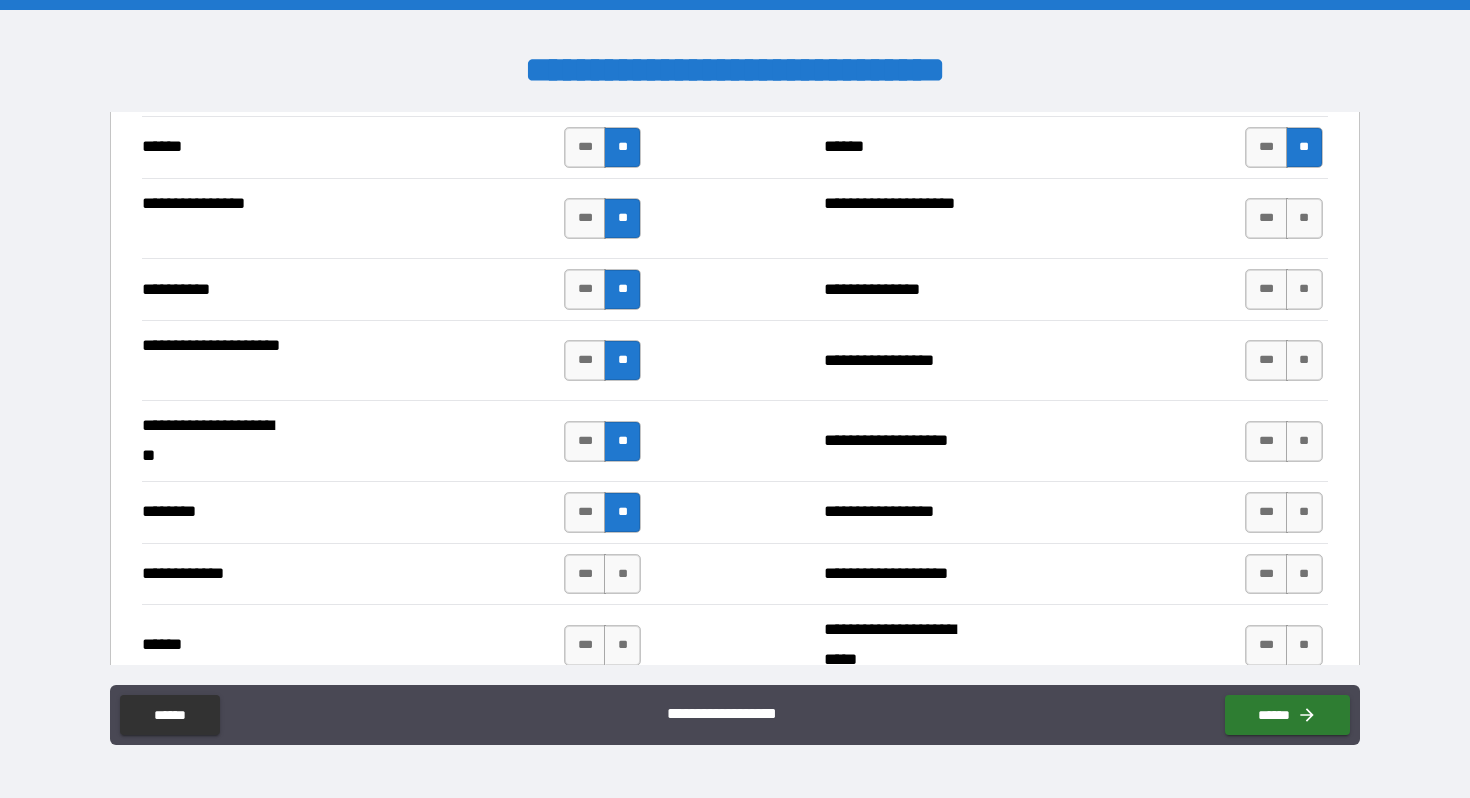 click on "**********" at bounding box center (734, 574) 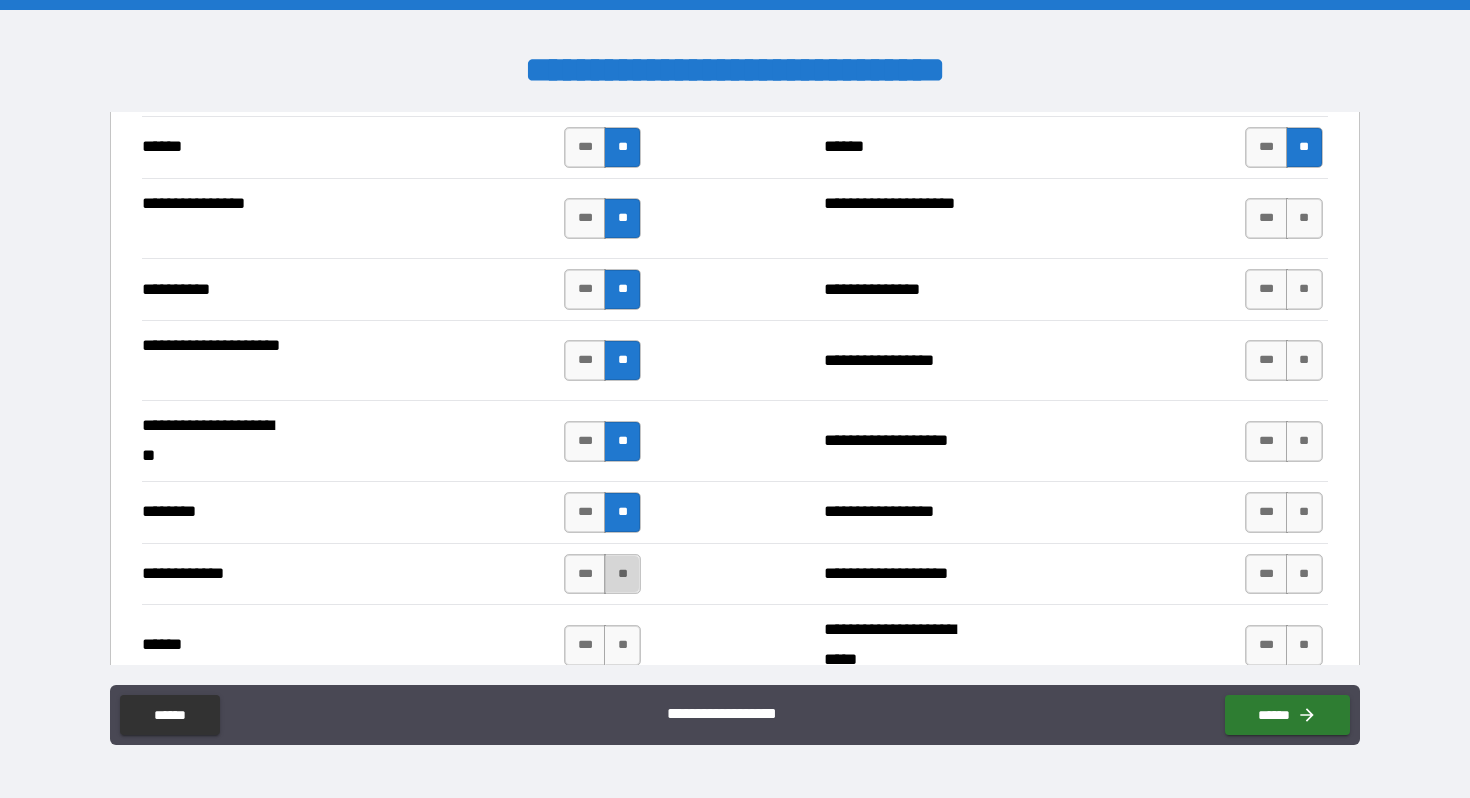 click on "**" at bounding box center [622, 574] 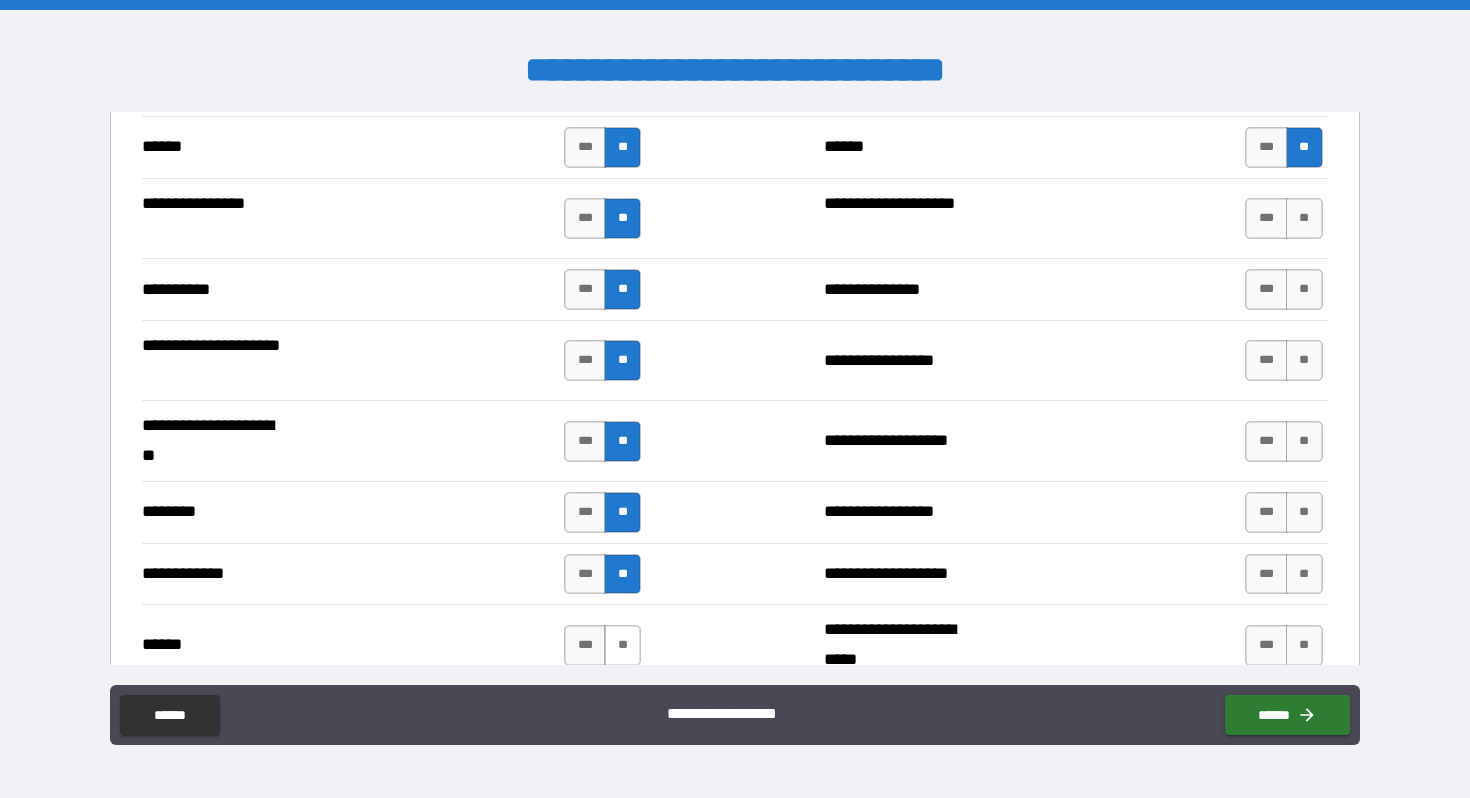 click on "**" at bounding box center (622, 645) 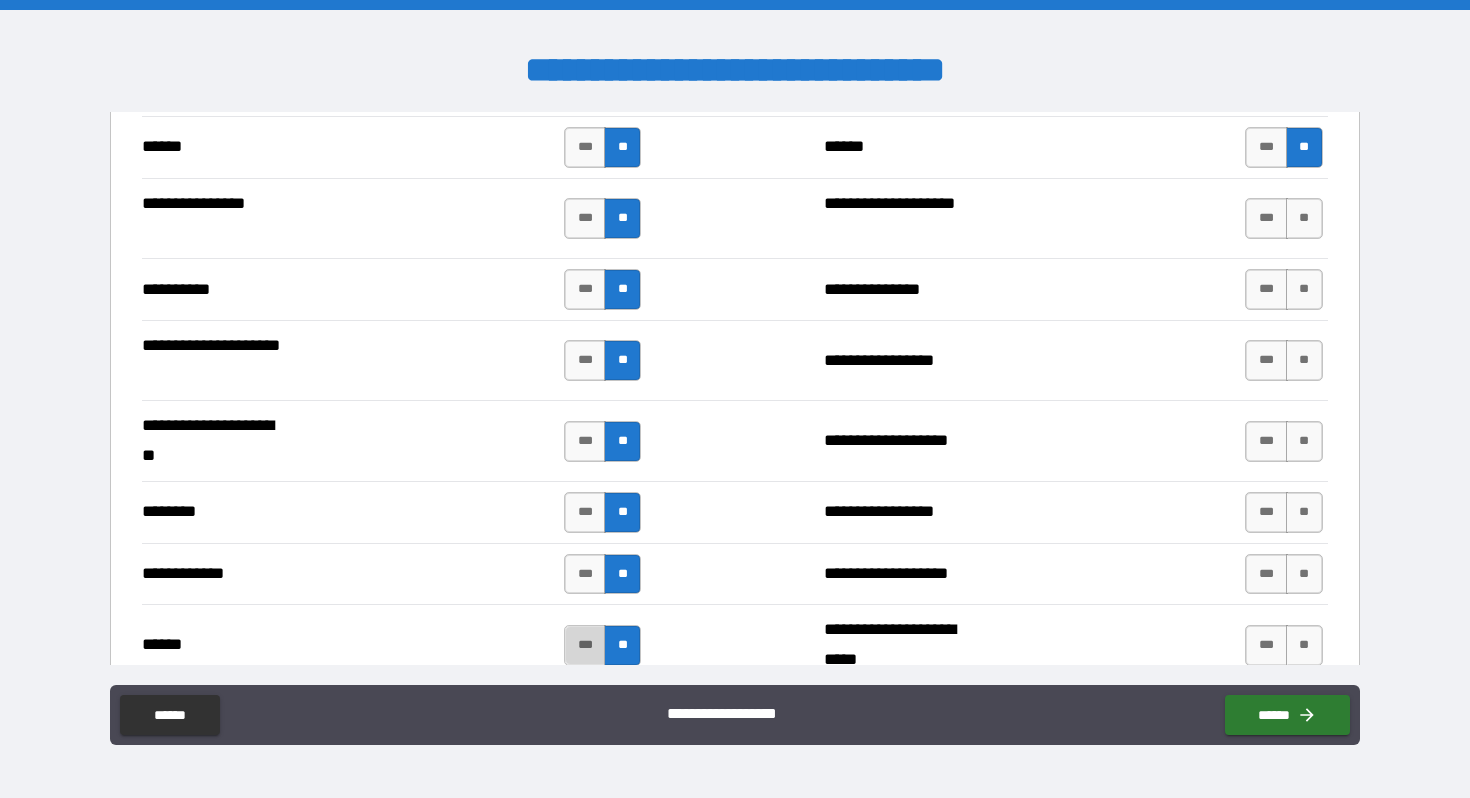click on "***" at bounding box center (585, 645) 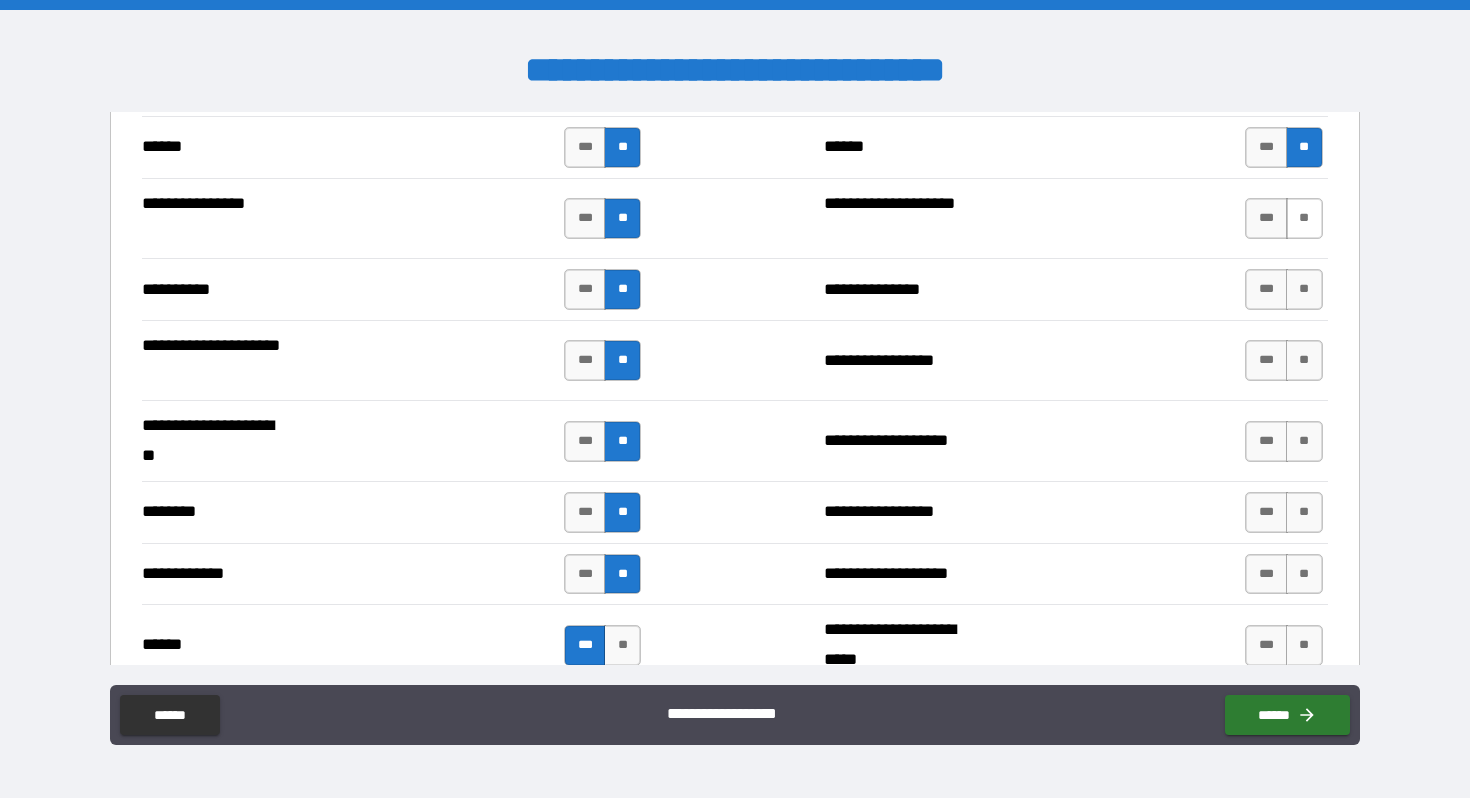 click on "**" at bounding box center [1304, 218] 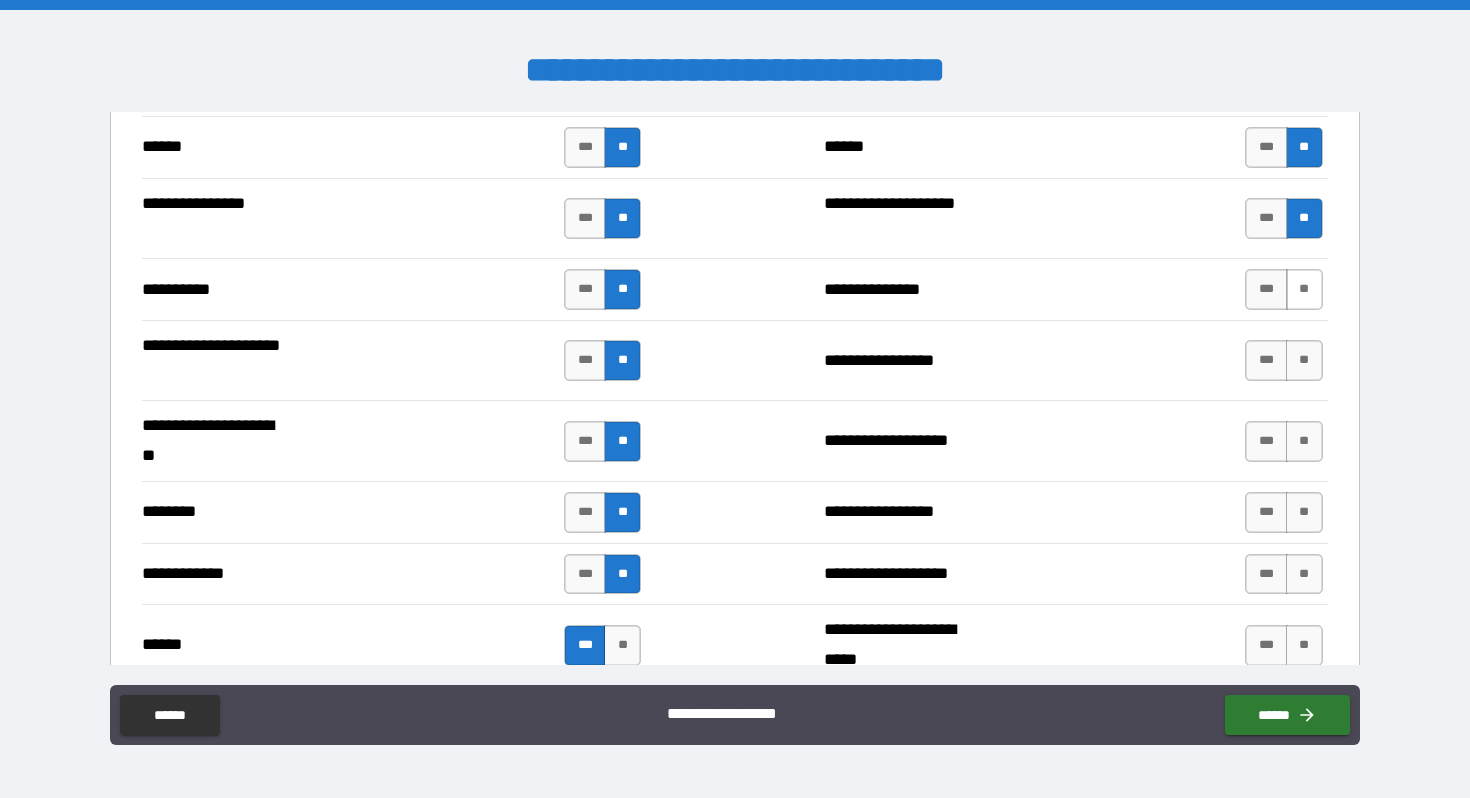 click on "**" at bounding box center [1304, 289] 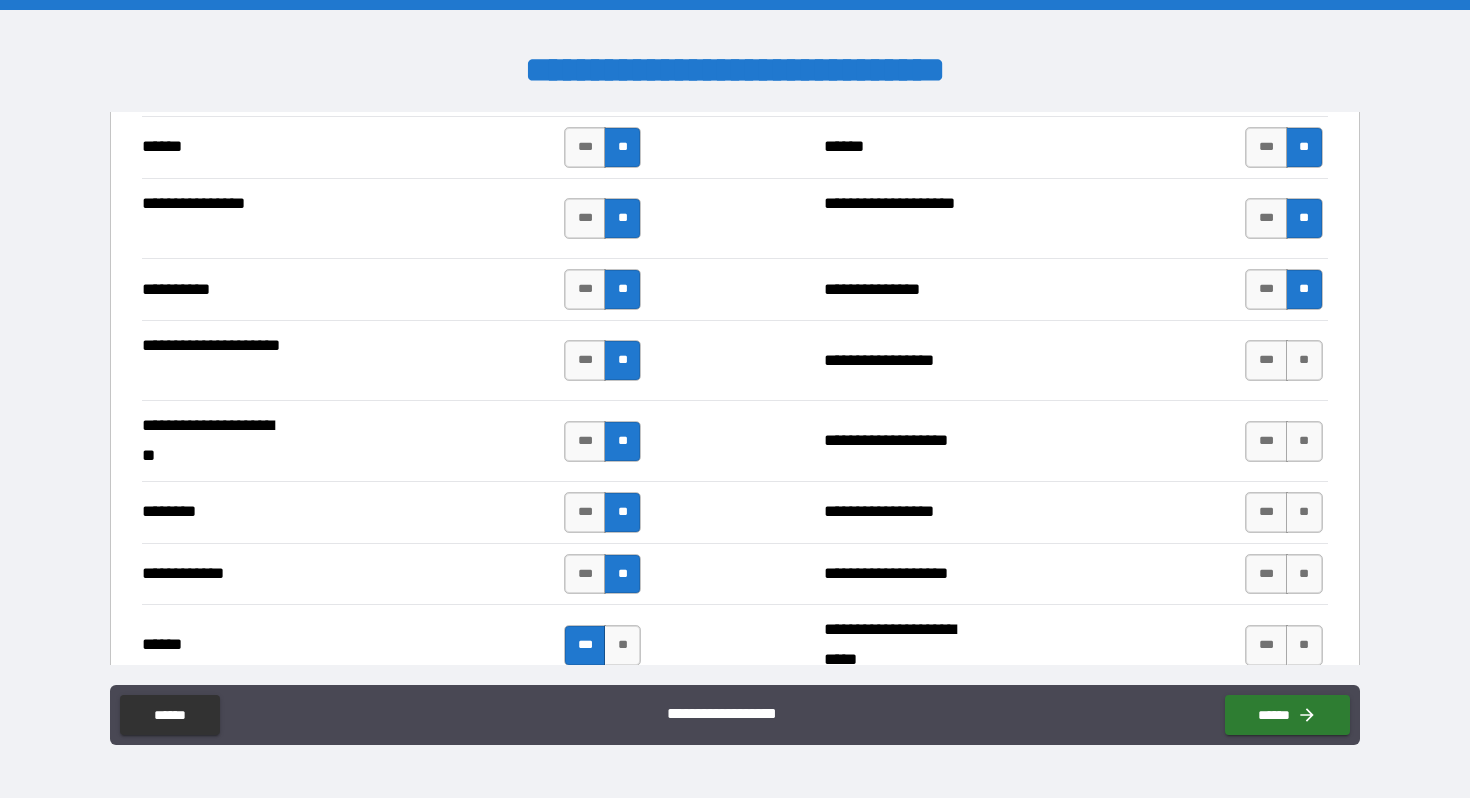 click on "**********" at bounding box center [734, 360] 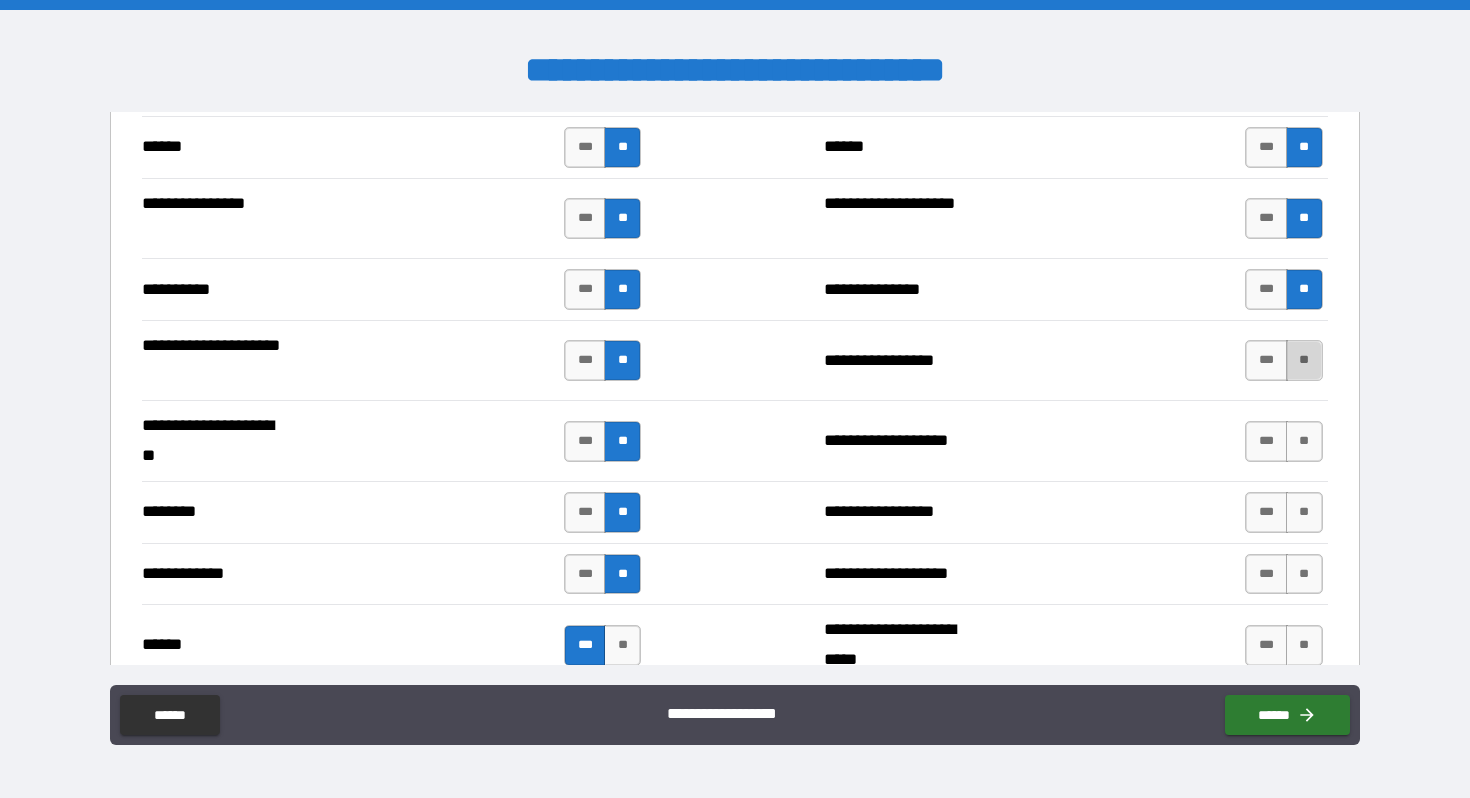 click on "**" at bounding box center (1304, 360) 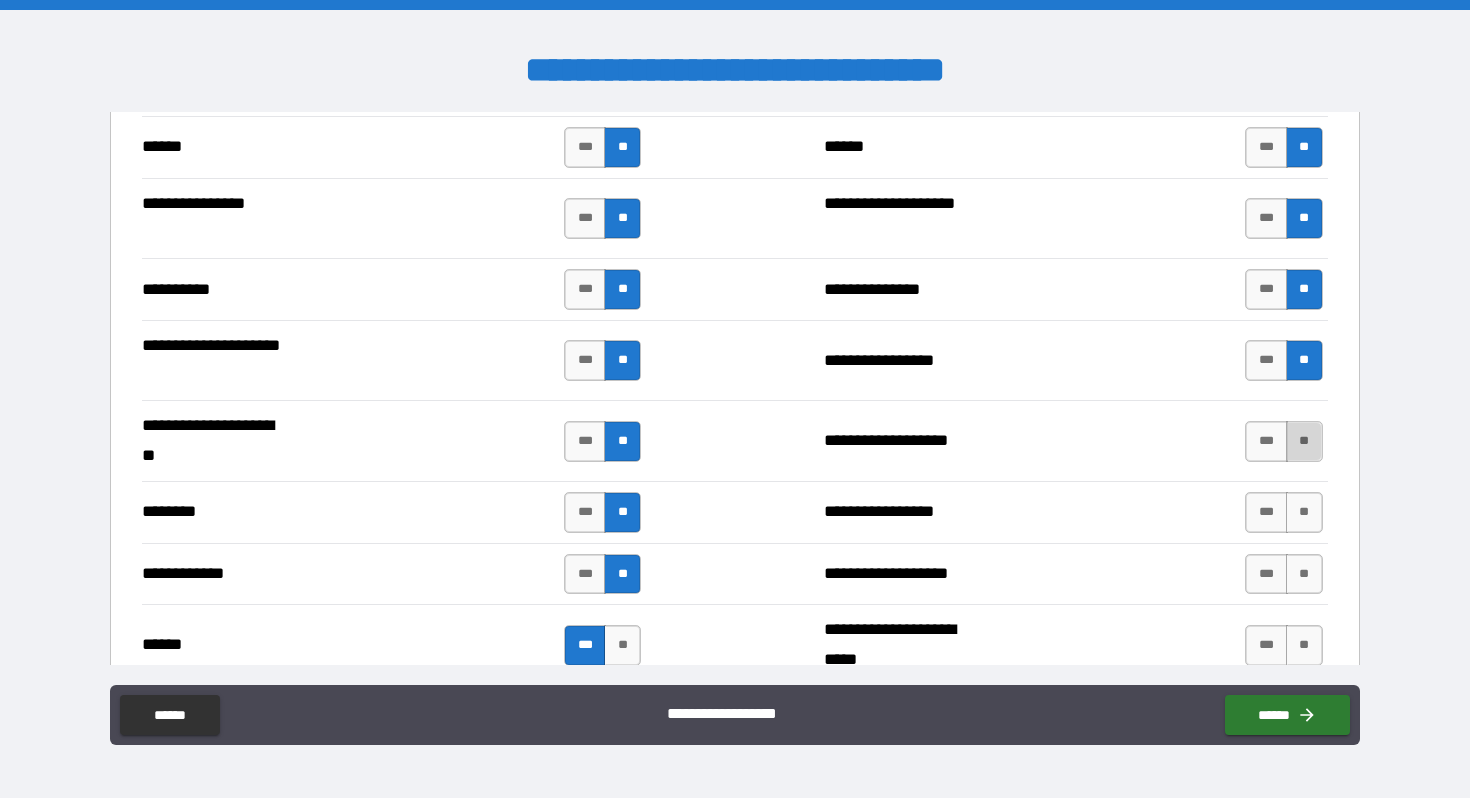 click on "**" at bounding box center (1304, 441) 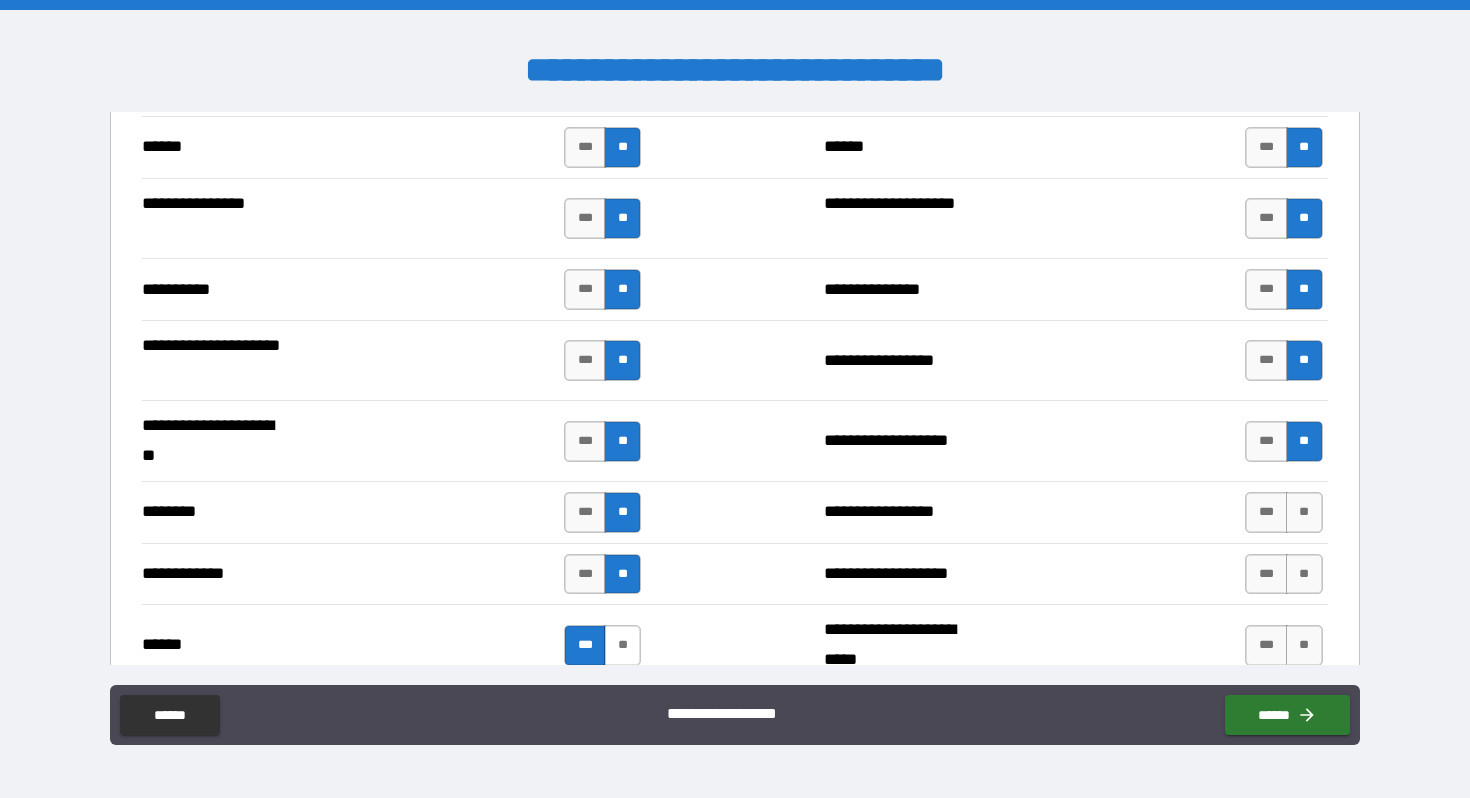 click on "**" at bounding box center (622, 645) 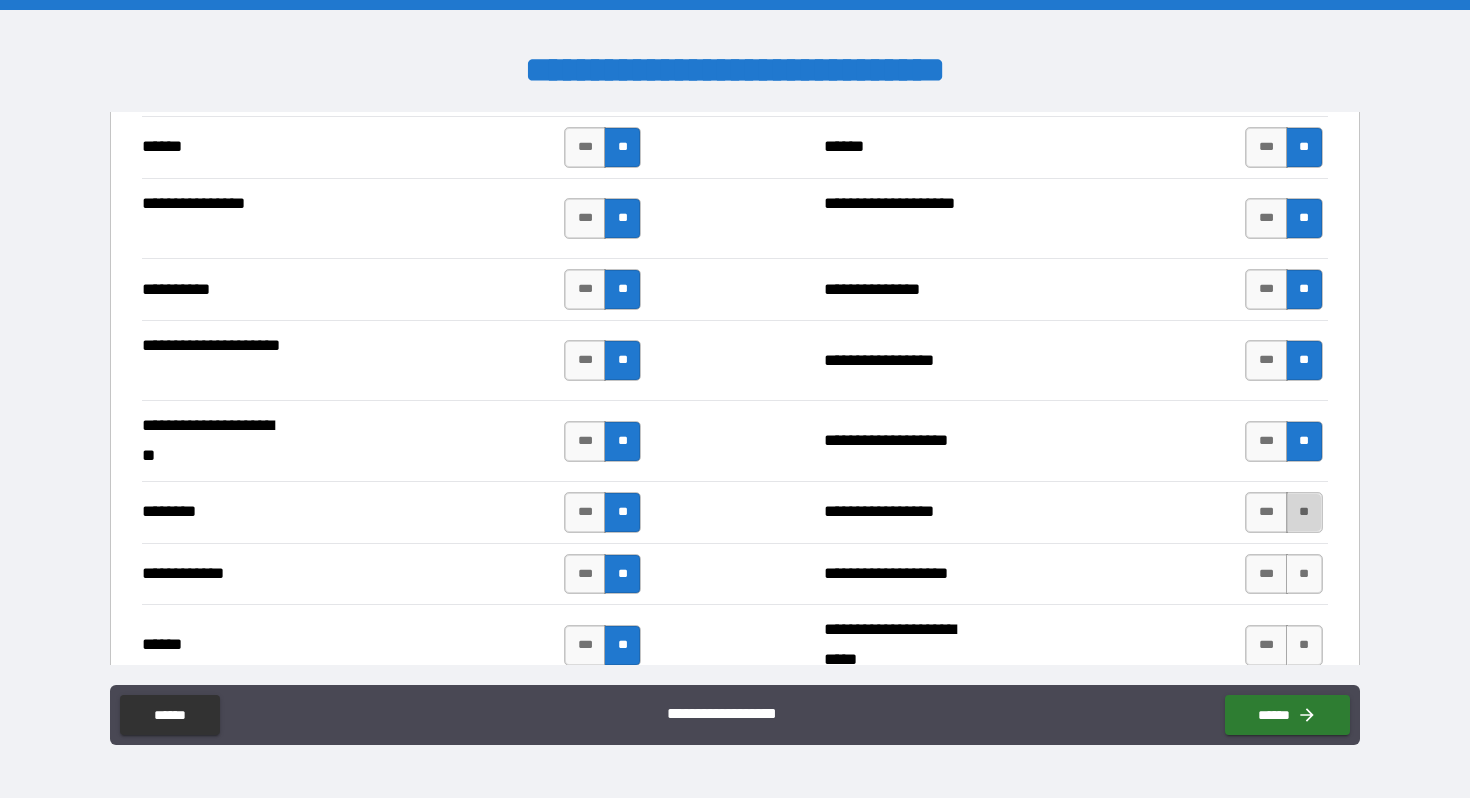 click on "**" at bounding box center [1304, 512] 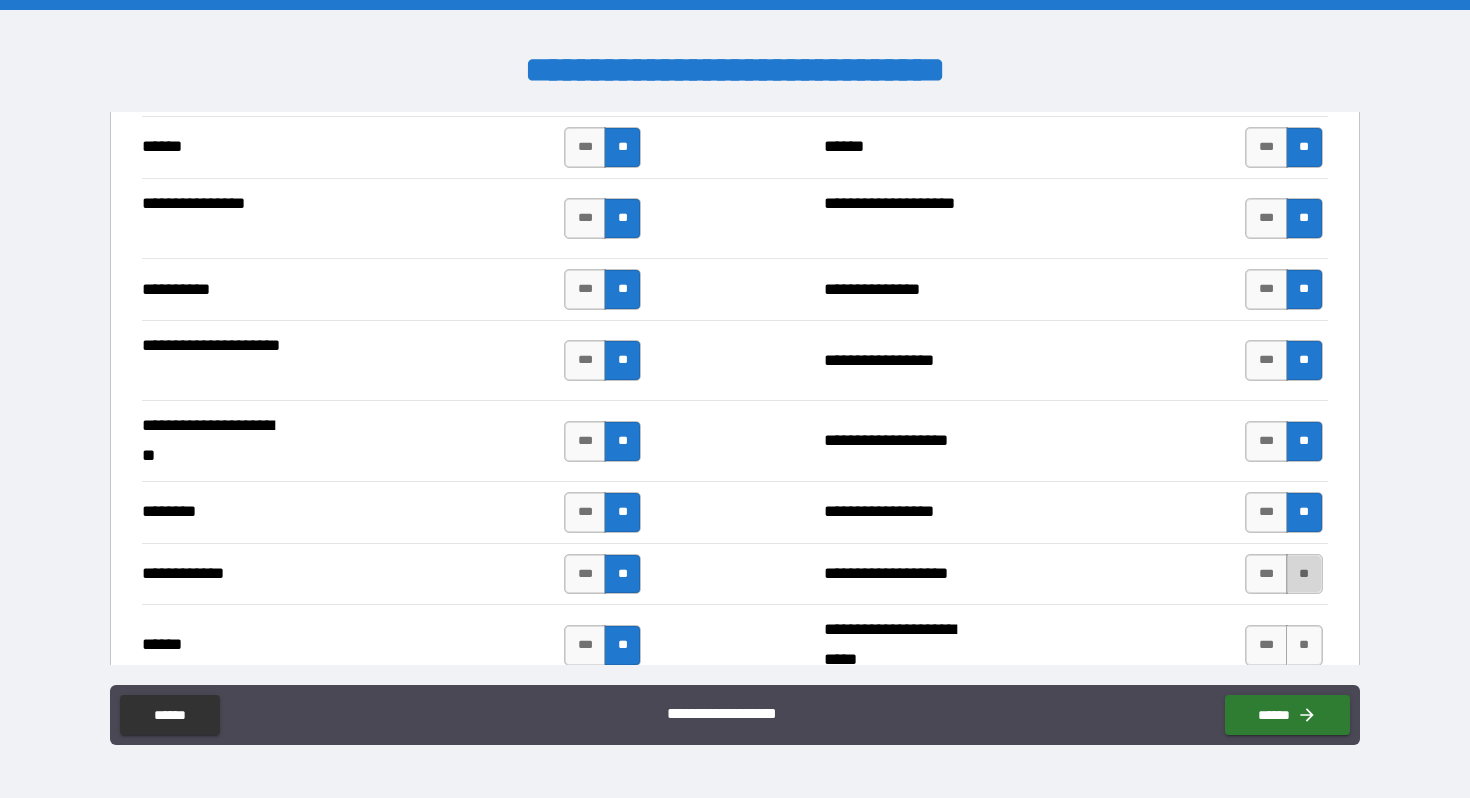 click on "**" at bounding box center [1304, 574] 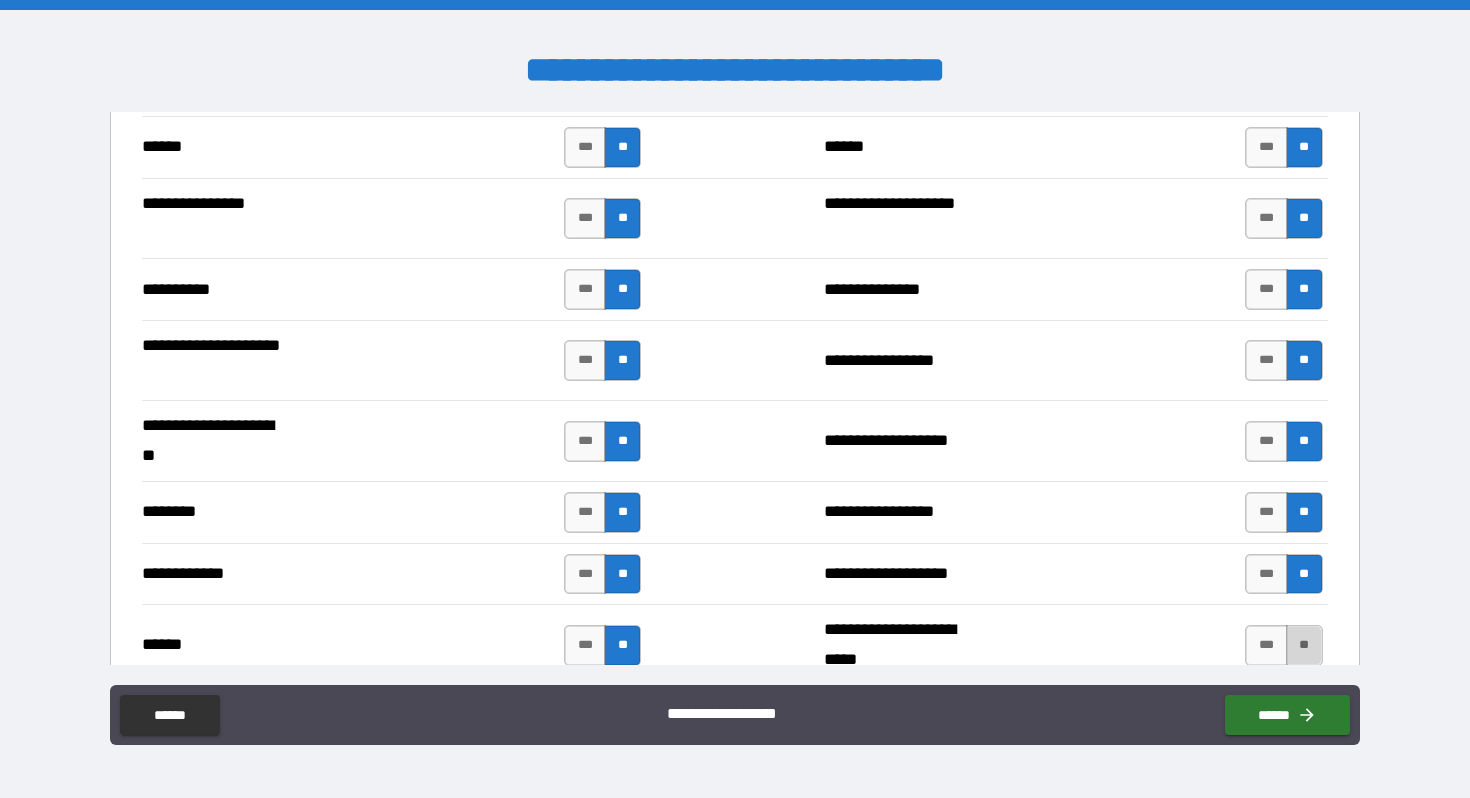 click on "**" at bounding box center (1304, 645) 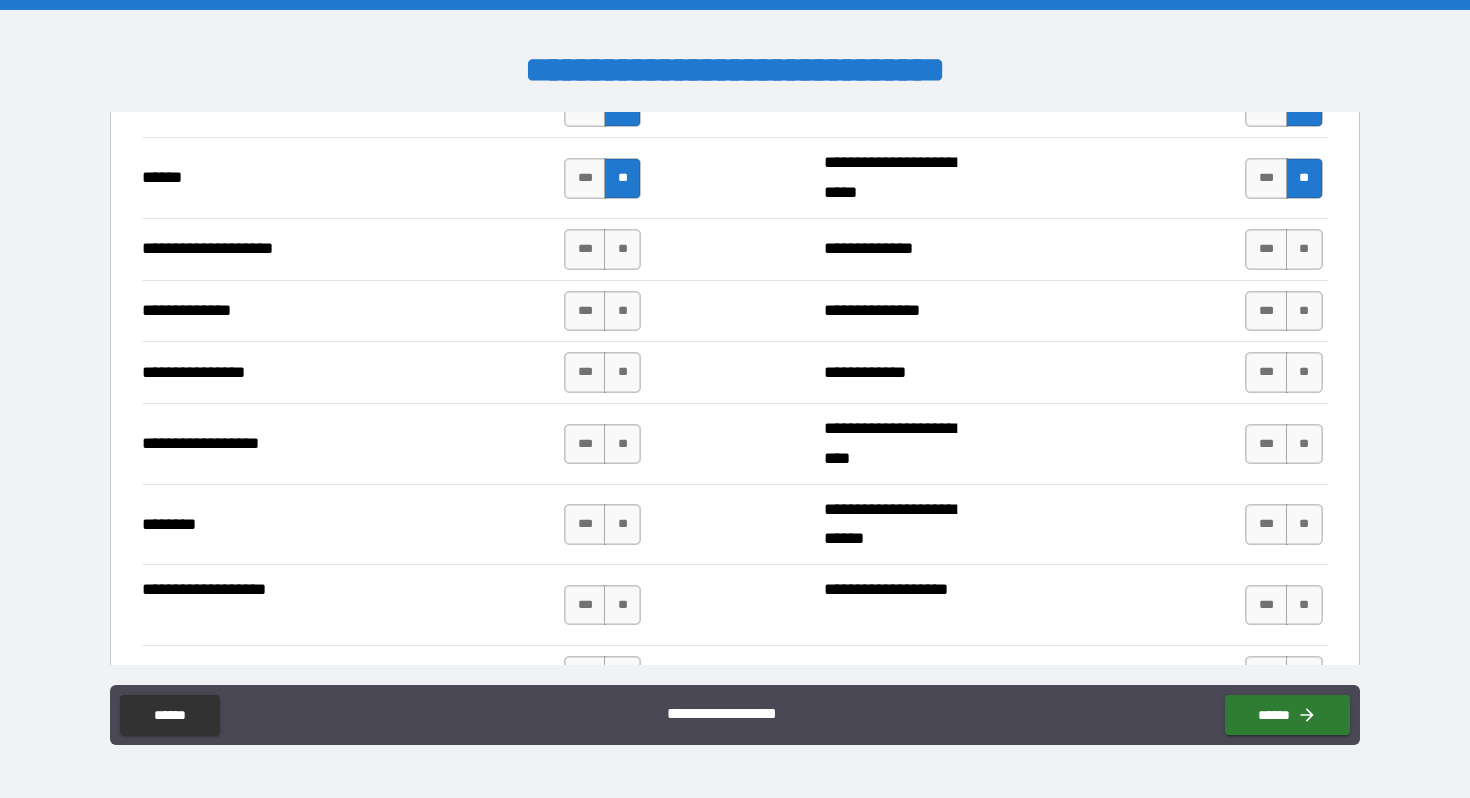 scroll, scrollTop: 3286, scrollLeft: 0, axis: vertical 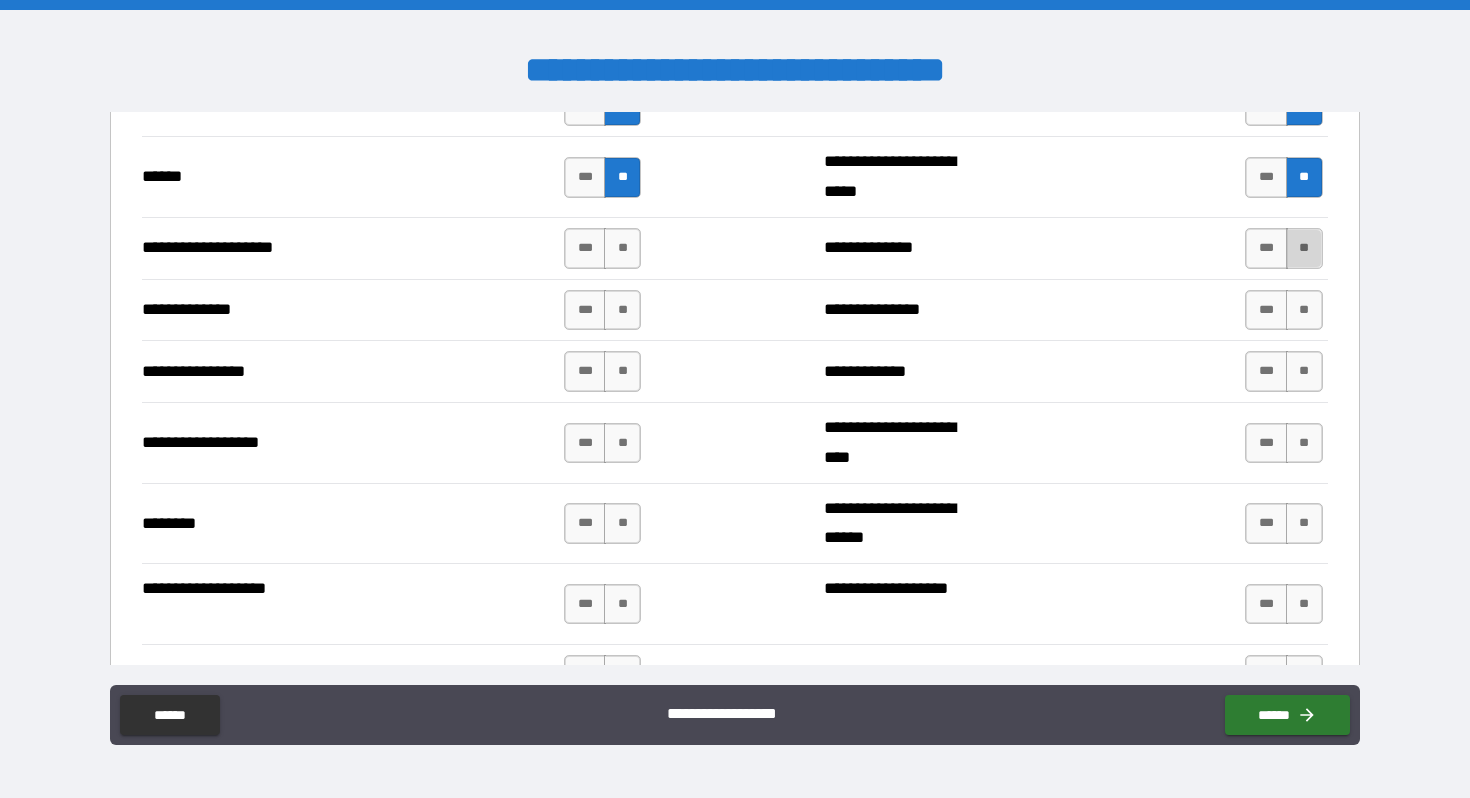 click on "**" at bounding box center [1304, 248] 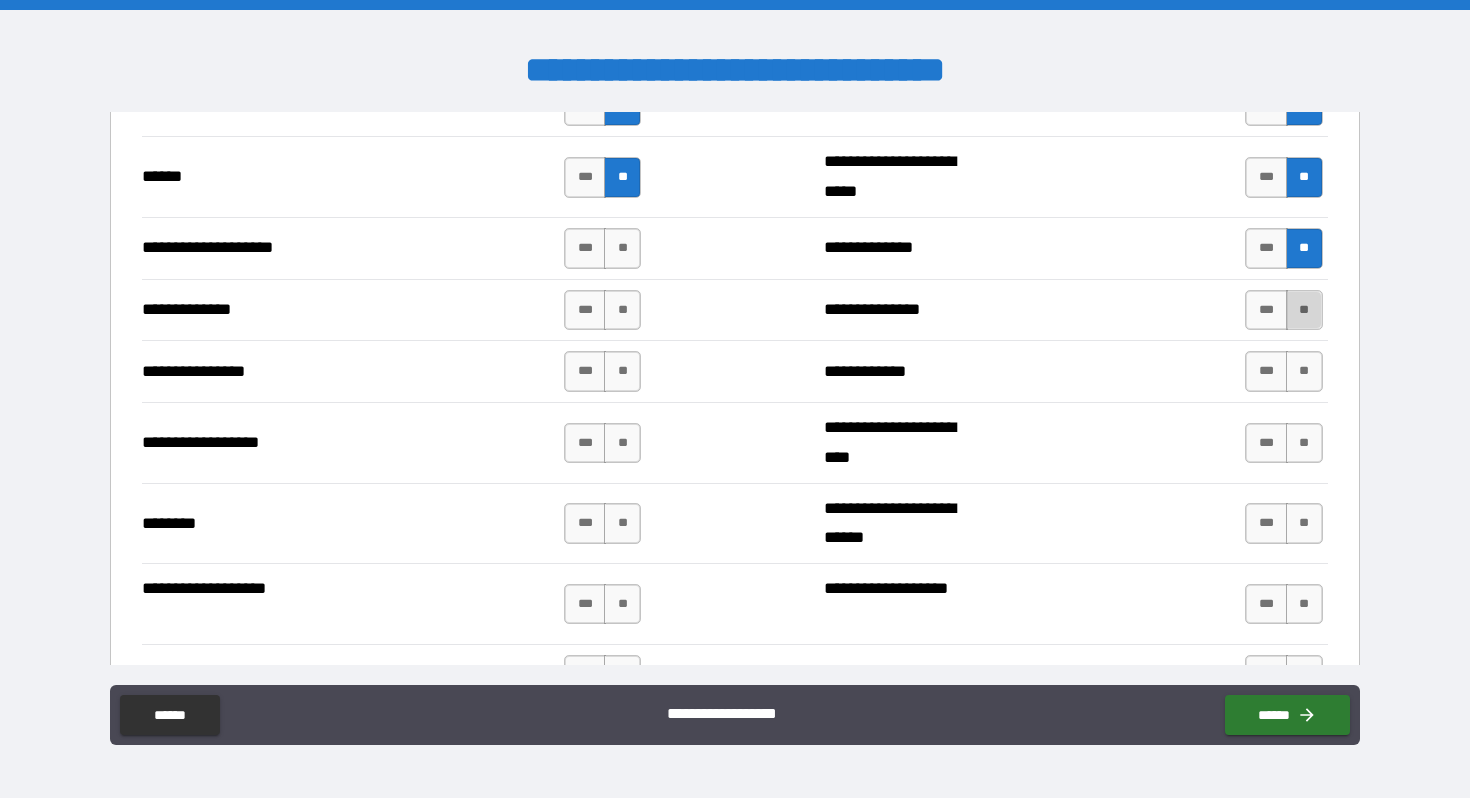 click on "**" at bounding box center [1304, 310] 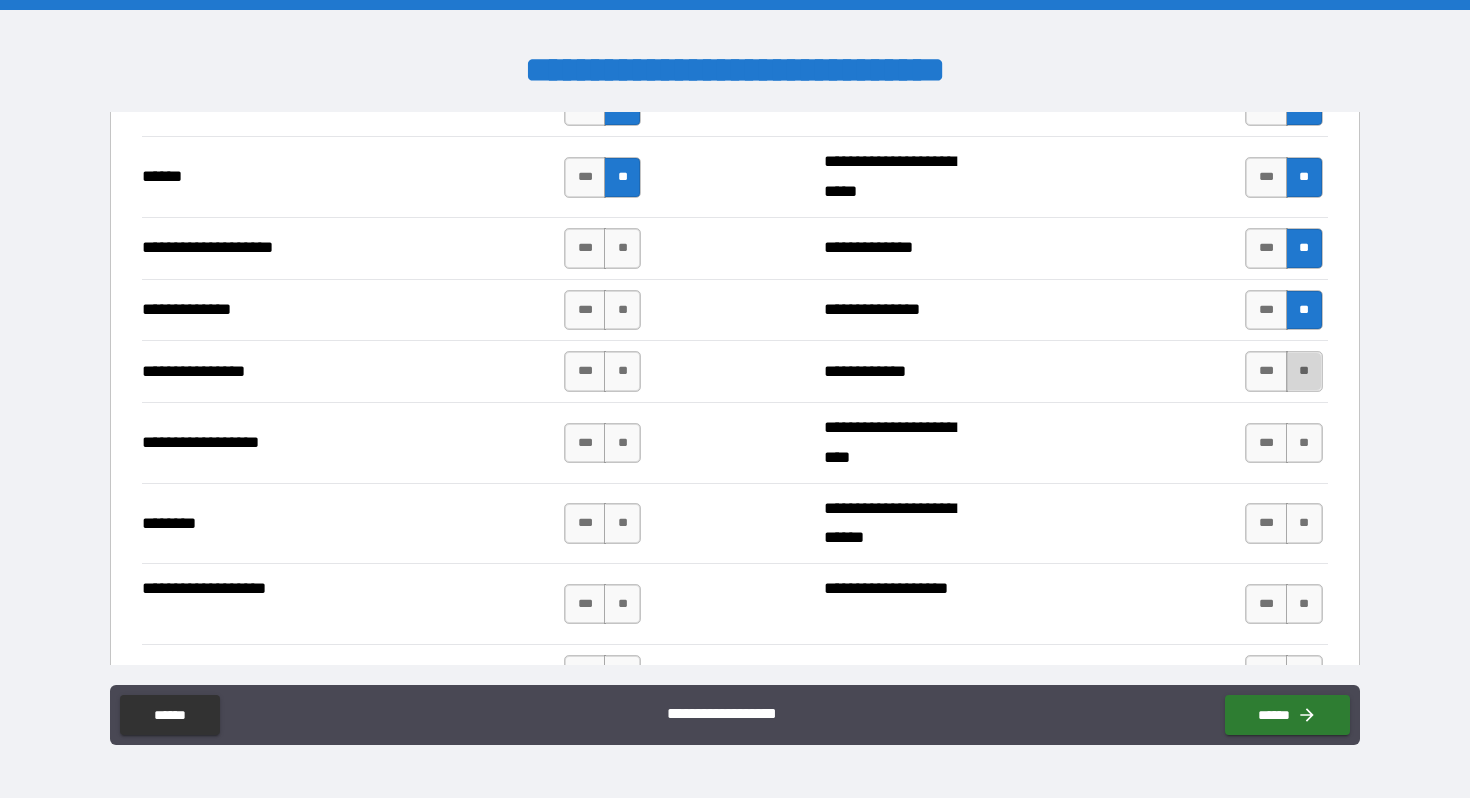 click on "**" at bounding box center [1304, 371] 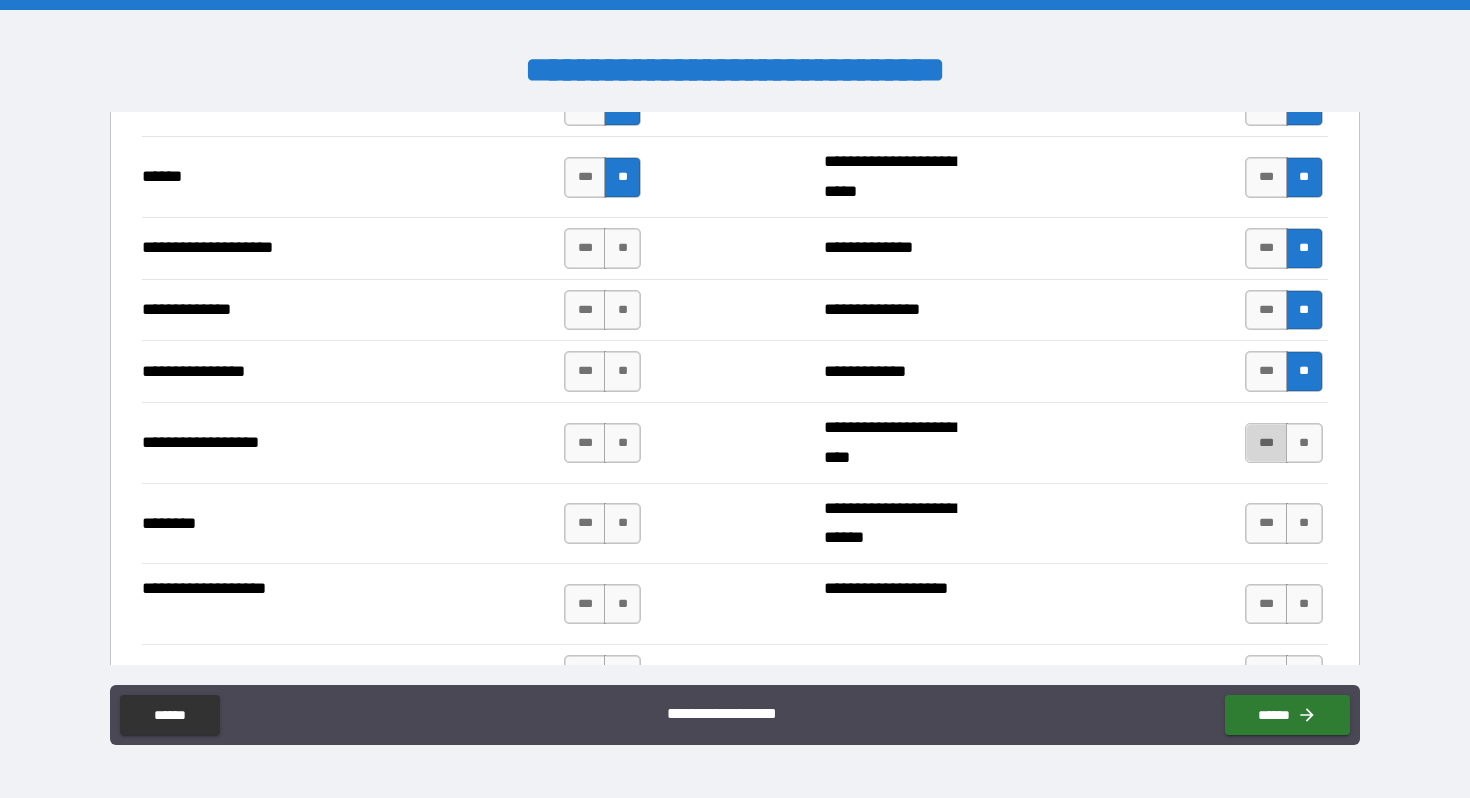 click on "***" at bounding box center (1266, 443) 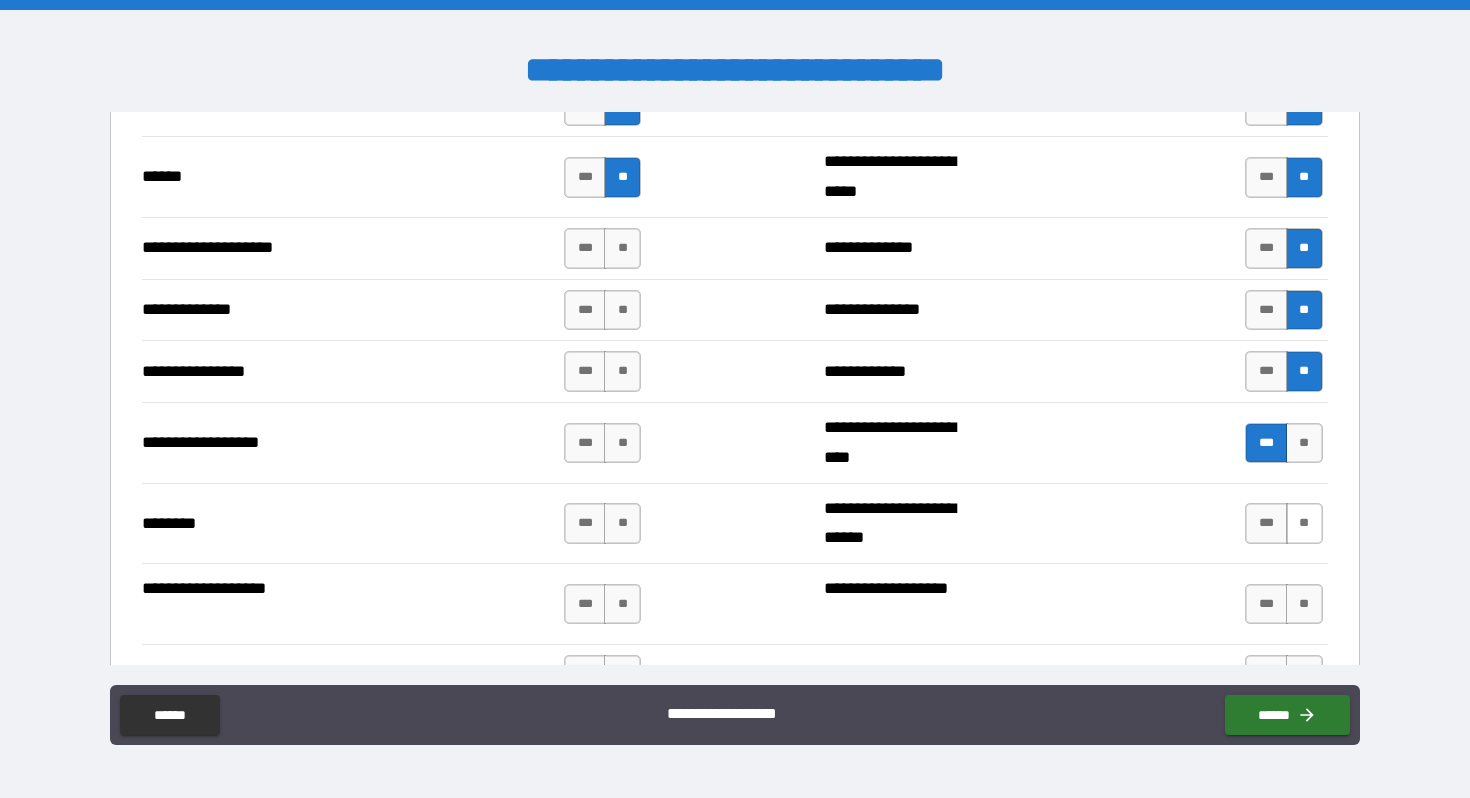 click on "**" at bounding box center (1304, 523) 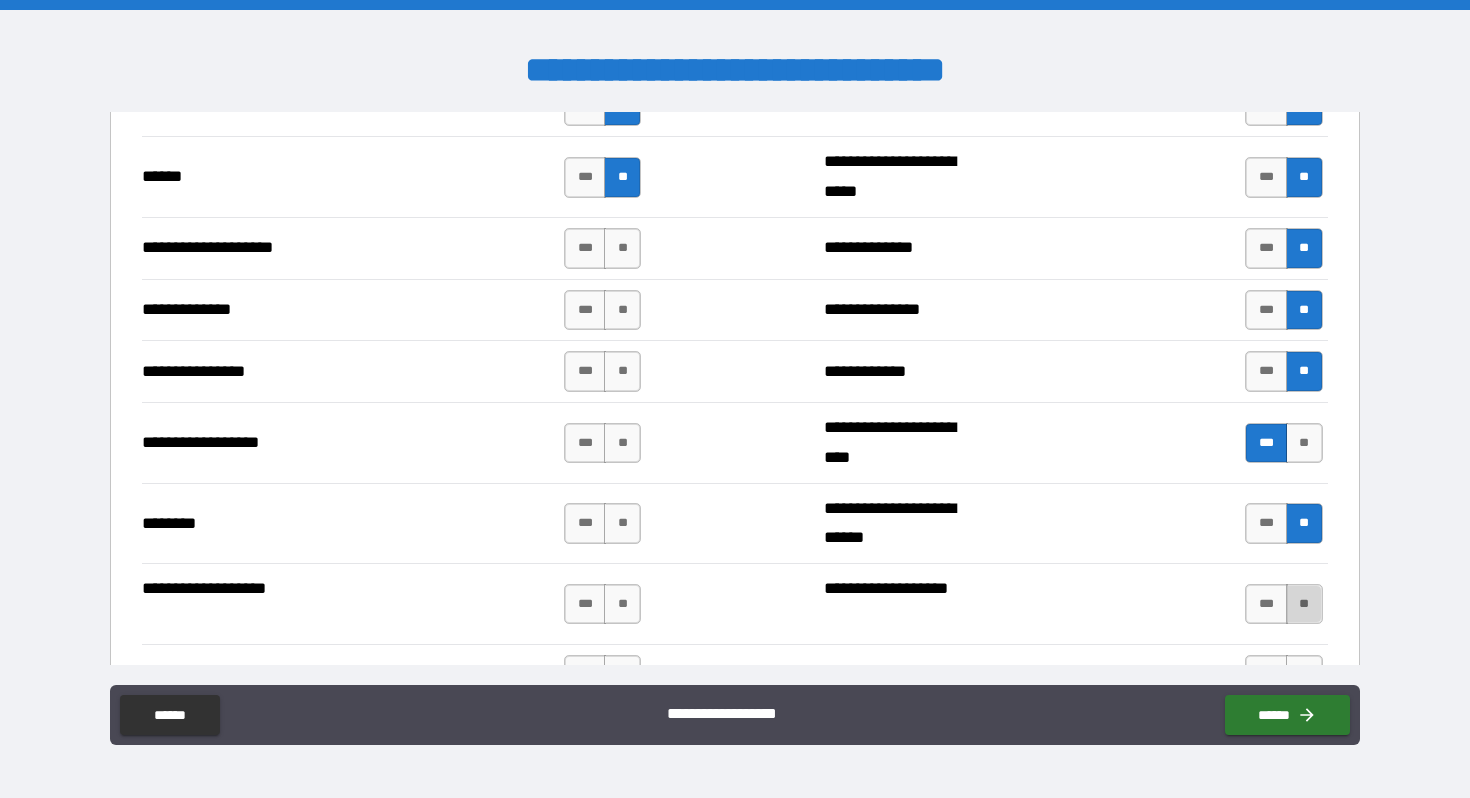 click on "**" at bounding box center (1304, 604) 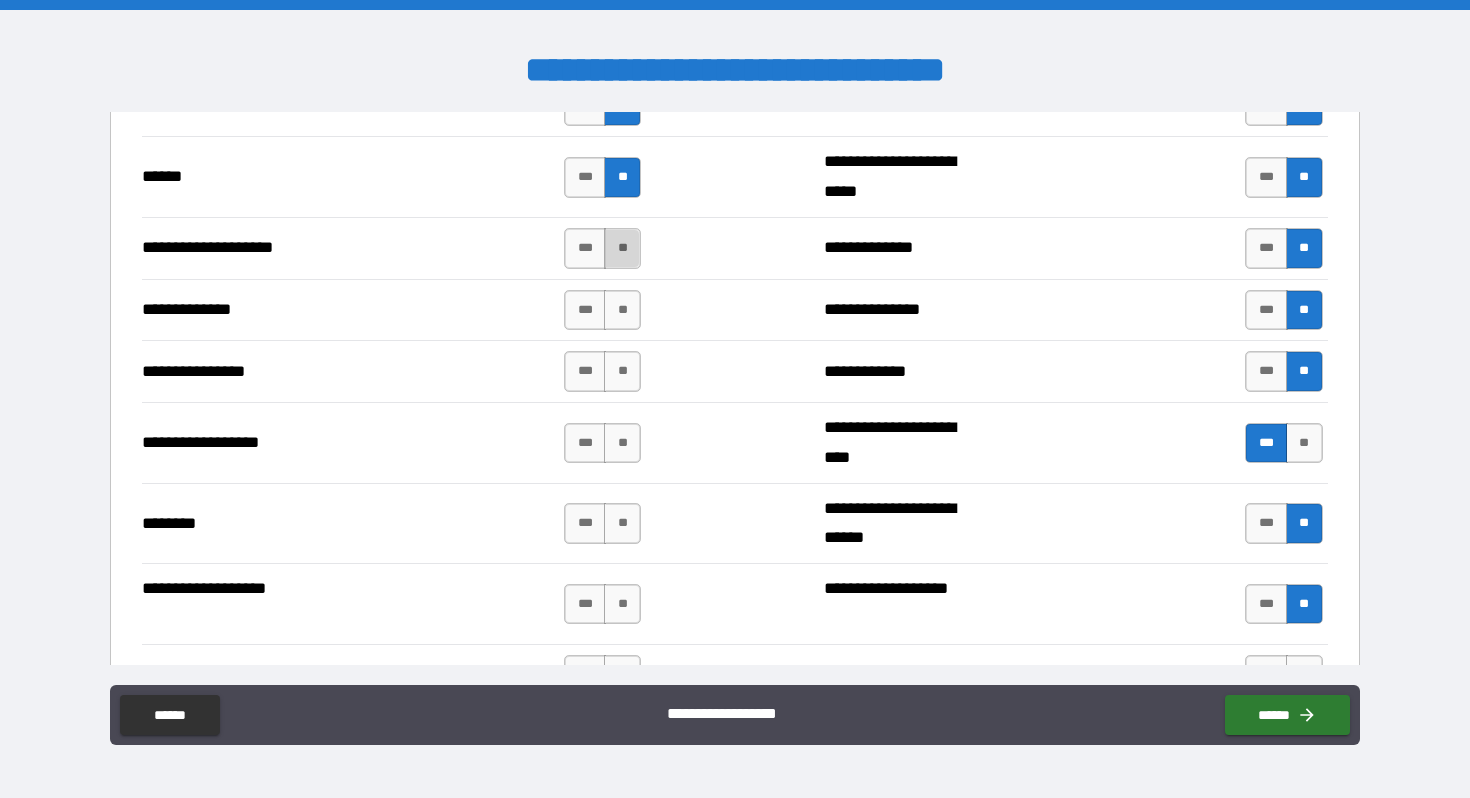 click on "**" at bounding box center [622, 248] 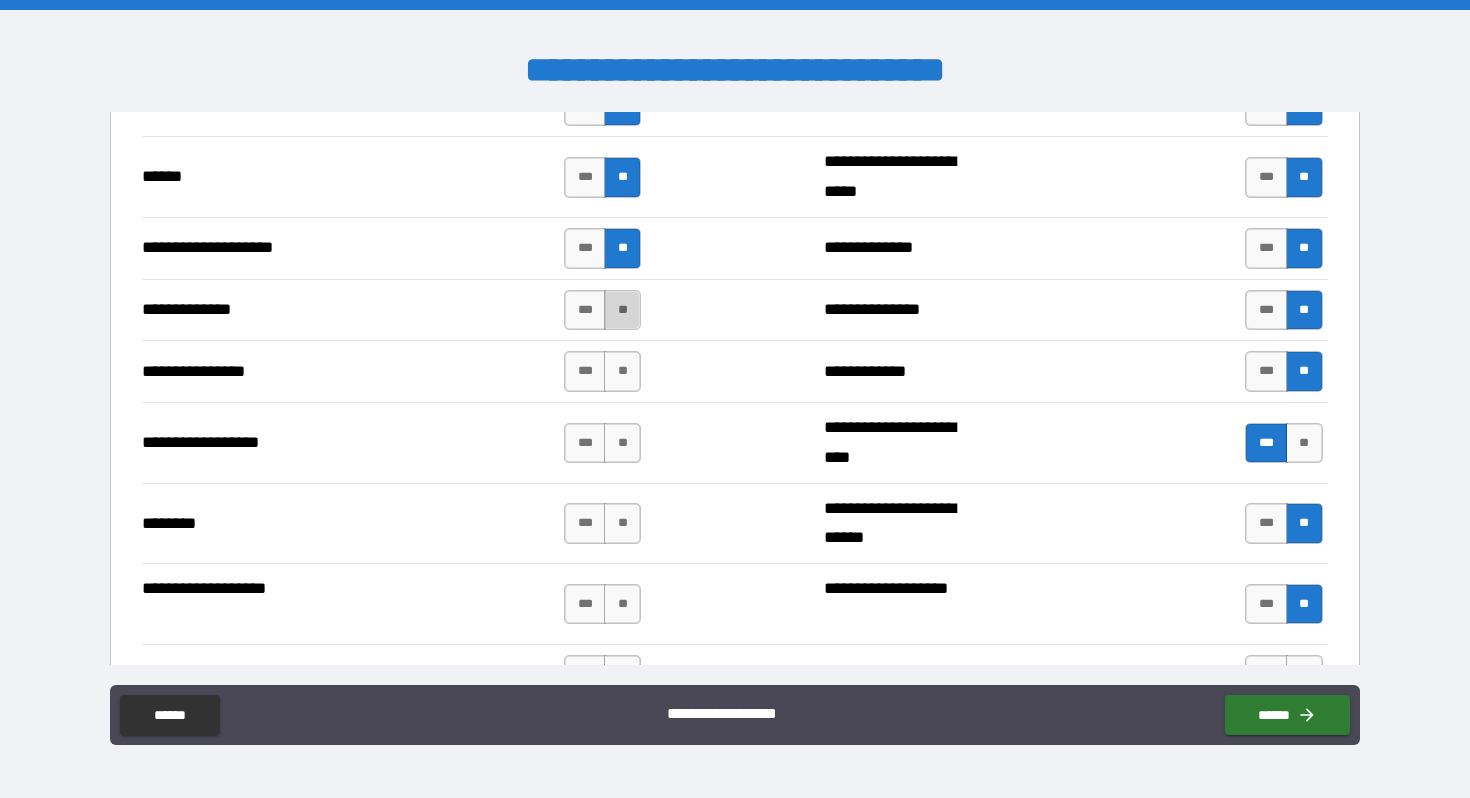 click on "**" at bounding box center [622, 310] 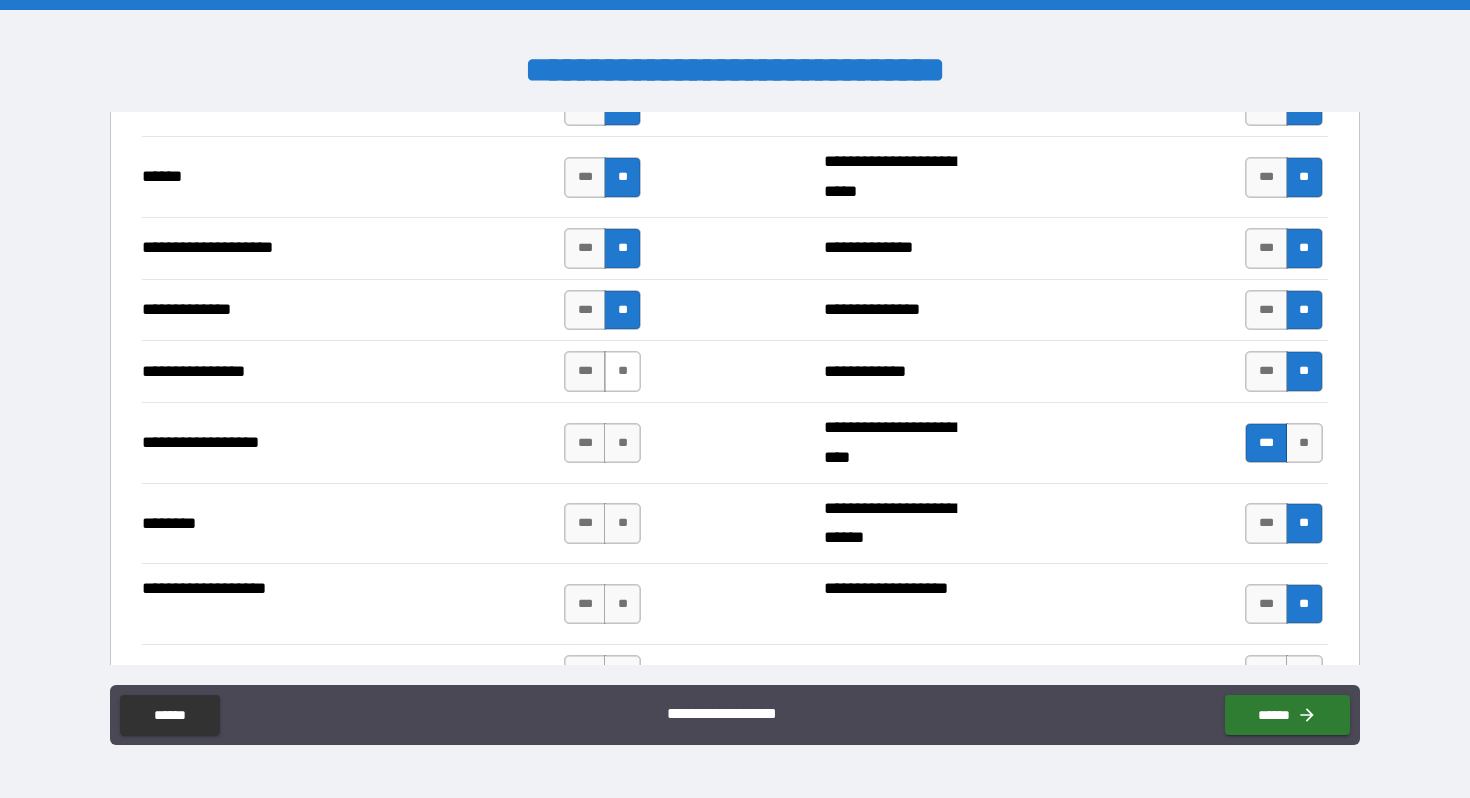 click on "**" at bounding box center [622, 371] 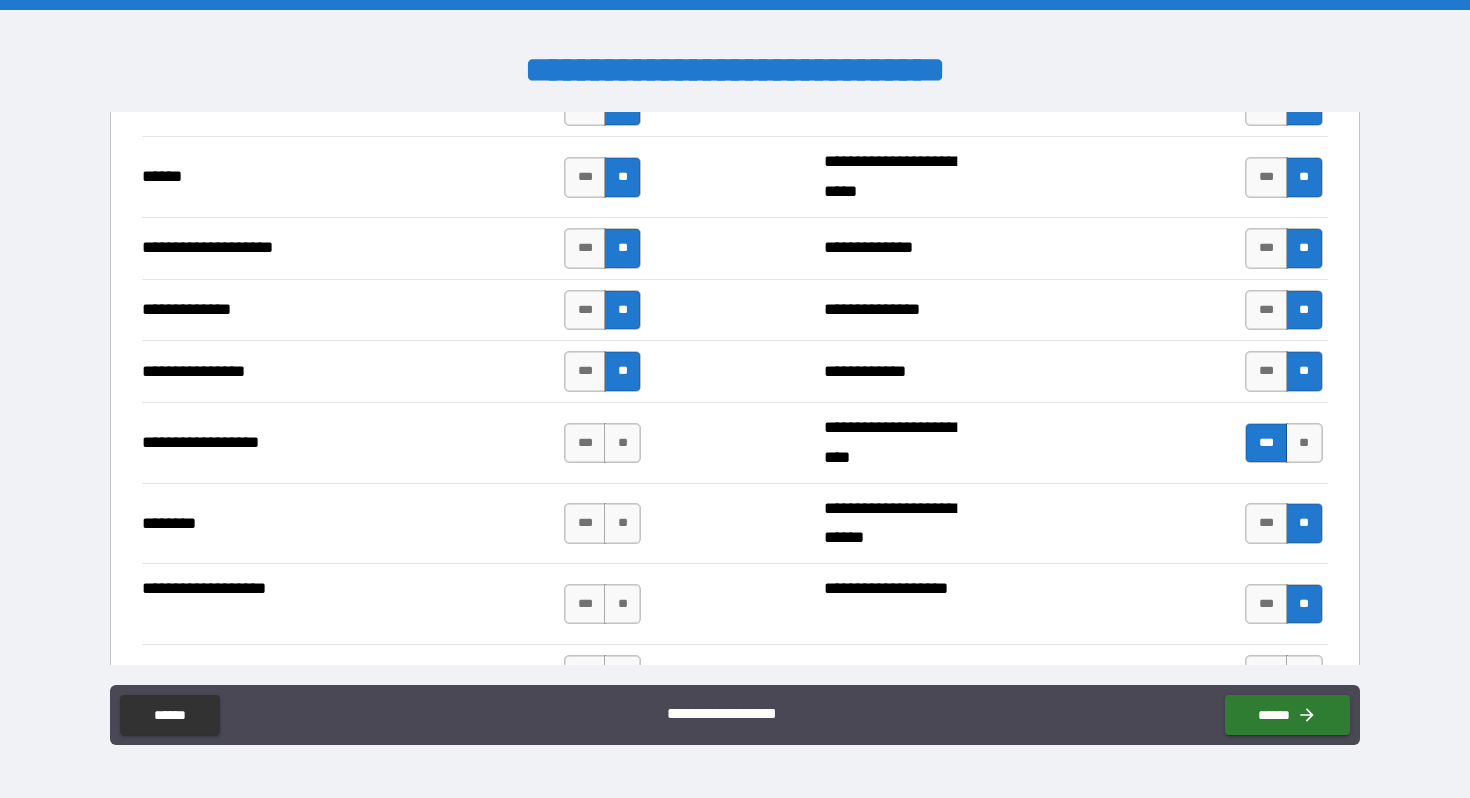click on "**********" at bounding box center [734, 442] 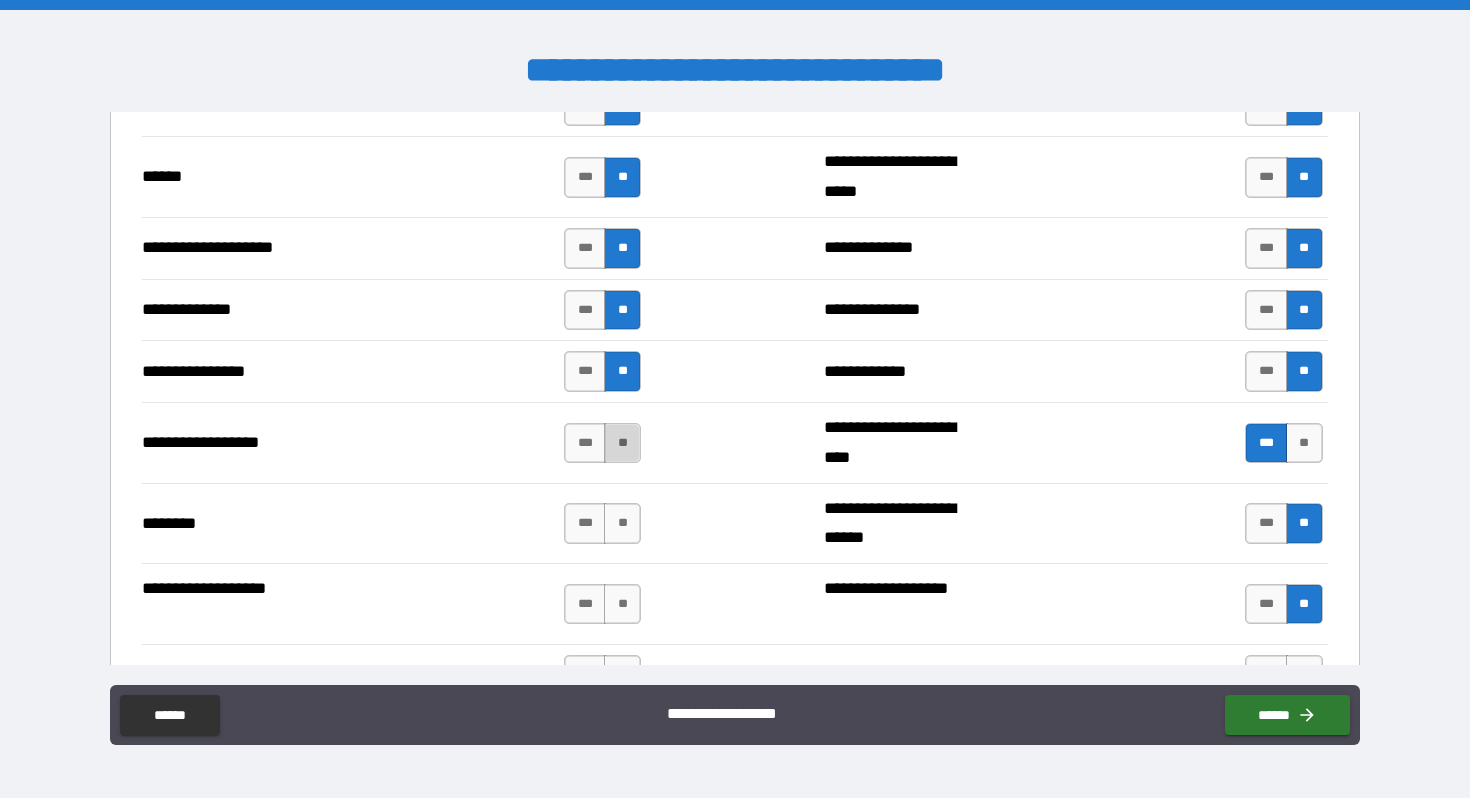 click on "**" at bounding box center (622, 443) 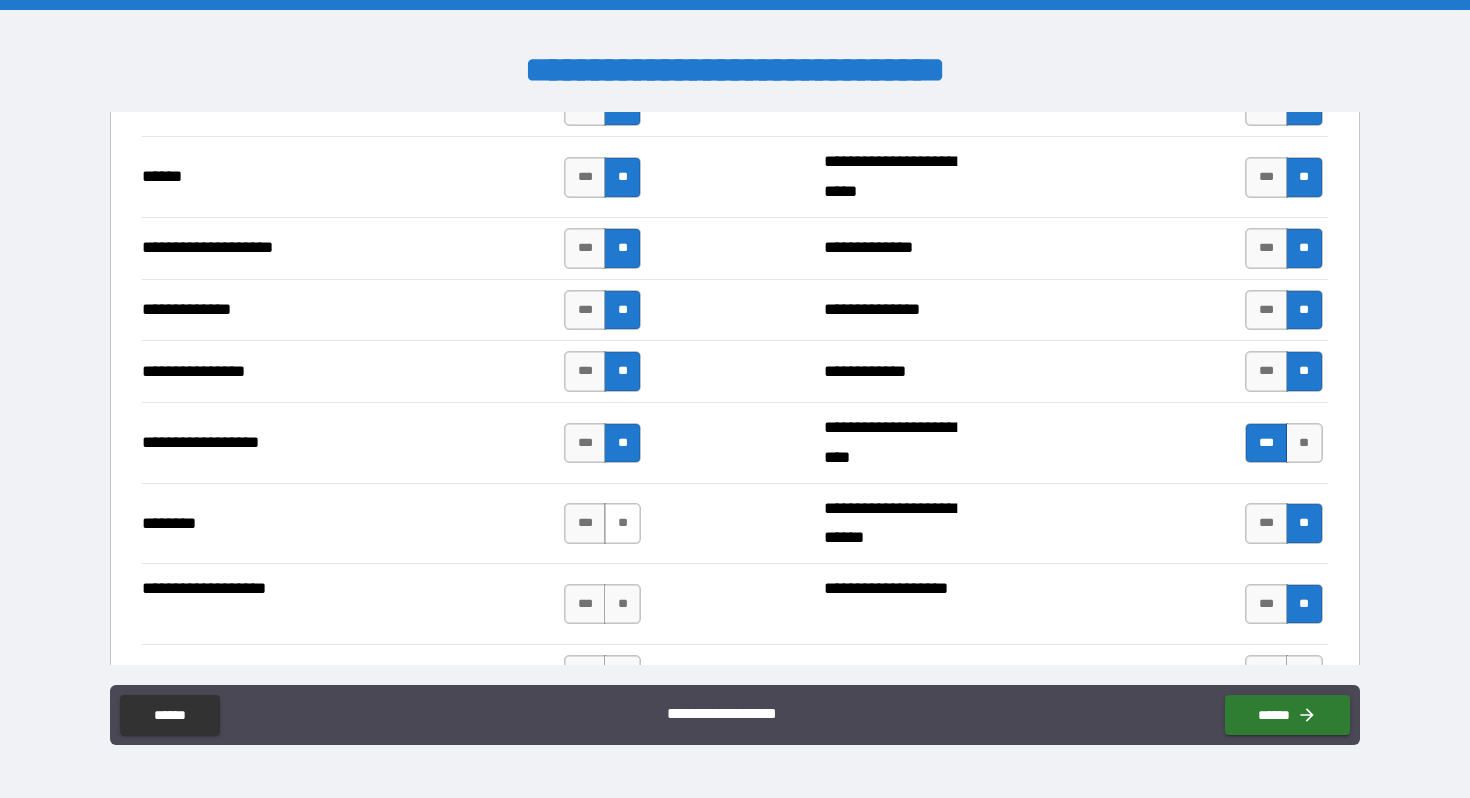 click on "**" at bounding box center [622, 523] 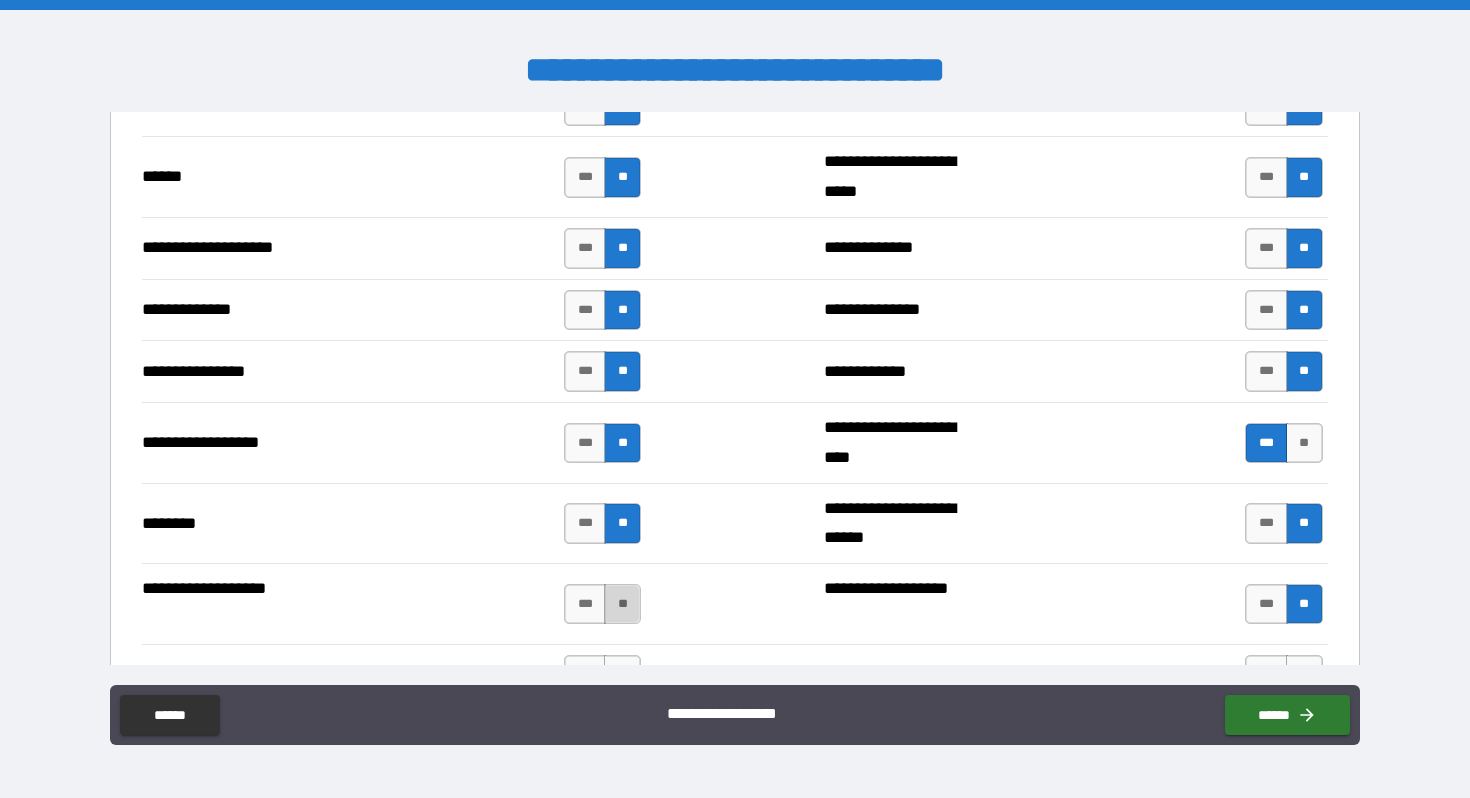 click on "**" at bounding box center (622, 604) 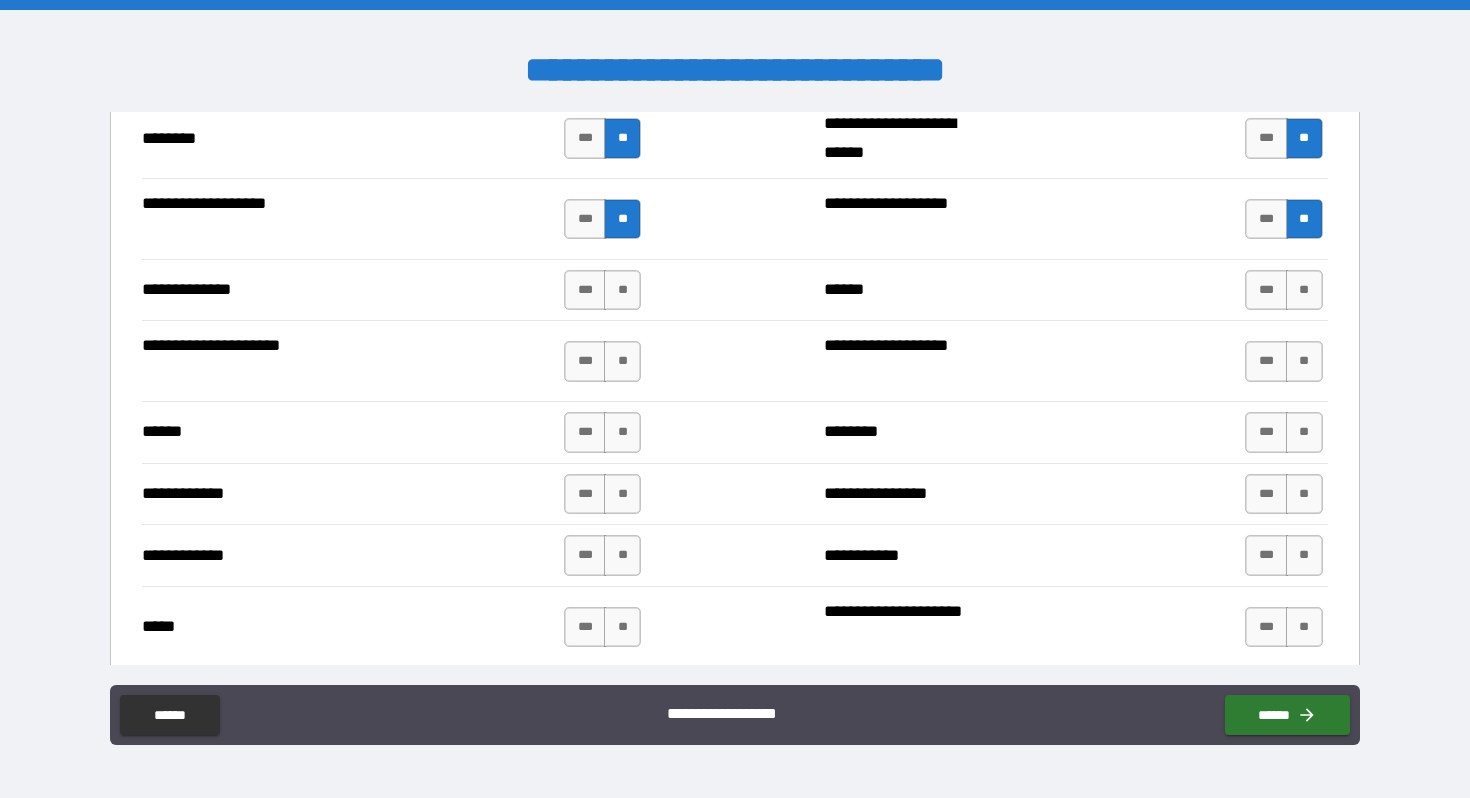 scroll, scrollTop: 3673, scrollLeft: 0, axis: vertical 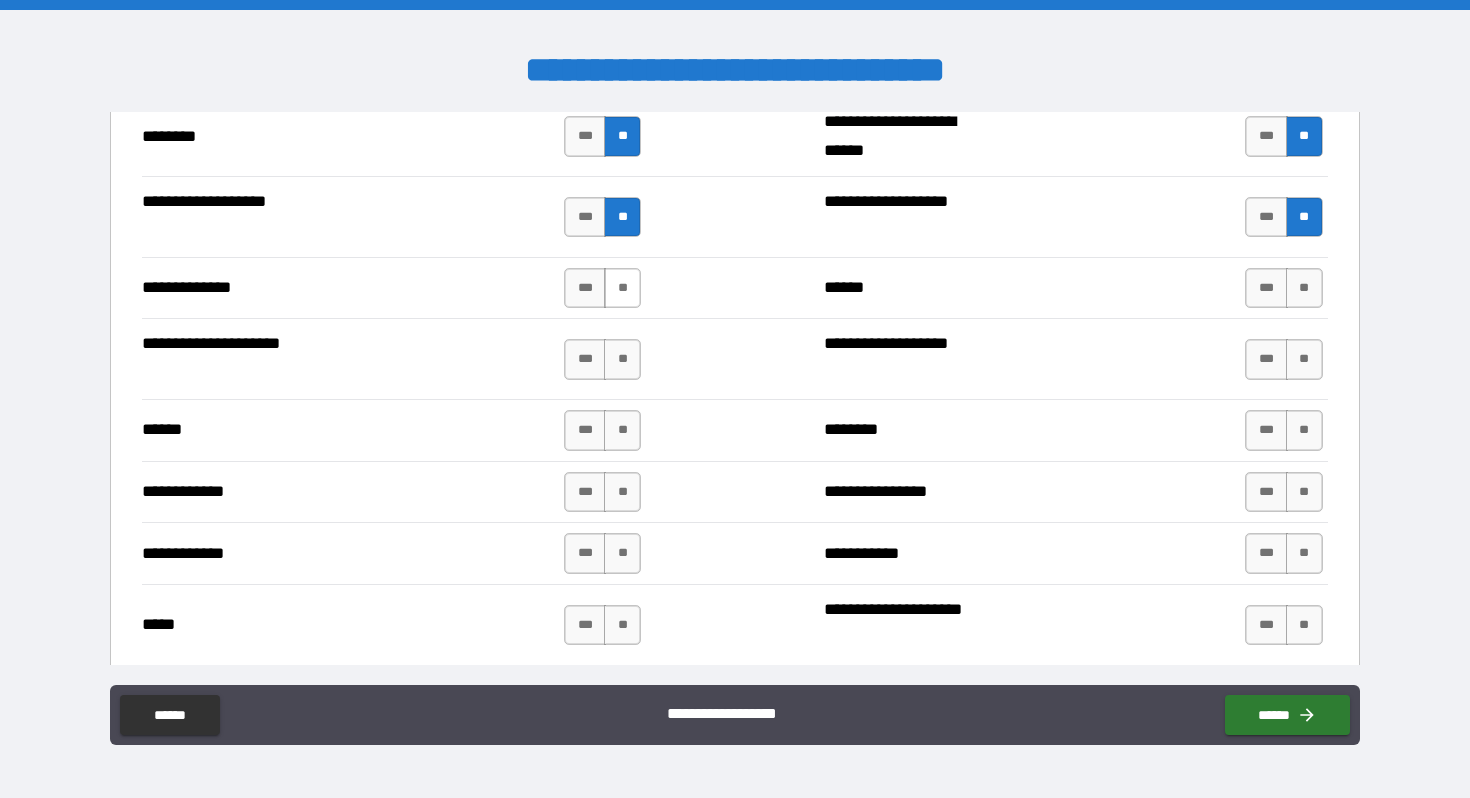 click on "**" at bounding box center (622, 288) 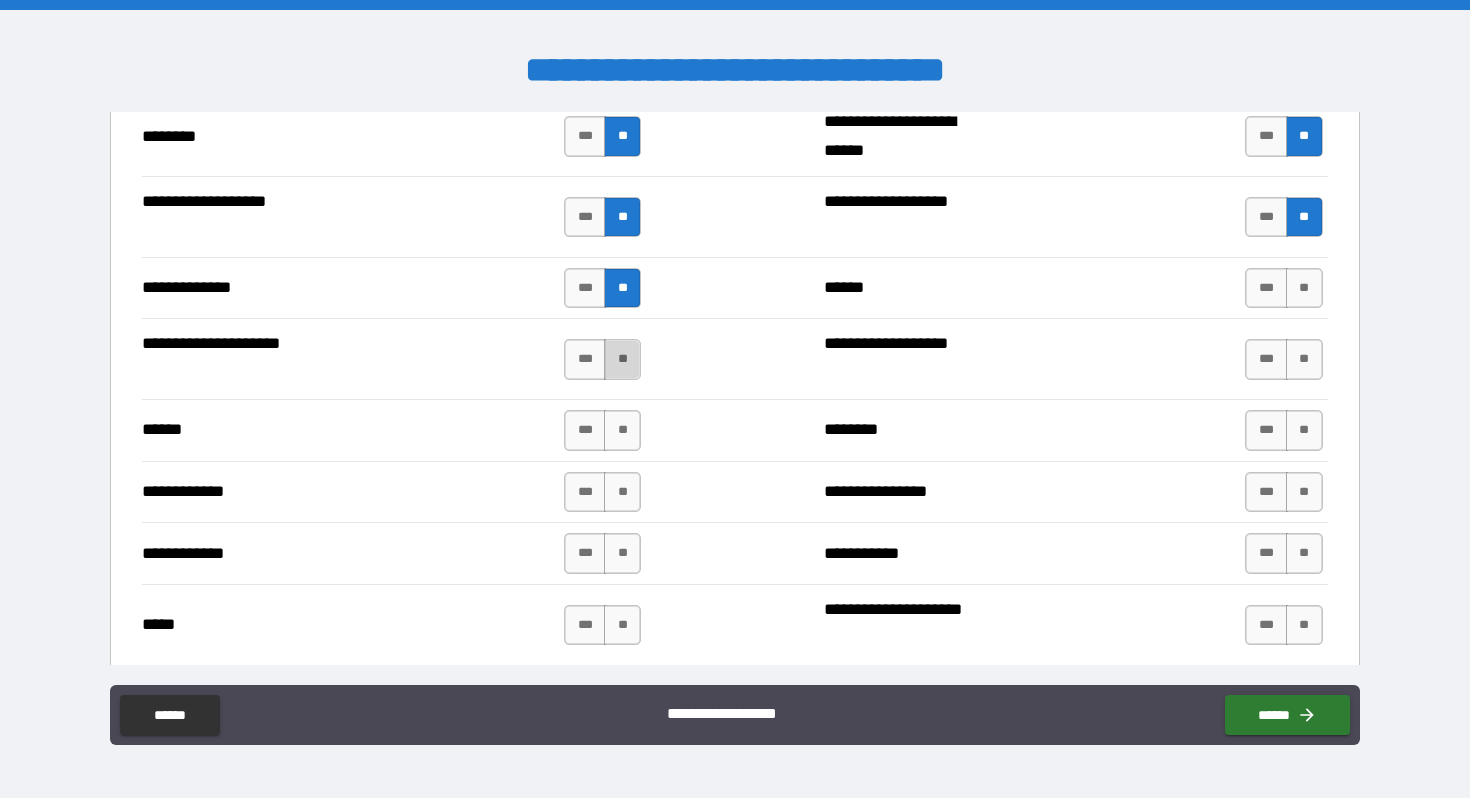 click on "**" at bounding box center [622, 359] 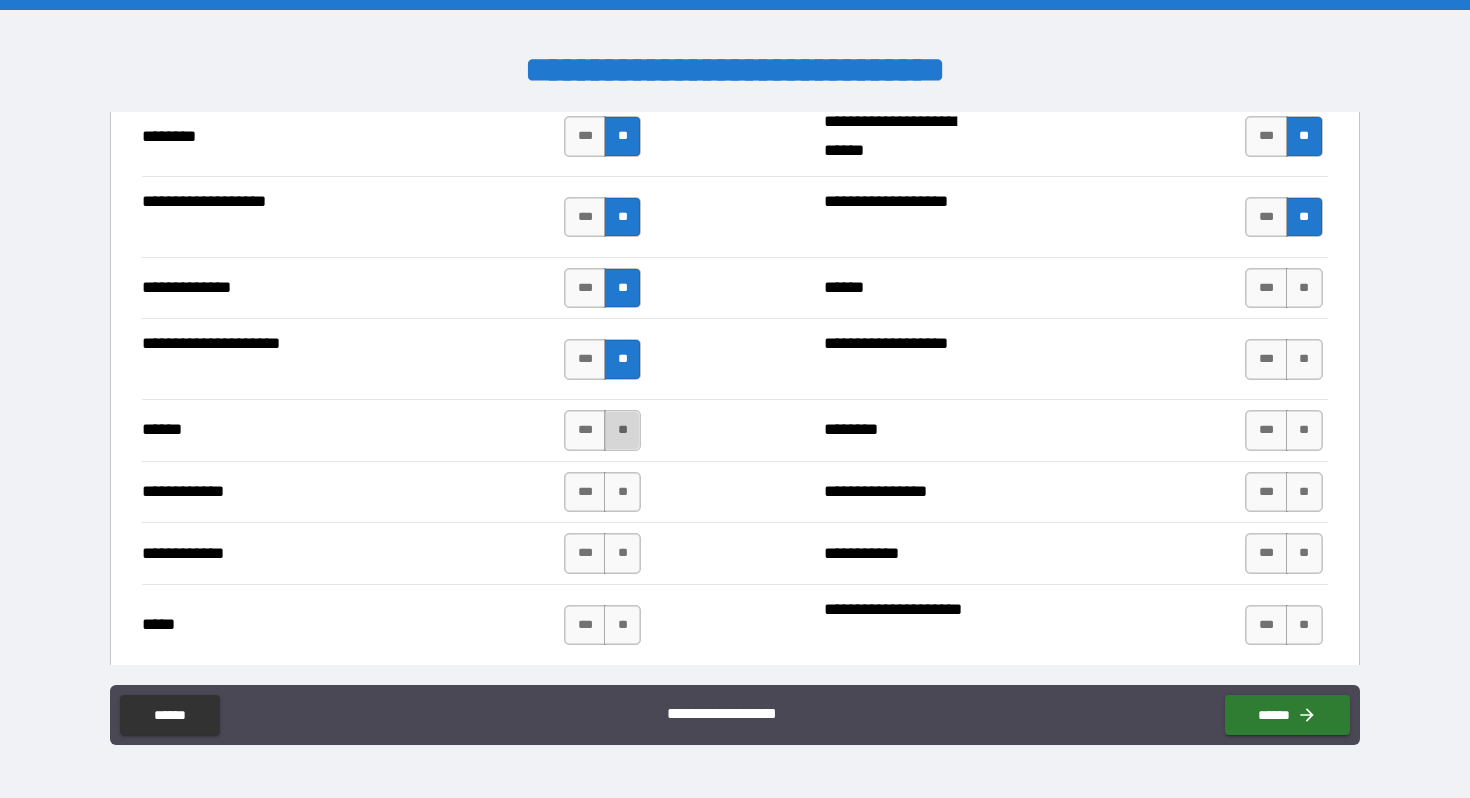 click on "**" at bounding box center (622, 430) 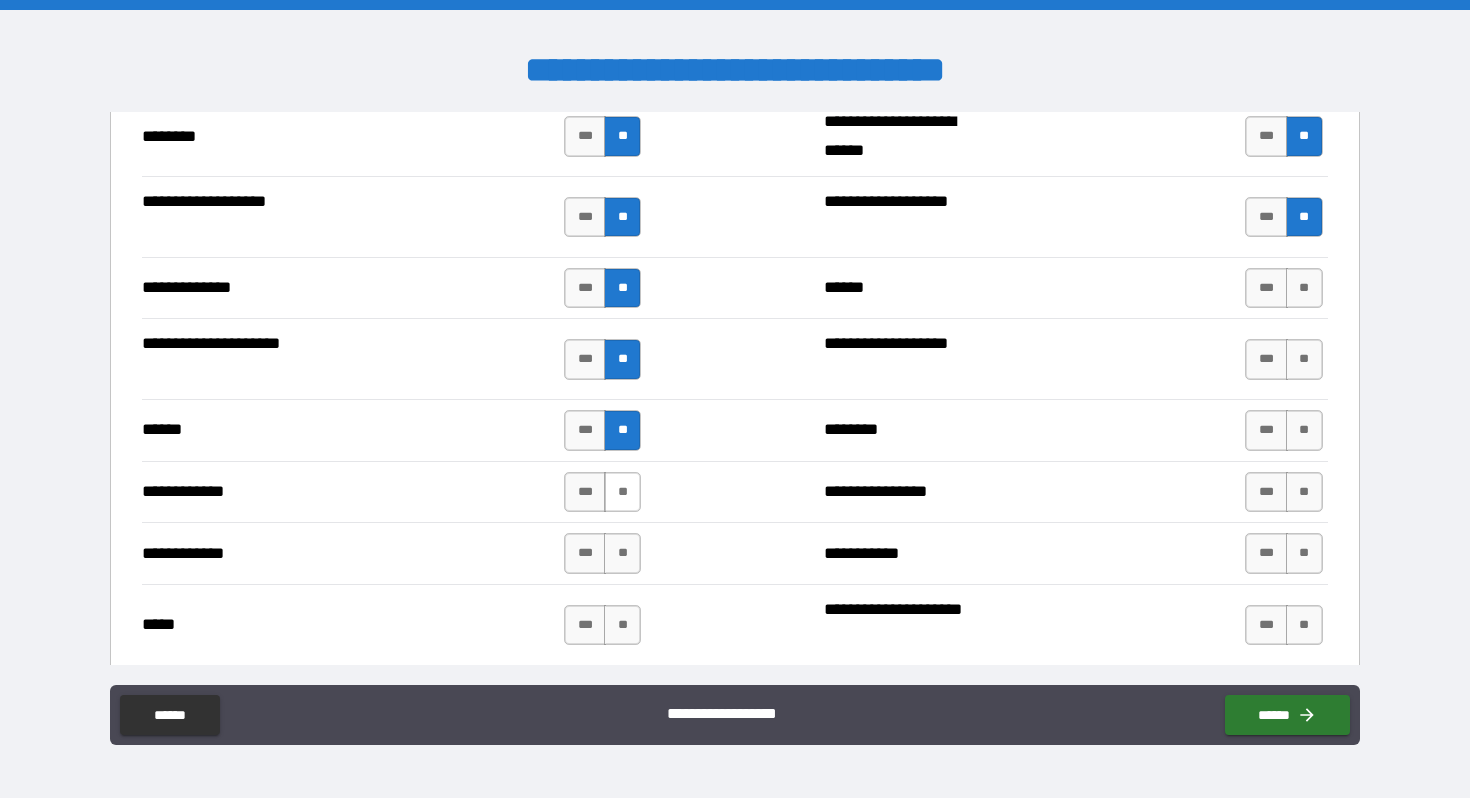 click on "**" at bounding box center [622, 492] 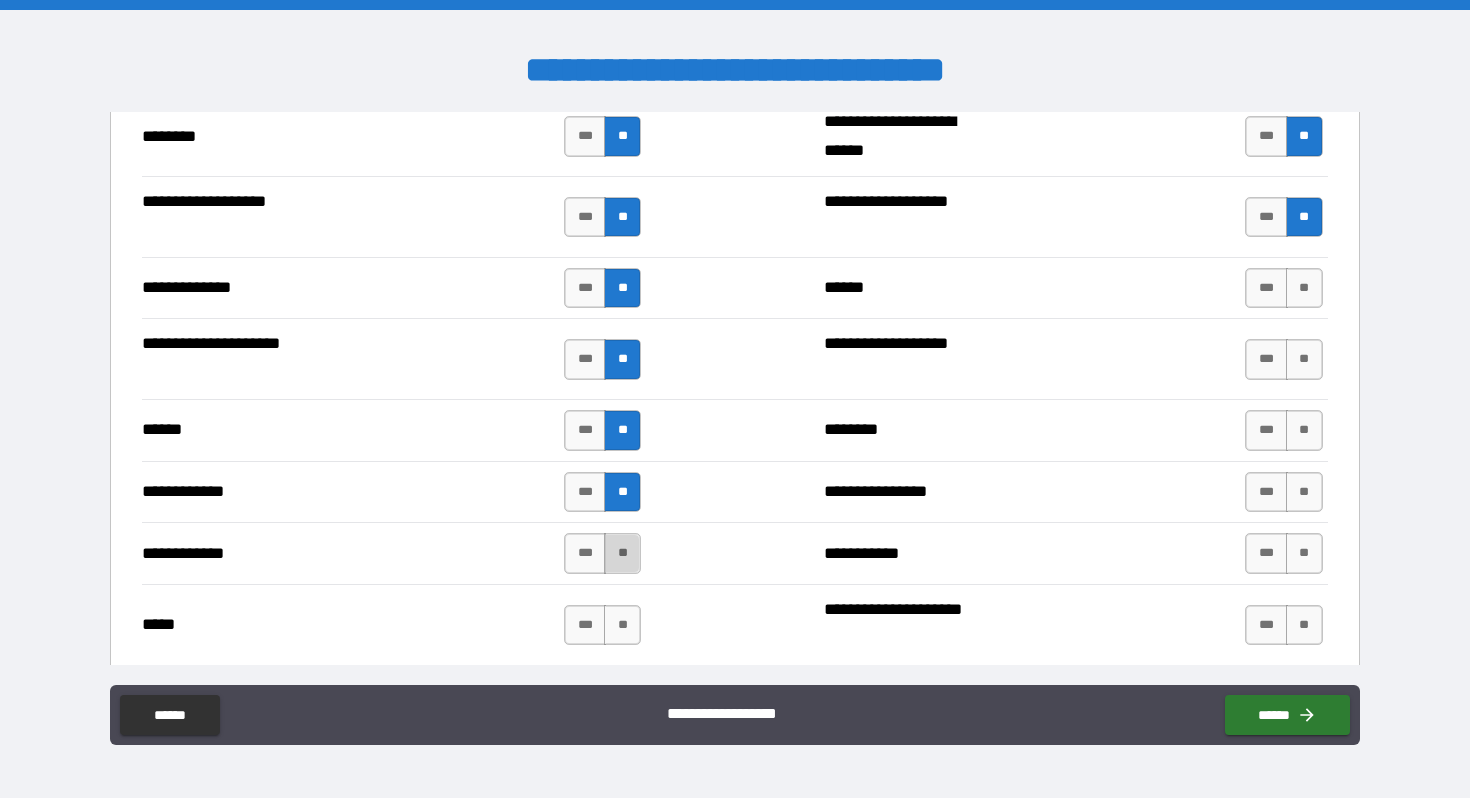 click on "**" at bounding box center [622, 553] 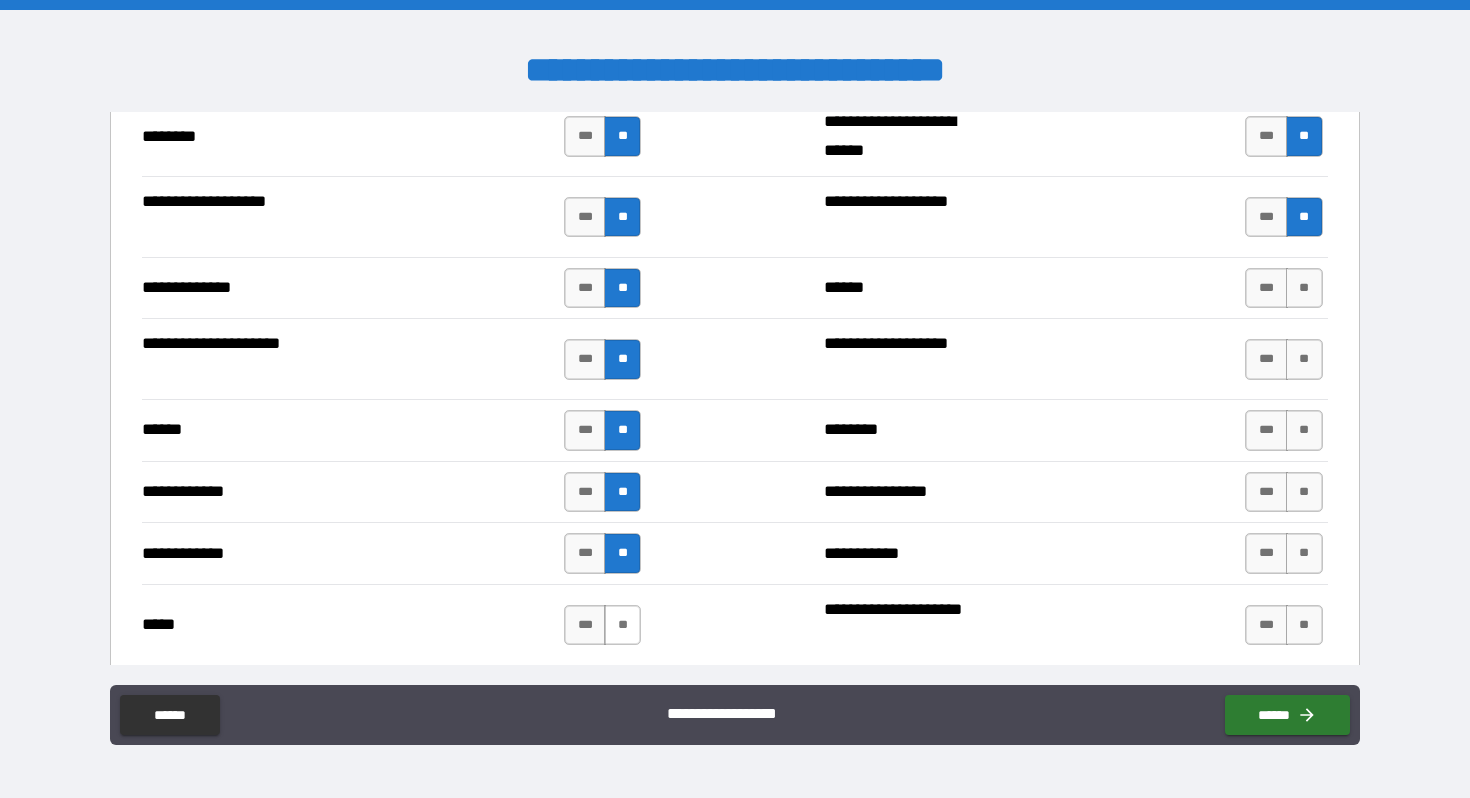 click on "**" at bounding box center (622, 625) 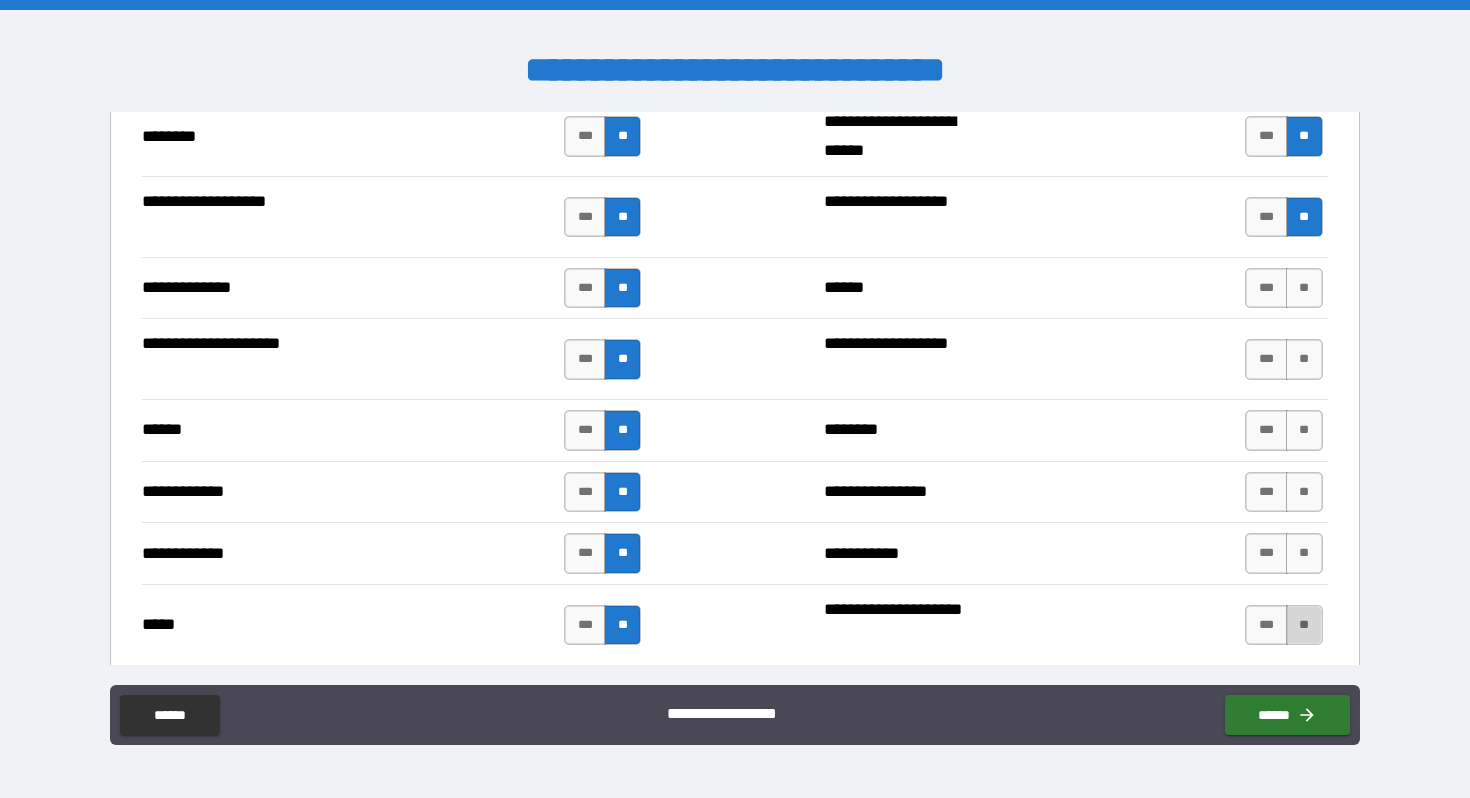 click on "**" at bounding box center [1304, 625] 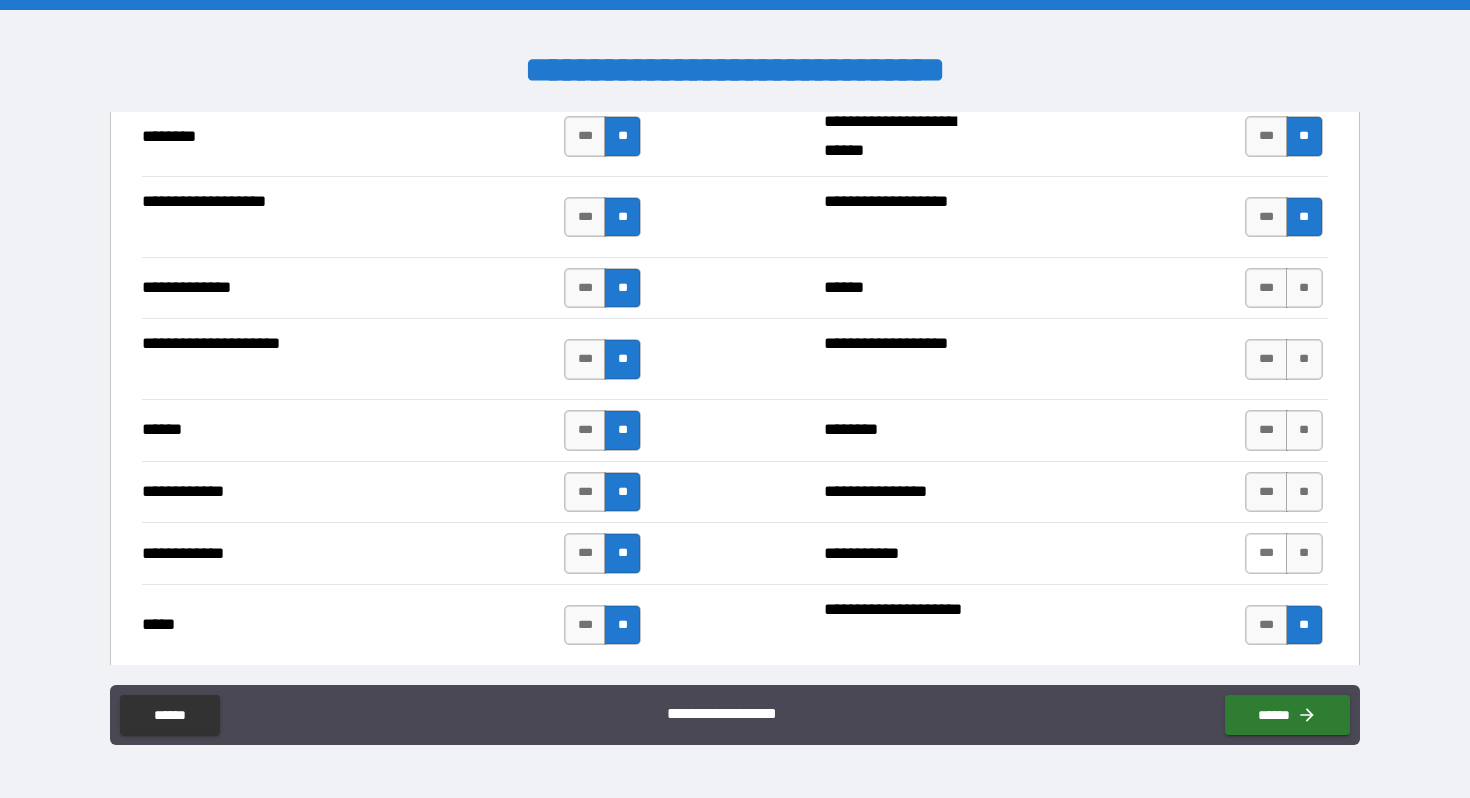 click on "***" at bounding box center (1266, 553) 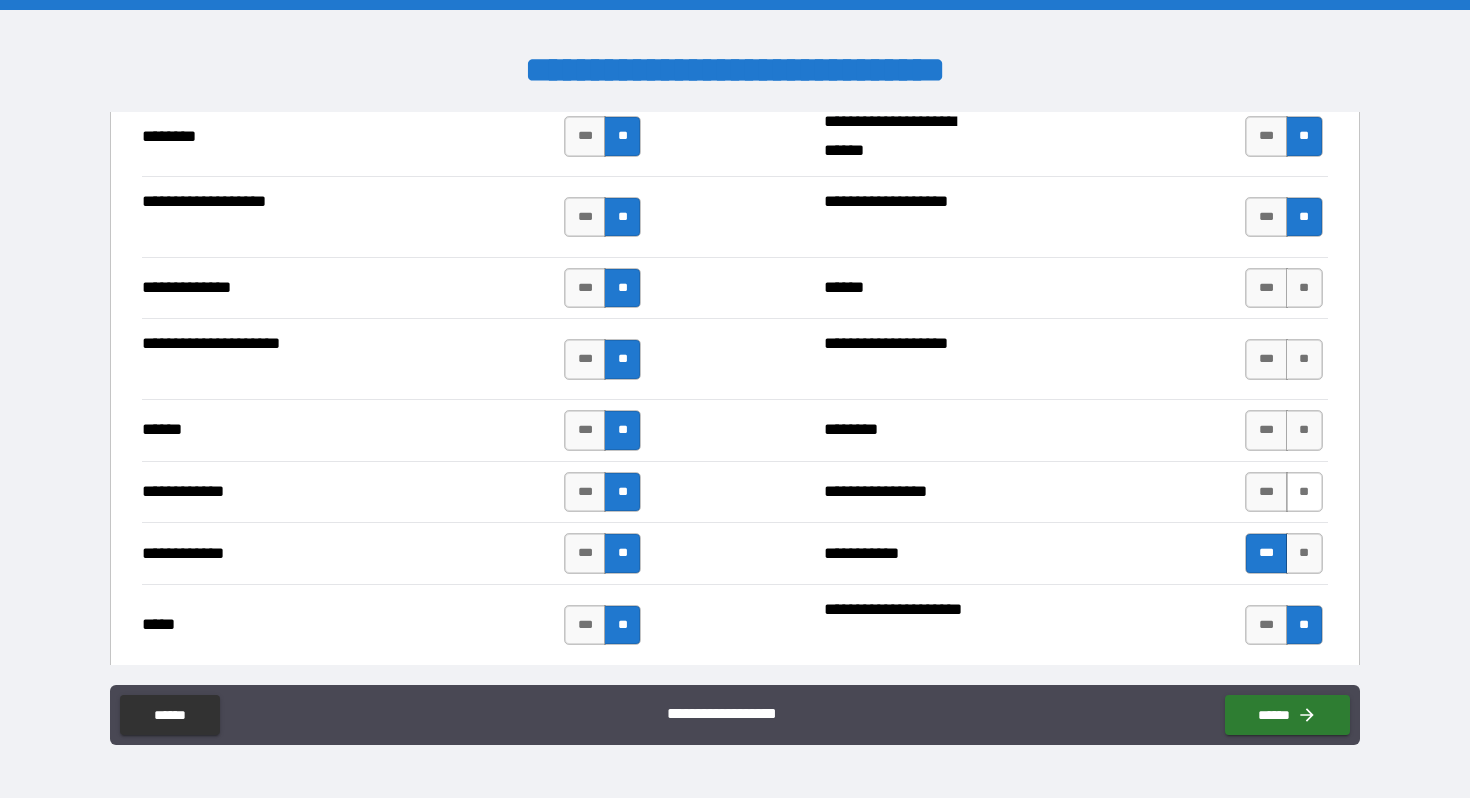 click on "**" at bounding box center [1304, 492] 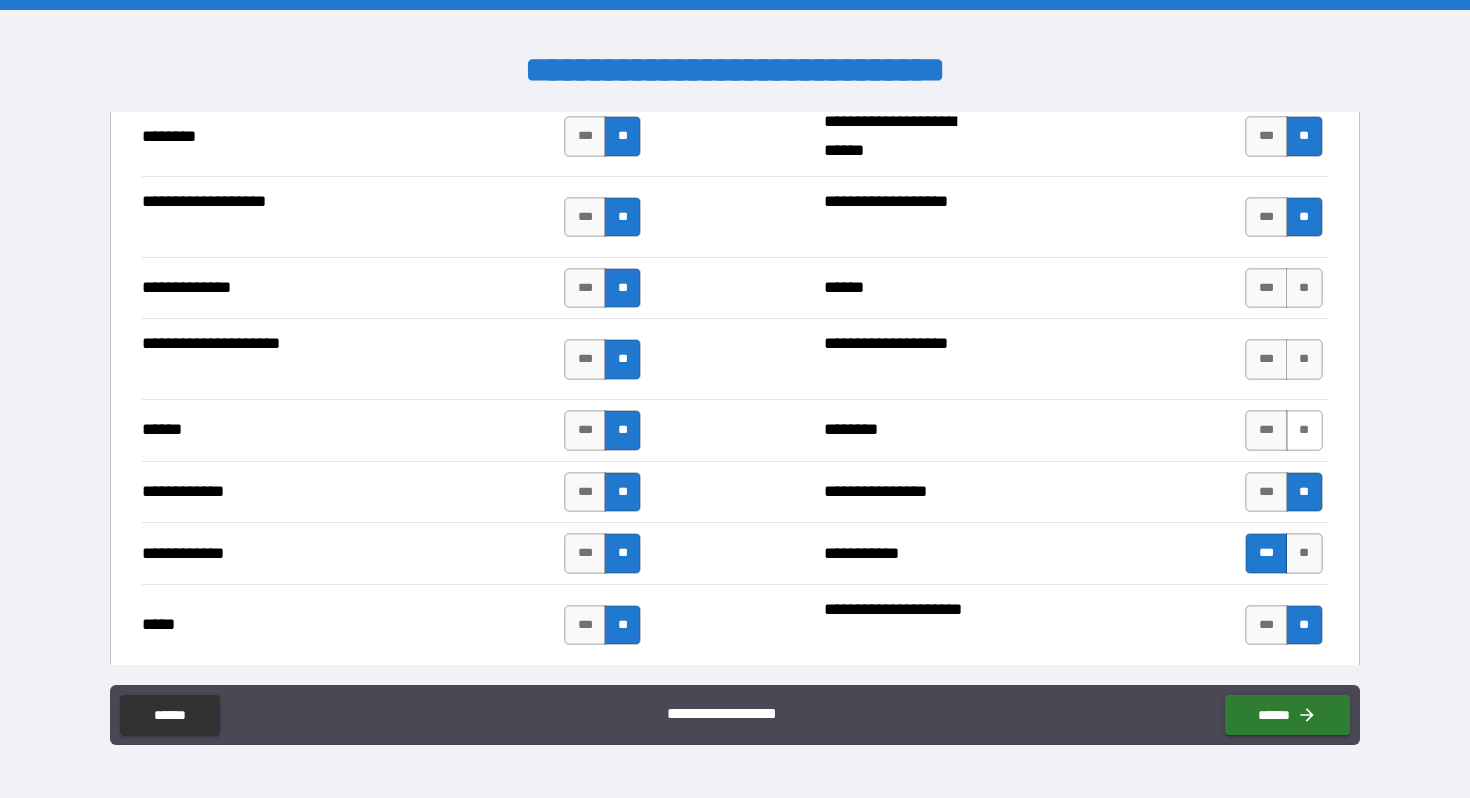 click on "**" at bounding box center (1304, 430) 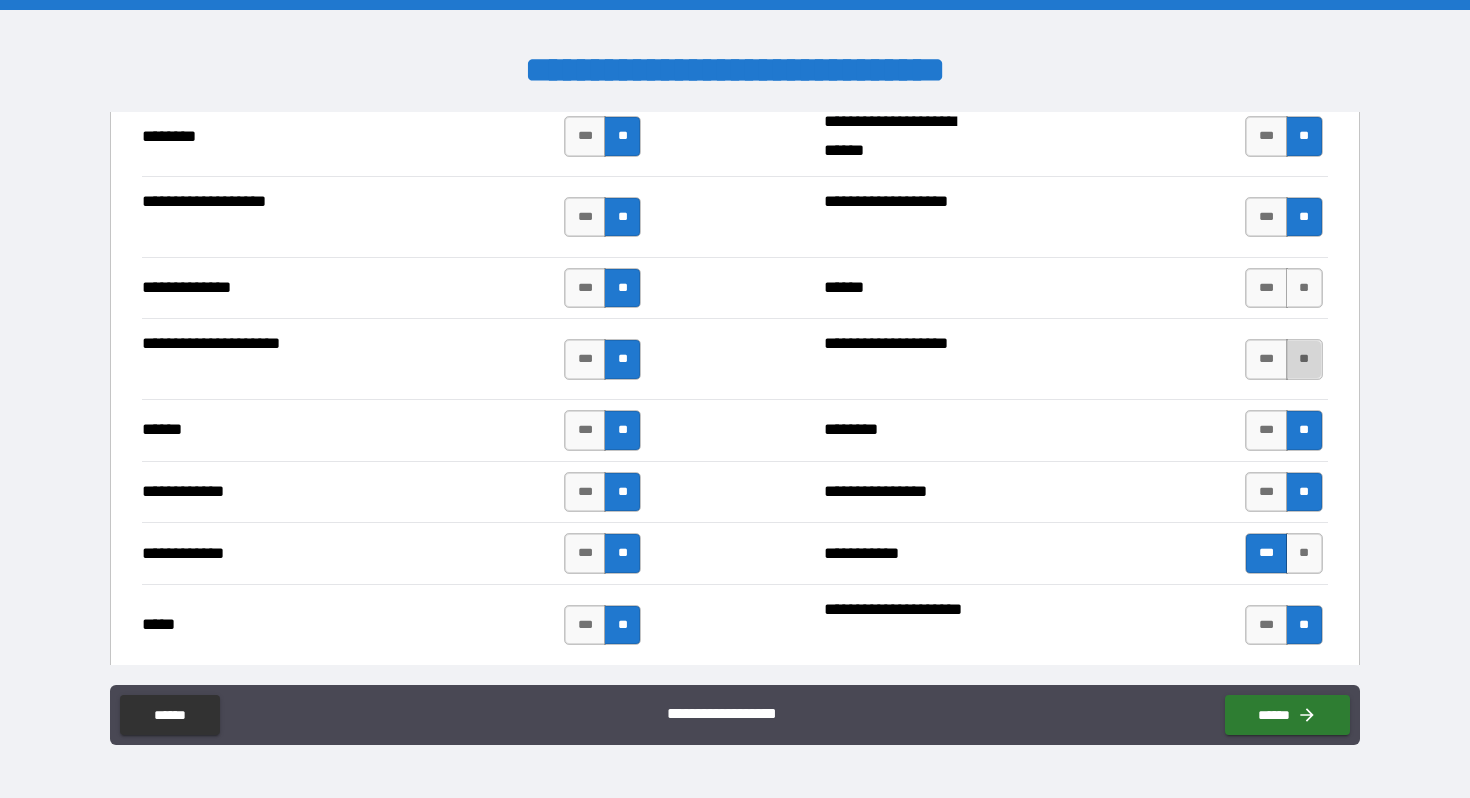 click on "**" at bounding box center (1304, 359) 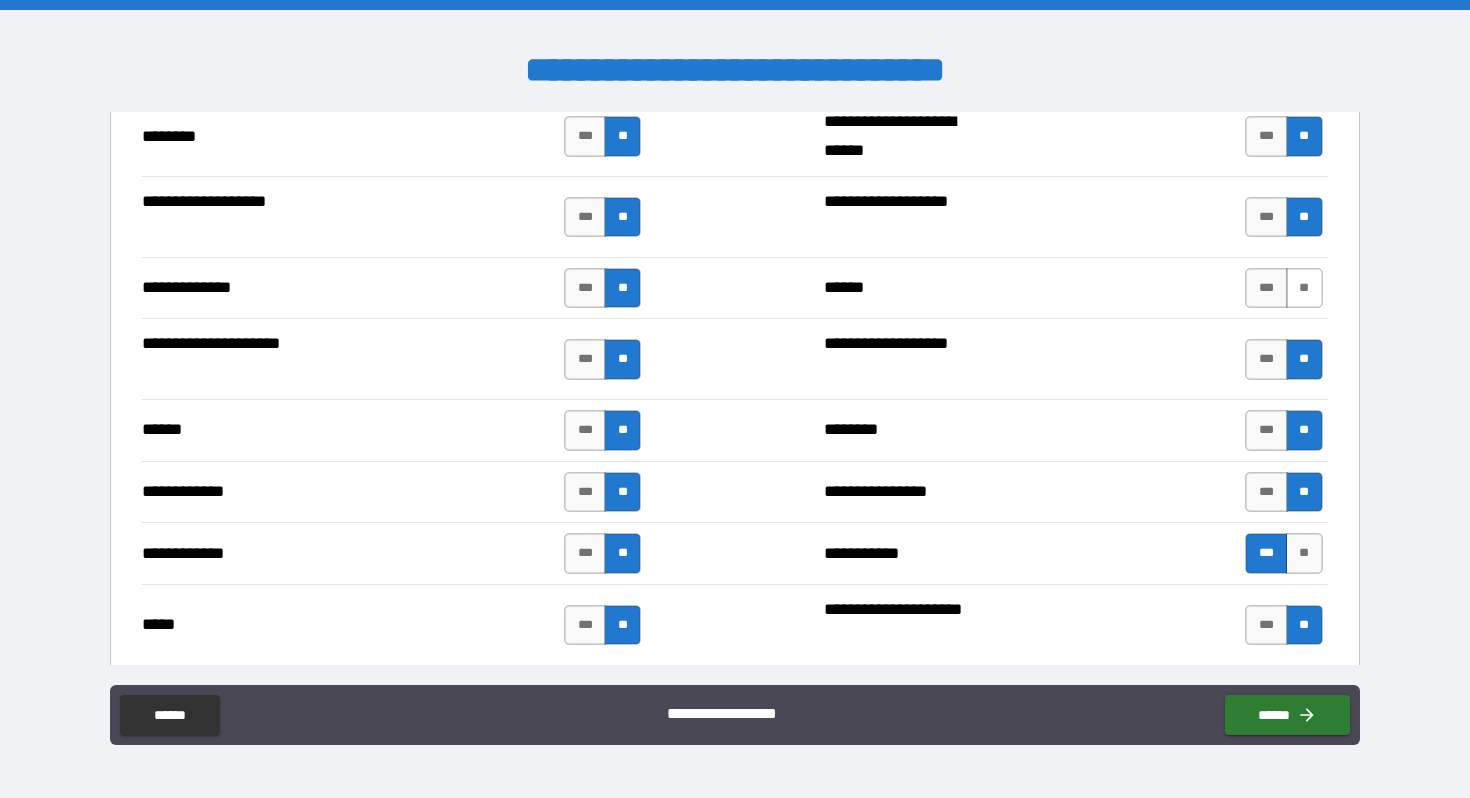 click on "**" at bounding box center [1304, 288] 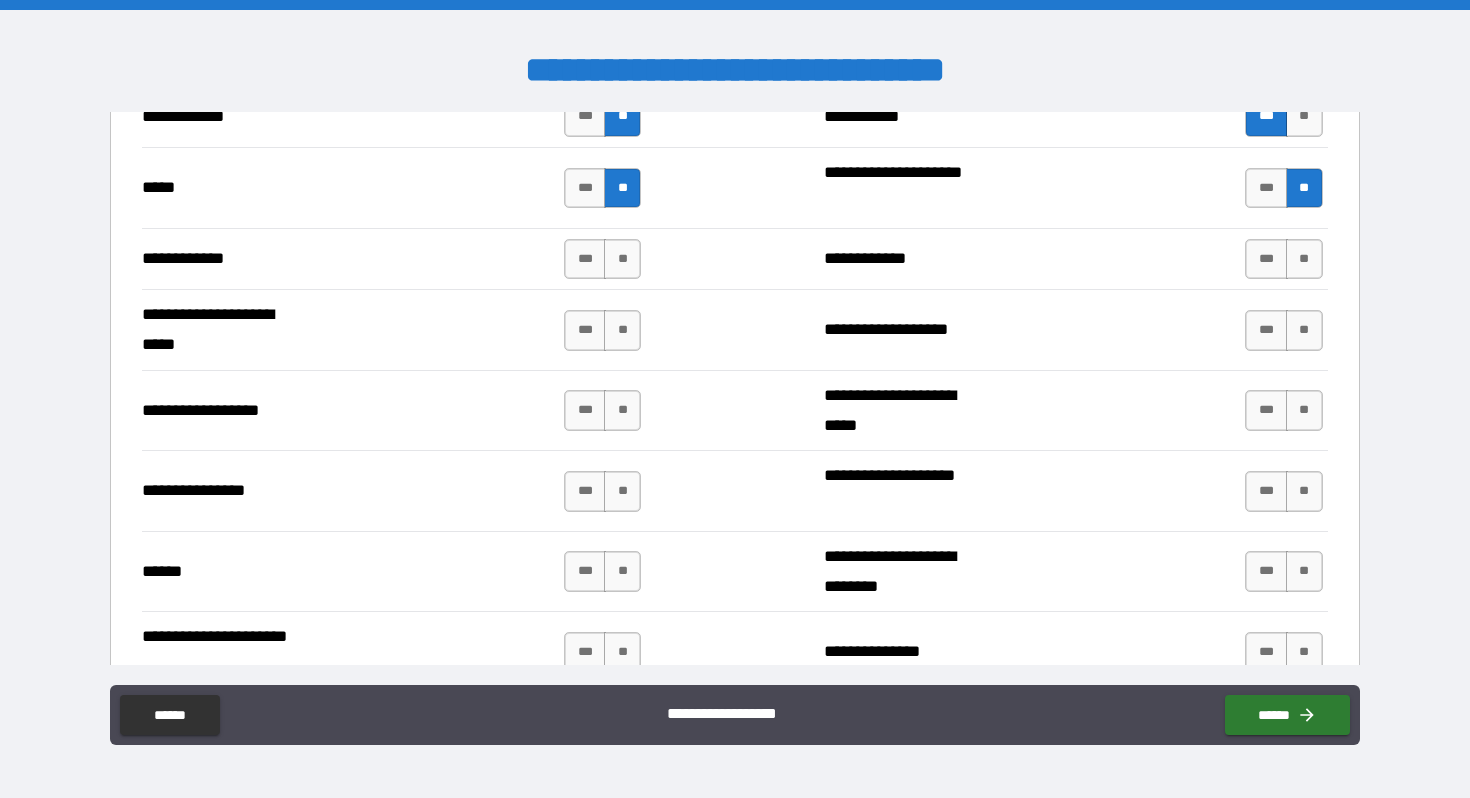 scroll, scrollTop: 4124, scrollLeft: 0, axis: vertical 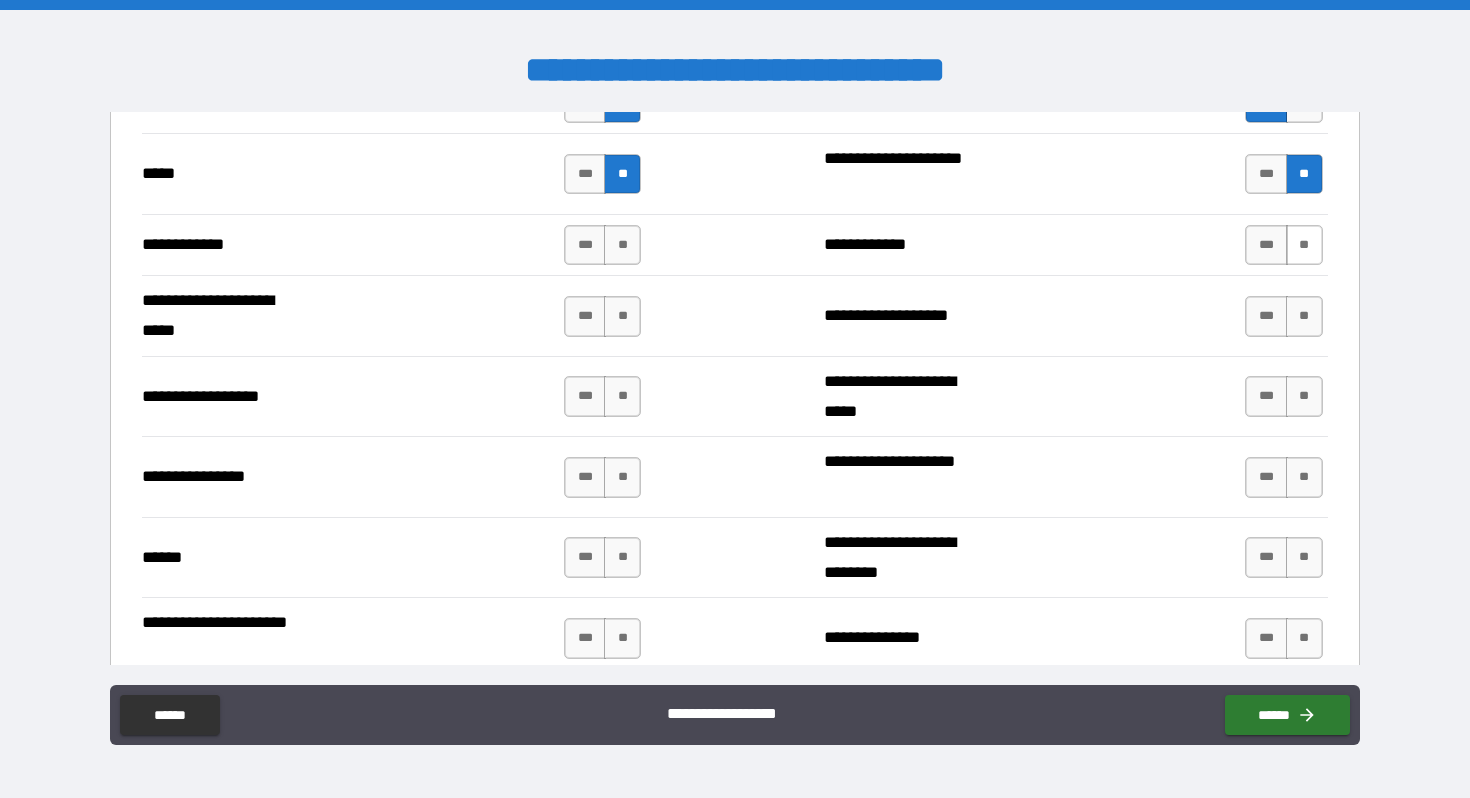 click on "**" at bounding box center (1304, 245) 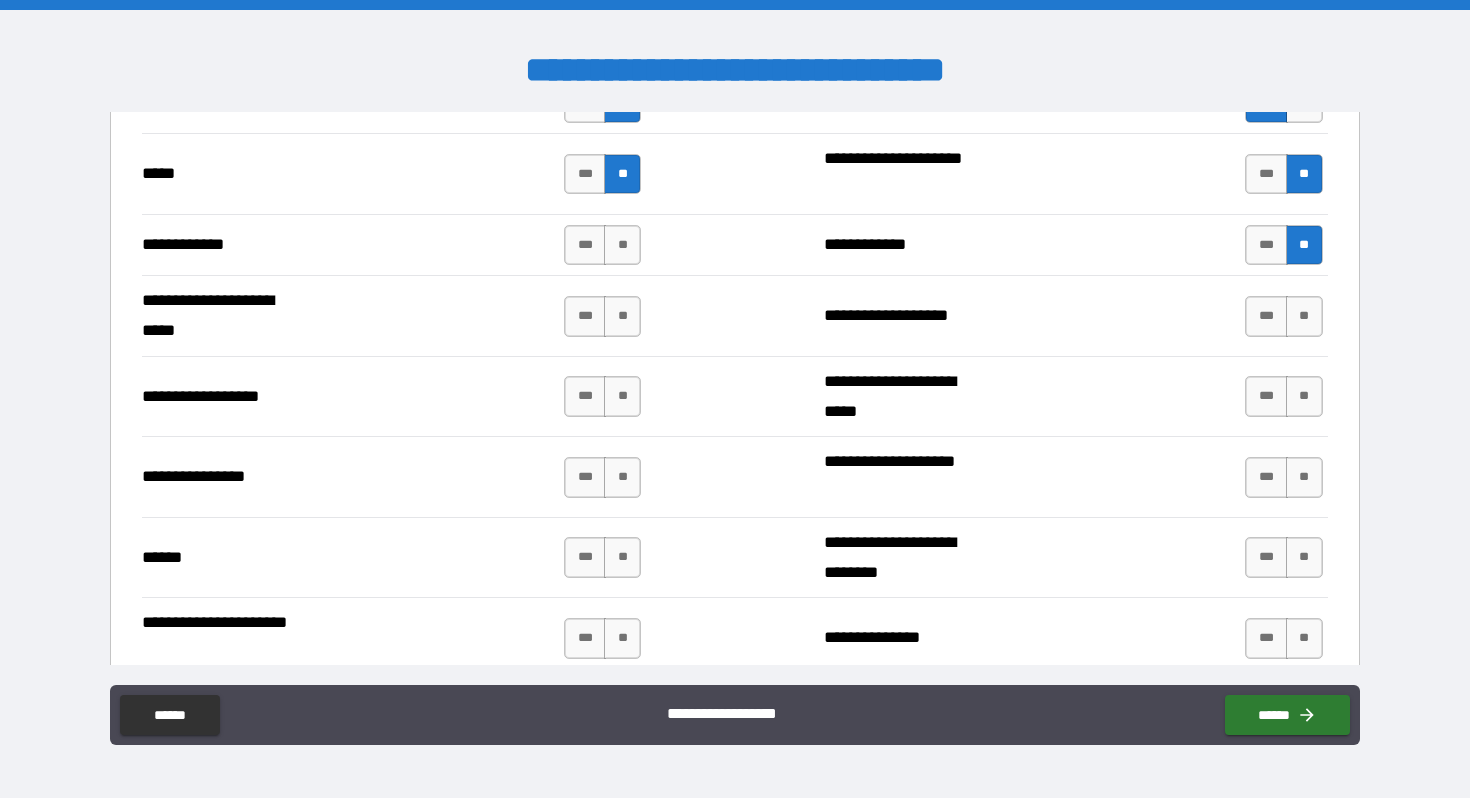 click on "**********" at bounding box center (734, 315) 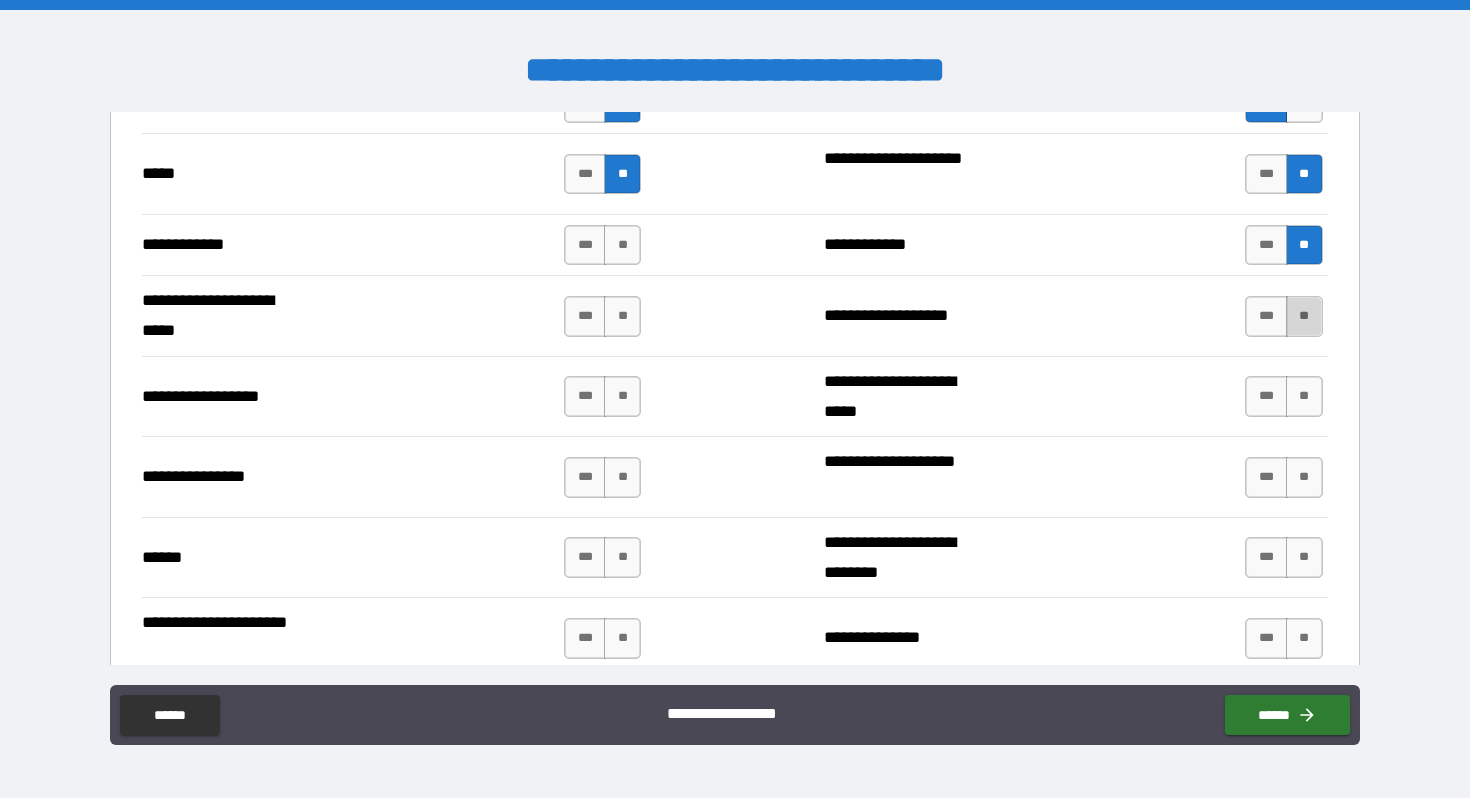click on "**" at bounding box center (1304, 316) 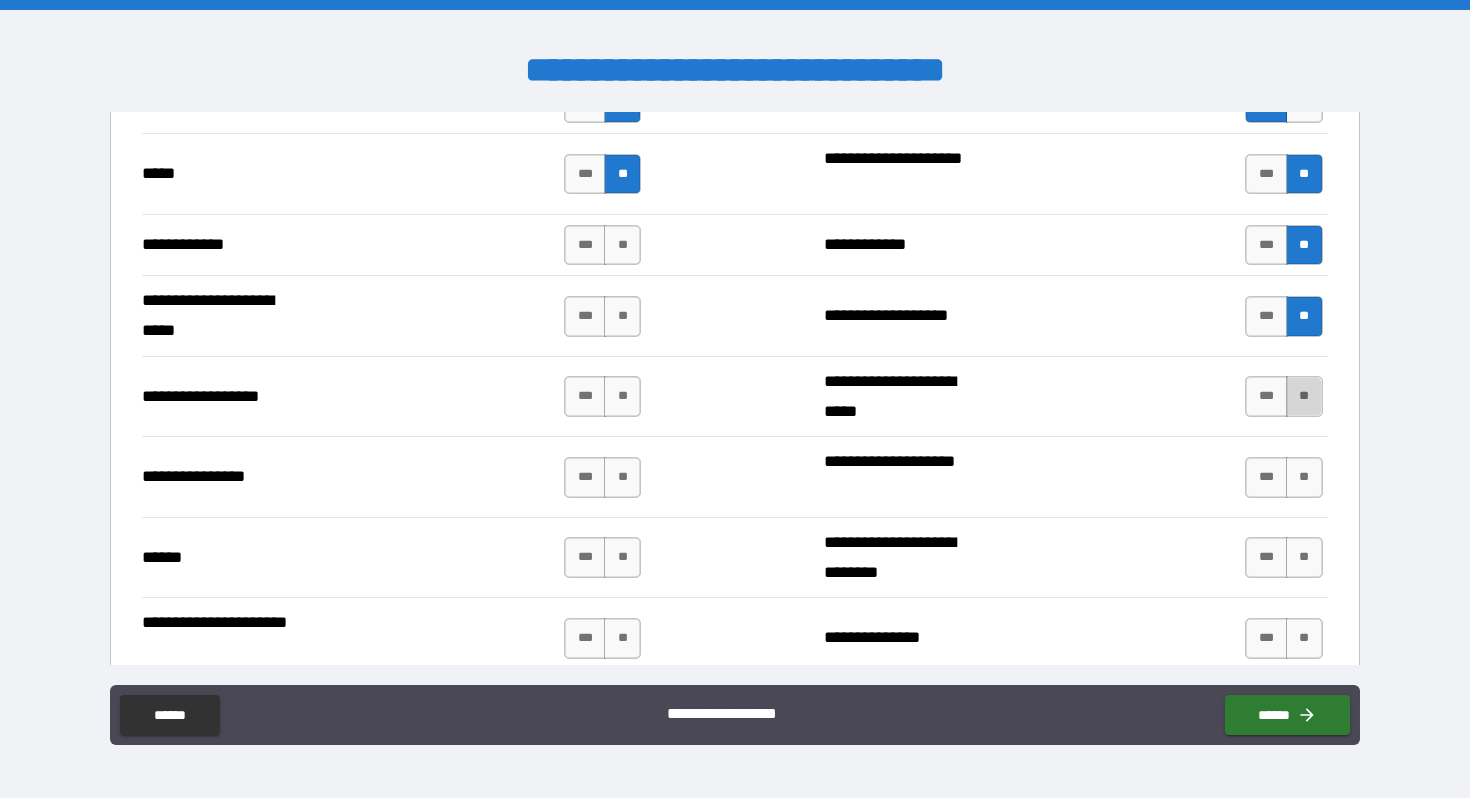 click on "**" at bounding box center (1304, 396) 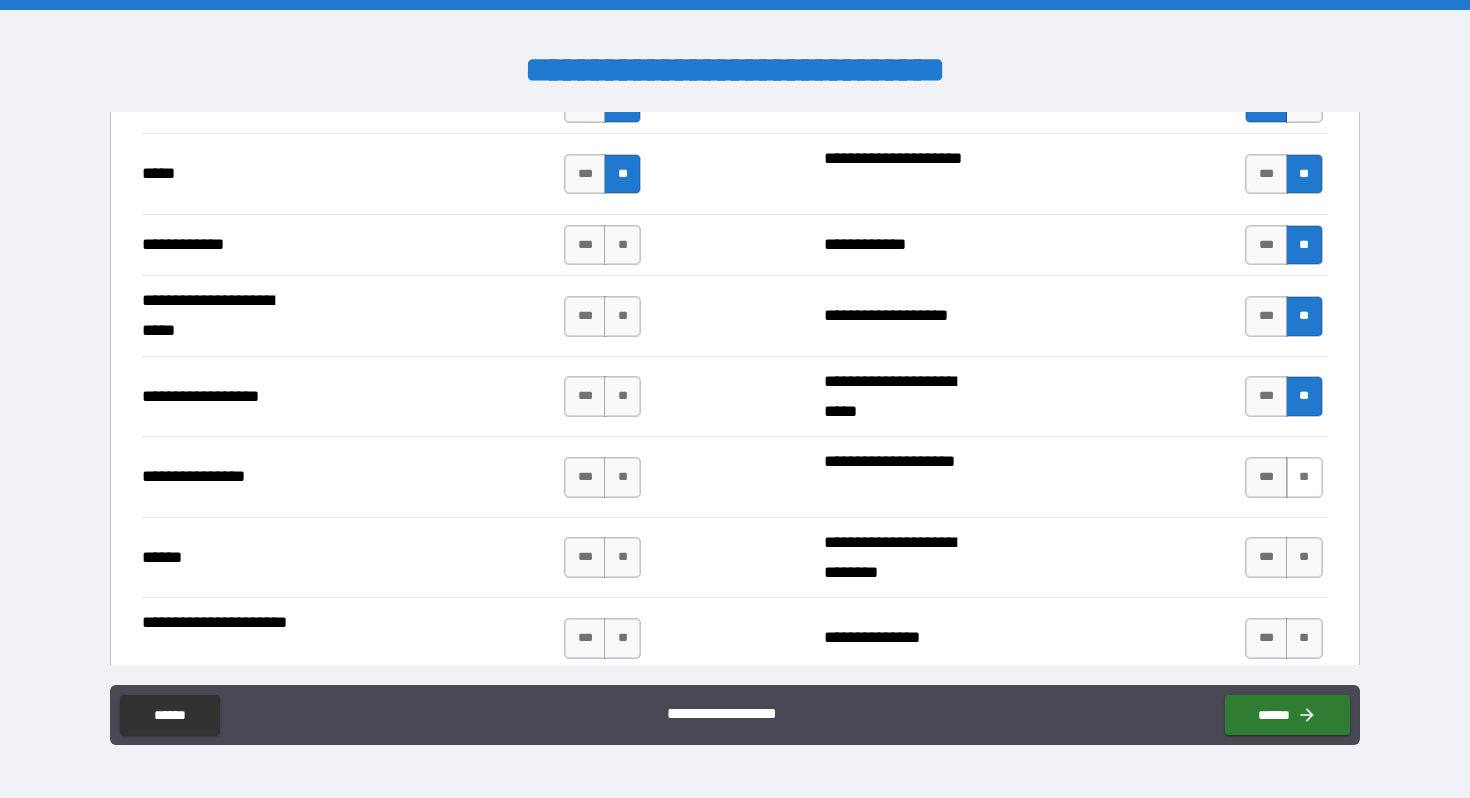 click on "**" at bounding box center (1304, 477) 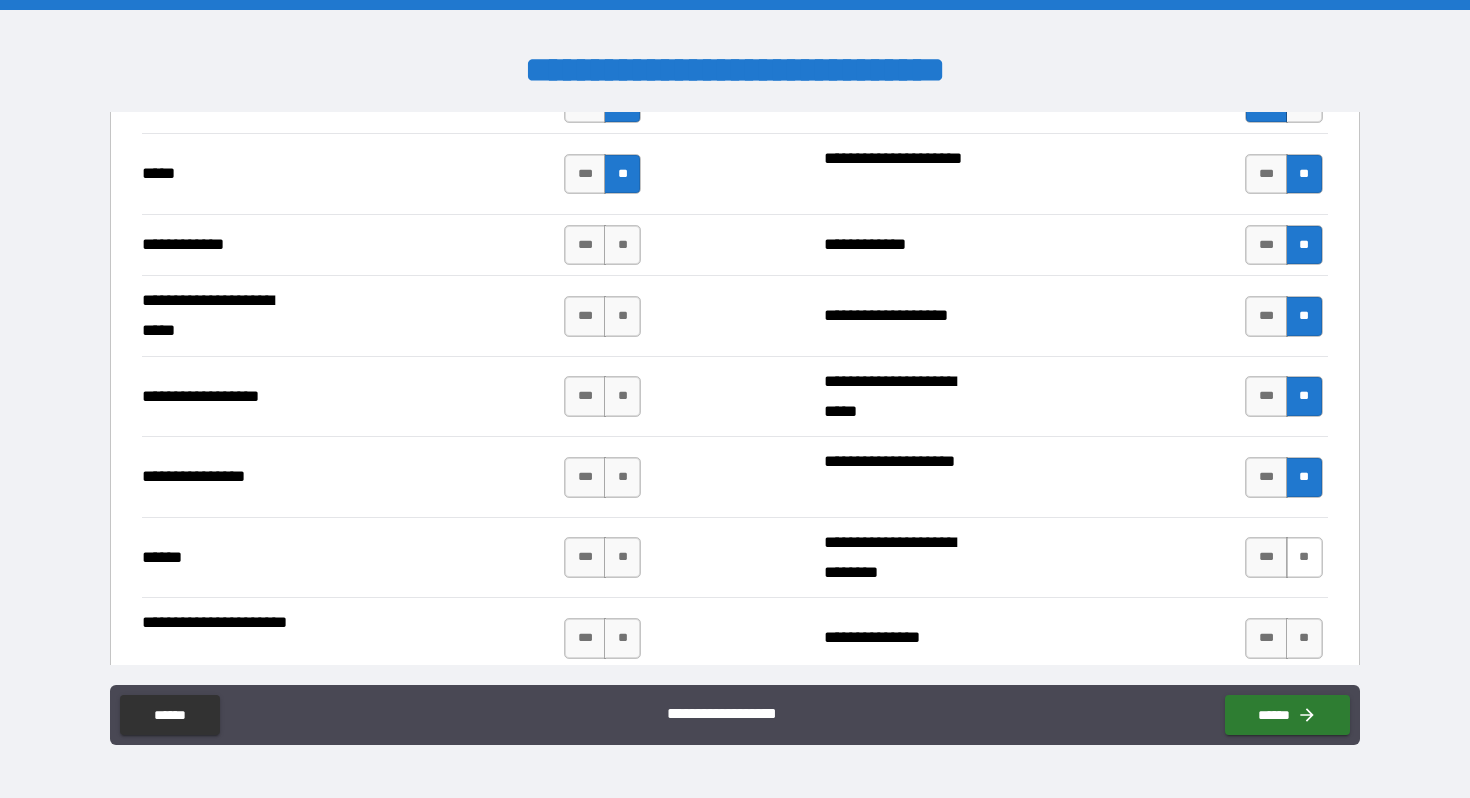 click on "**" at bounding box center (1304, 557) 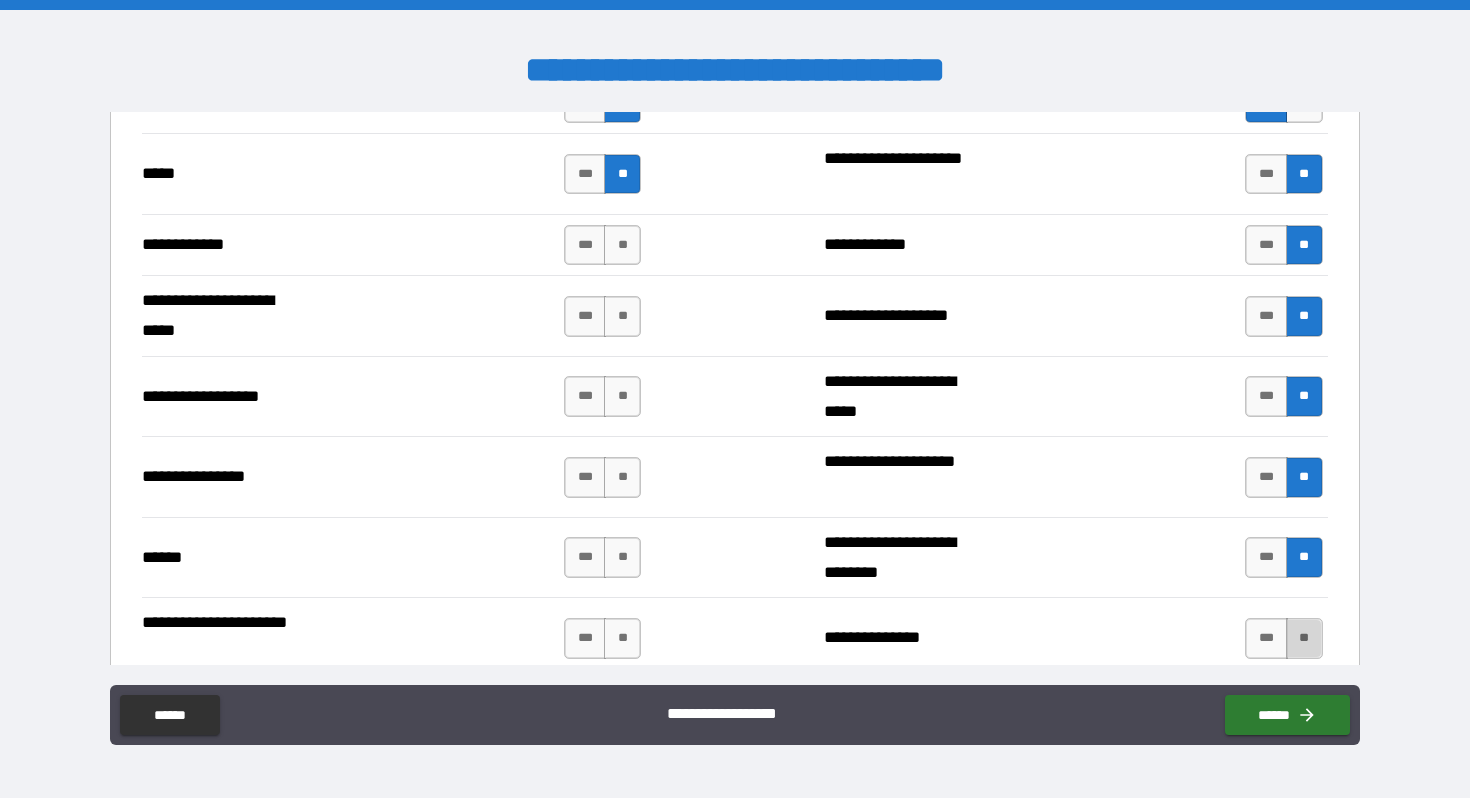 click on "**" at bounding box center [1304, 638] 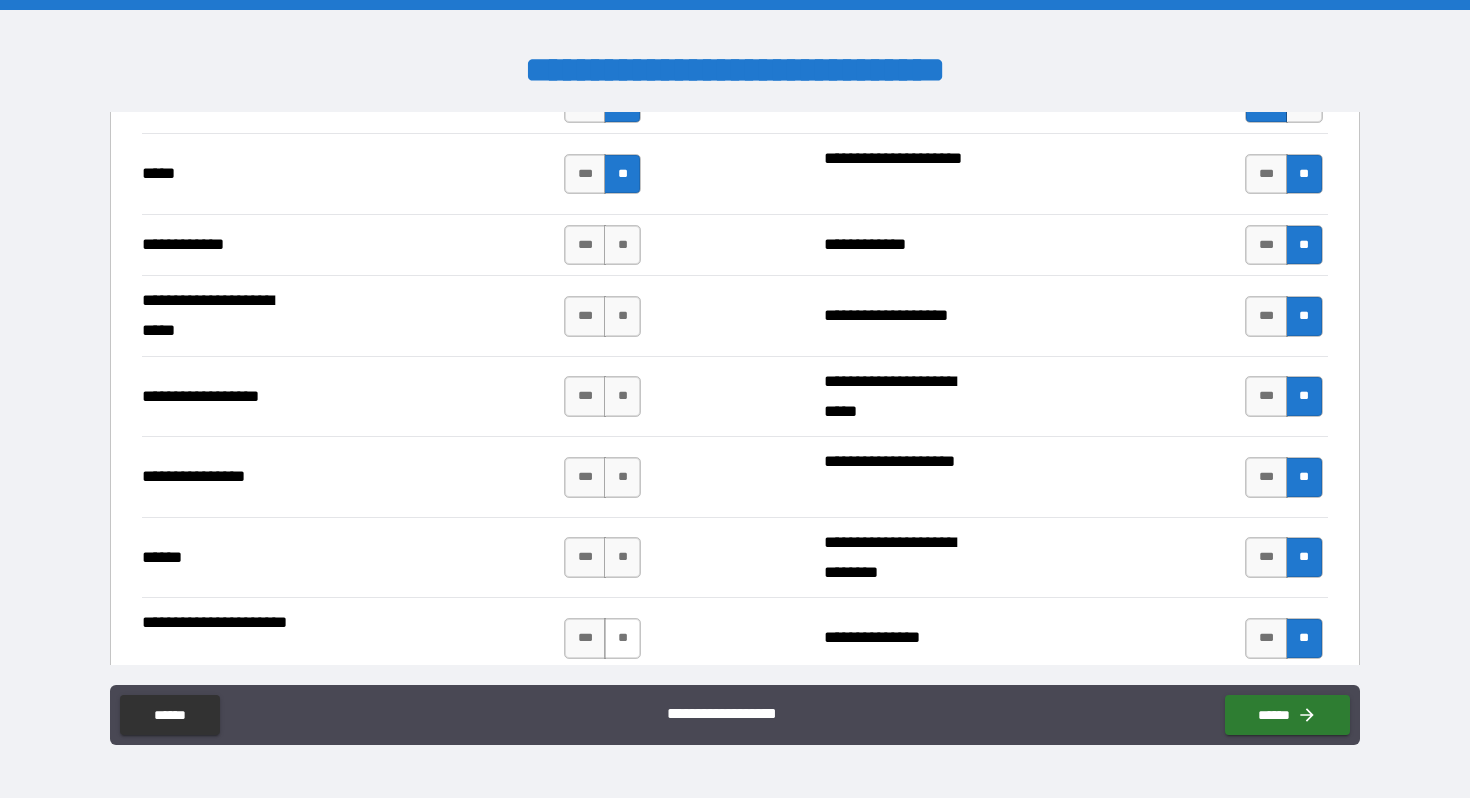 click on "**" at bounding box center [622, 638] 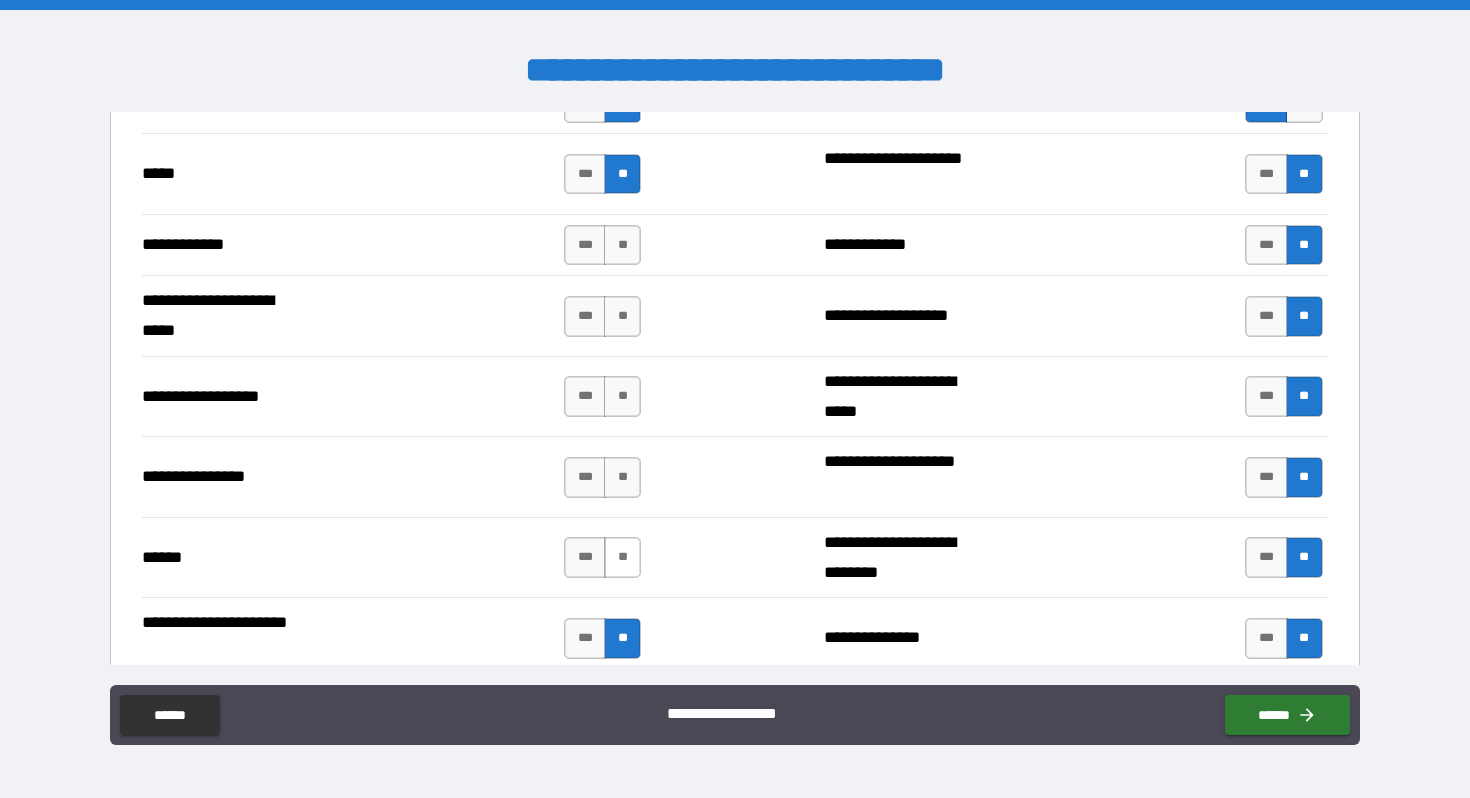 click on "**" at bounding box center [622, 557] 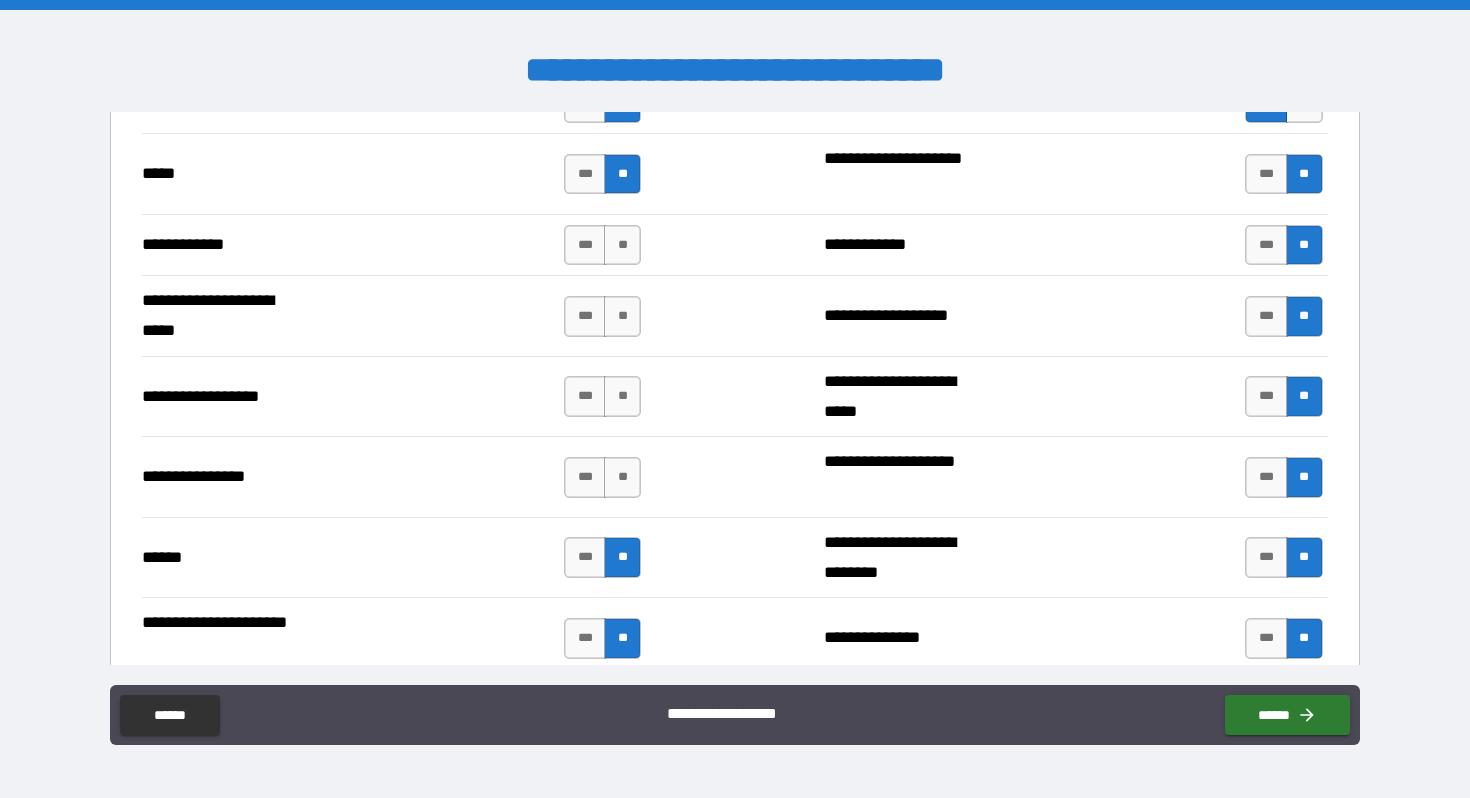 click on "**********" at bounding box center (734, 476) 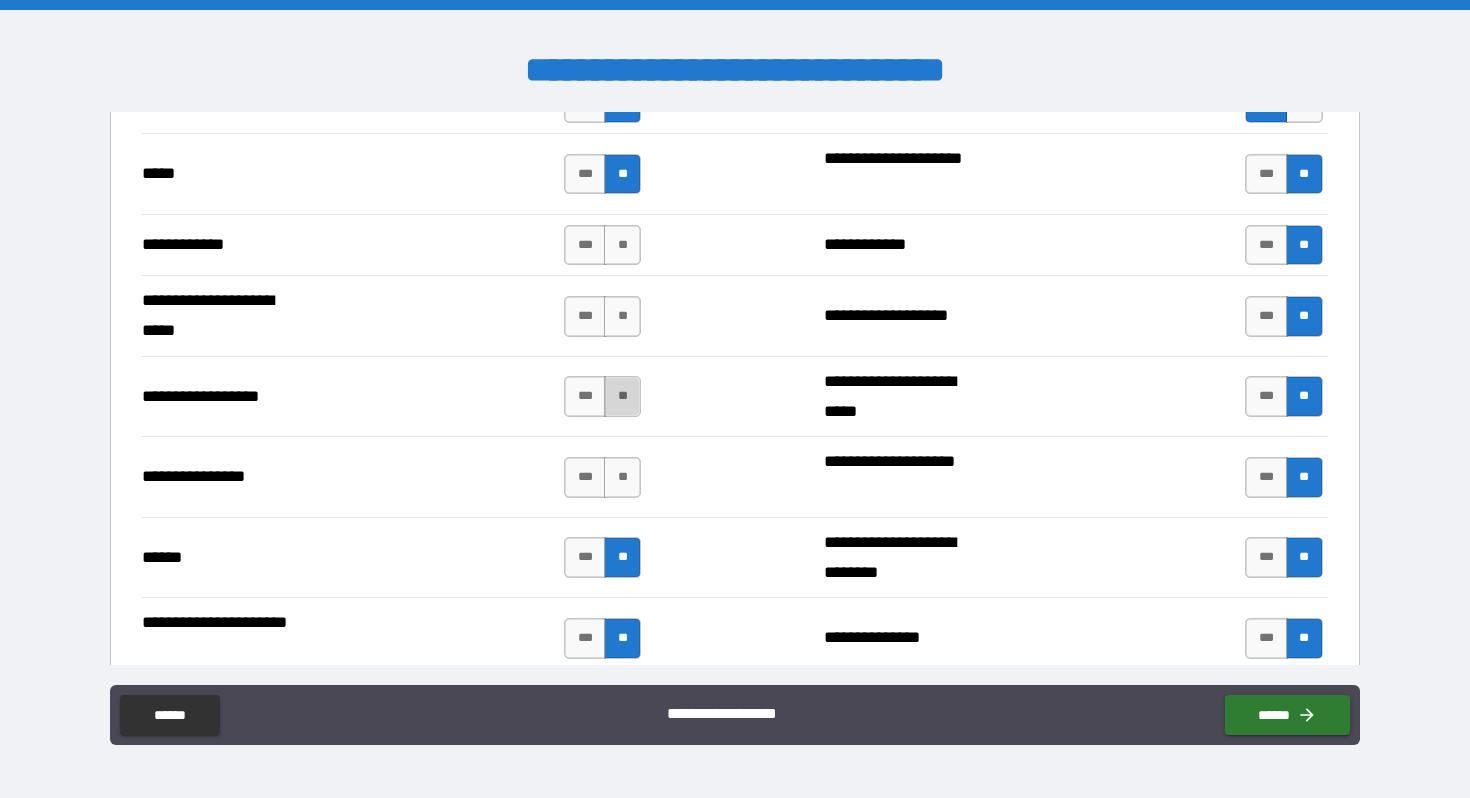 click on "**" at bounding box center (622, 396) 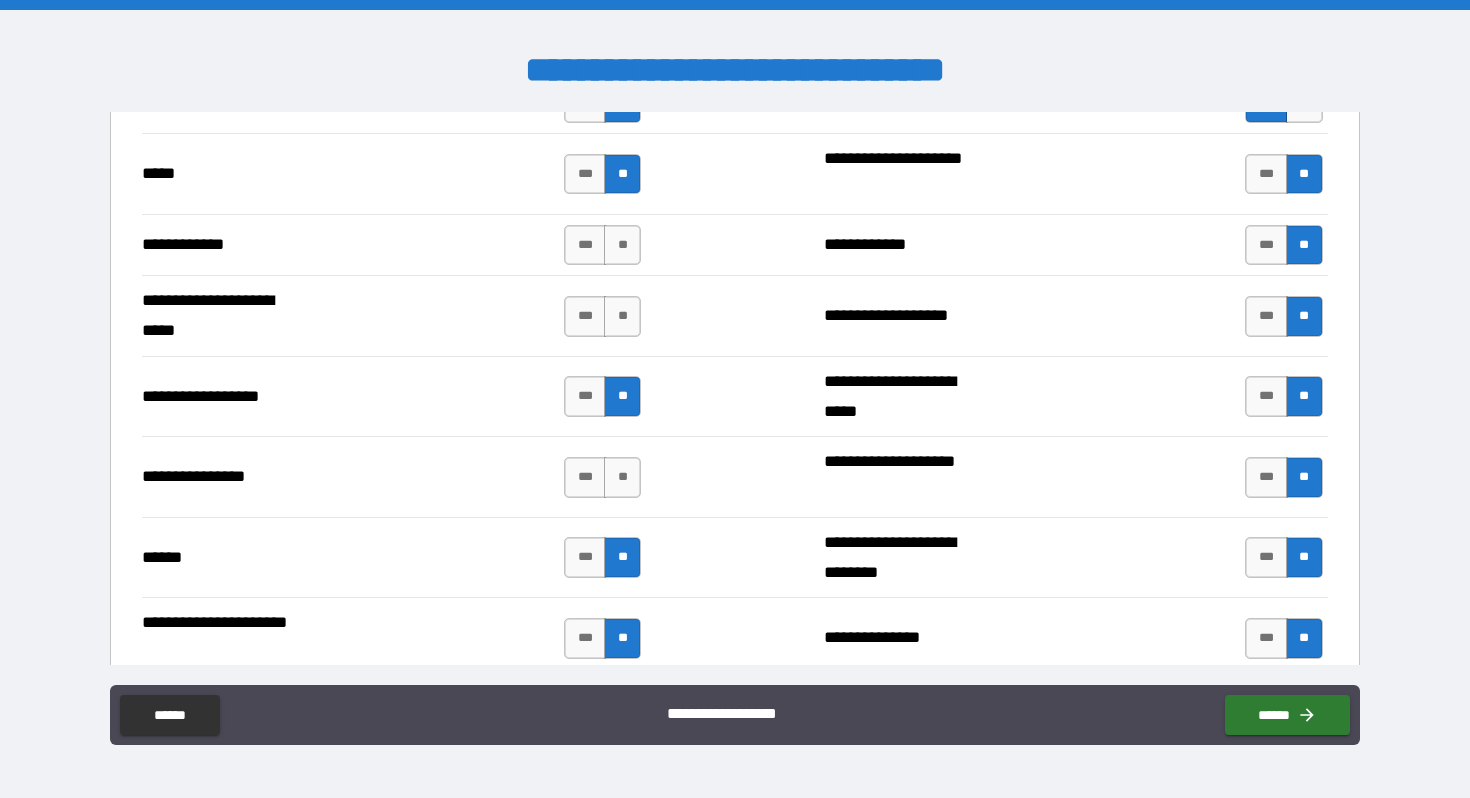 click on "*** **" at bounding box center (602, 477) 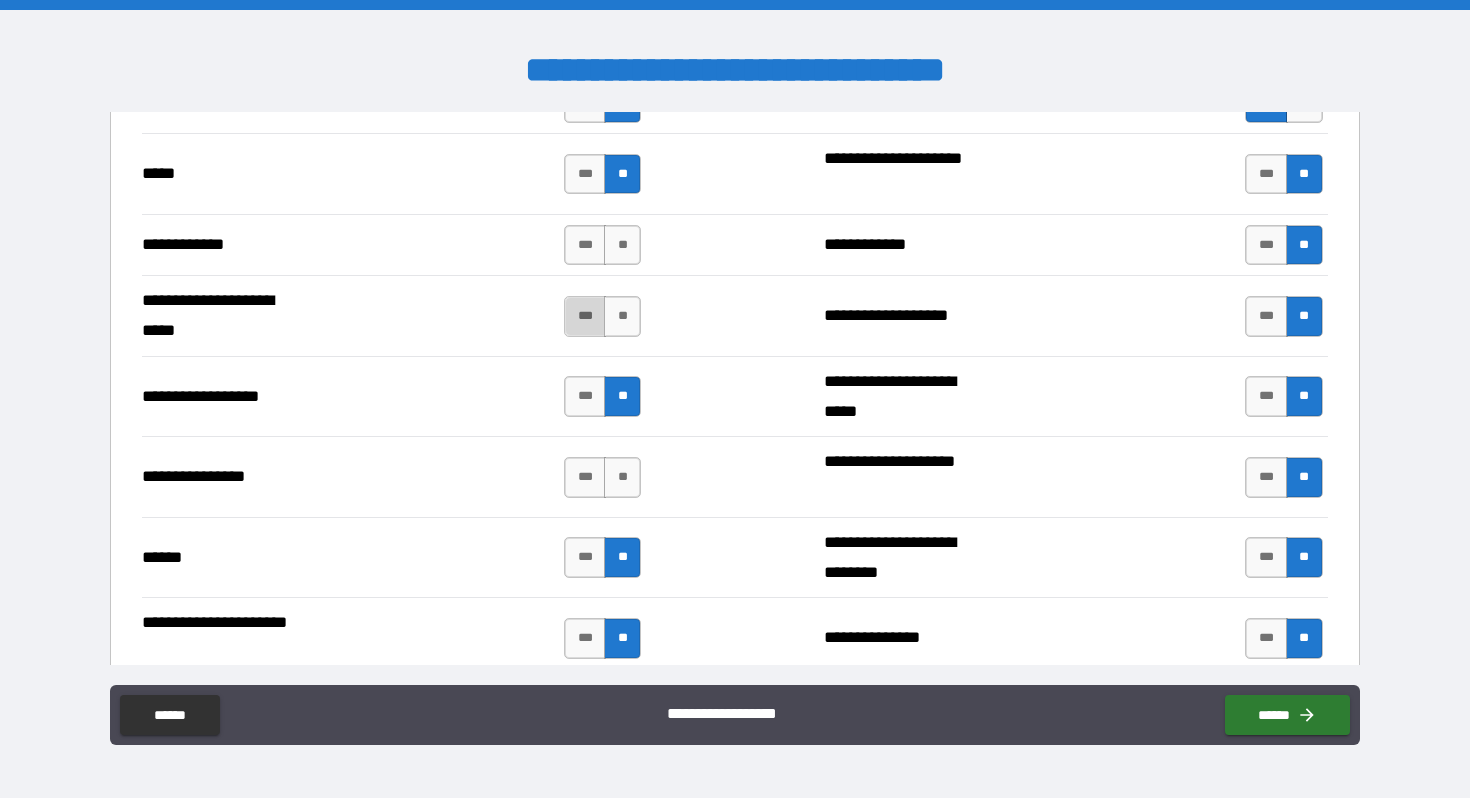 click on "***" at bounding box center [585, 316] 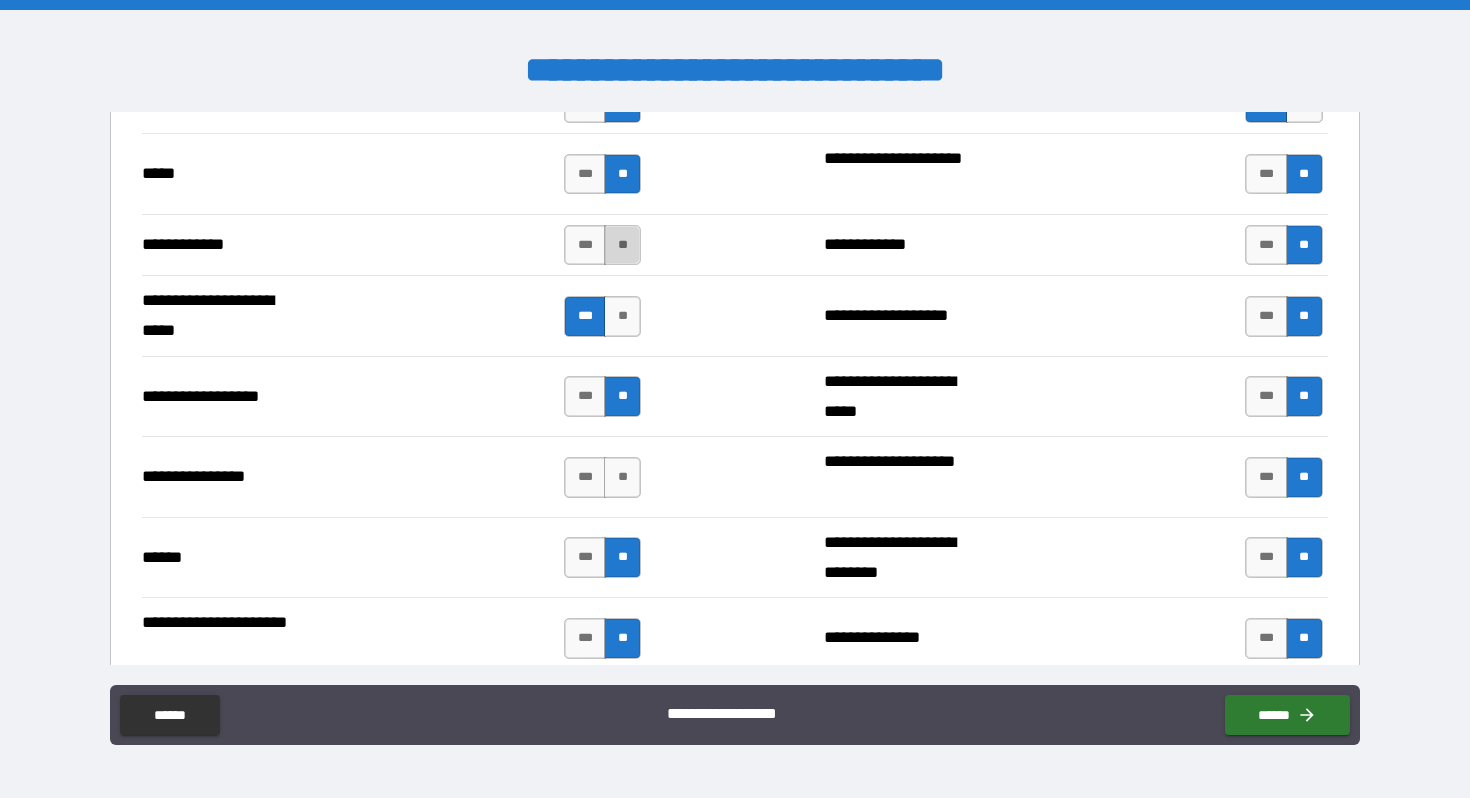 click on "**" at bounding box center (622, 245) 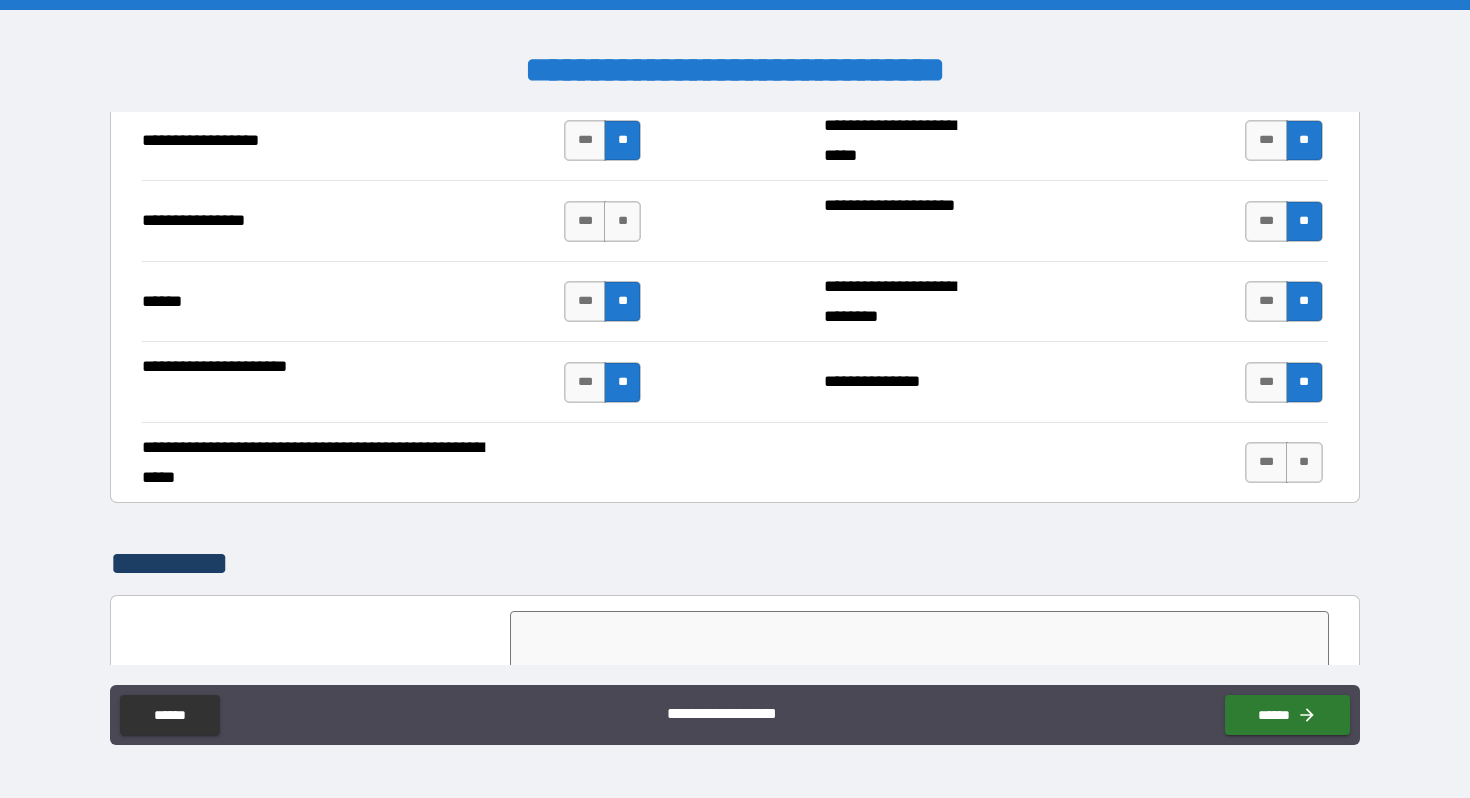 scroll, scrollTop: 4415, scrollLeft: 0, axis: vertical 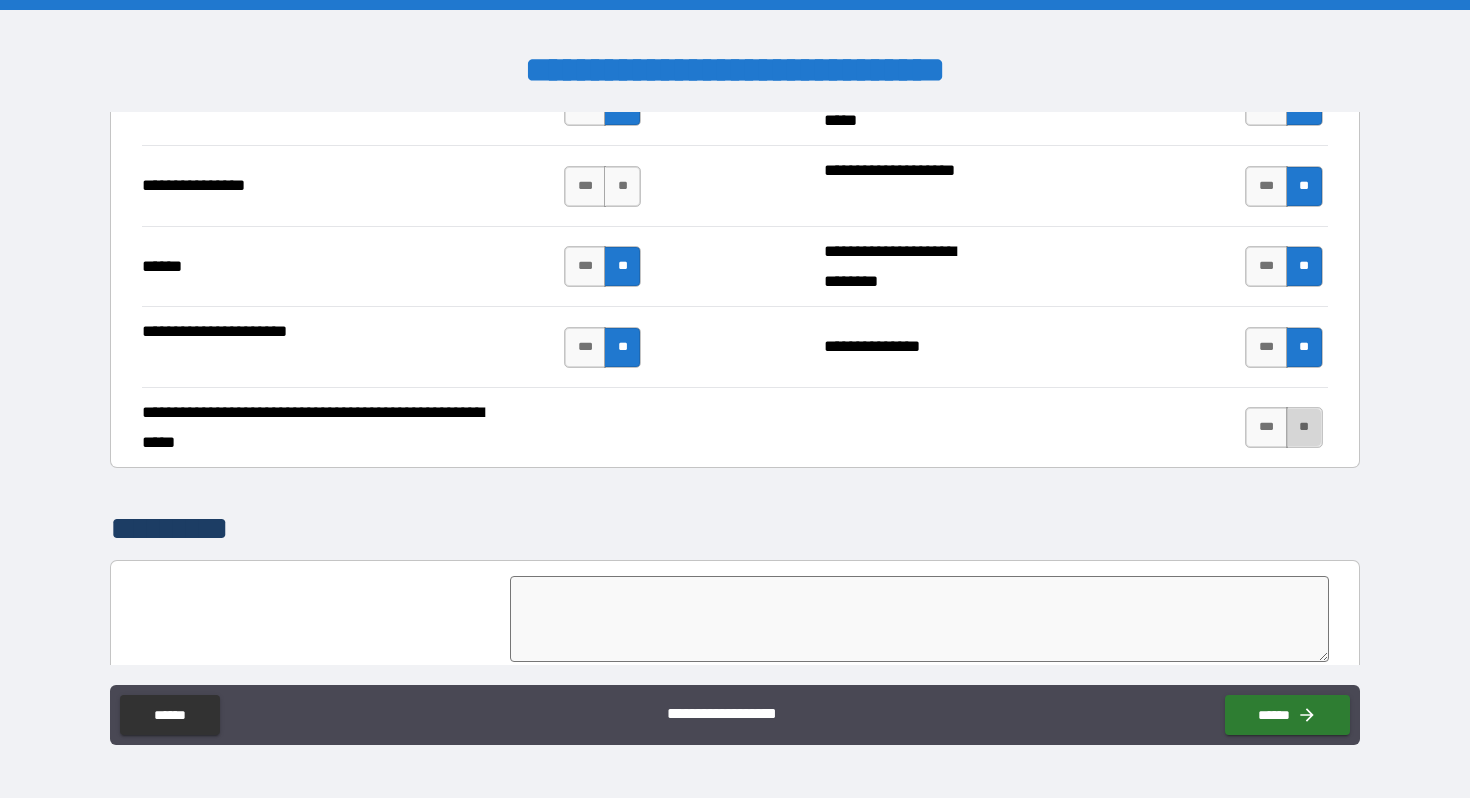 click on "**" at bounding box center (1304, 427) 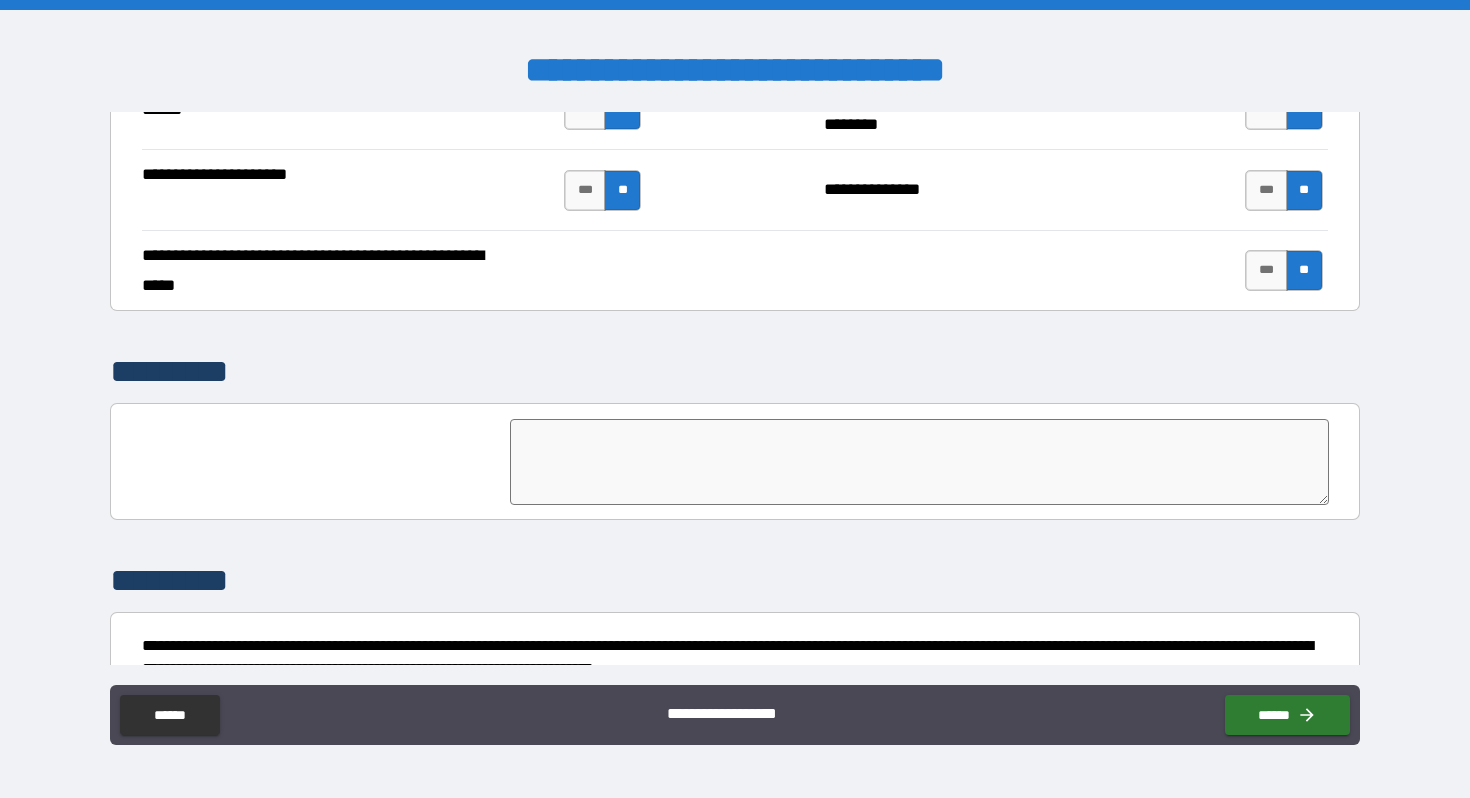 scroll, scrollTop: 4679, scrollLeft: 0, axis: vertical 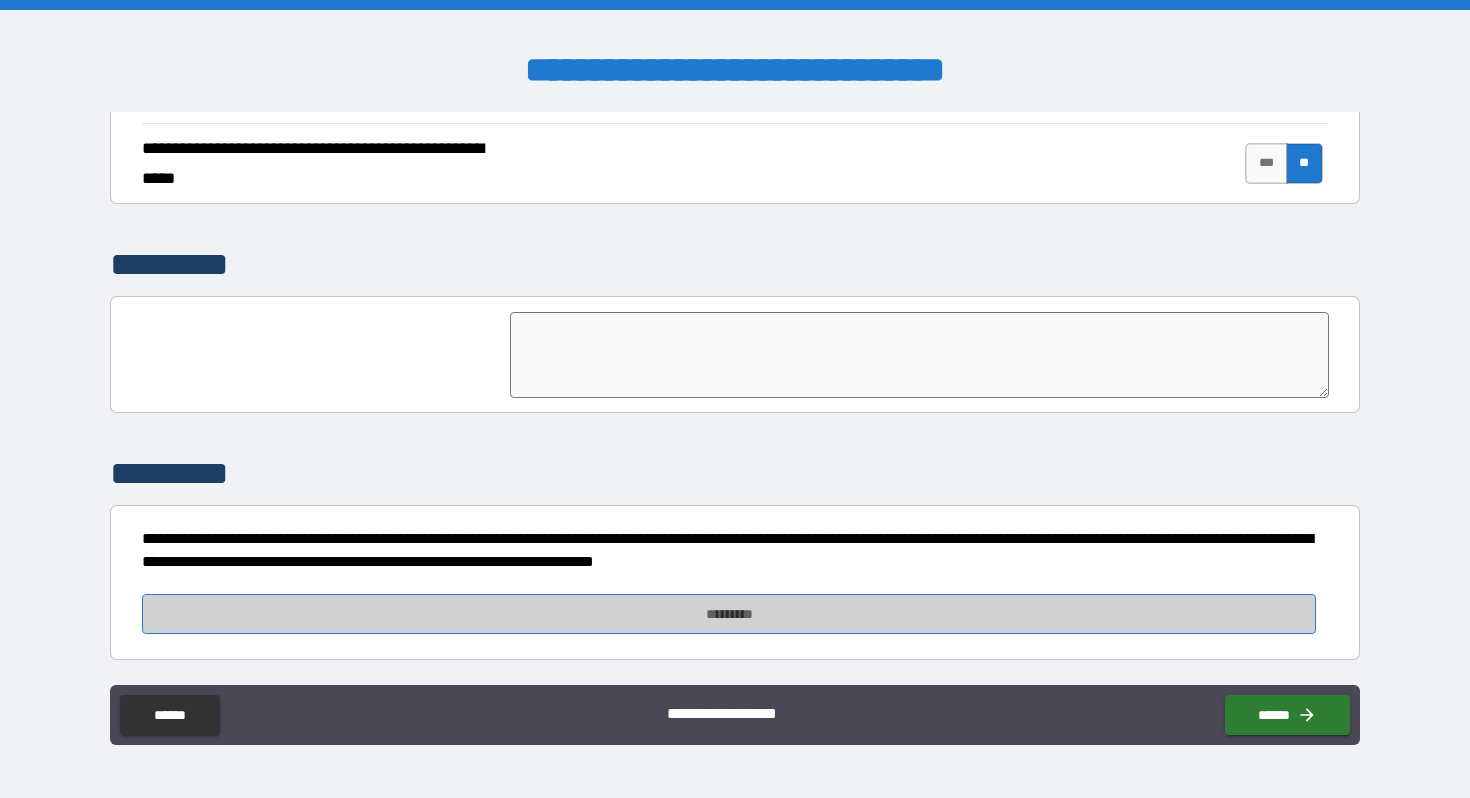 click on "*********" at bounding box center (728, 614) 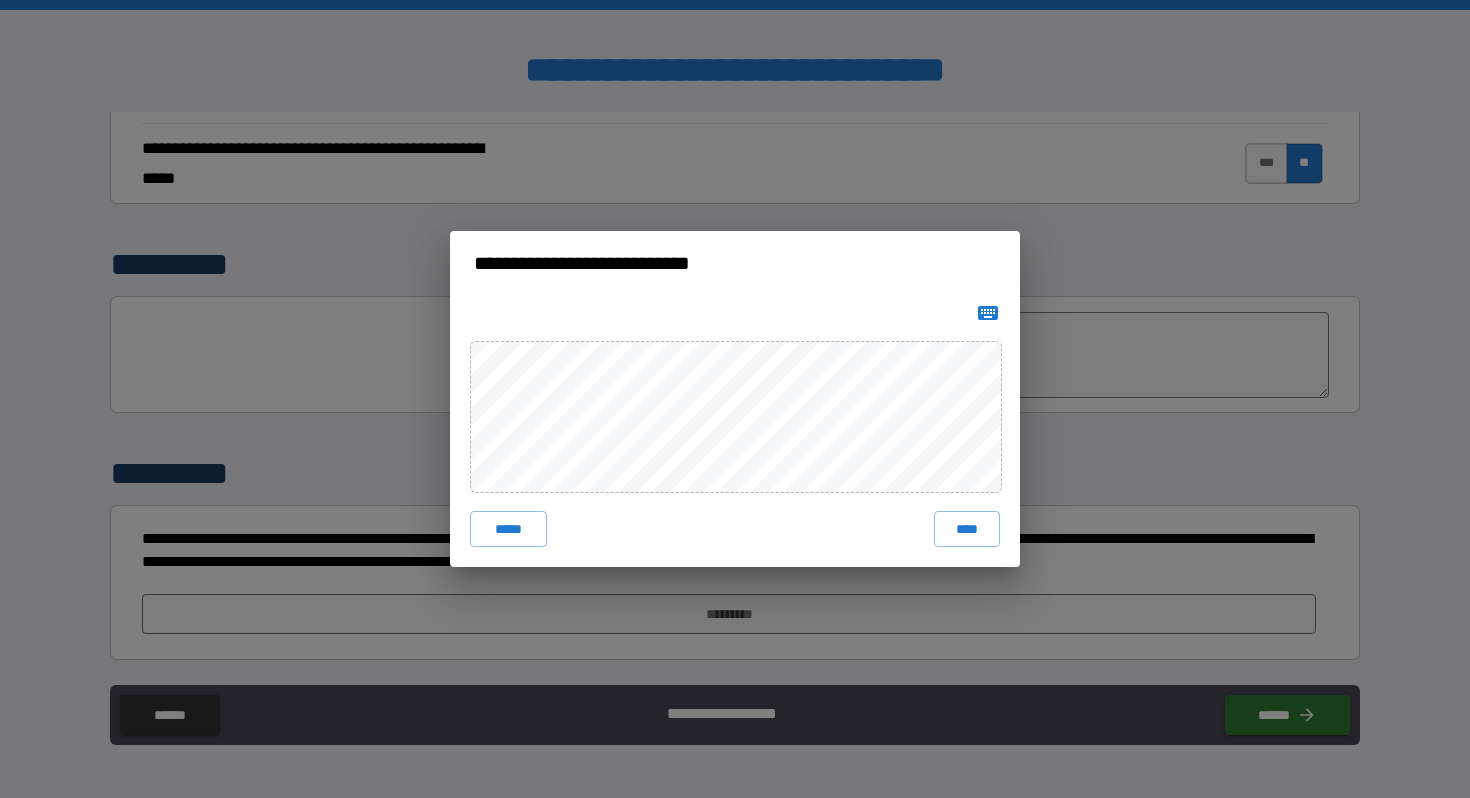 click on "***** ****" at bounding box center (735, 431) 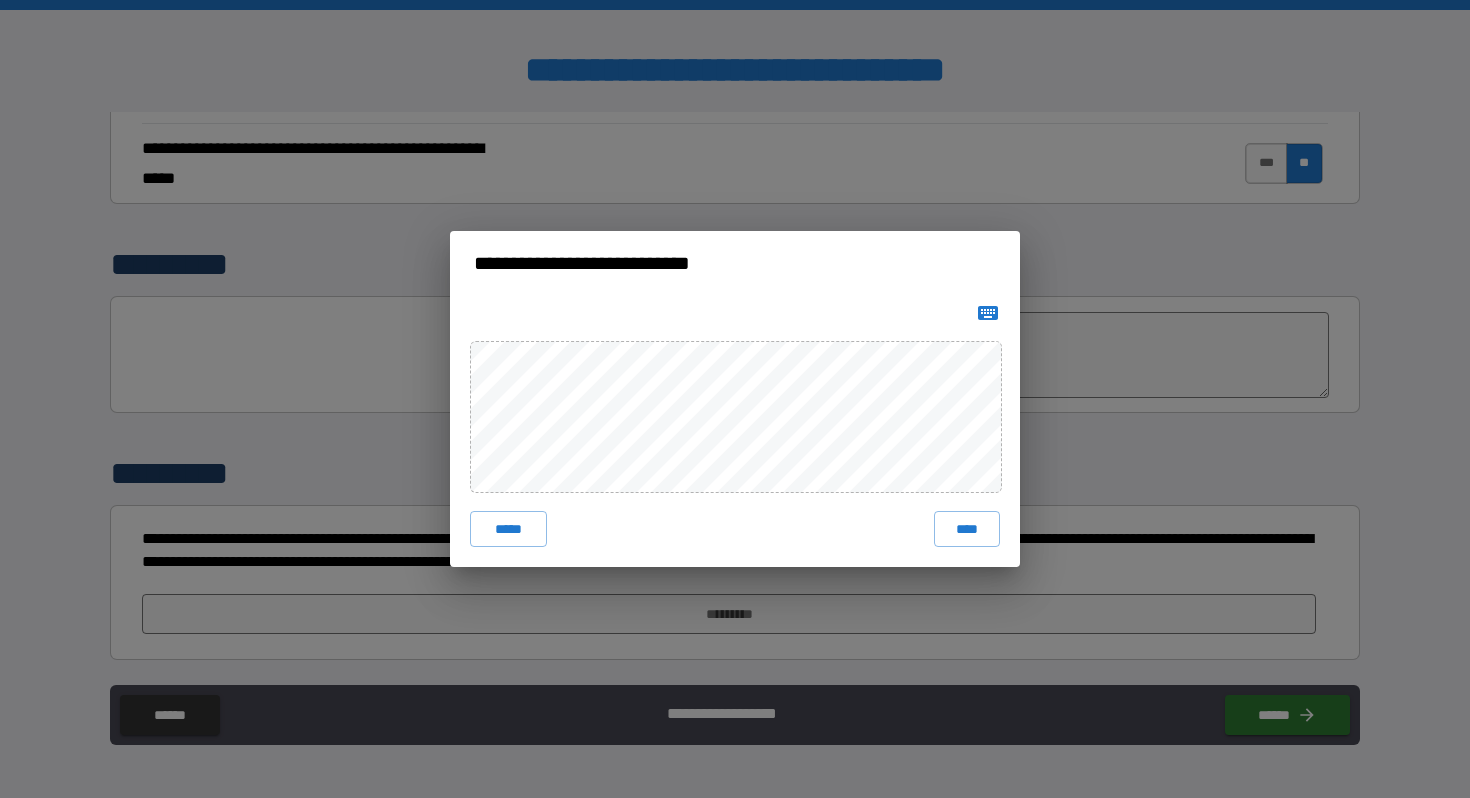 click on "**********" at bounding box center (735, 399) 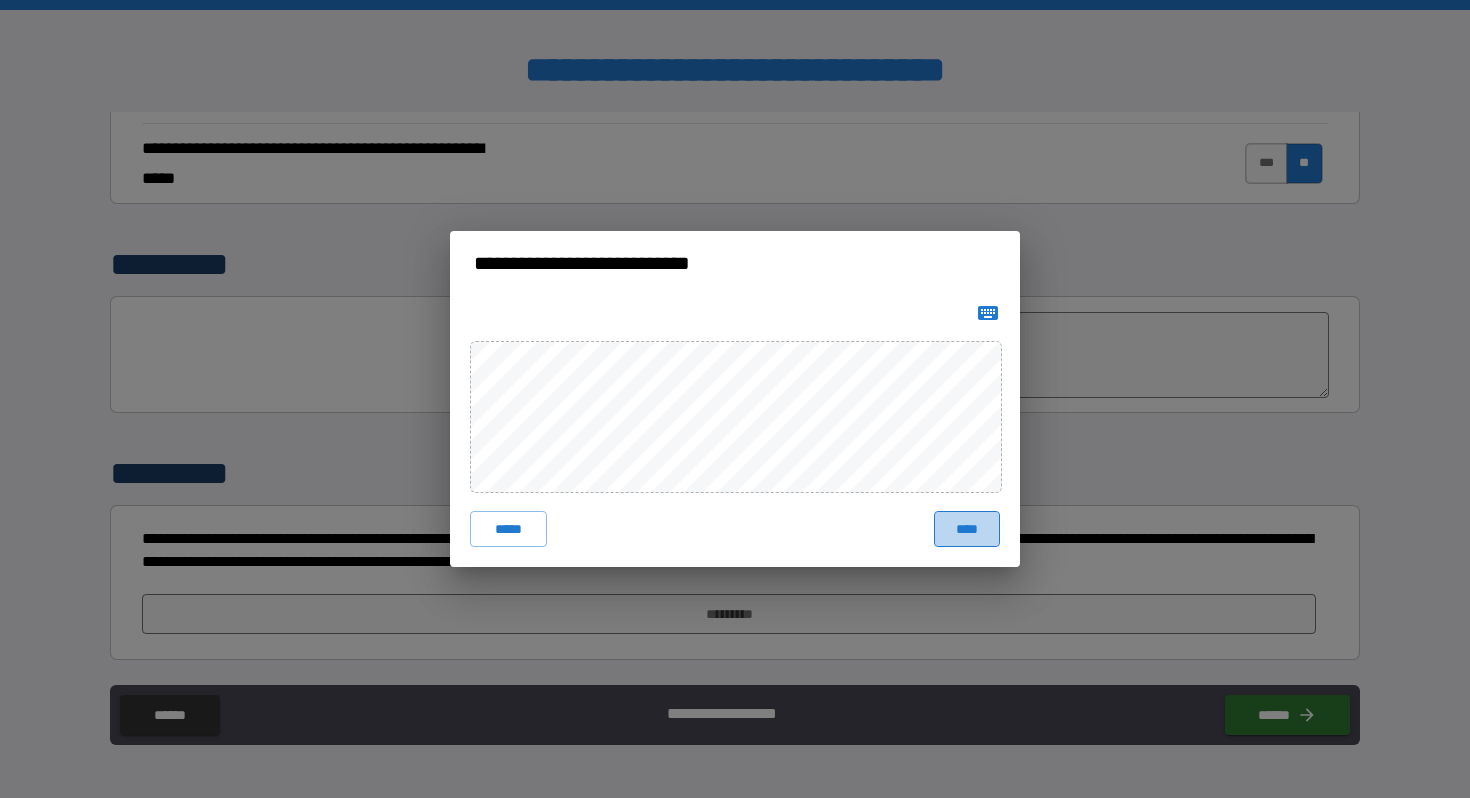 click on "****" at bounding box center [967, 529] 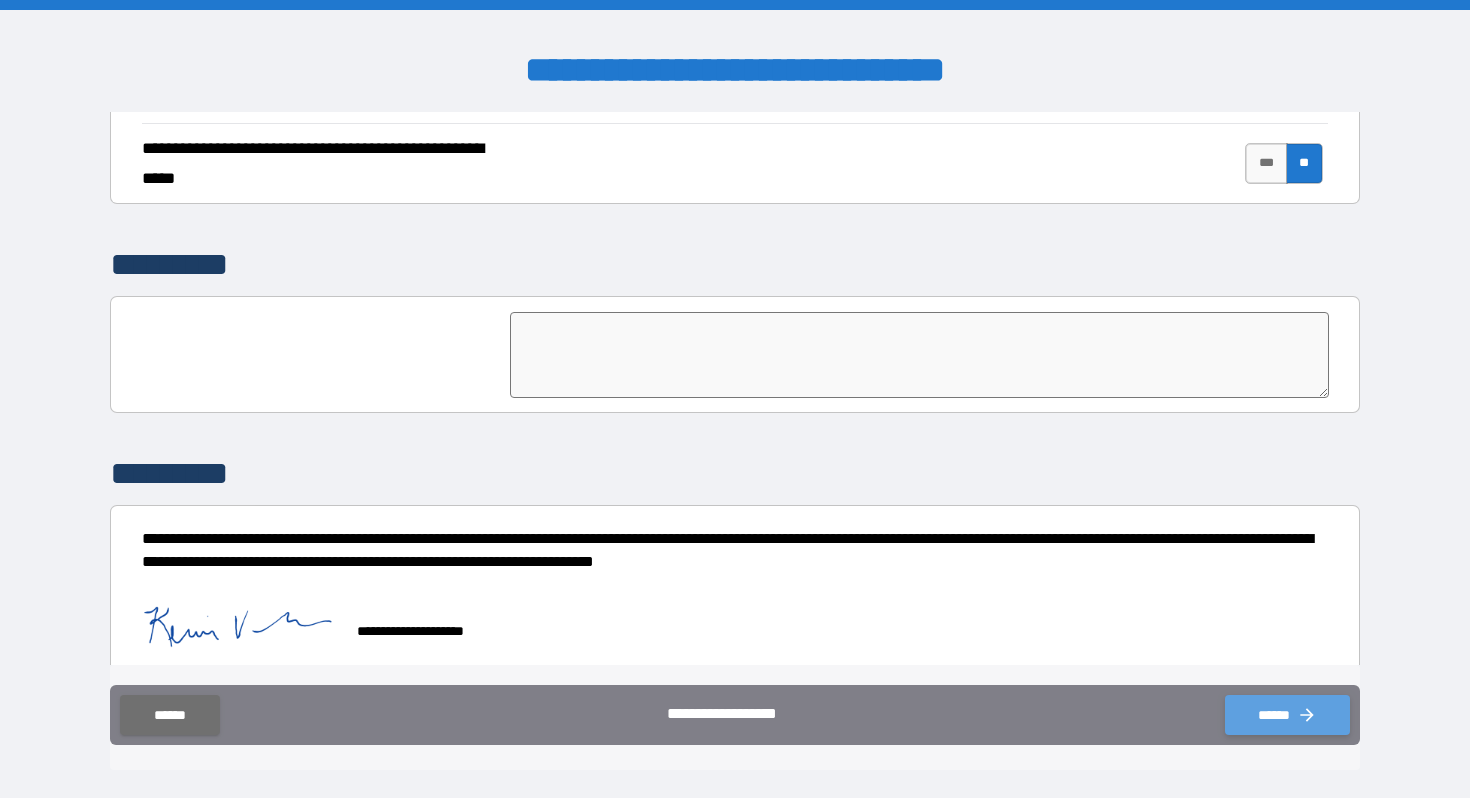 click on "******" at bounding box center (1287, 715) 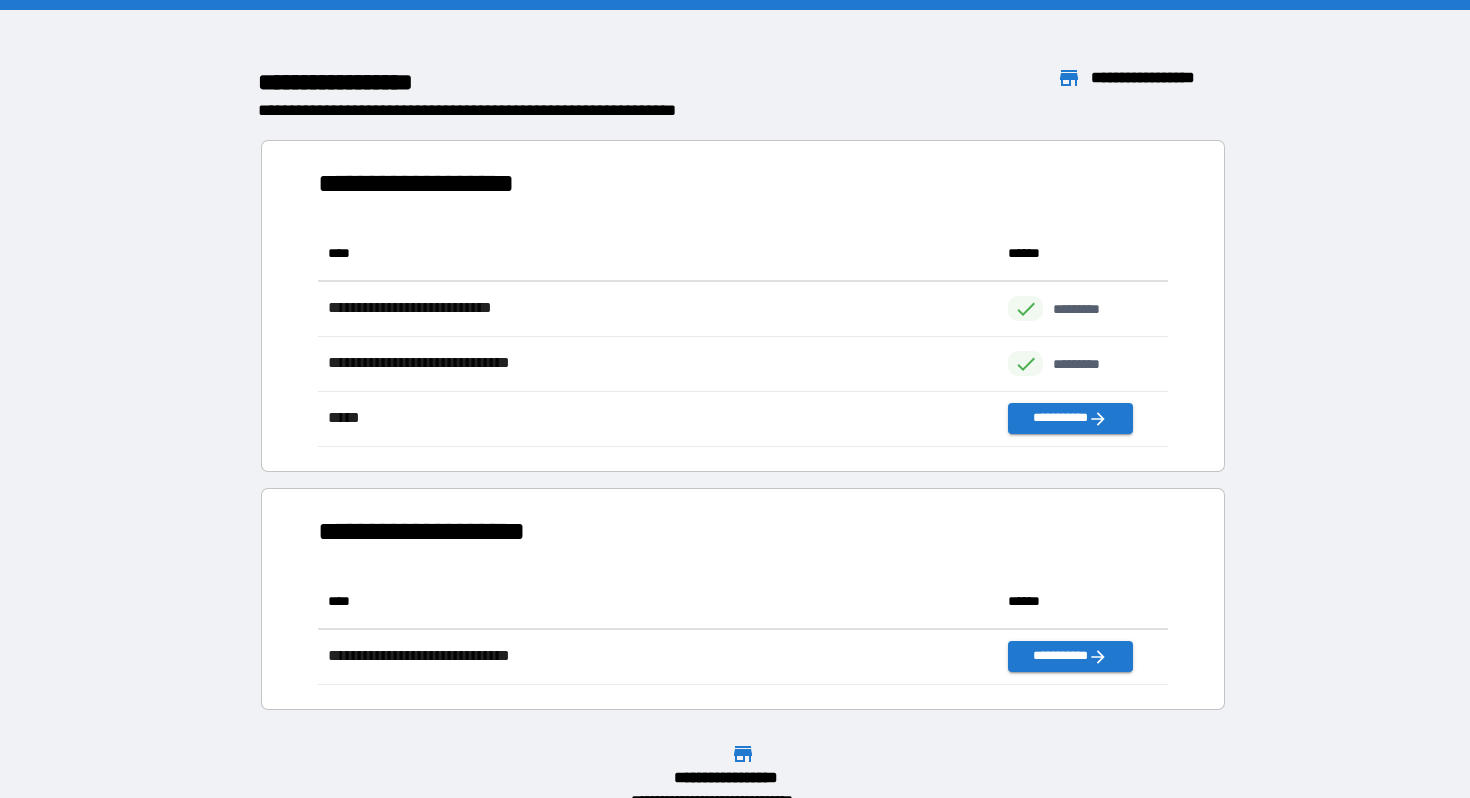 scroll, scrollTop: 1, scrollLeft: 1, axis: both 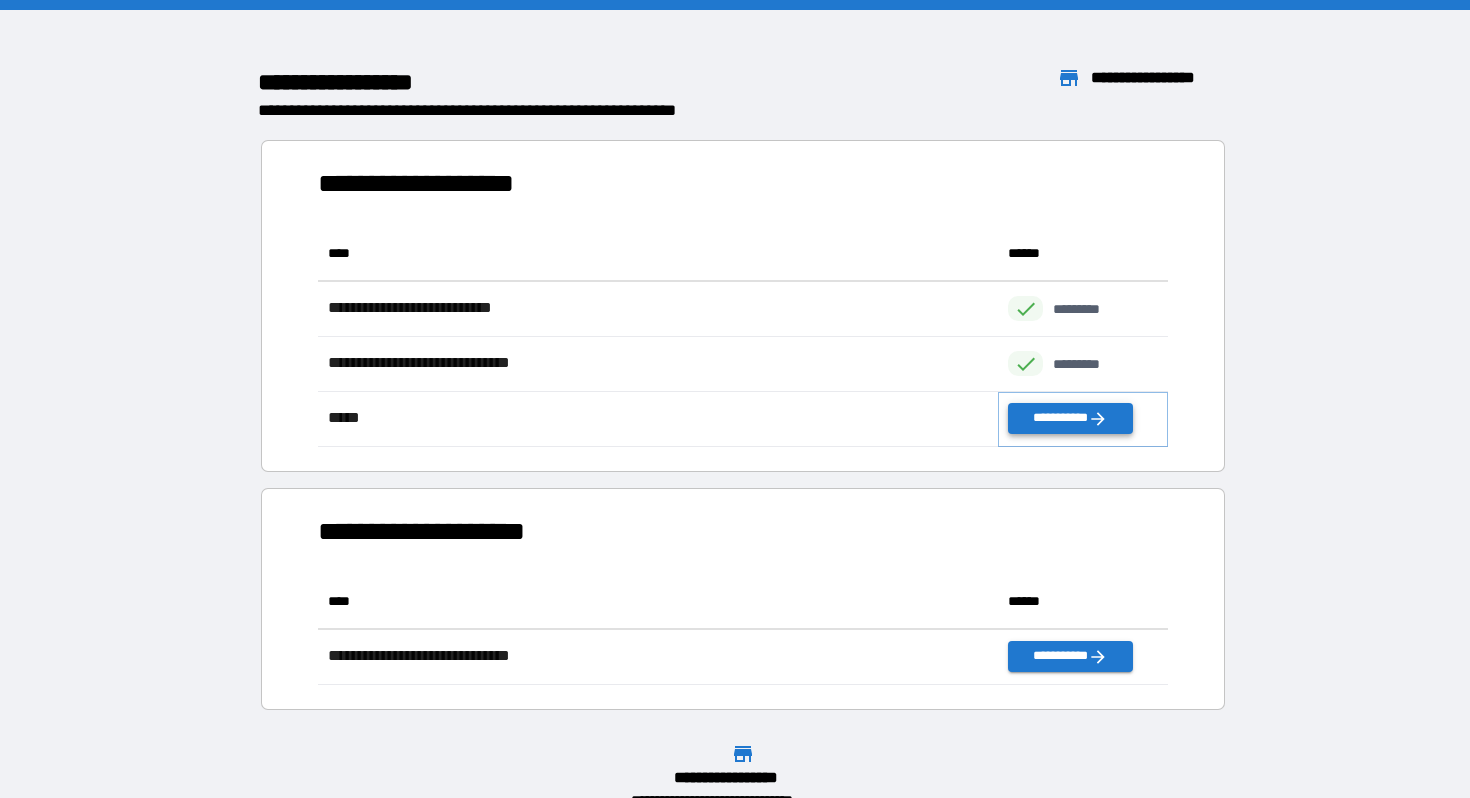 click on "**********" at bounding box center [1070, 418] 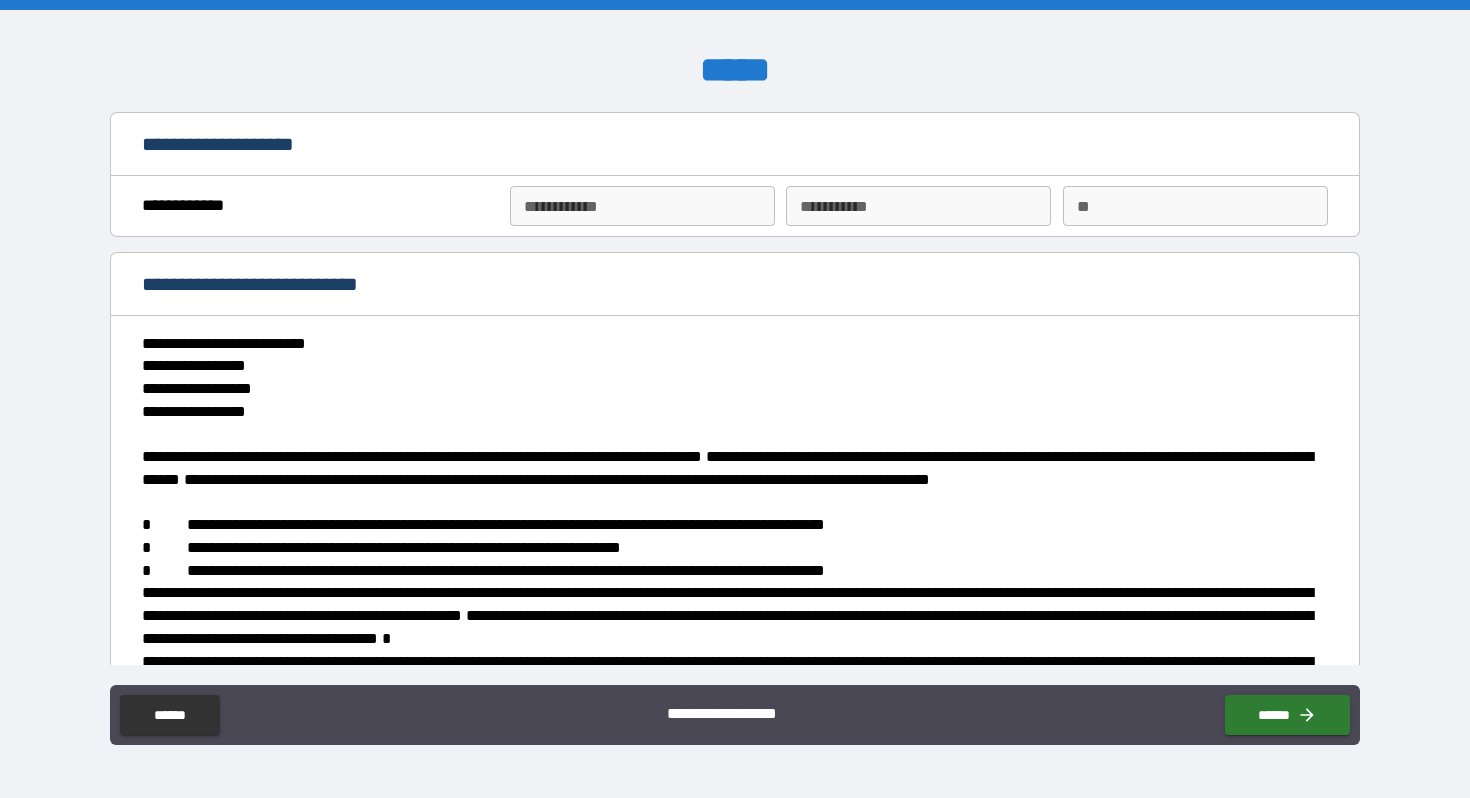 type on "*" 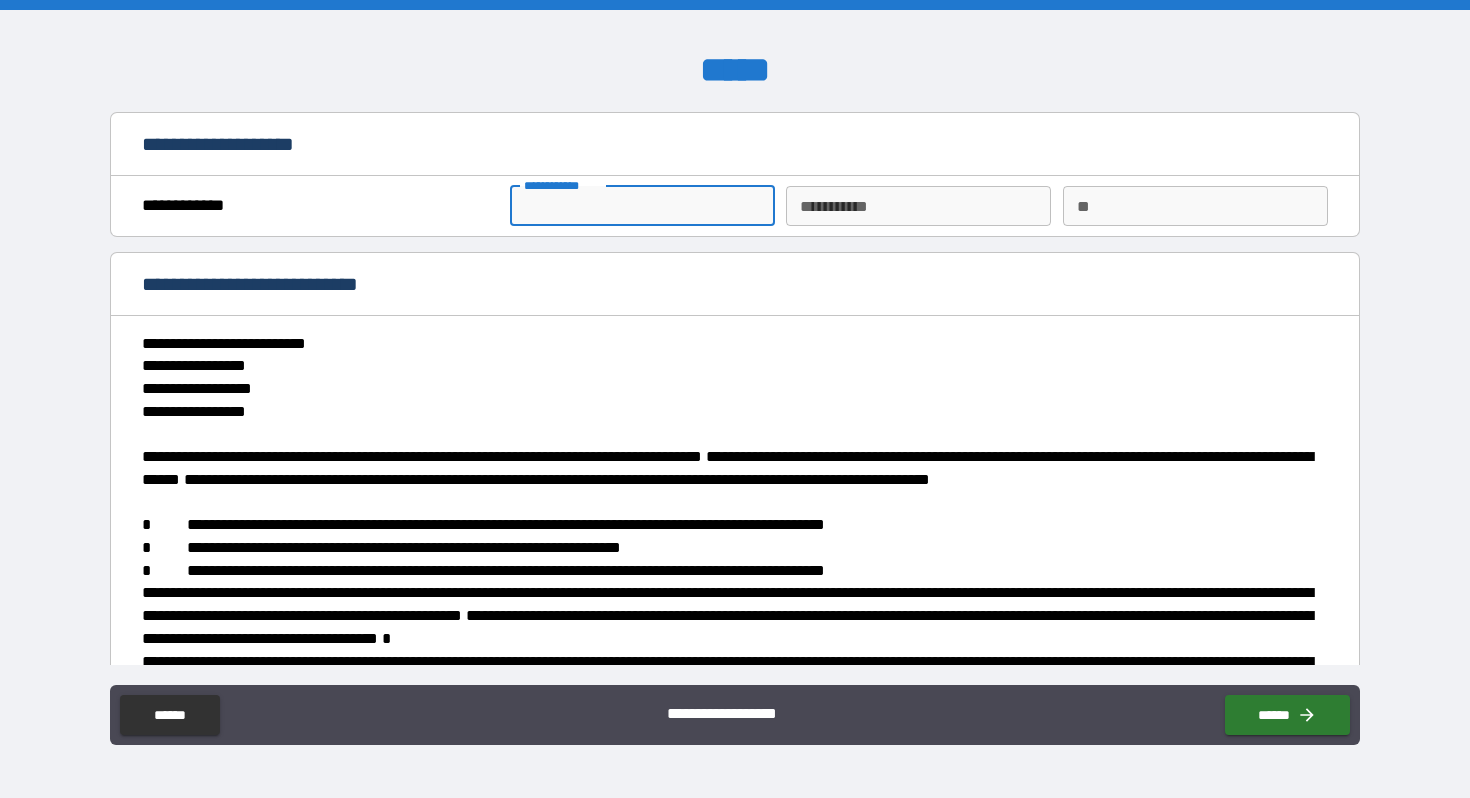 click on "**********" at bounding box center (642, 206) 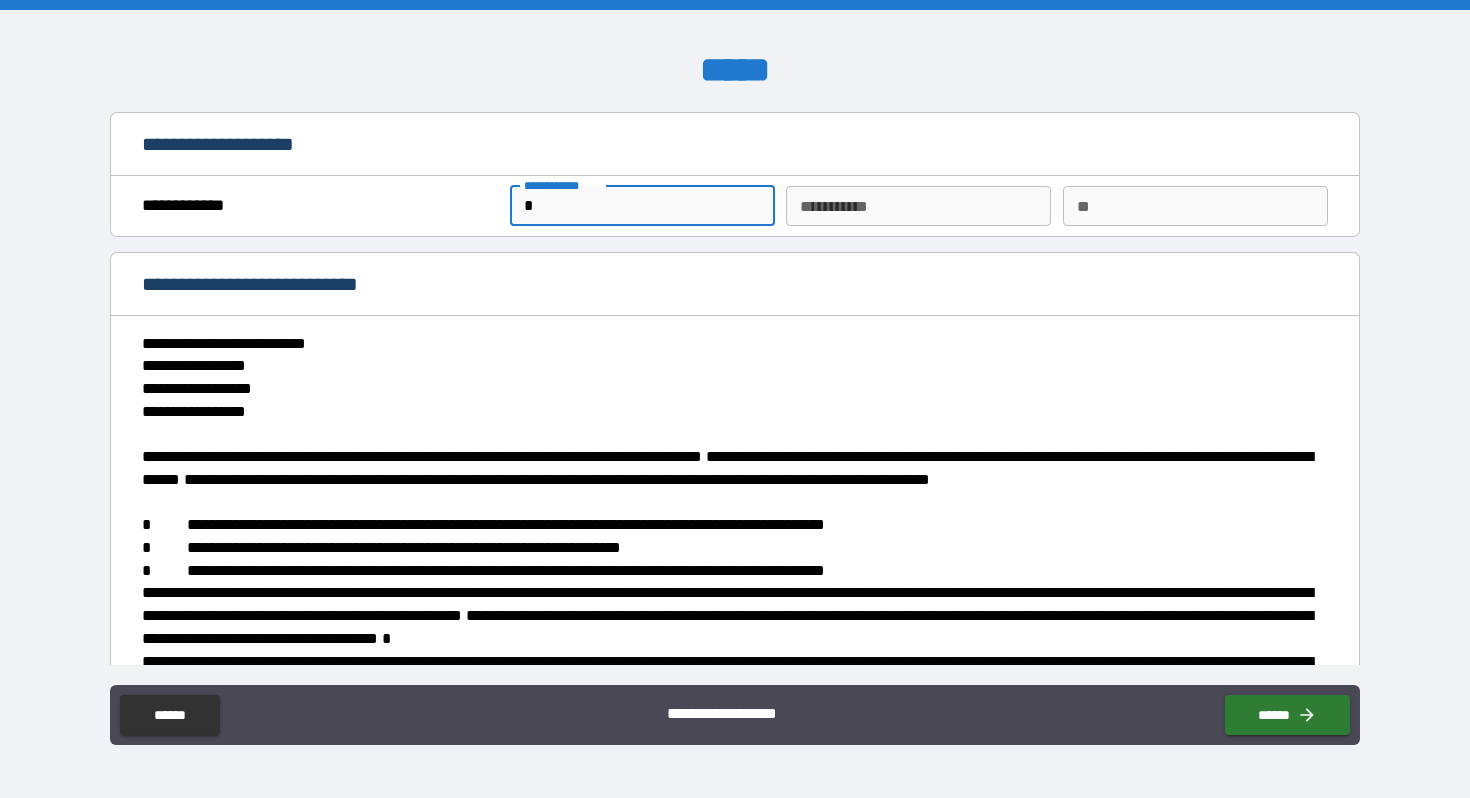 type on "*" 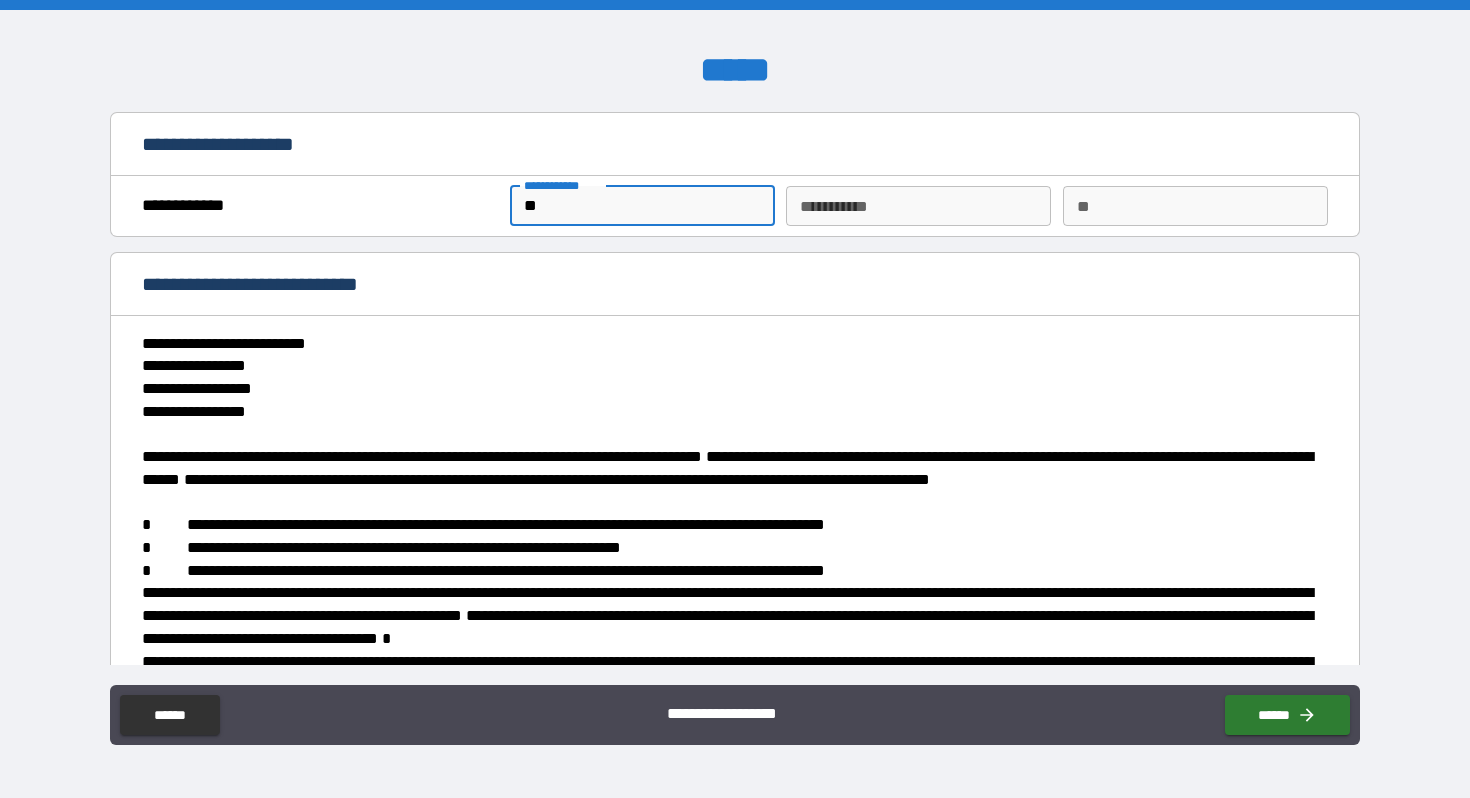 type on "***" 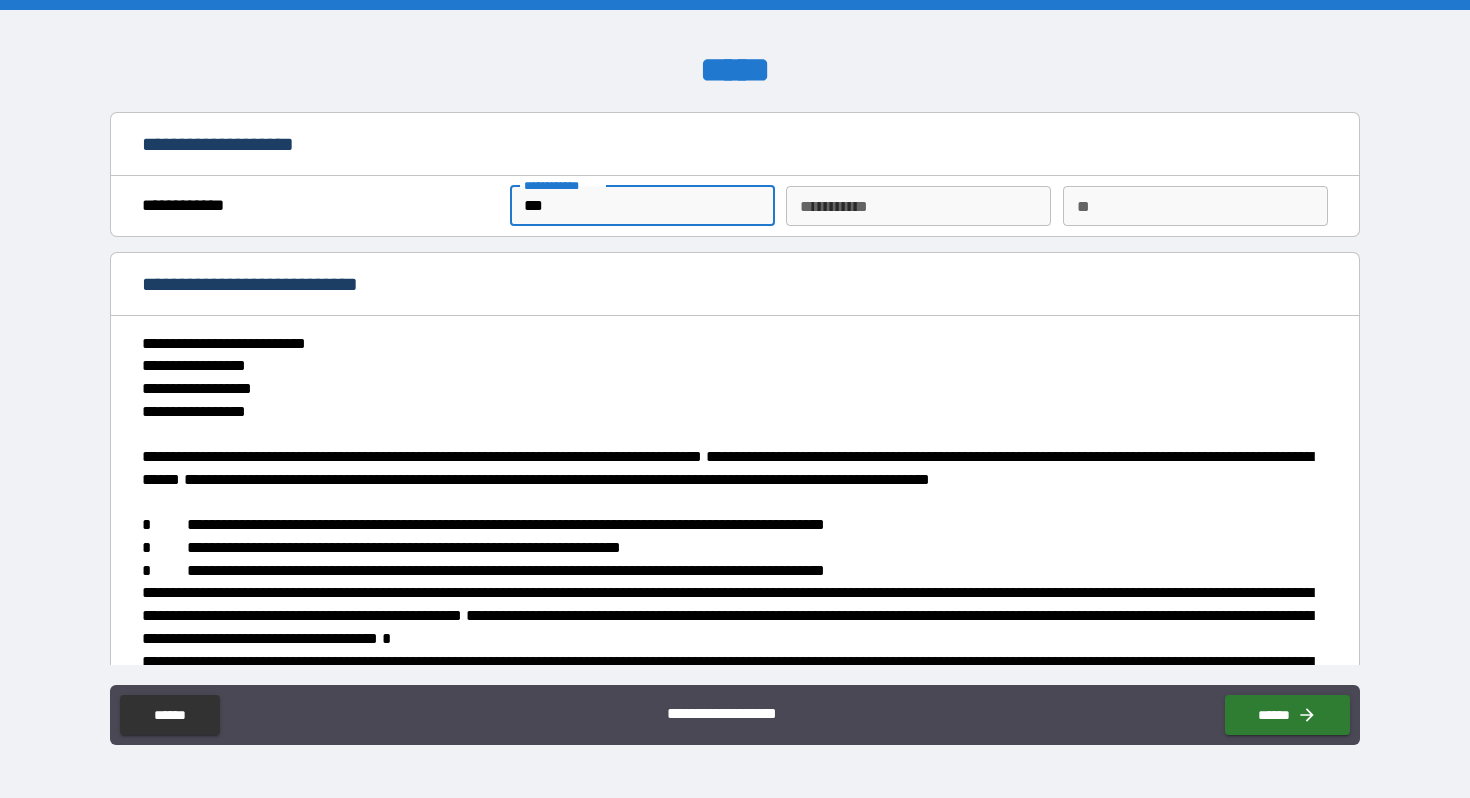 type on "*" 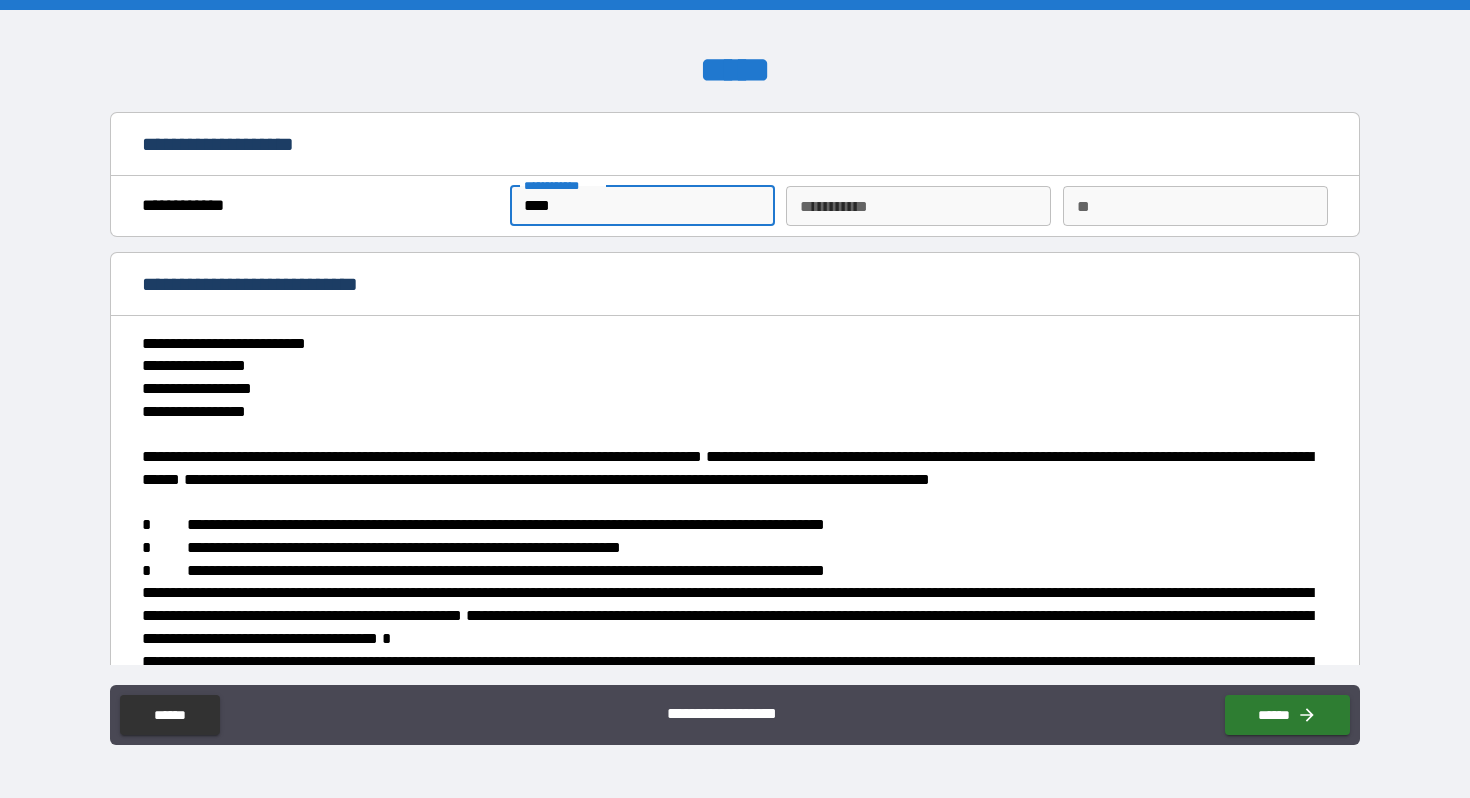 type on "*****" 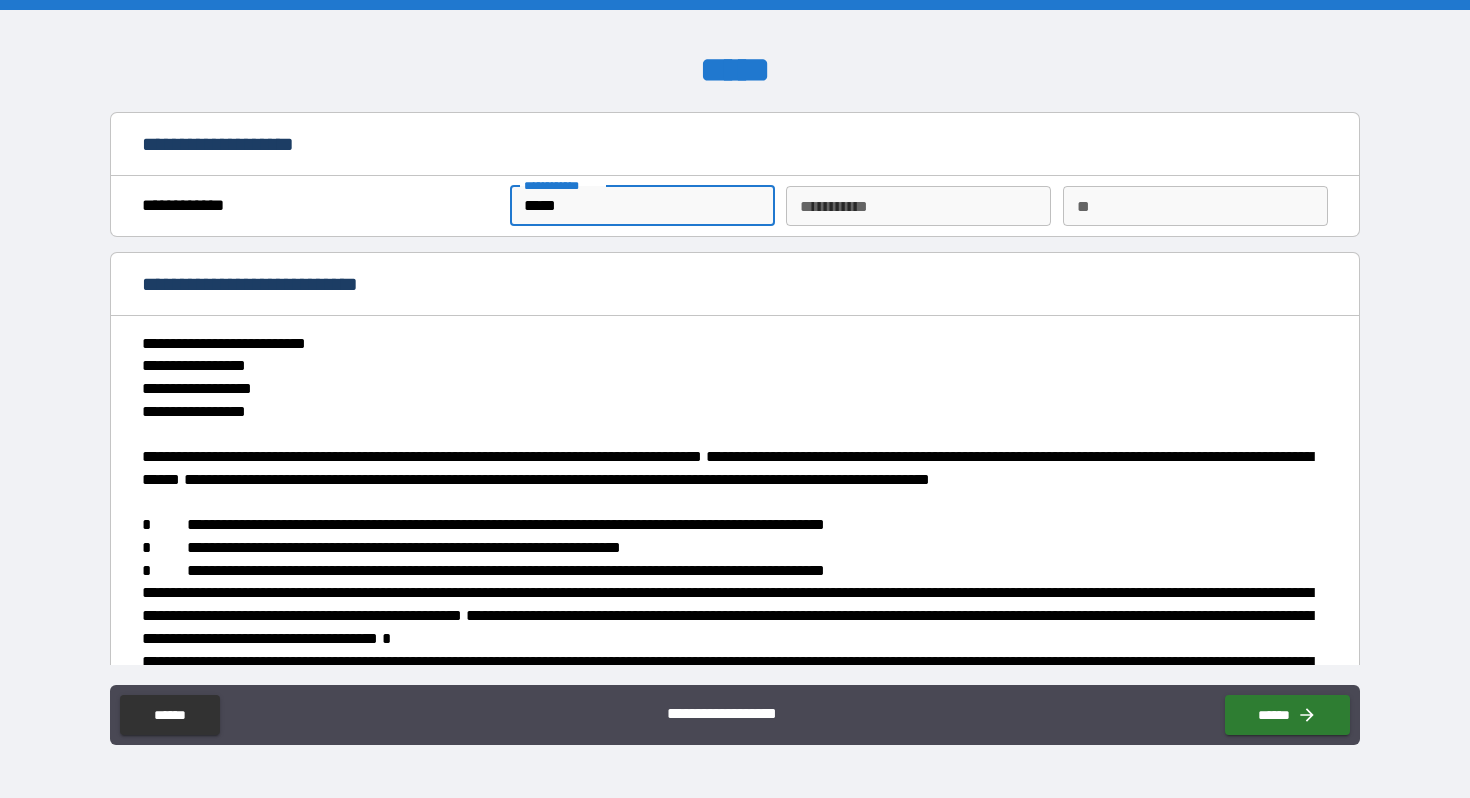 type on "*" 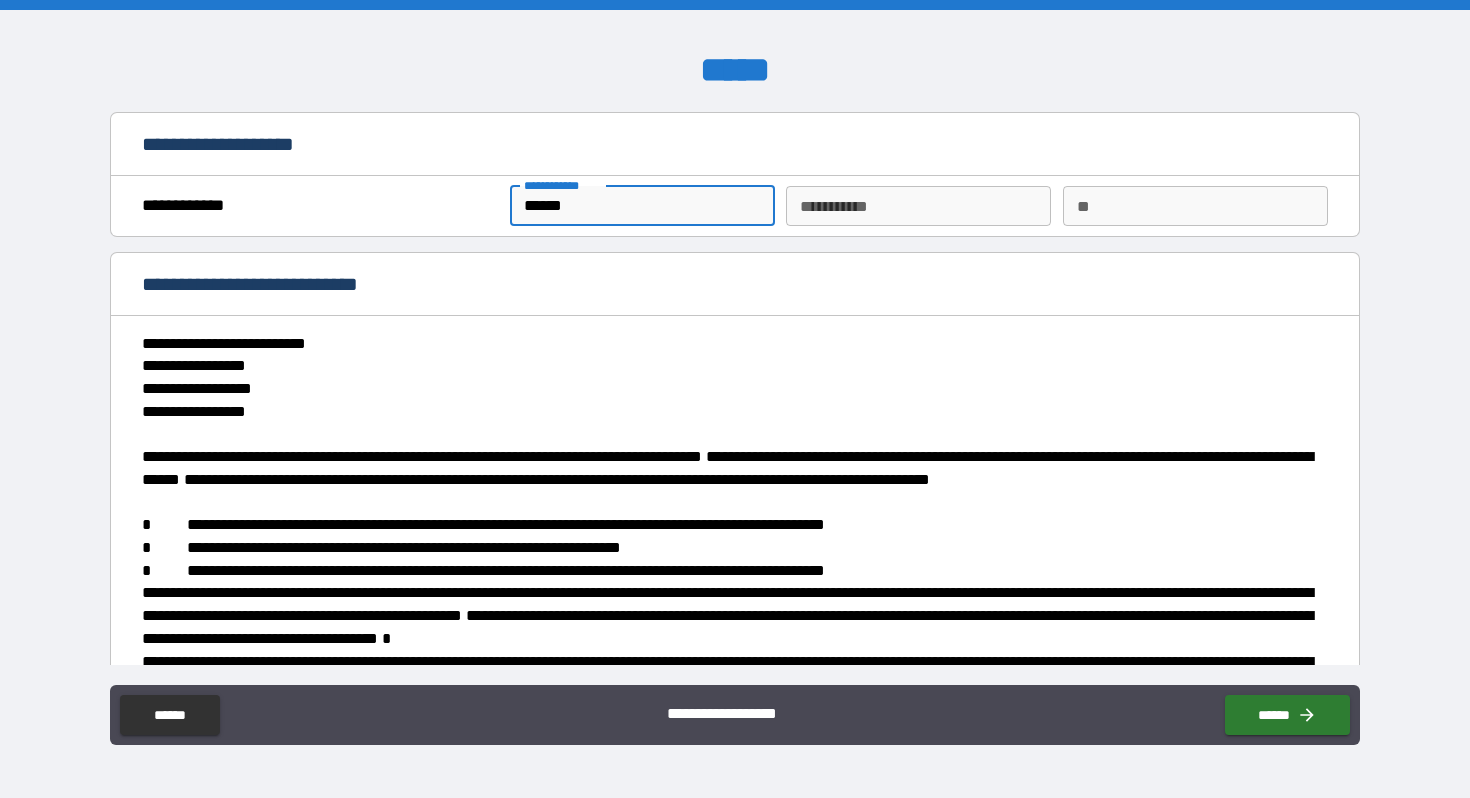 type on "*" 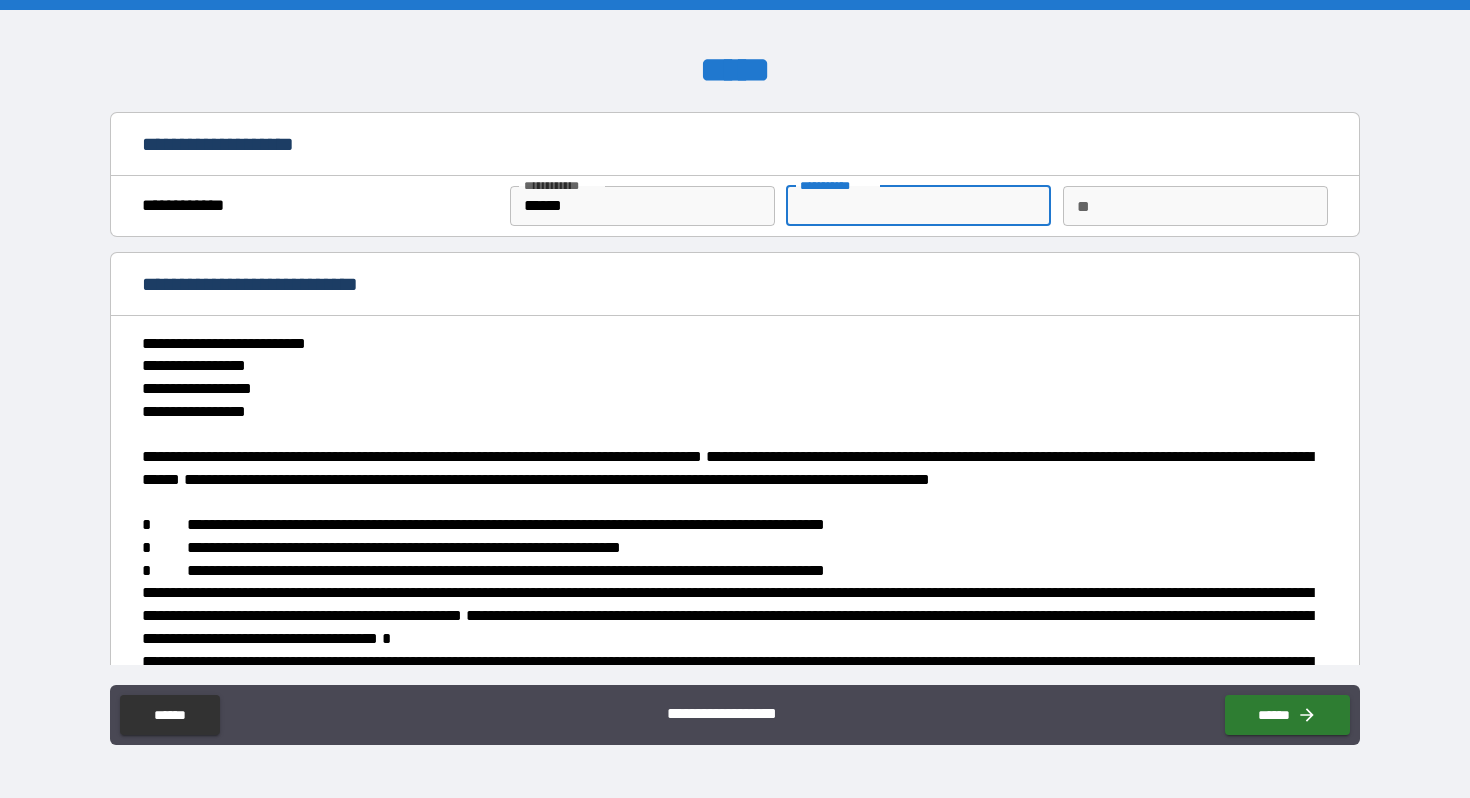 type on "*" 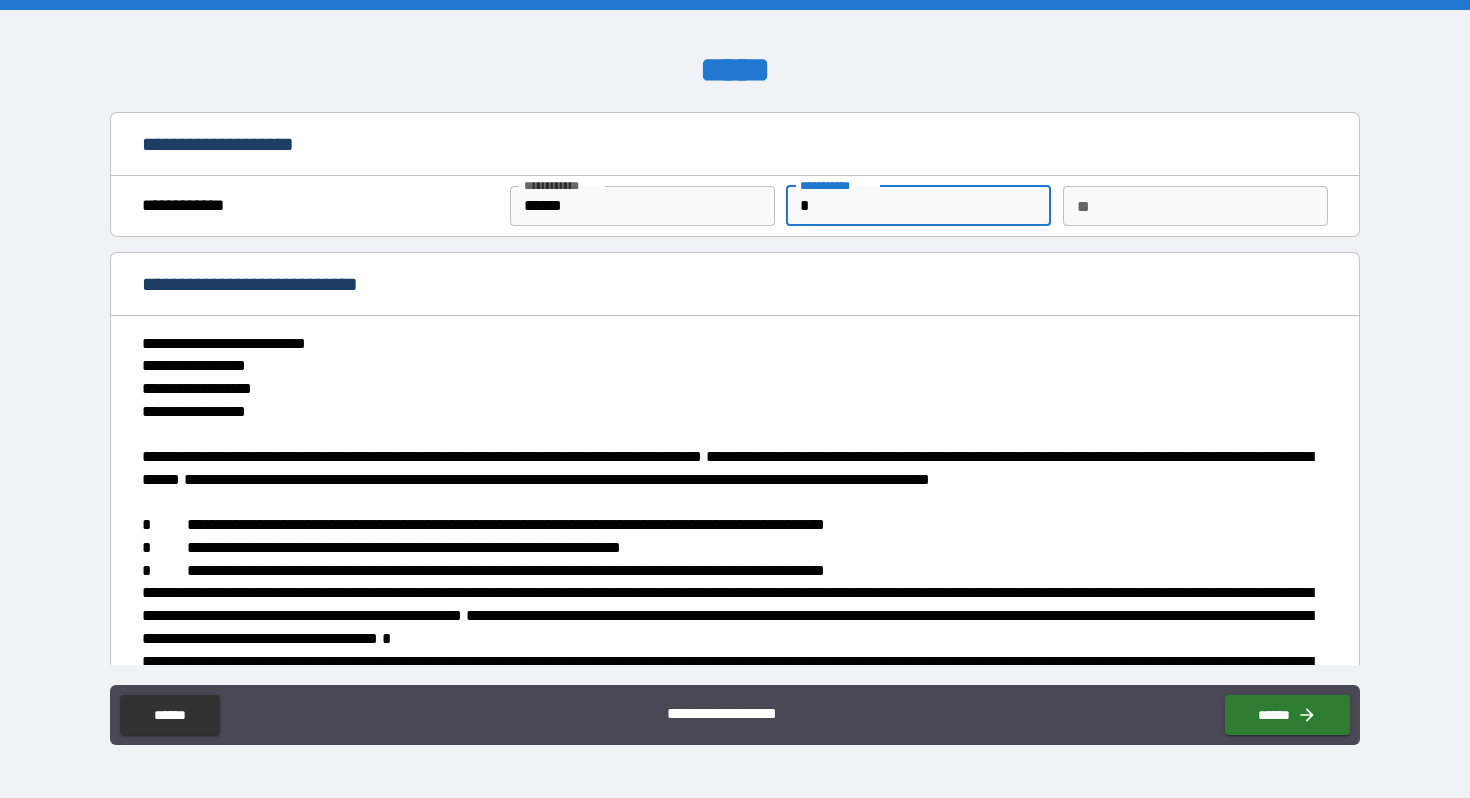 type on "*" 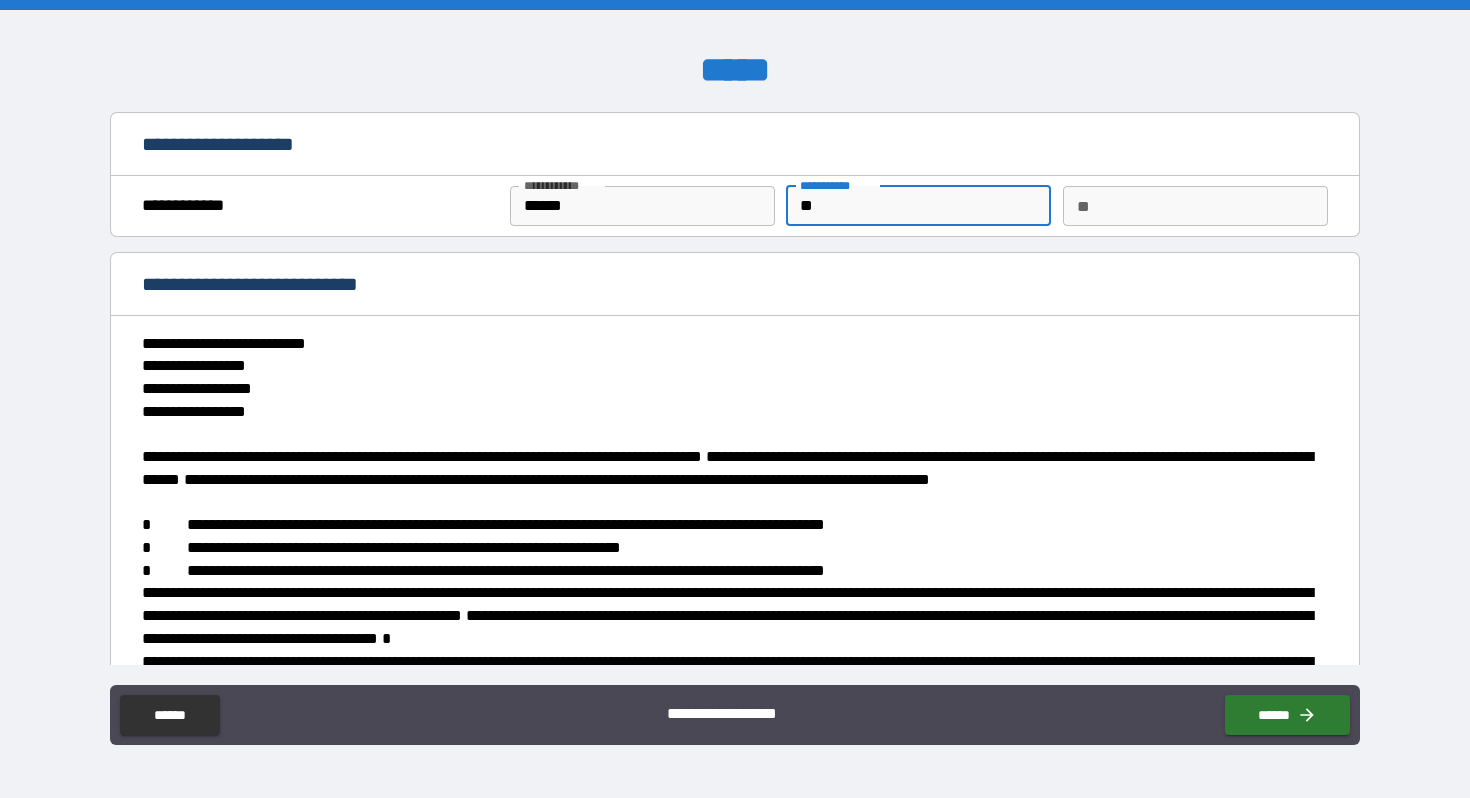 type on "***" 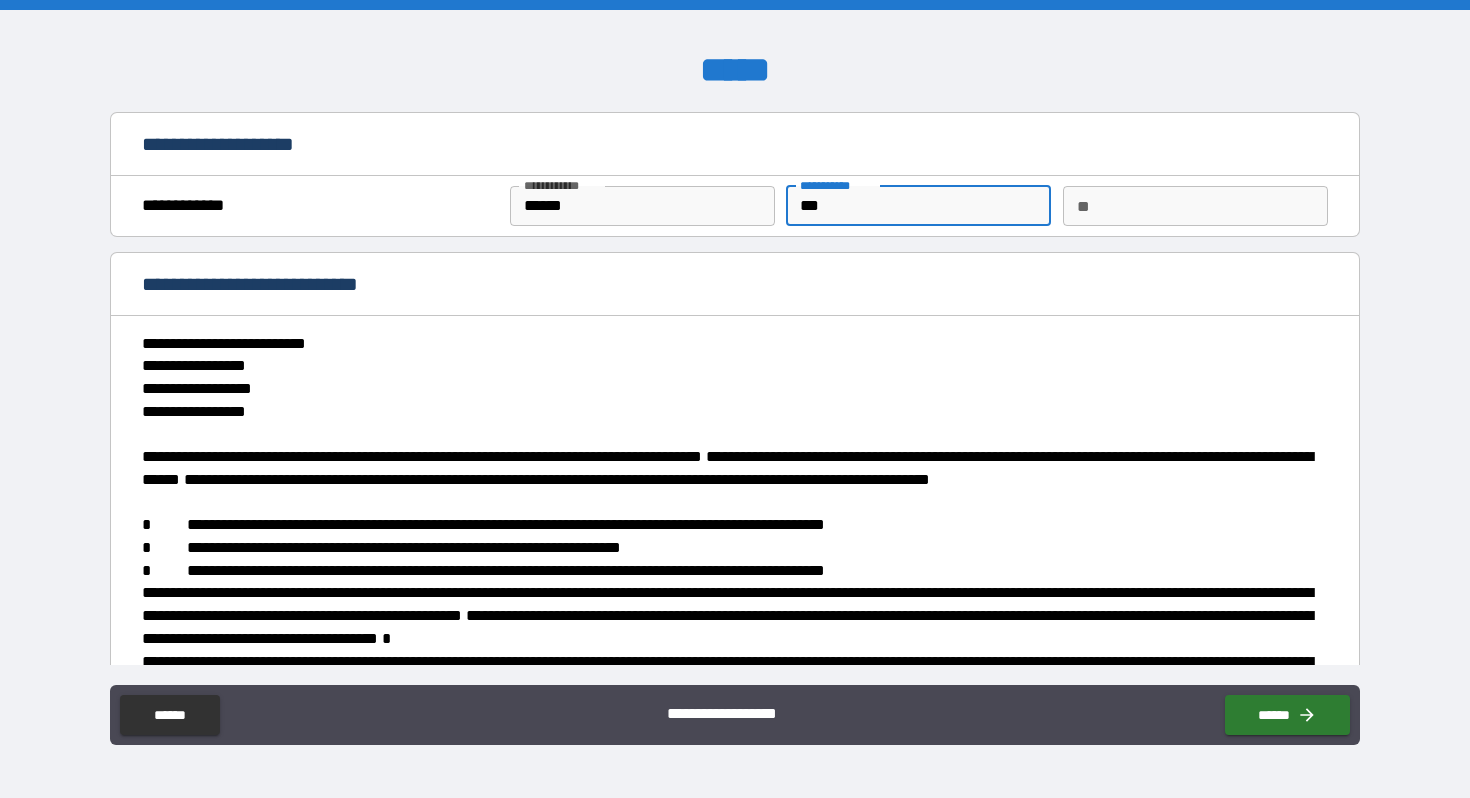 type on "****" 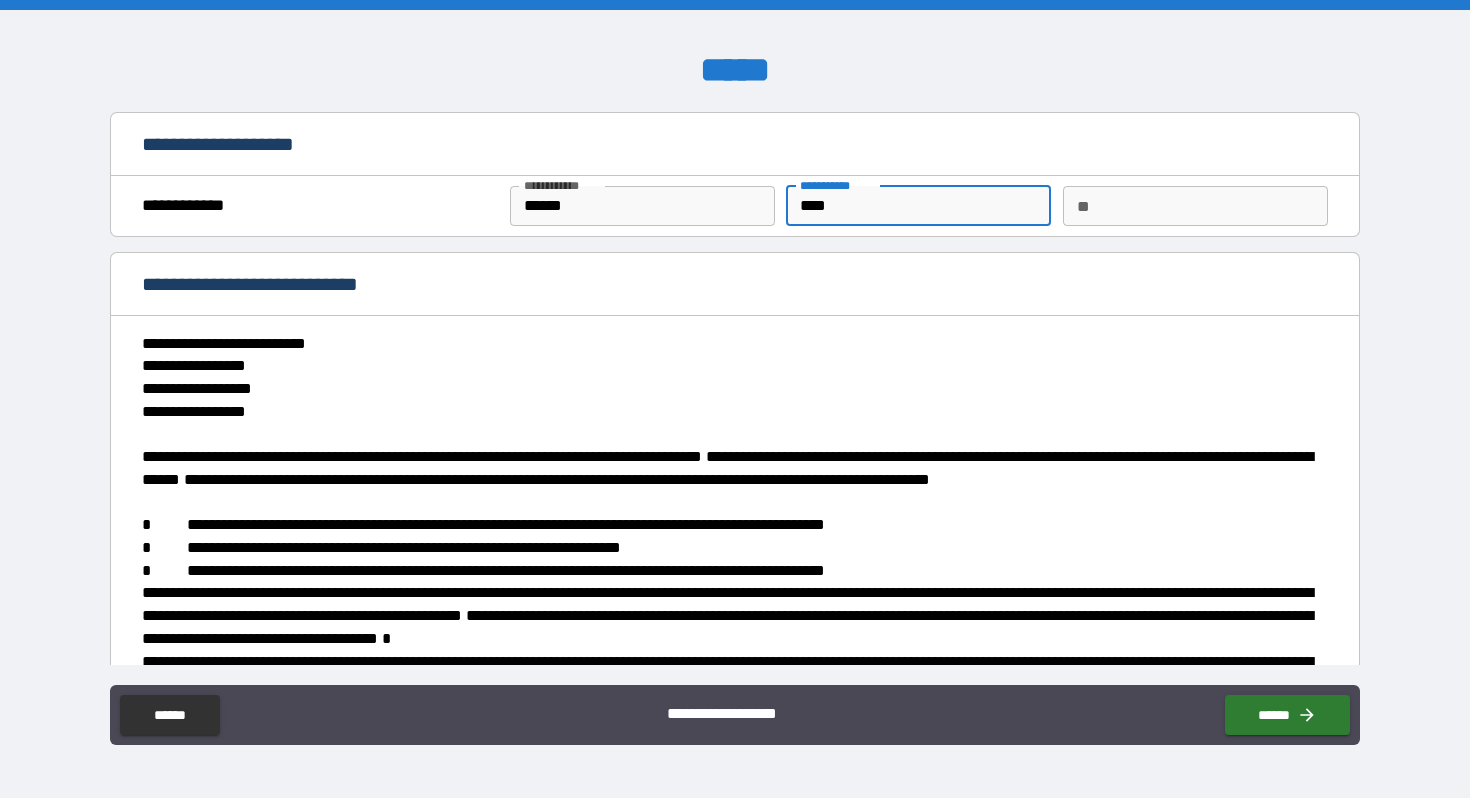 type on "*" 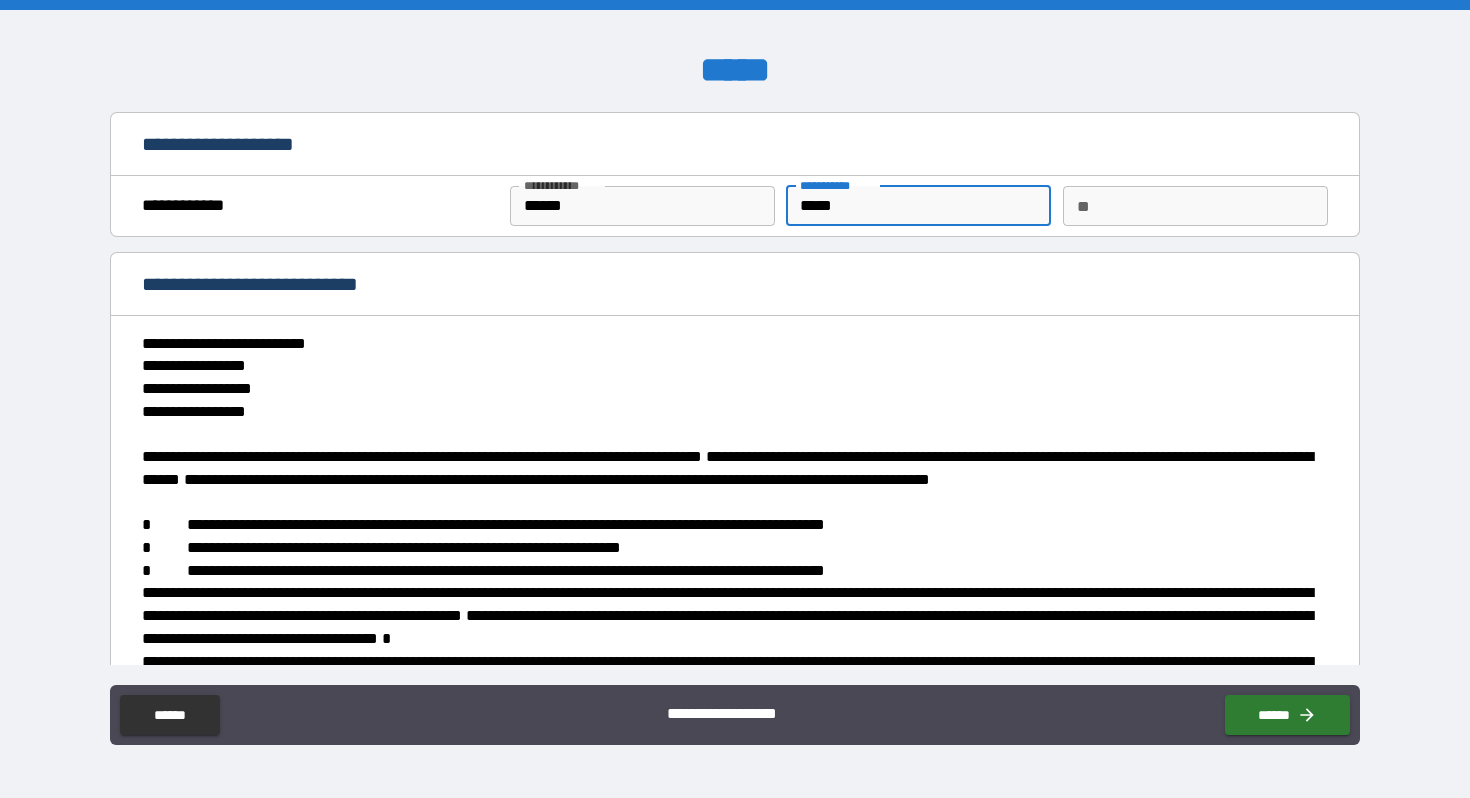type on "******" 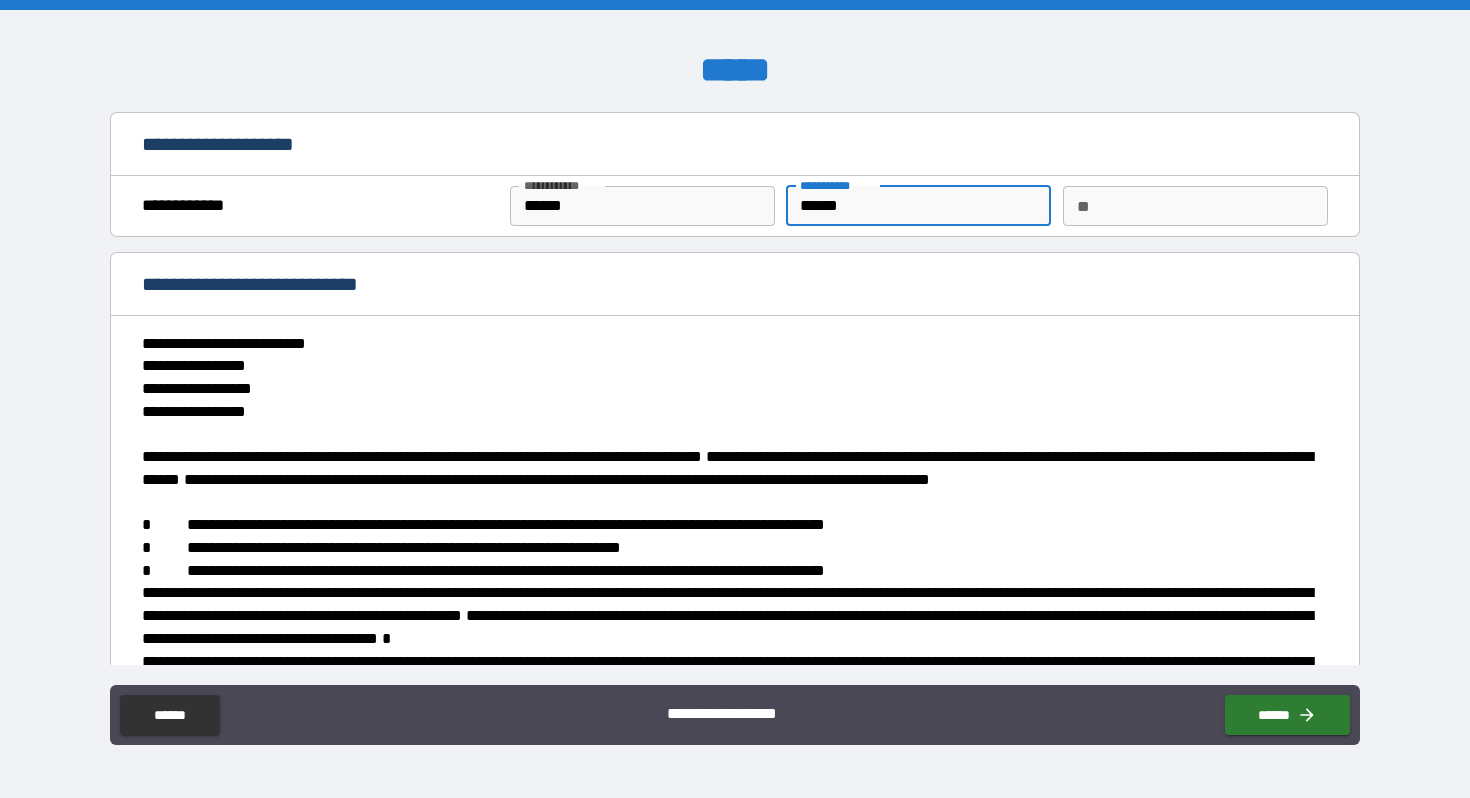 type on "*" 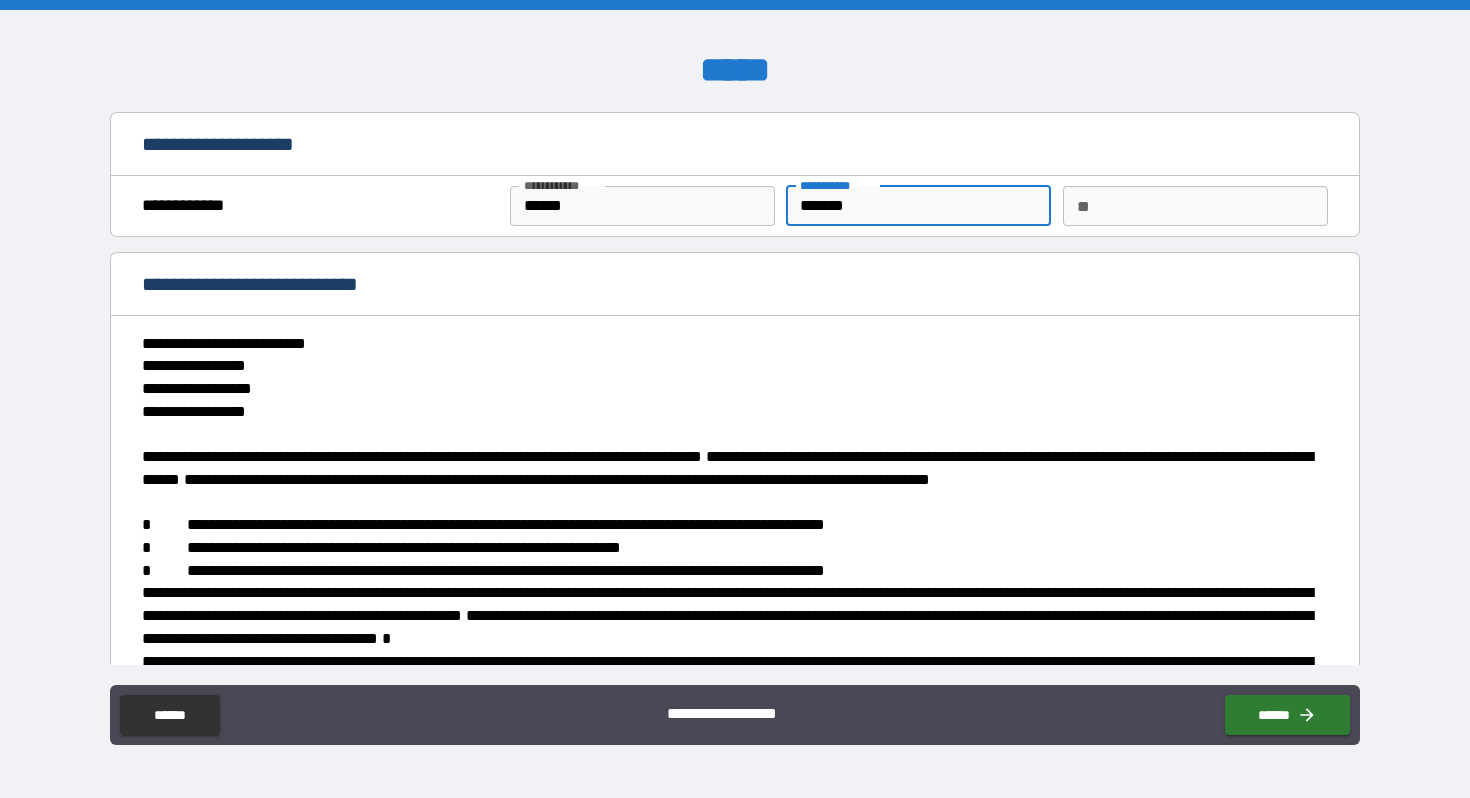 type on "********" 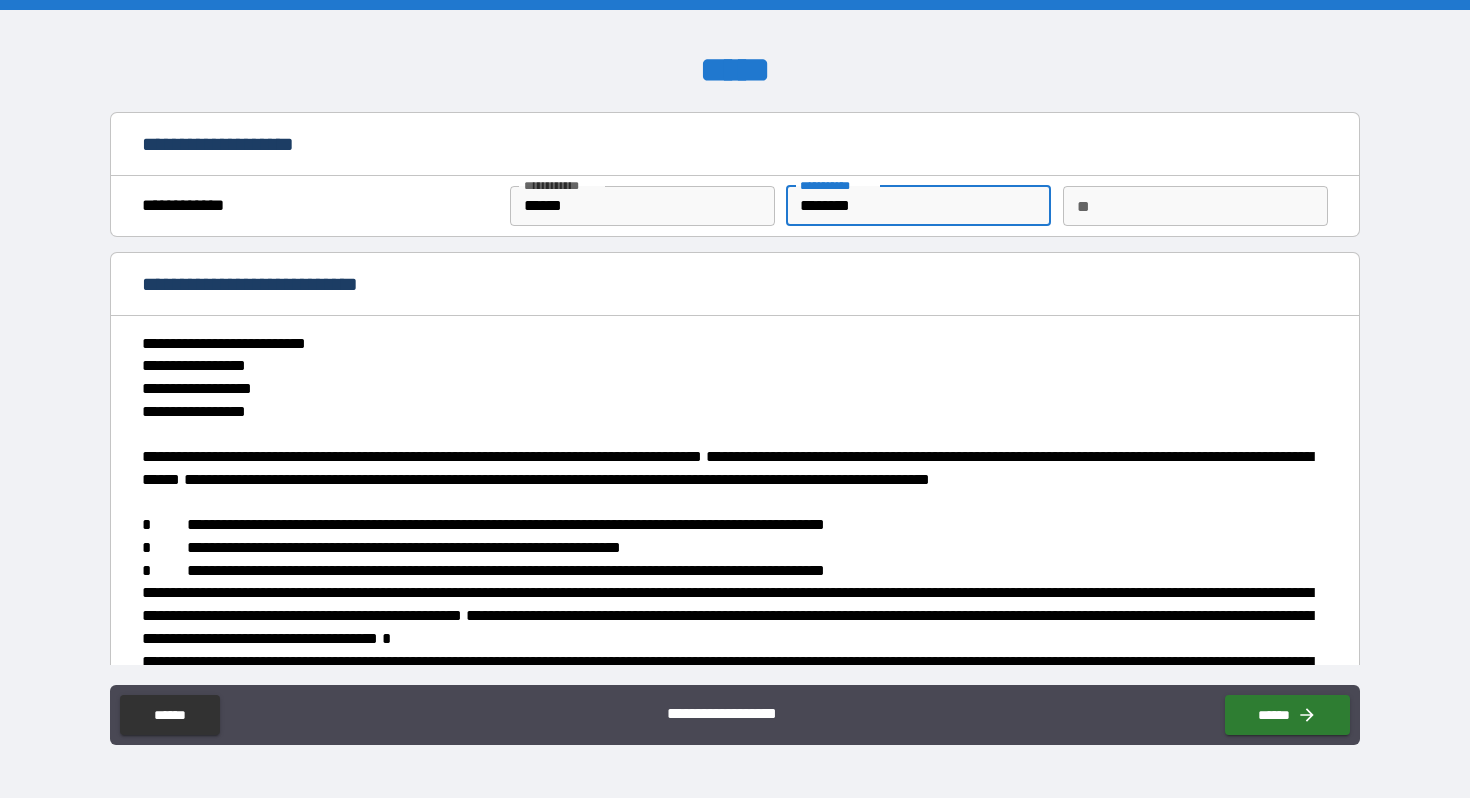 type on "*" 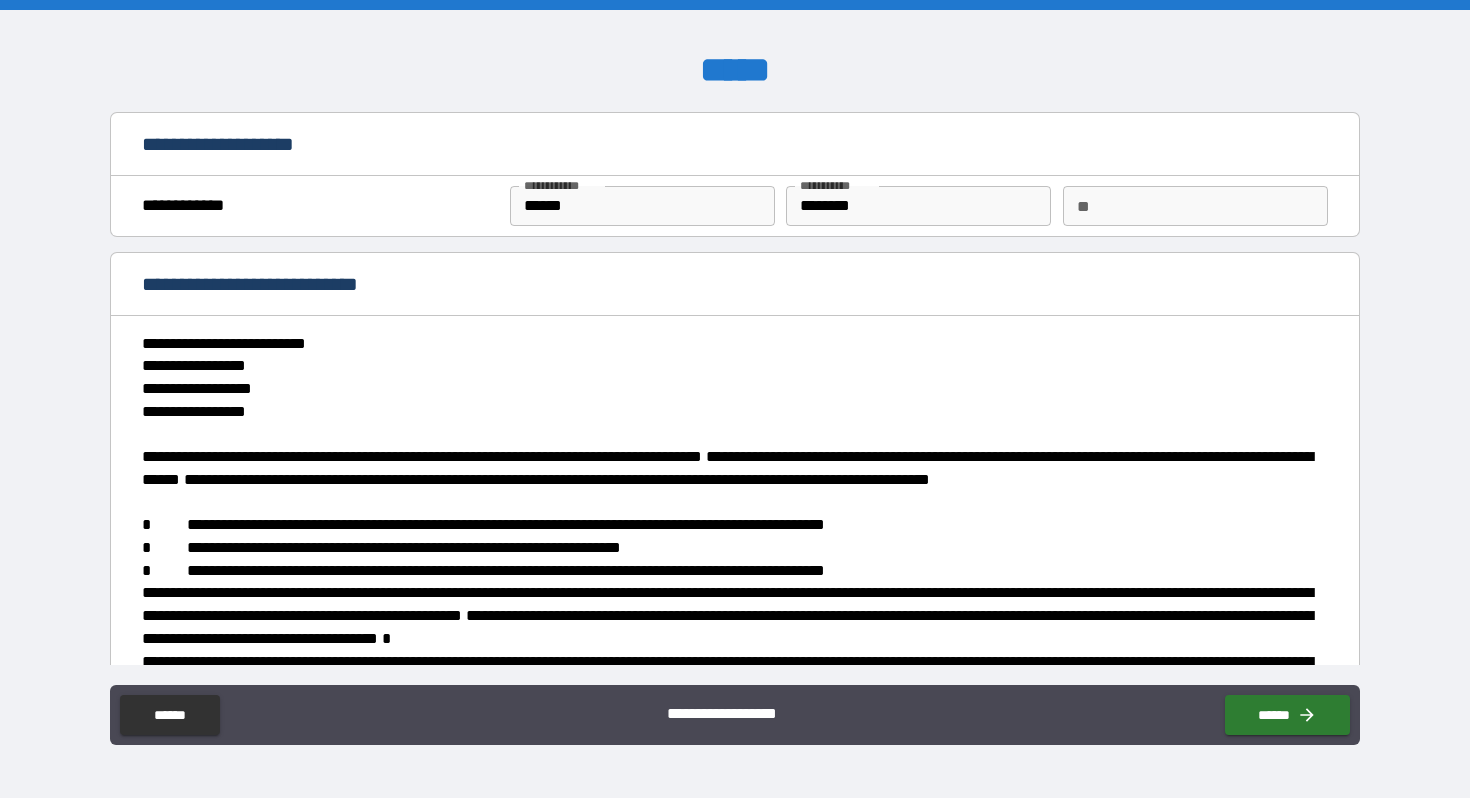 click on "**********" at bounding box center (734, 412) 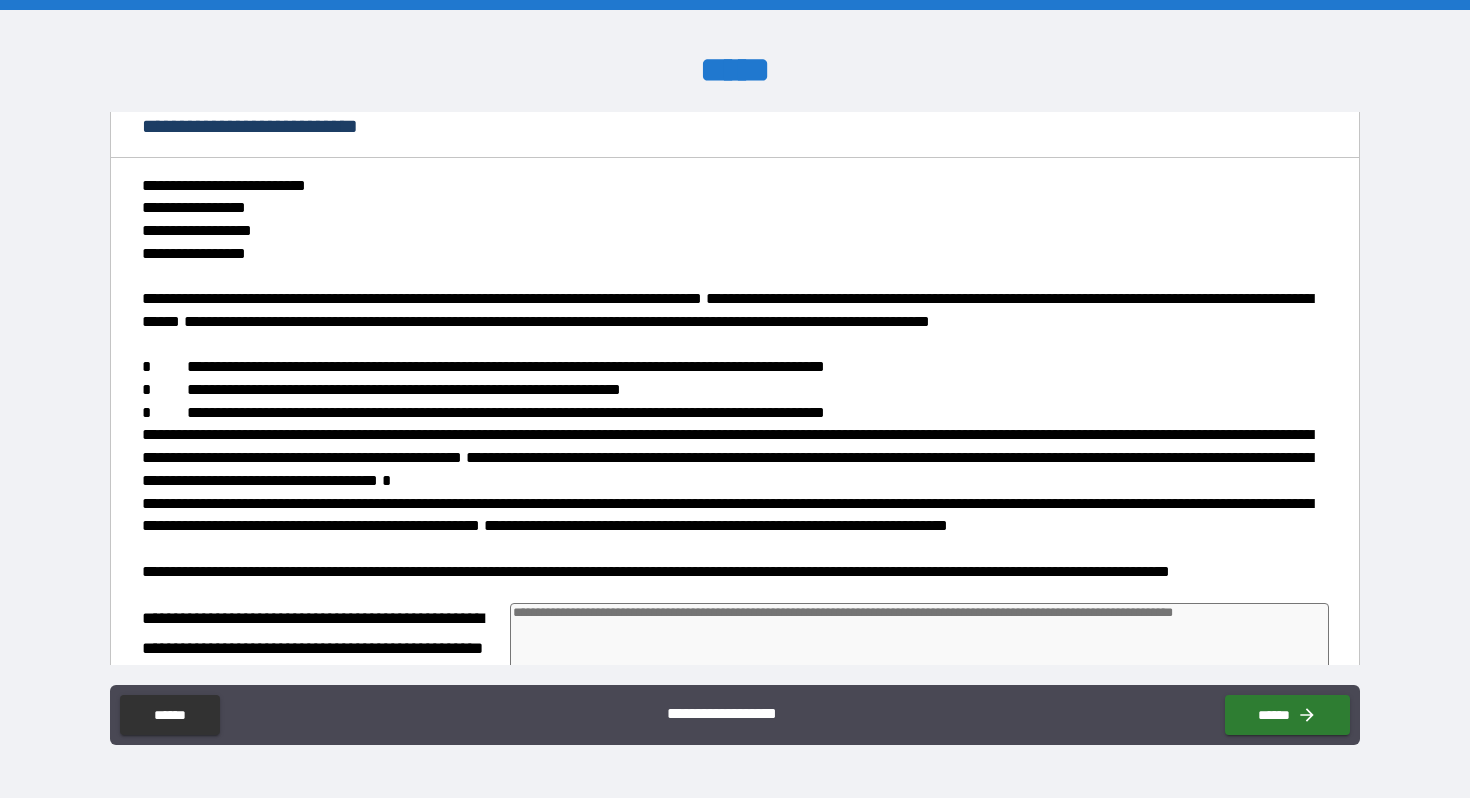 scroll, scrollTop: 468, scrollLeft: 0, axis: vertical 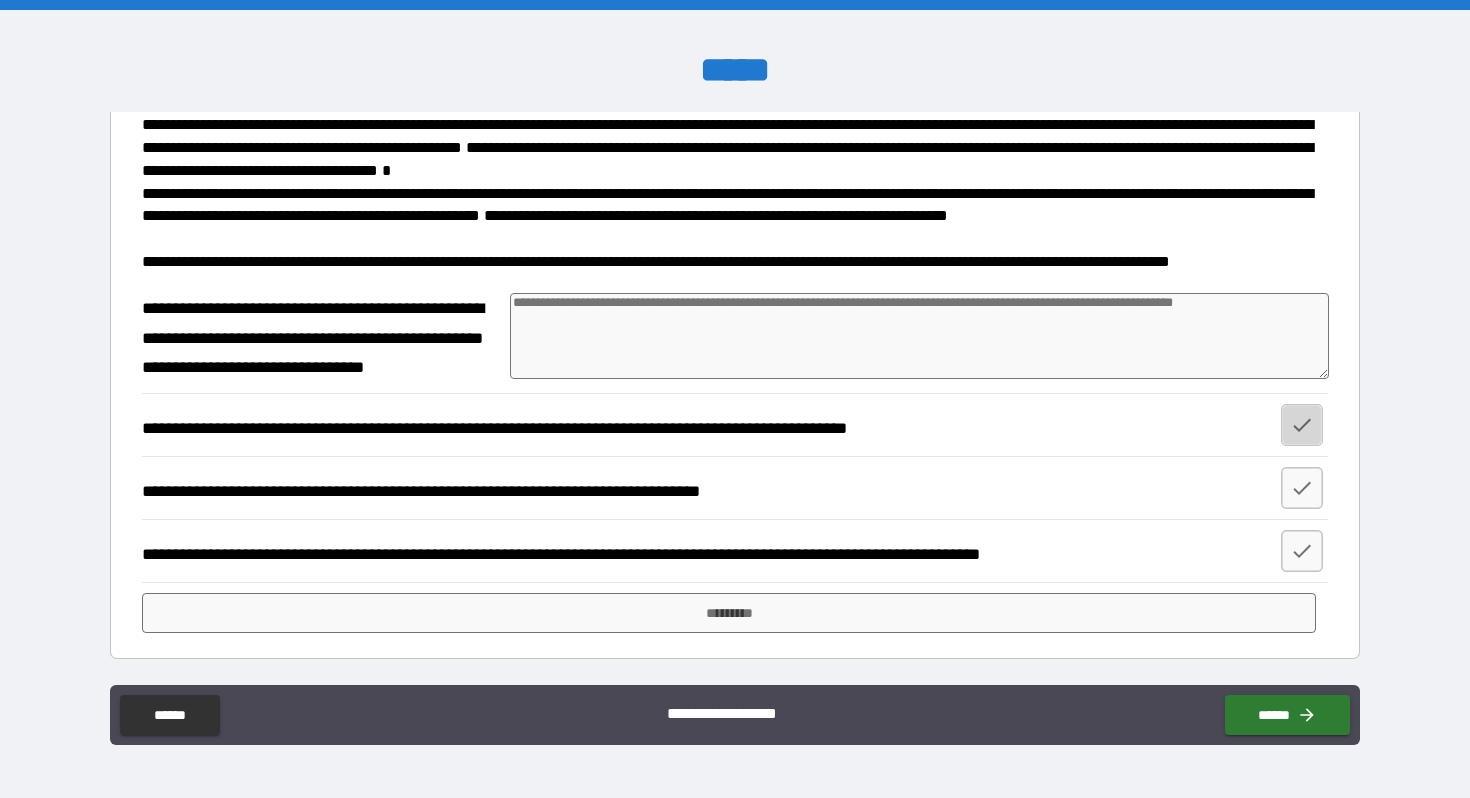 click 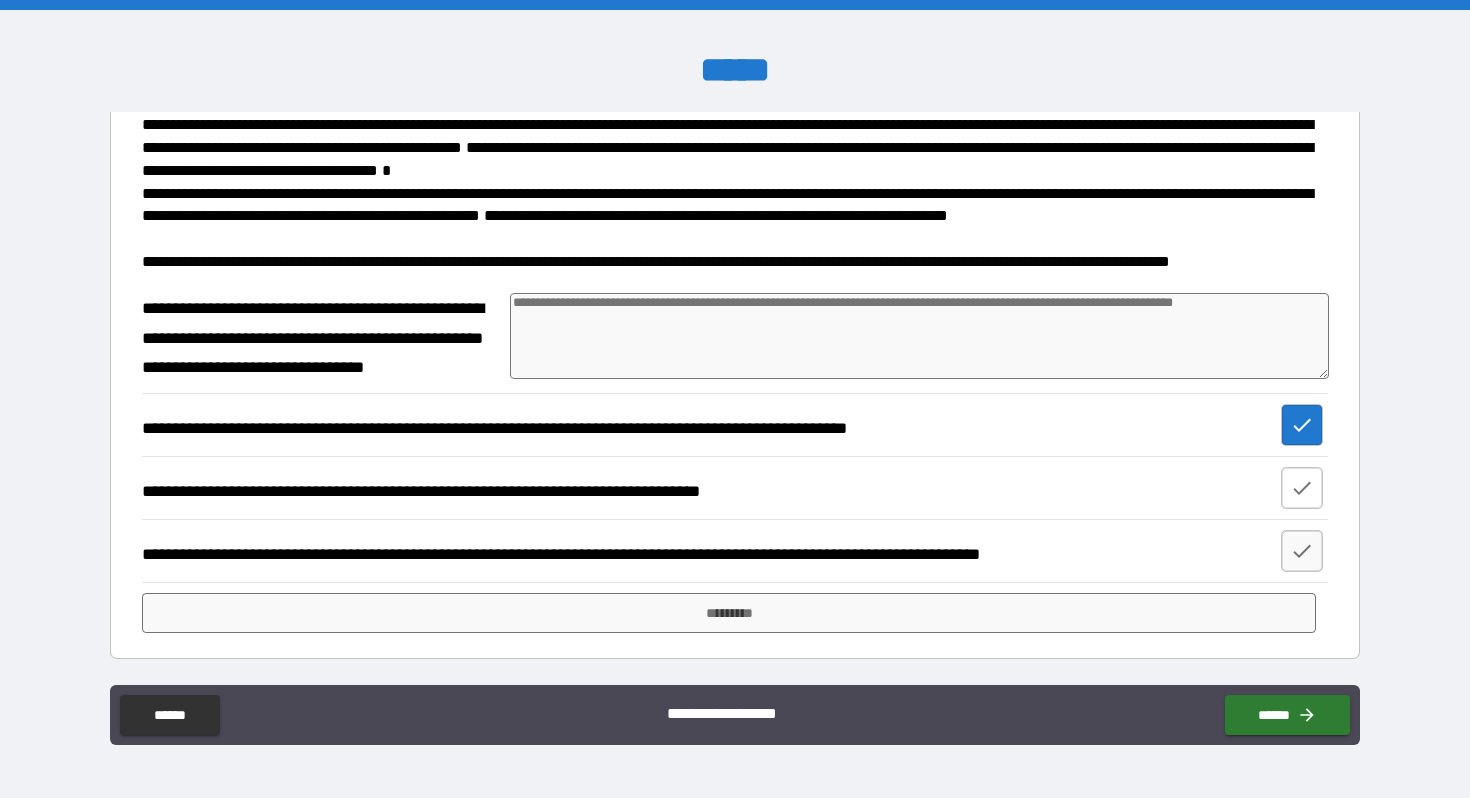 click at bounding box center (1302, 488) 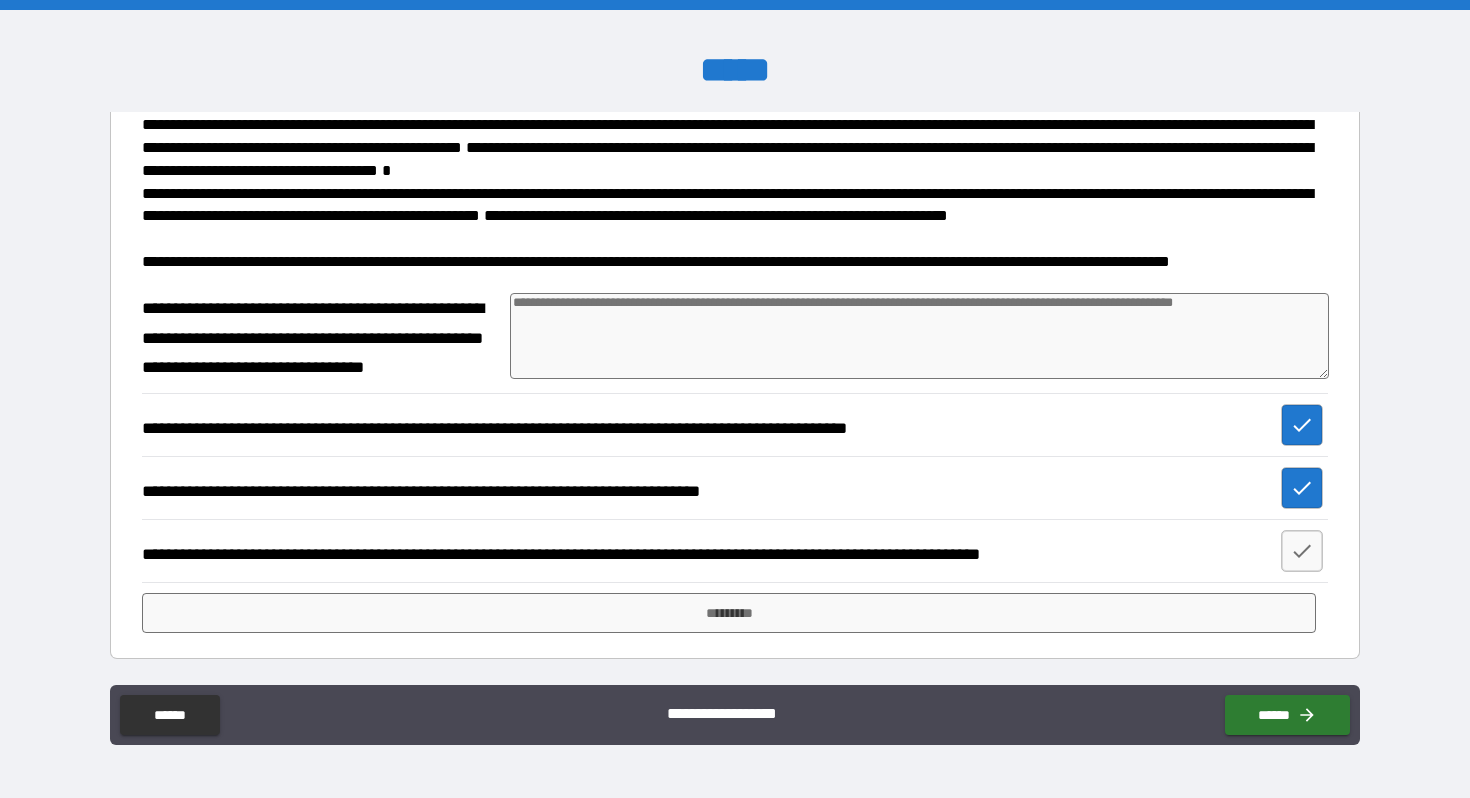 click on "**********" at bounding box center (734, 550) 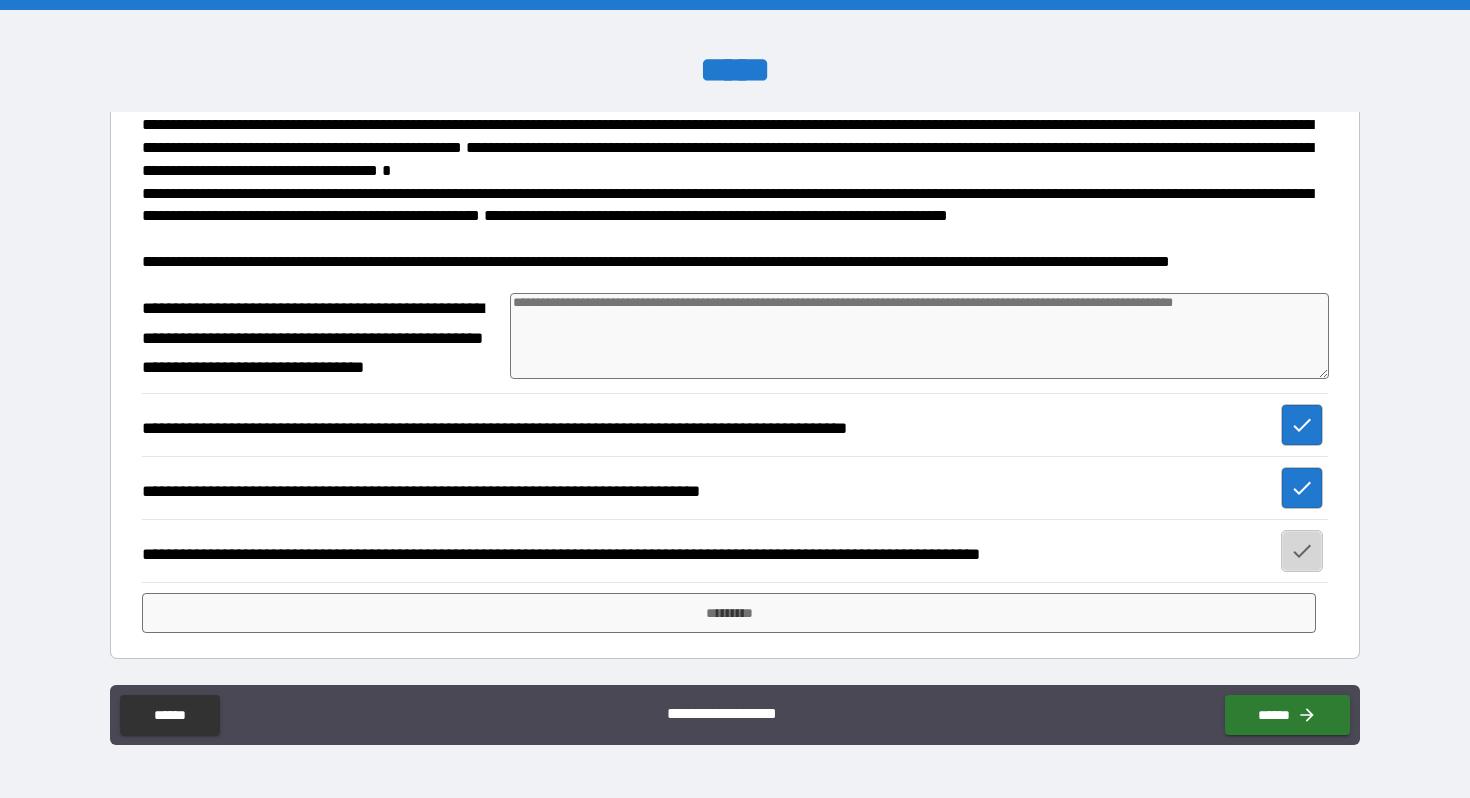click at bounding box center [1302, 551] 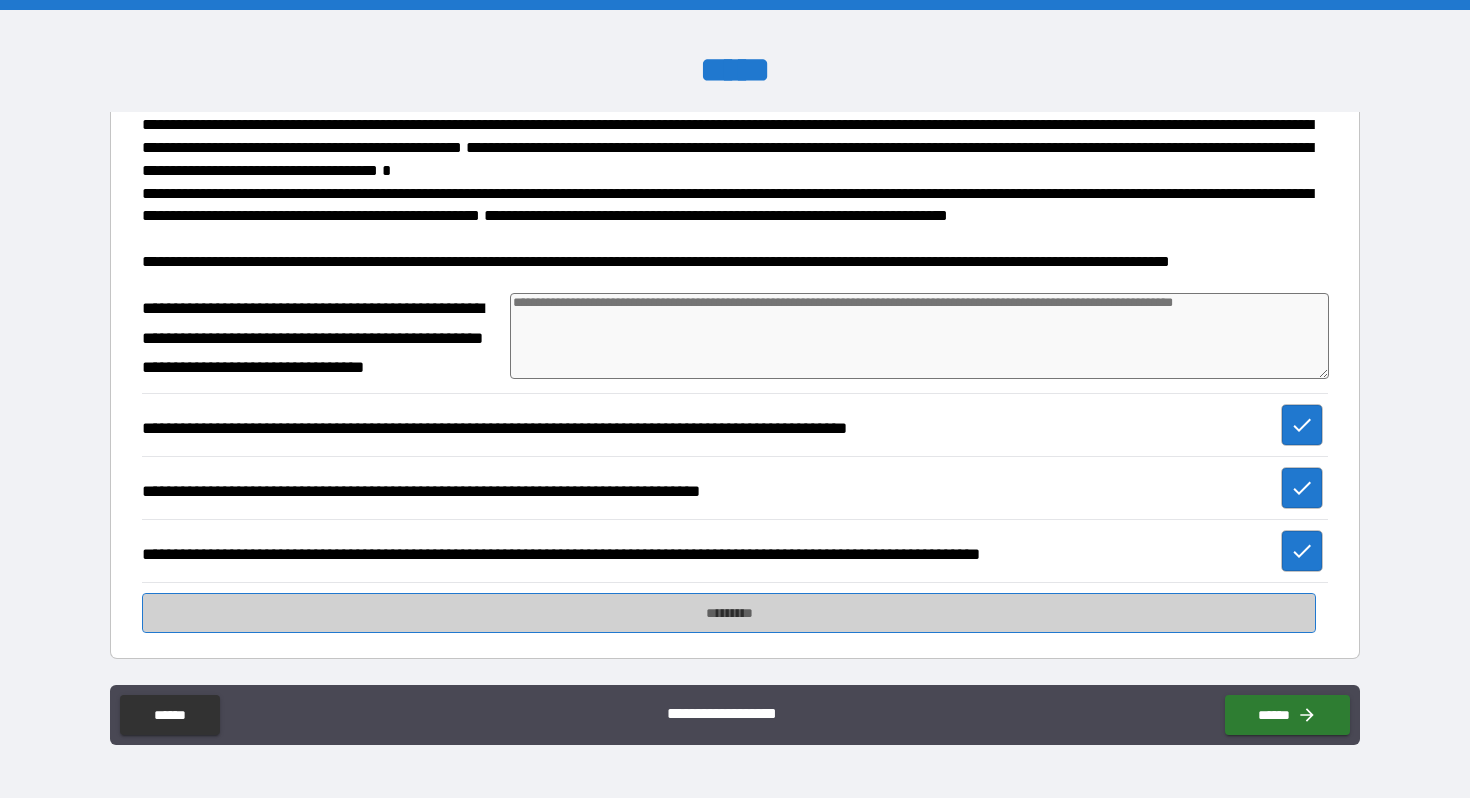 click on "*********" at bounding box center [728, 613] 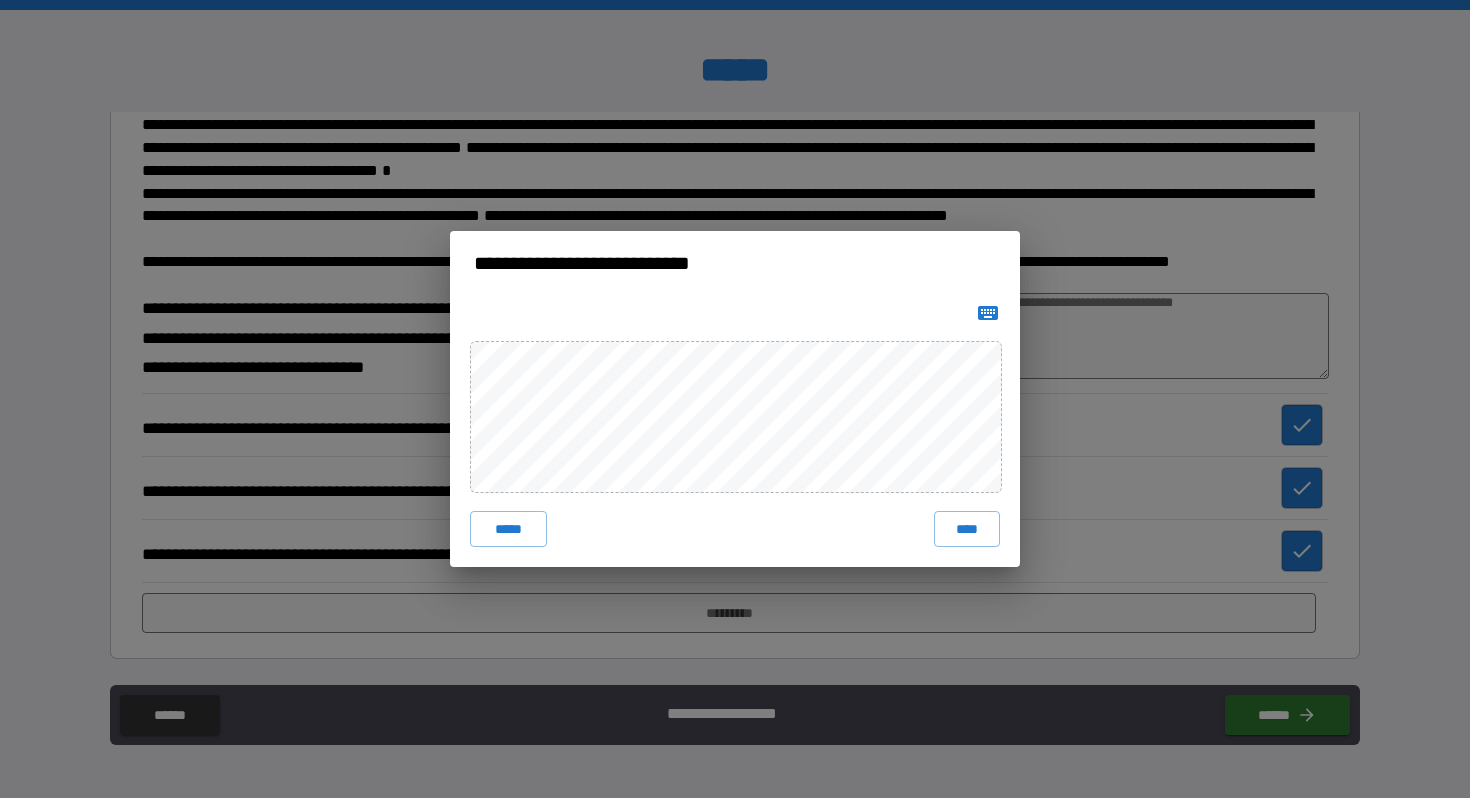click on "***** ****" at bounding box center (735, 431) 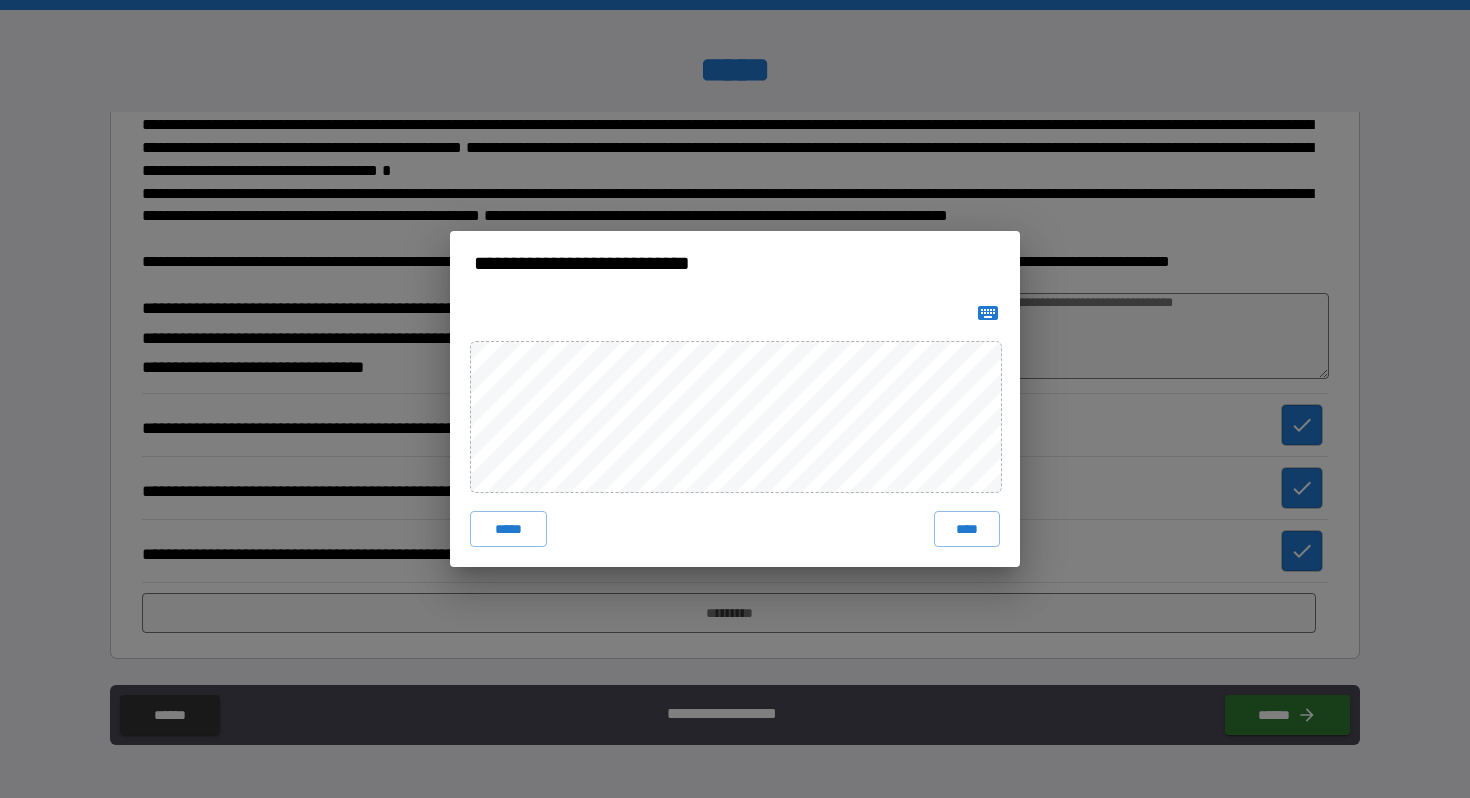 click on "**********" at bounding box center [735, 399] 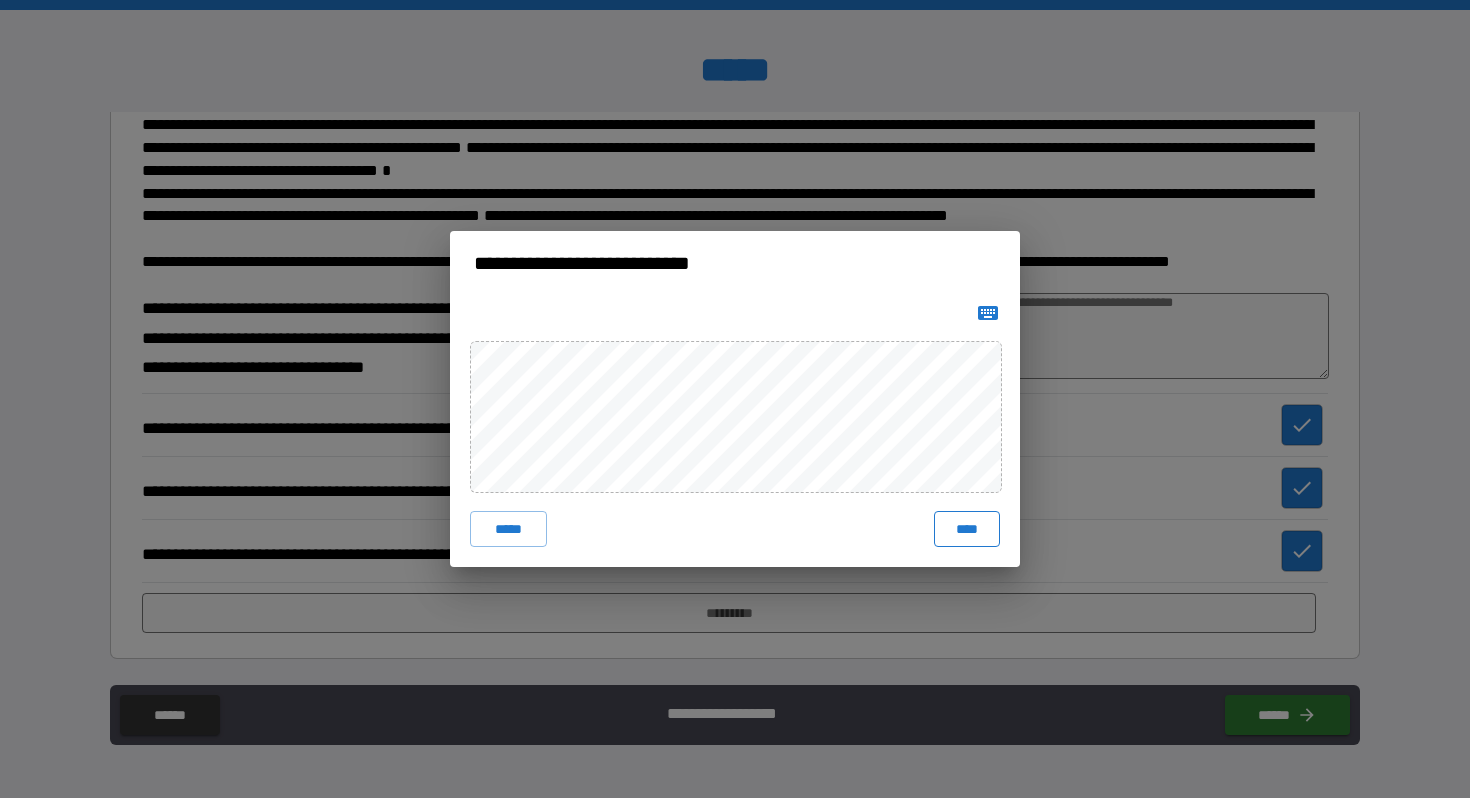 click on "****" at bounding box center (967, 529) 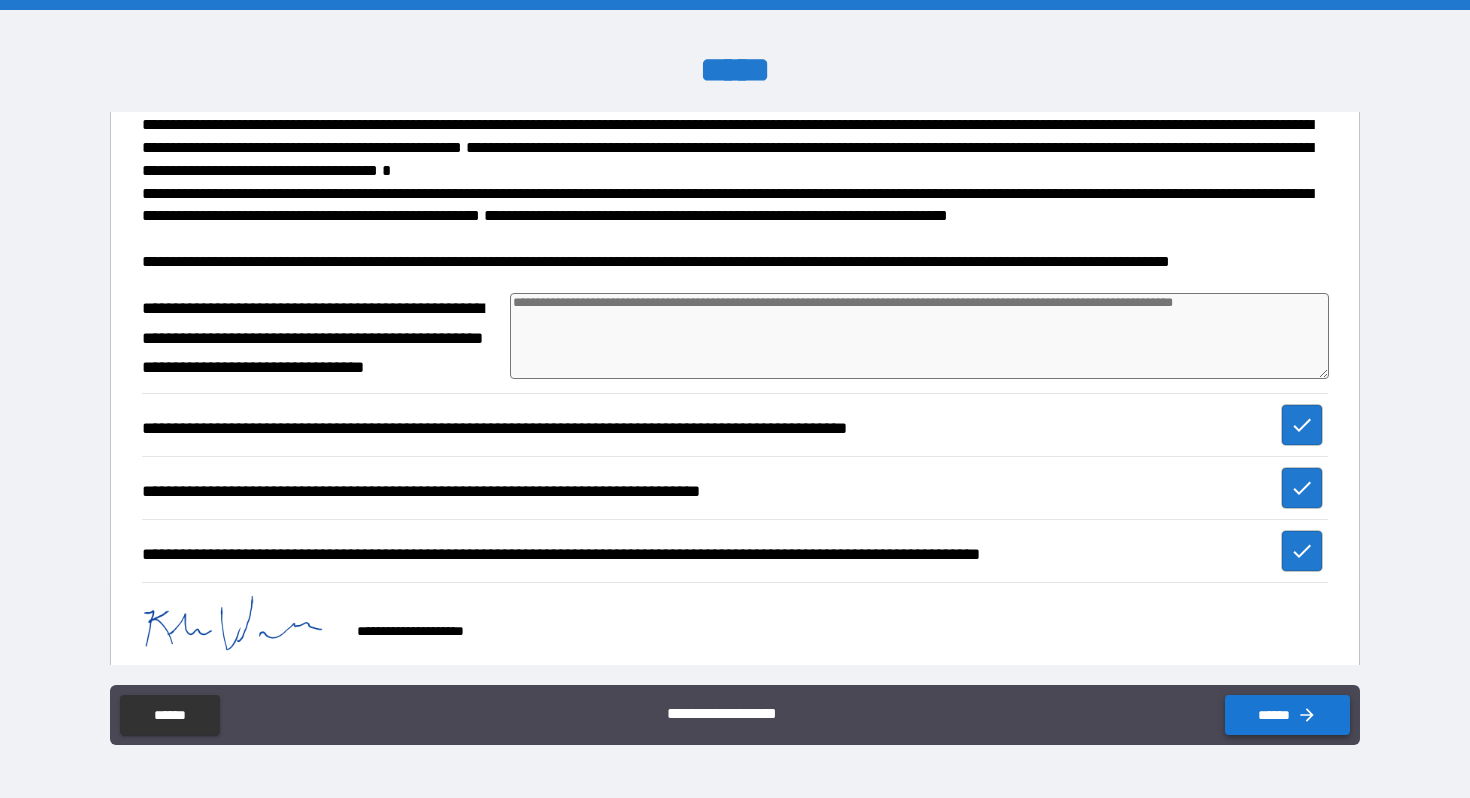 click 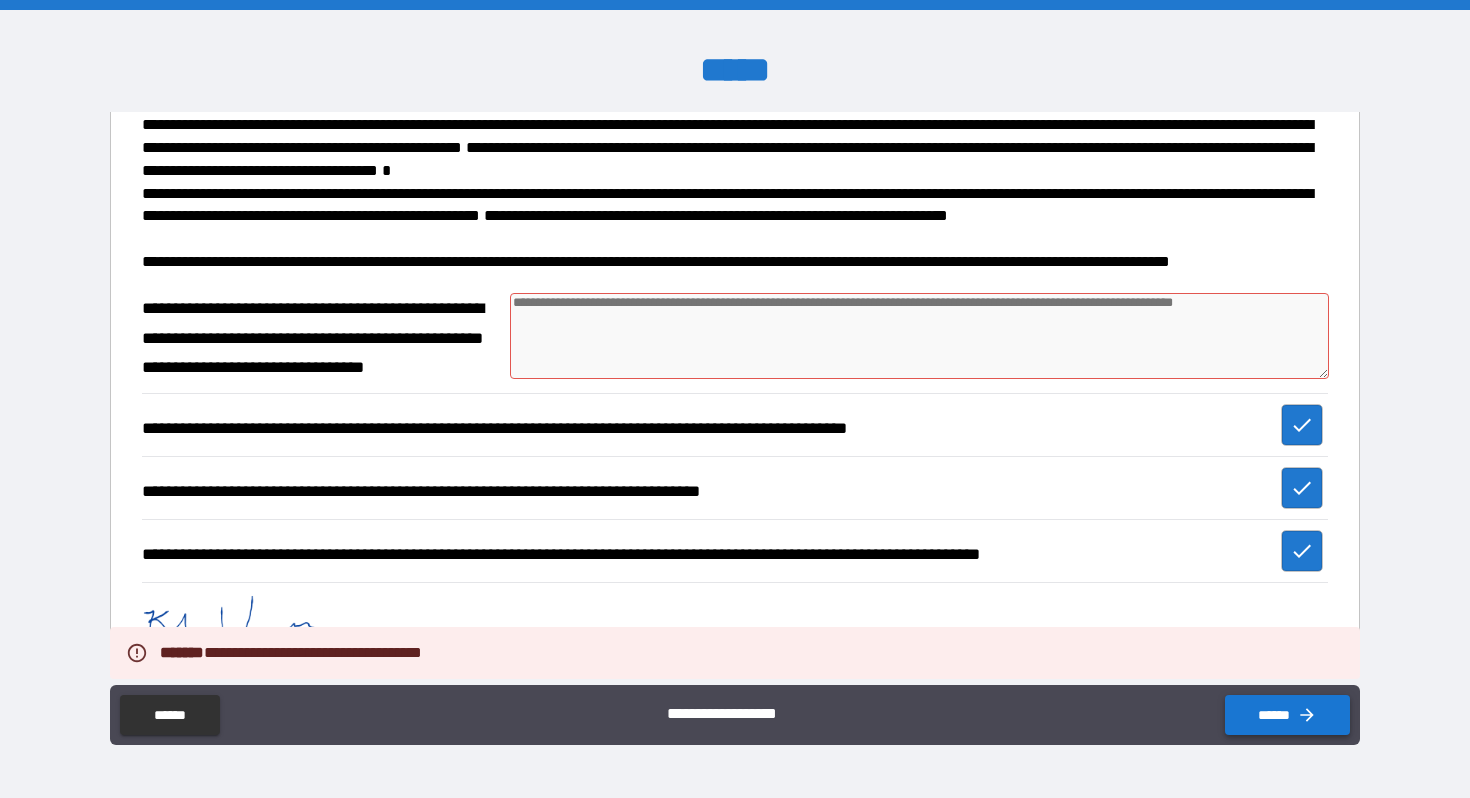 type on "*" 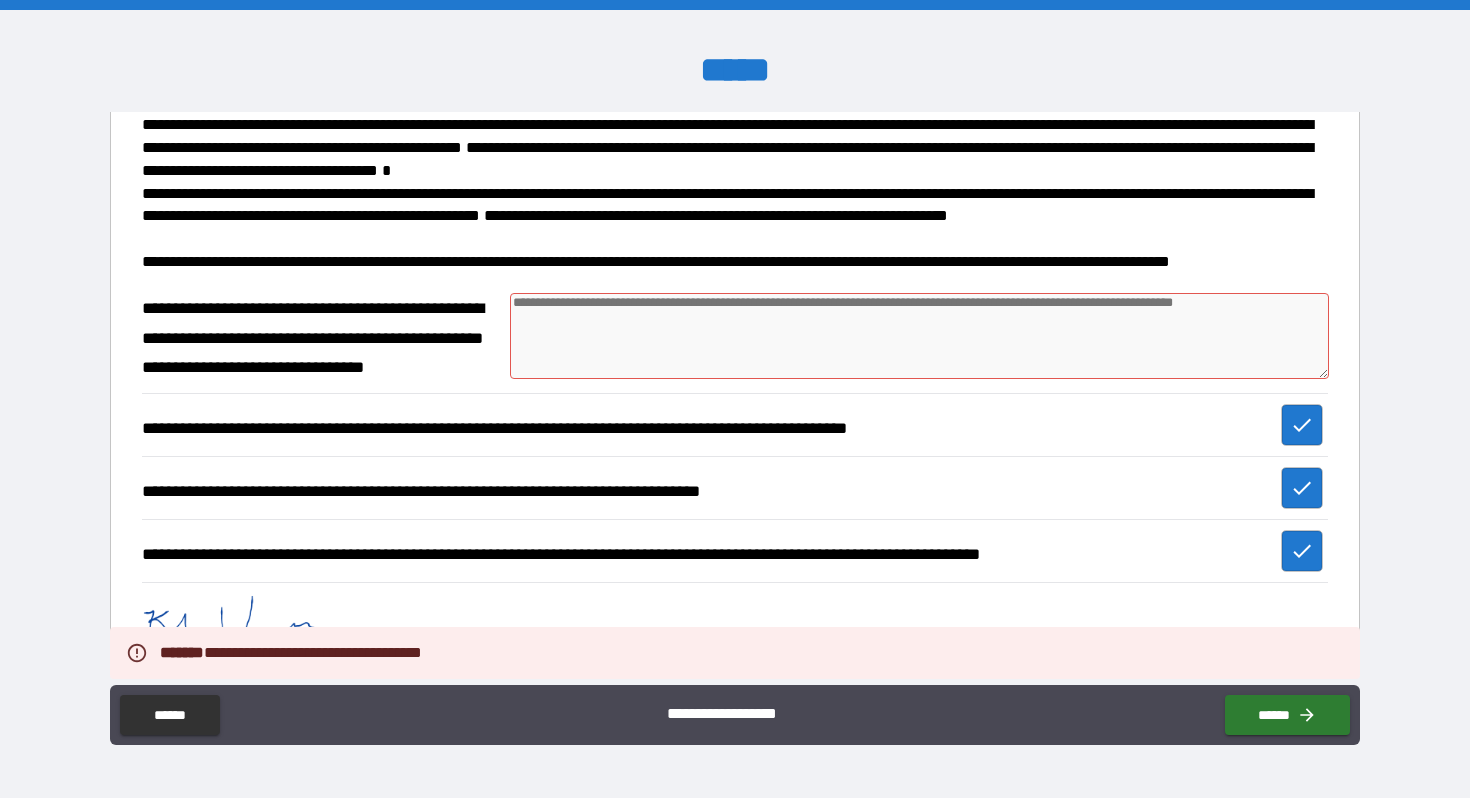 click at bounding box center [919, 336] 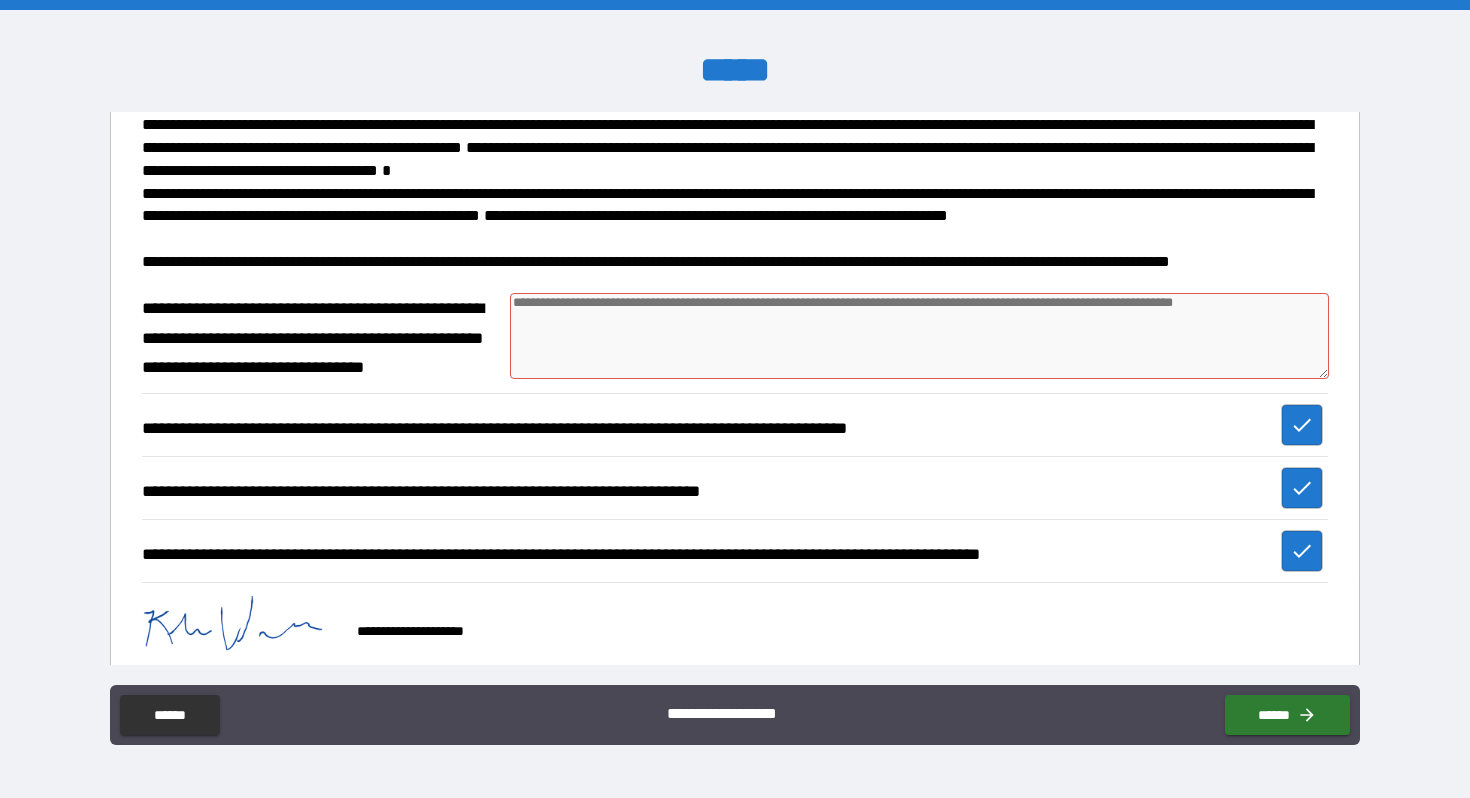 type on "*" 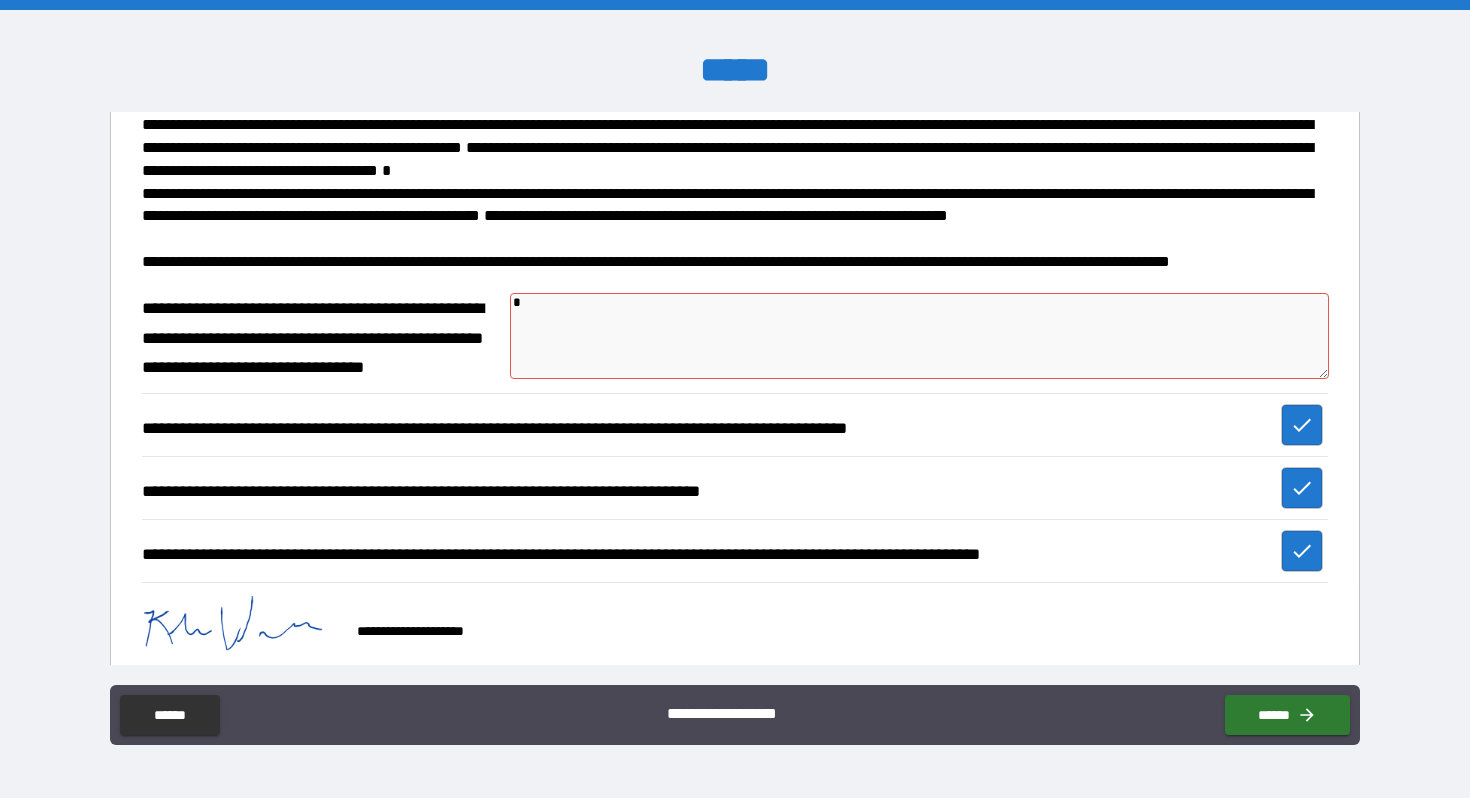 type on "*" 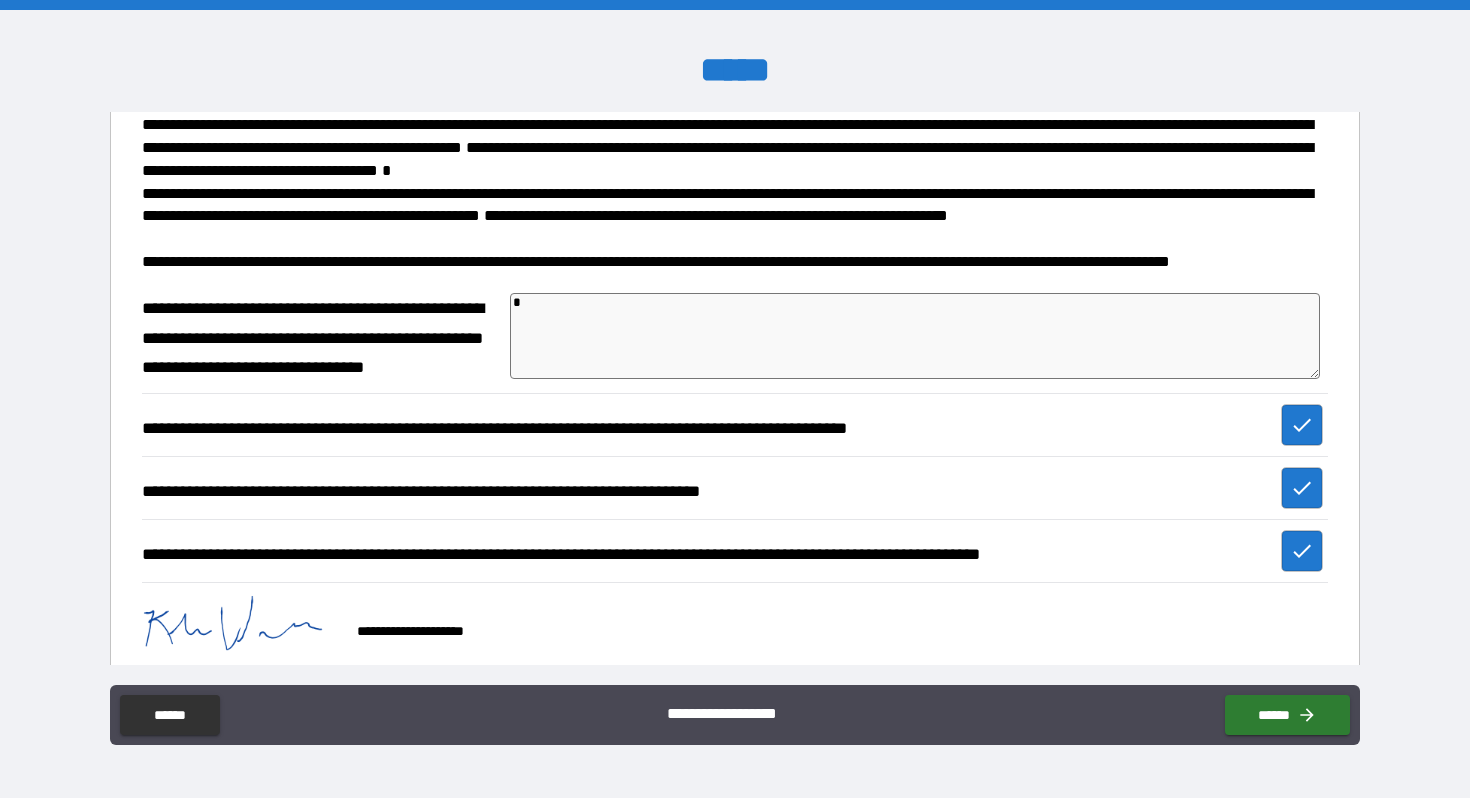 type on "**" 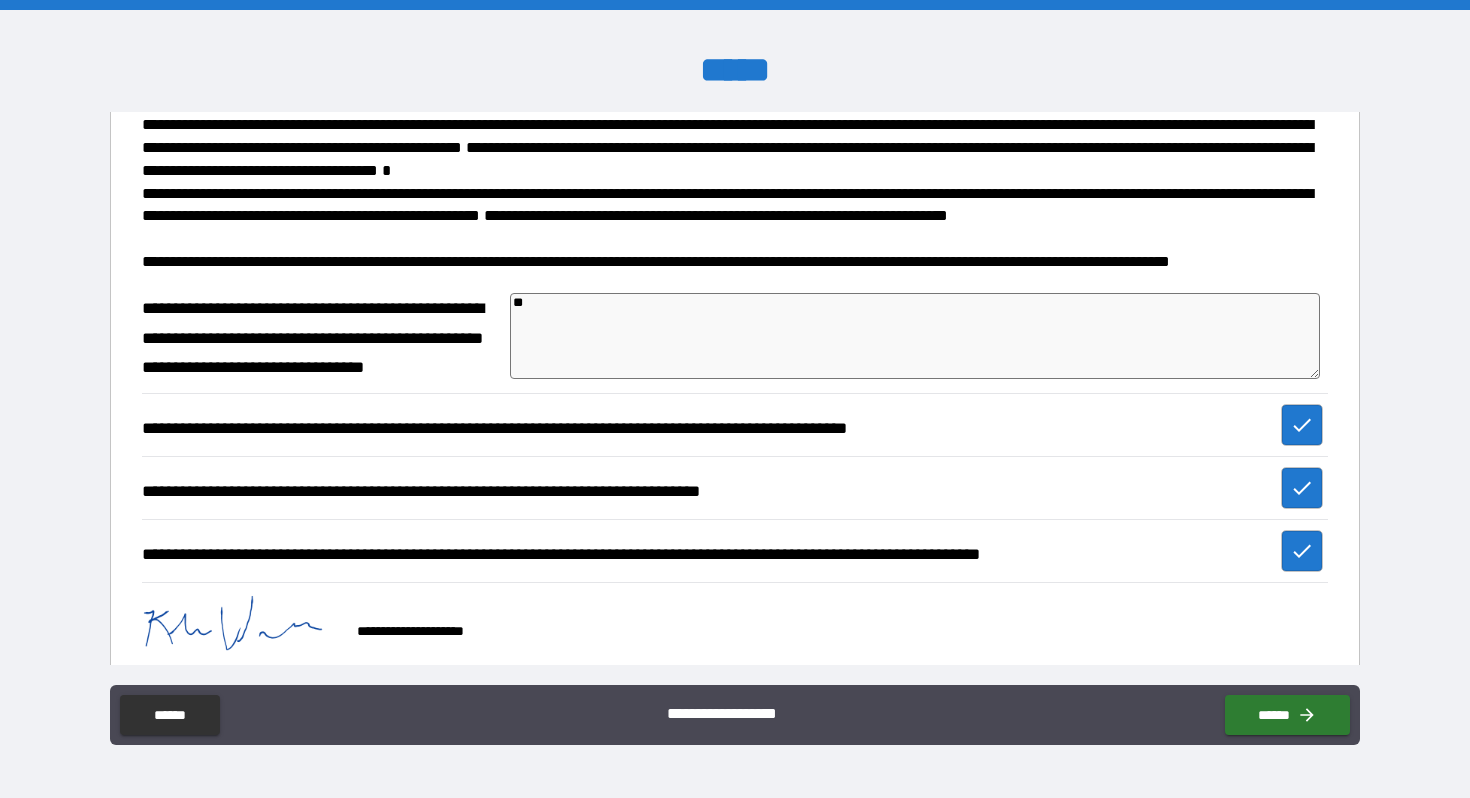 type on "***" 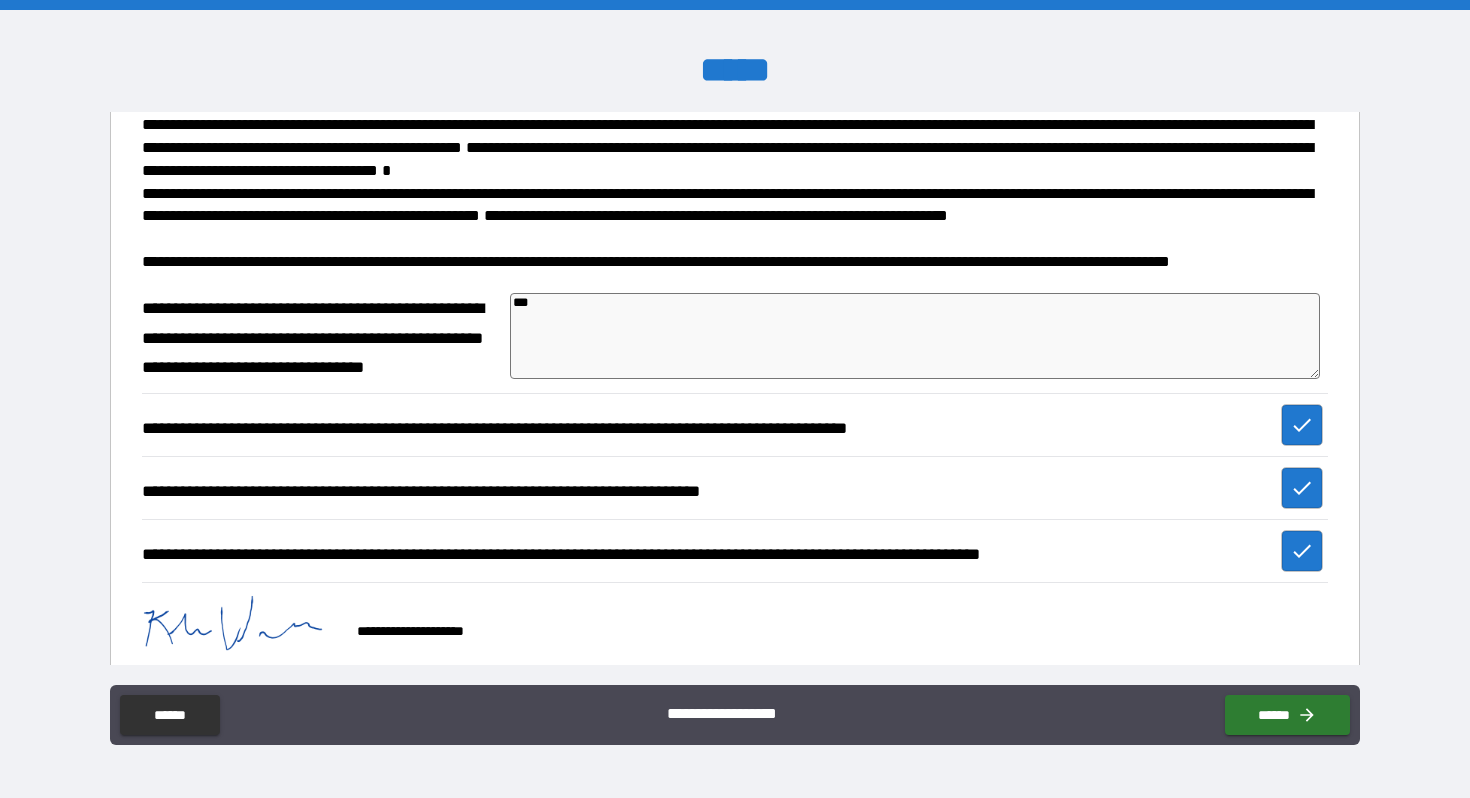type on "*" 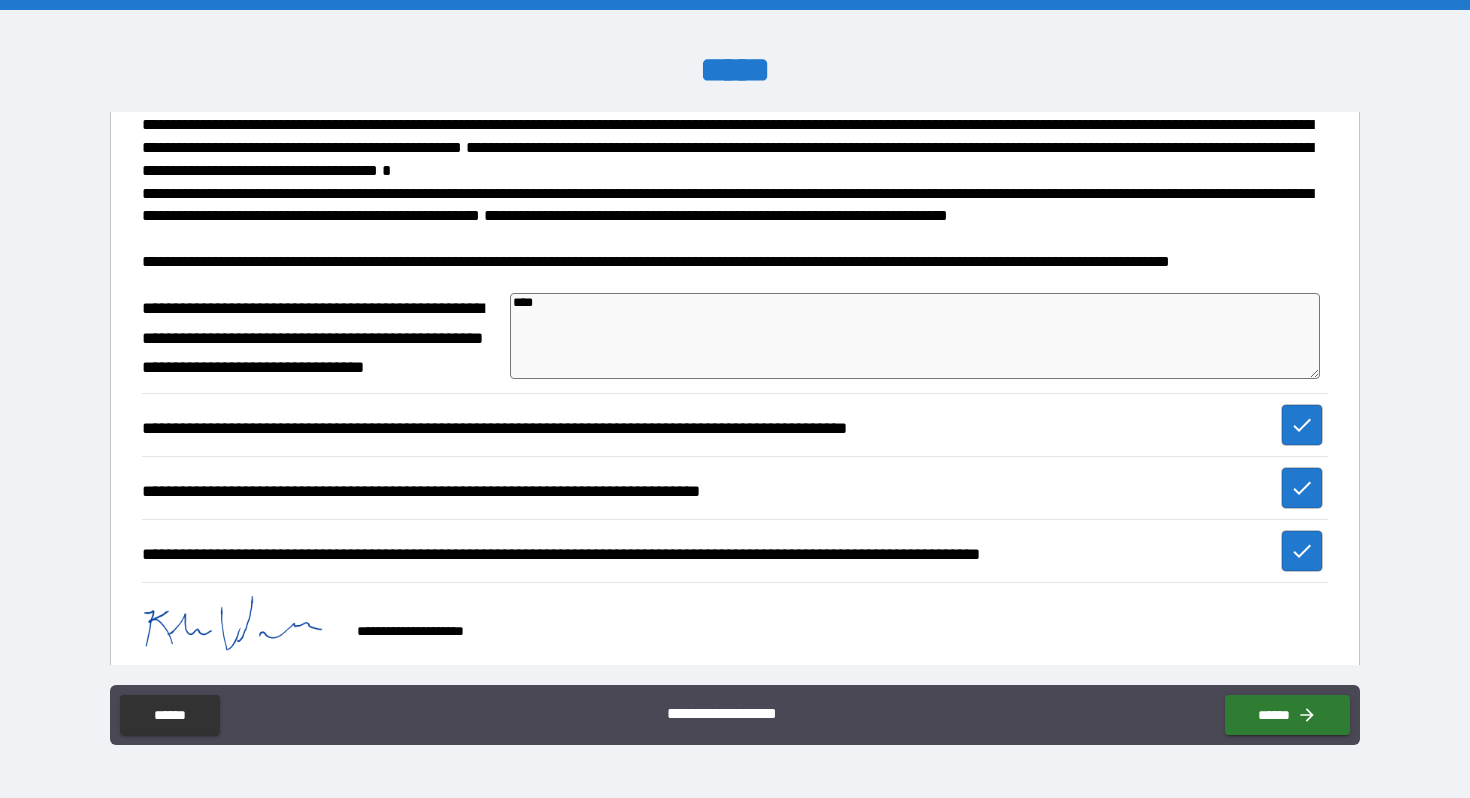 type on "*" 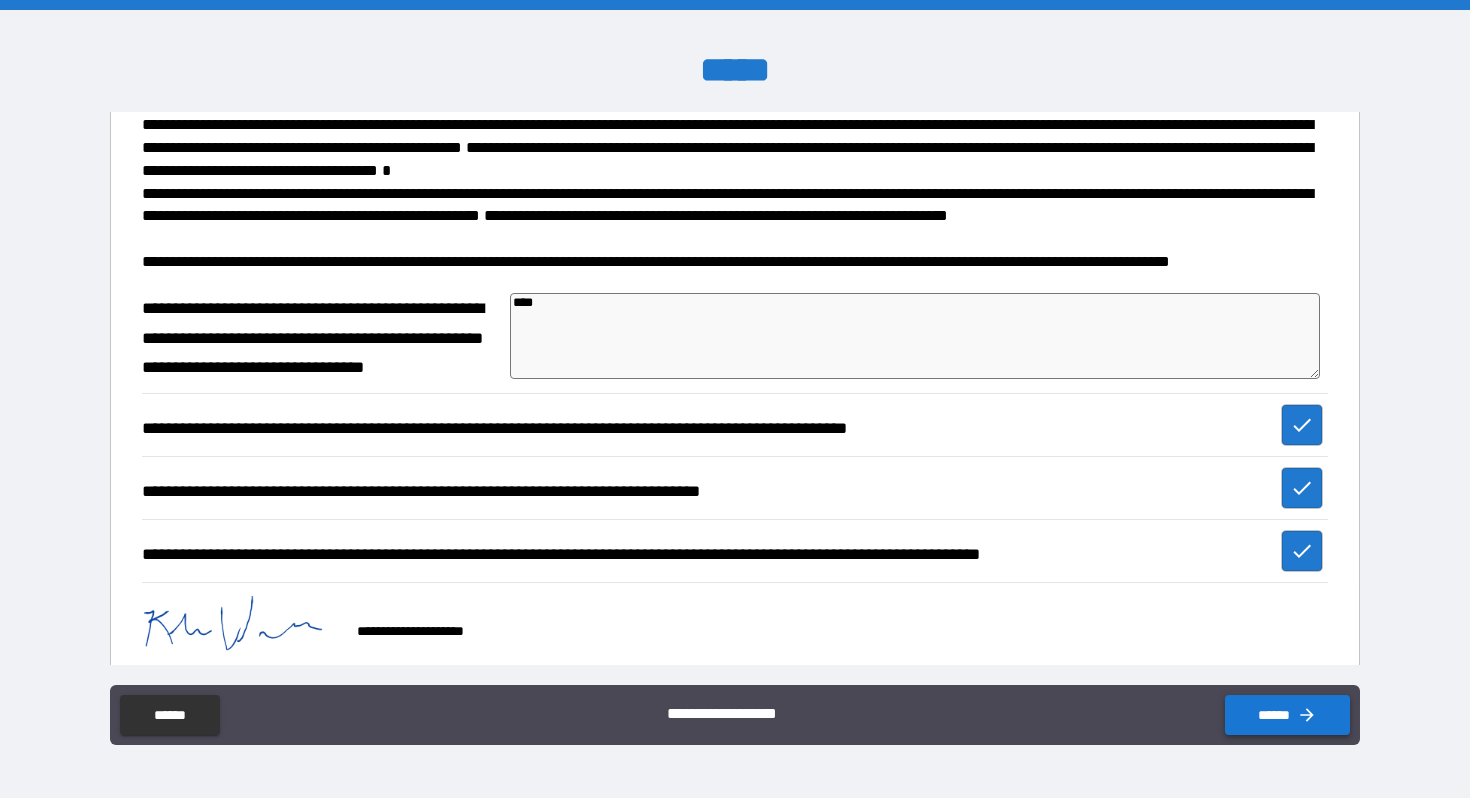 type on "****" 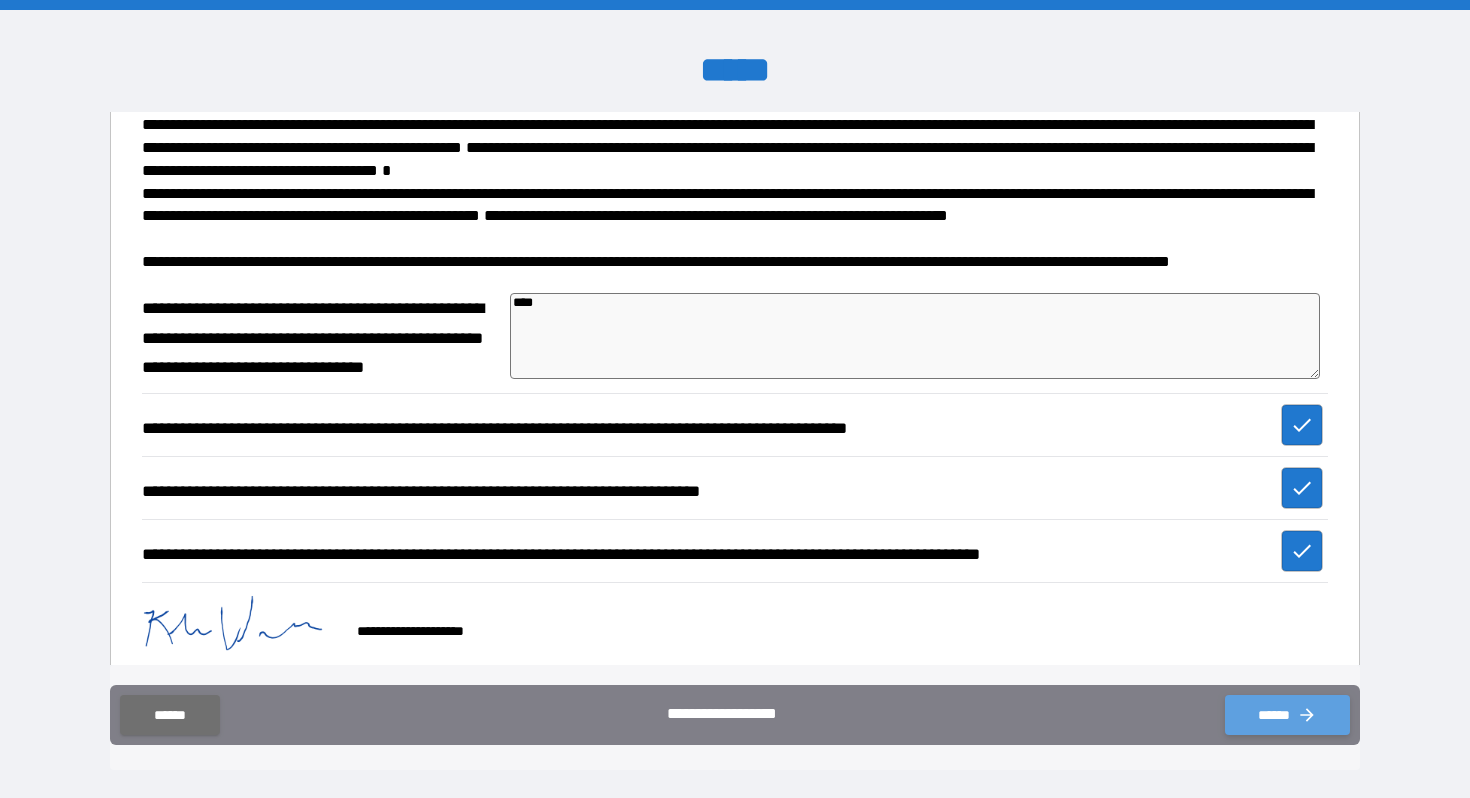 click 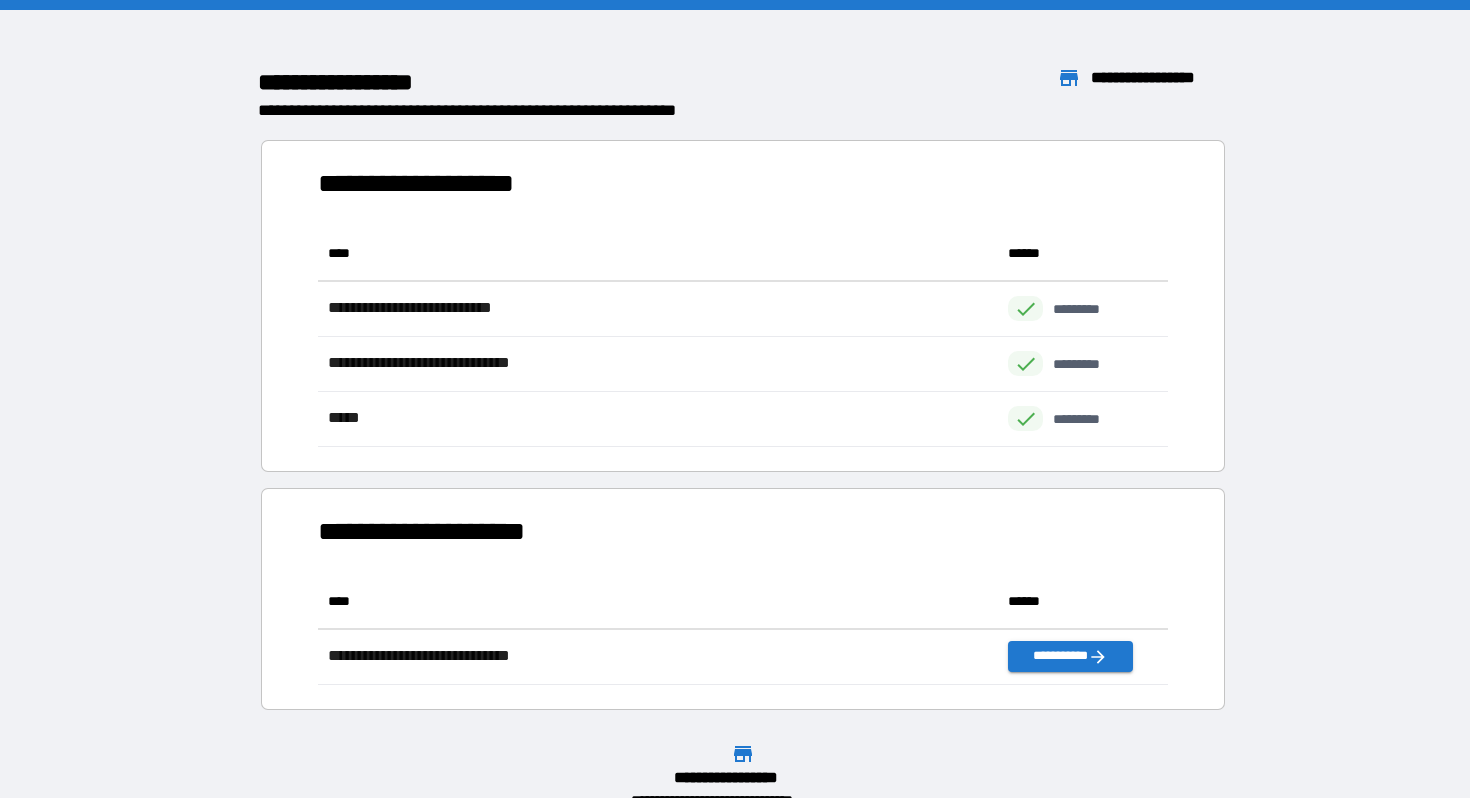 scroll, scrollTop: 1, scrollLeft: 1, axis: both 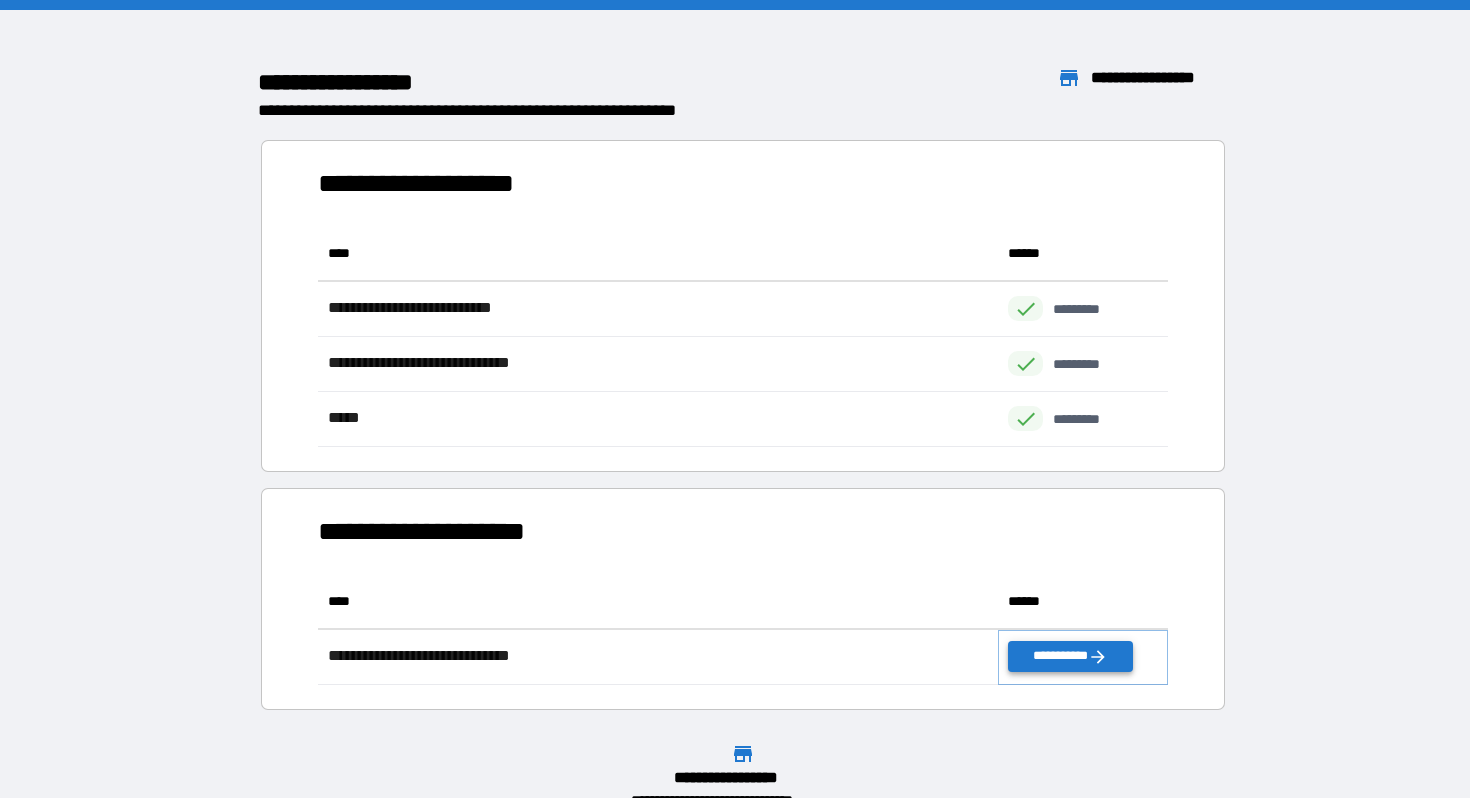 click on "**********" at bounding box center [1070, 656] 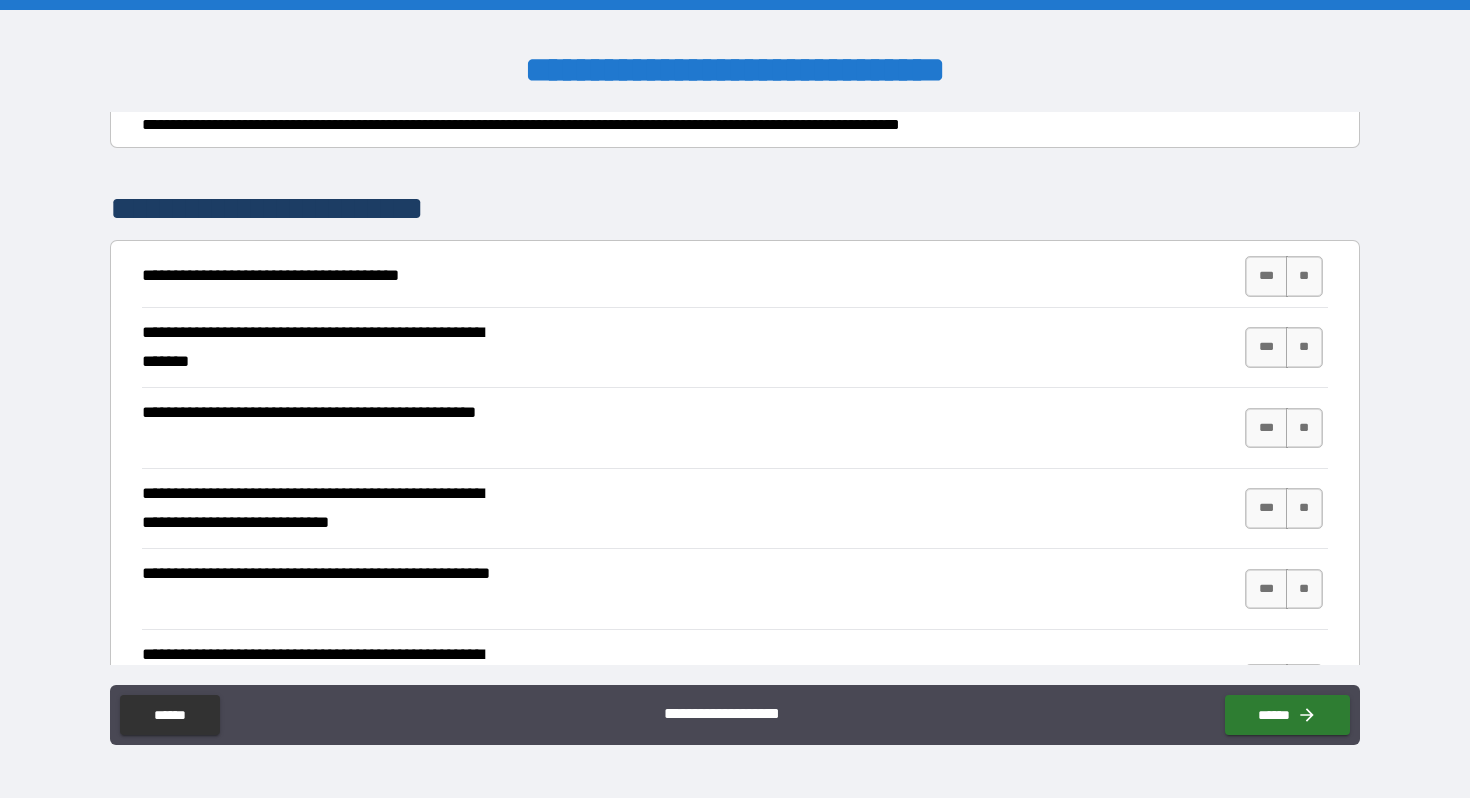 scroll, scrollTop: 276, scrollLeft: 0, axis: vertical 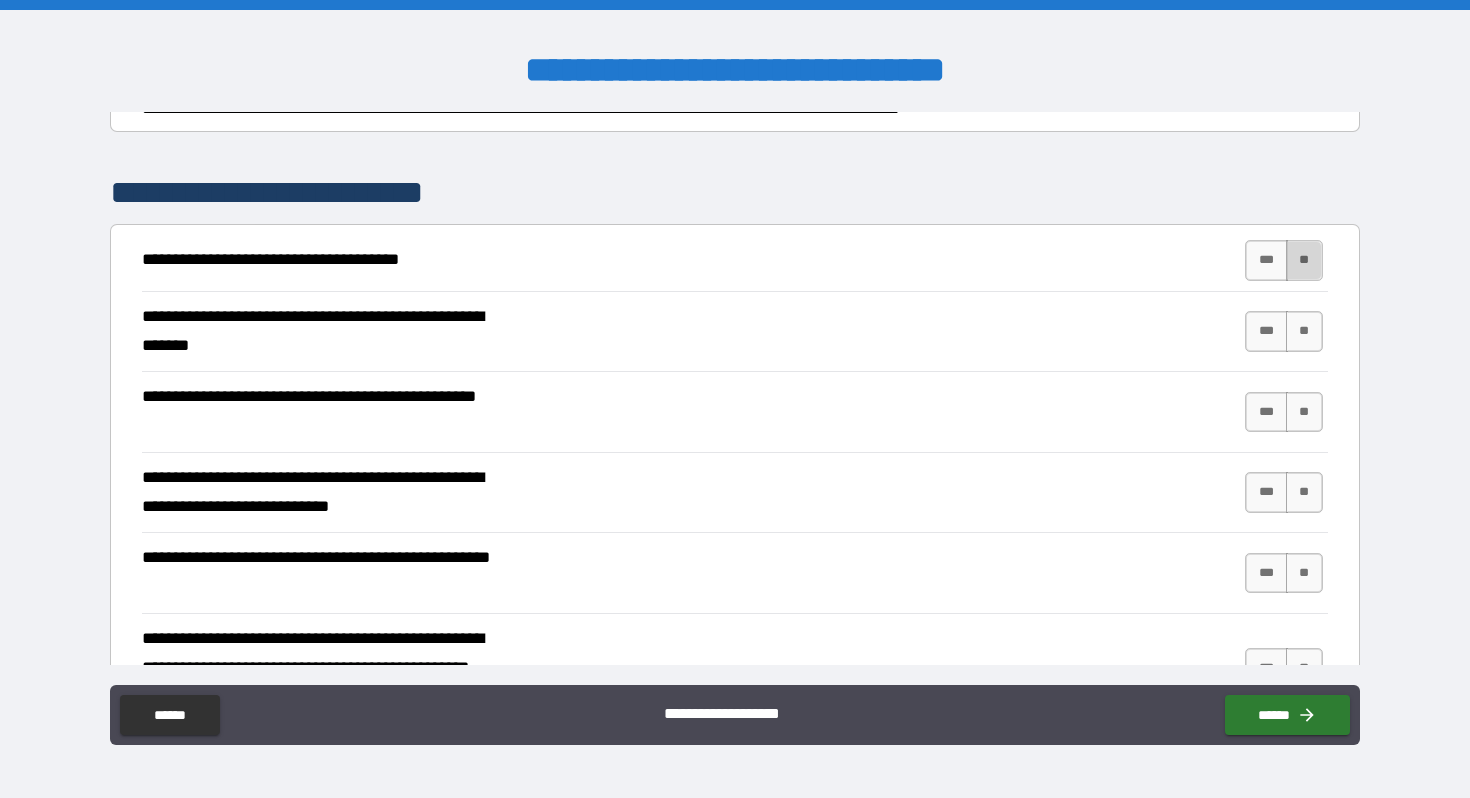 click on "**" at bounding box center (1304, 260) 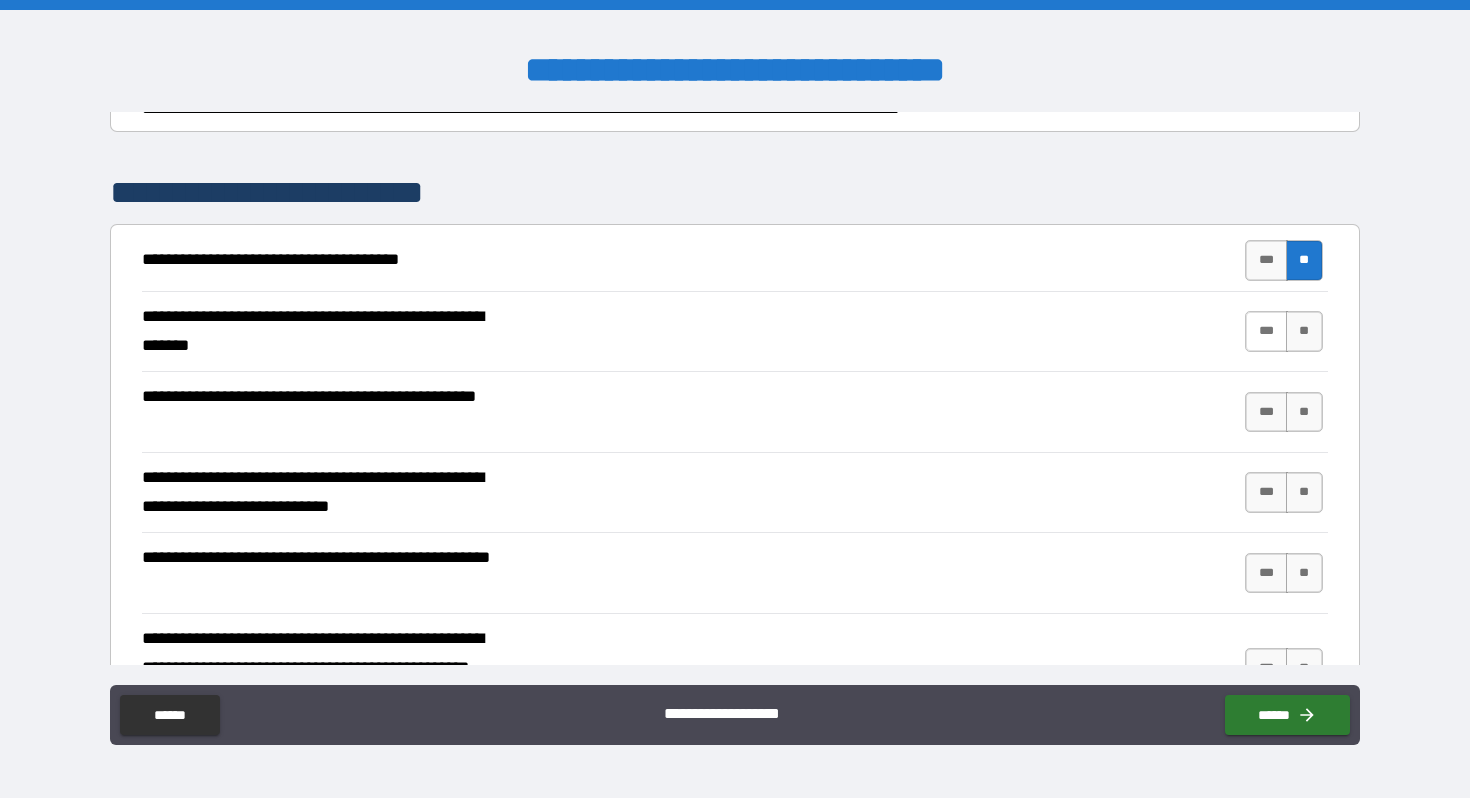 click on "***" at bounding box center (1266, 331) 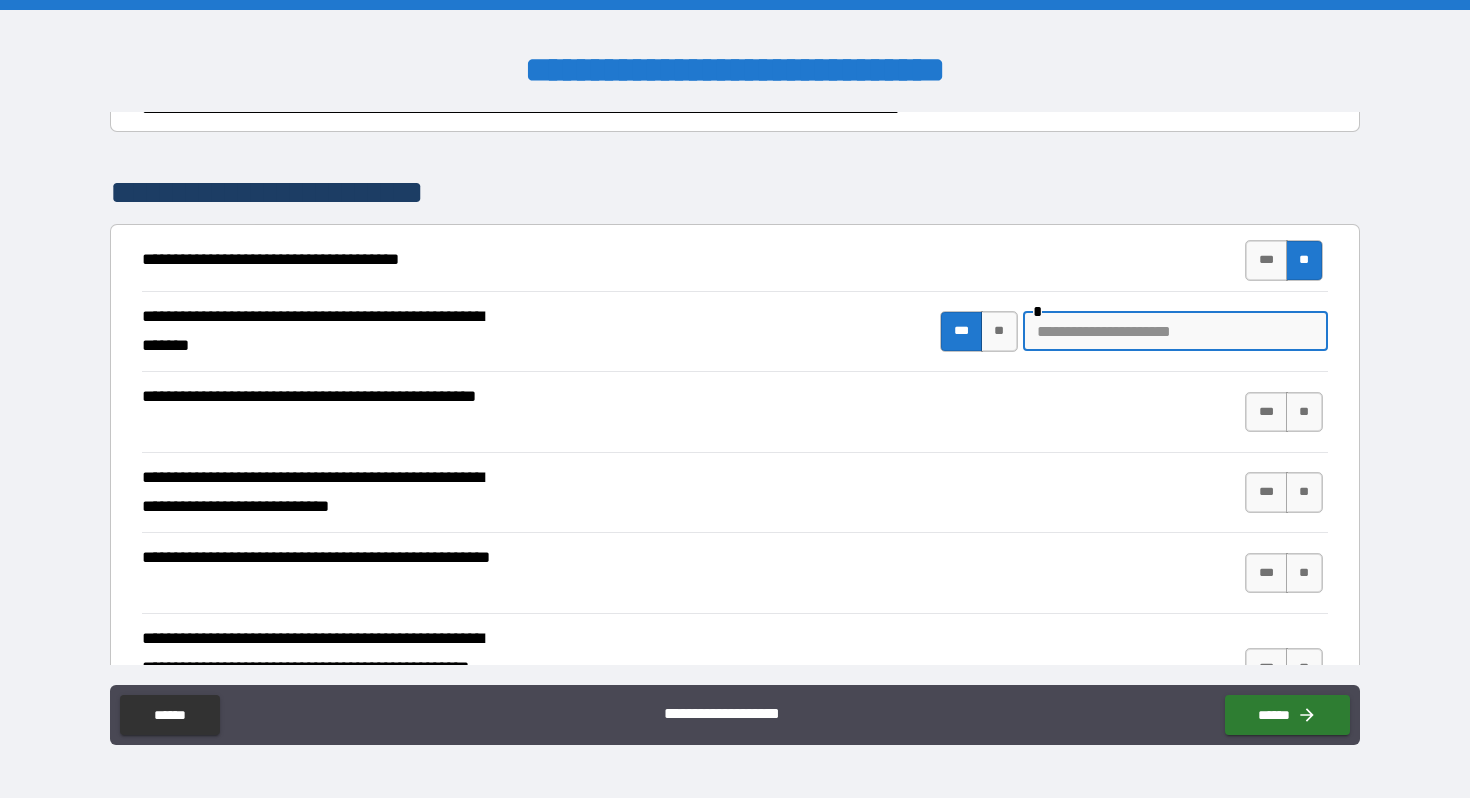 click at bounding box center (1175, 331) 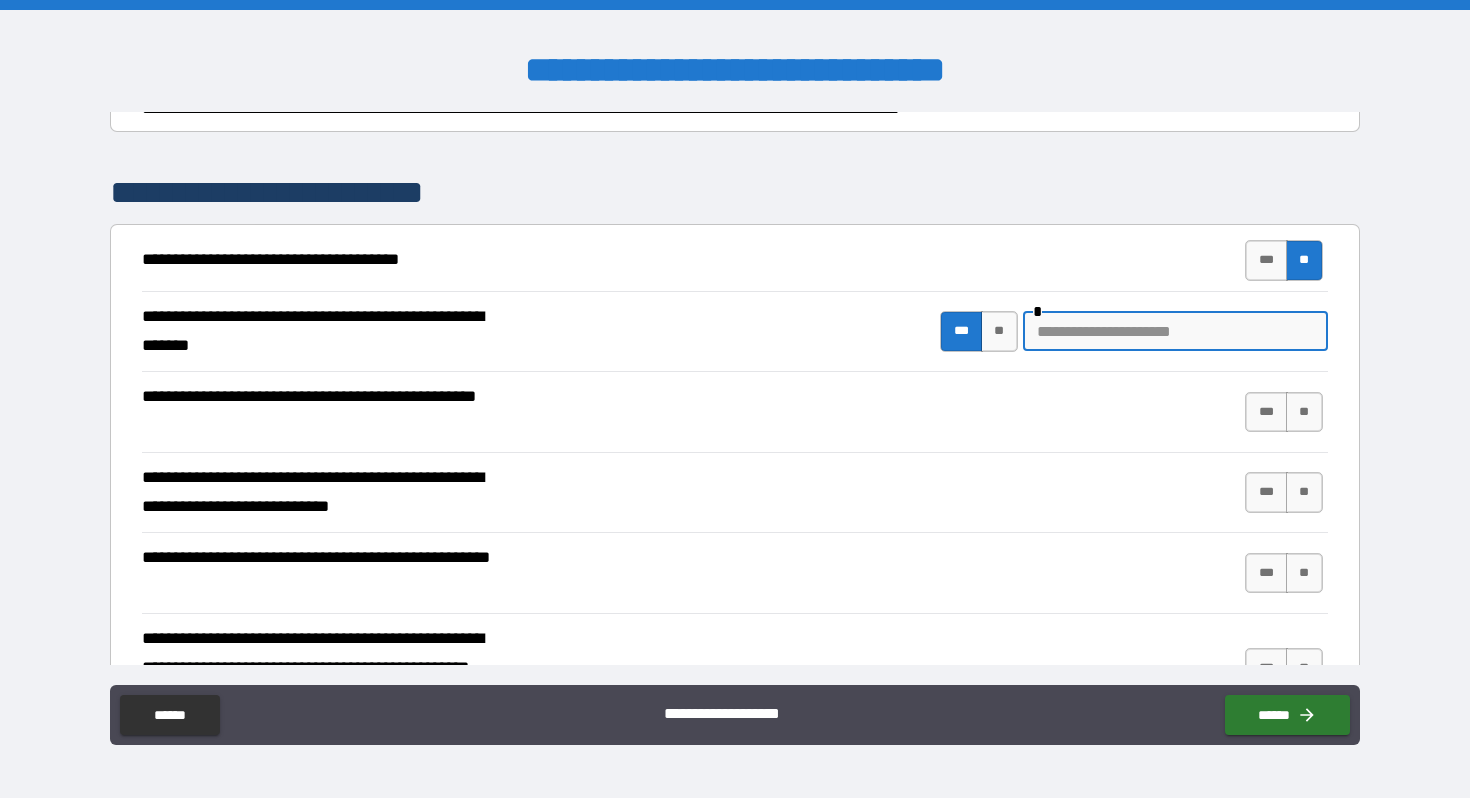 type on "*" 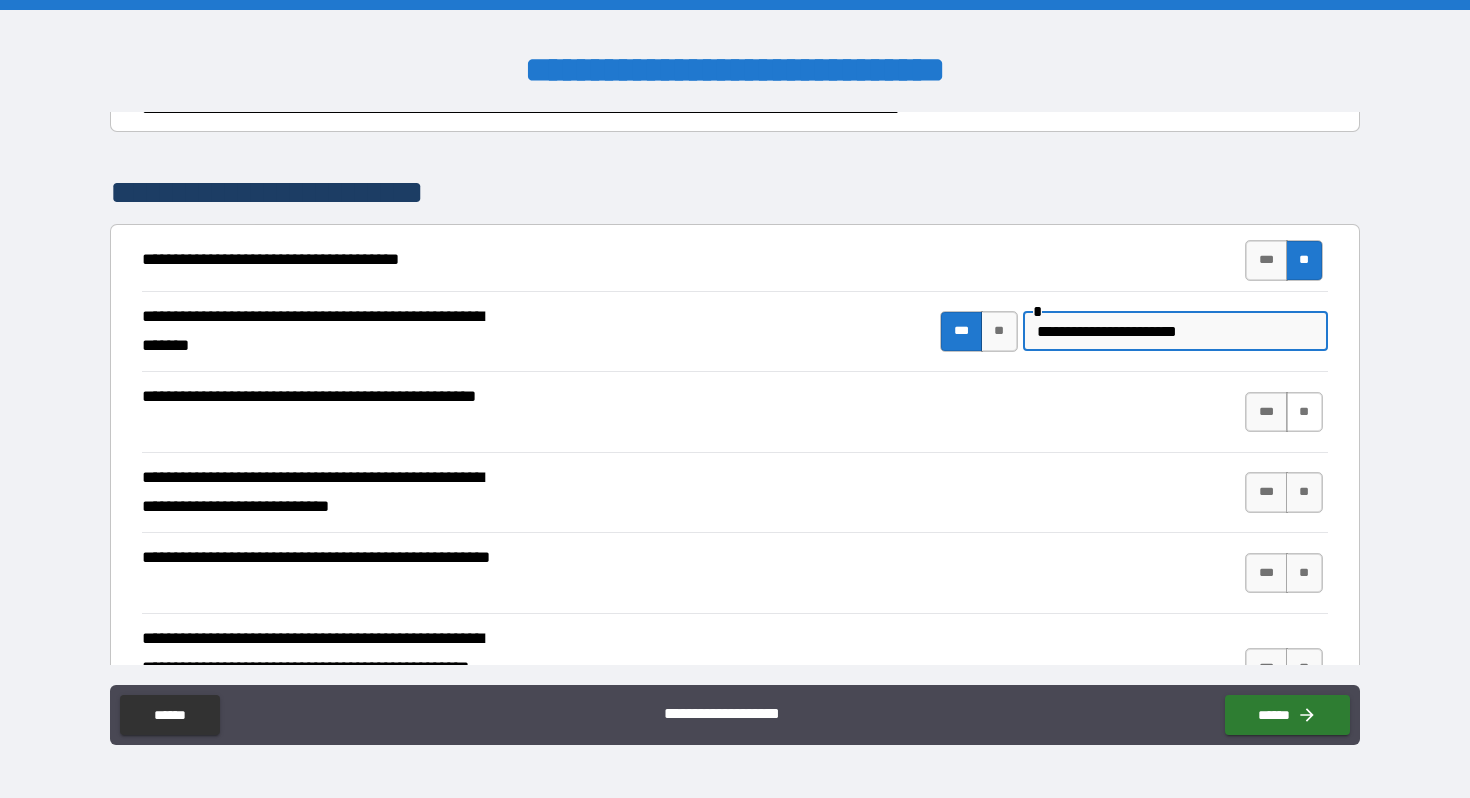 type on "**********" 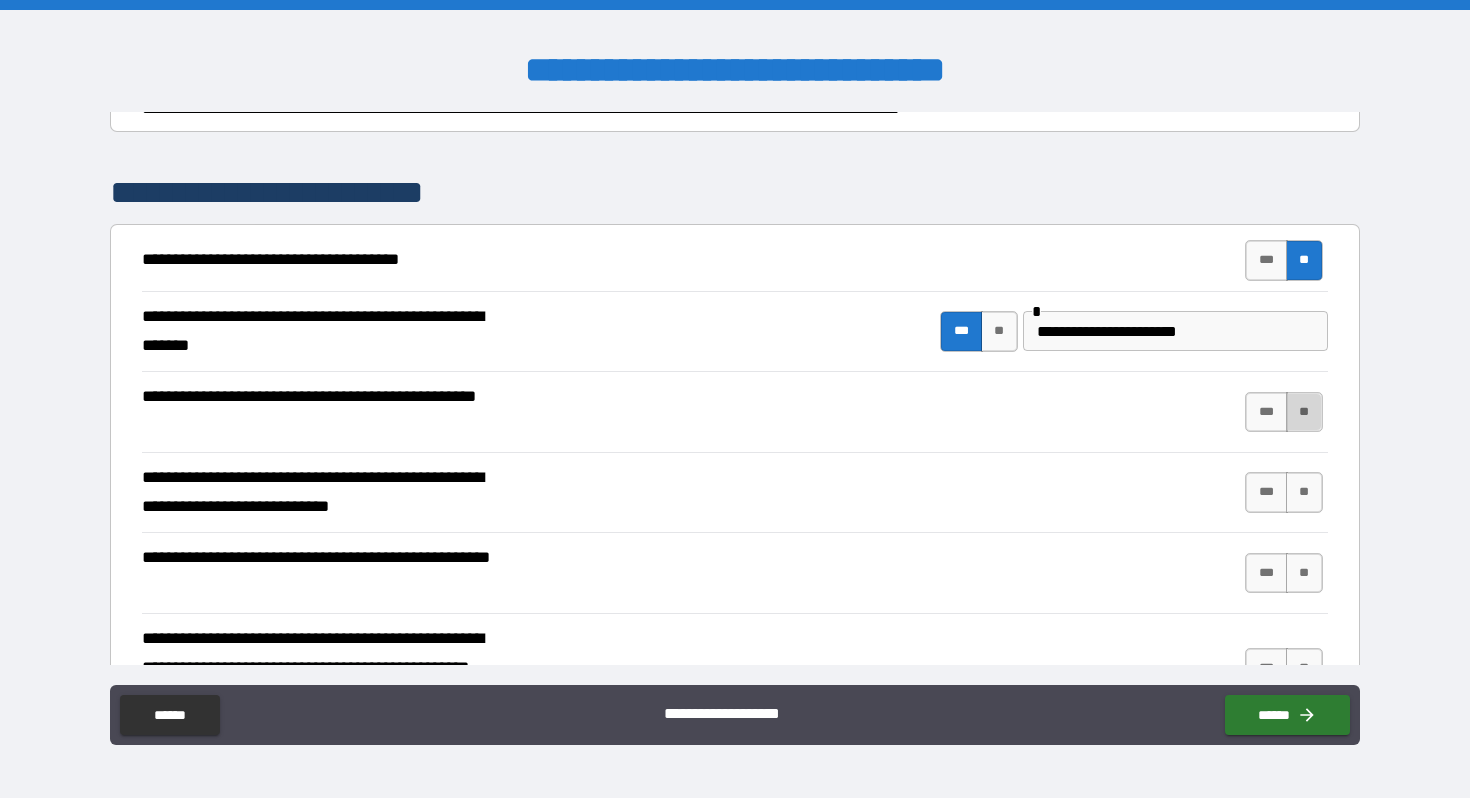 click on "**" at bounding box center (1304, 412) 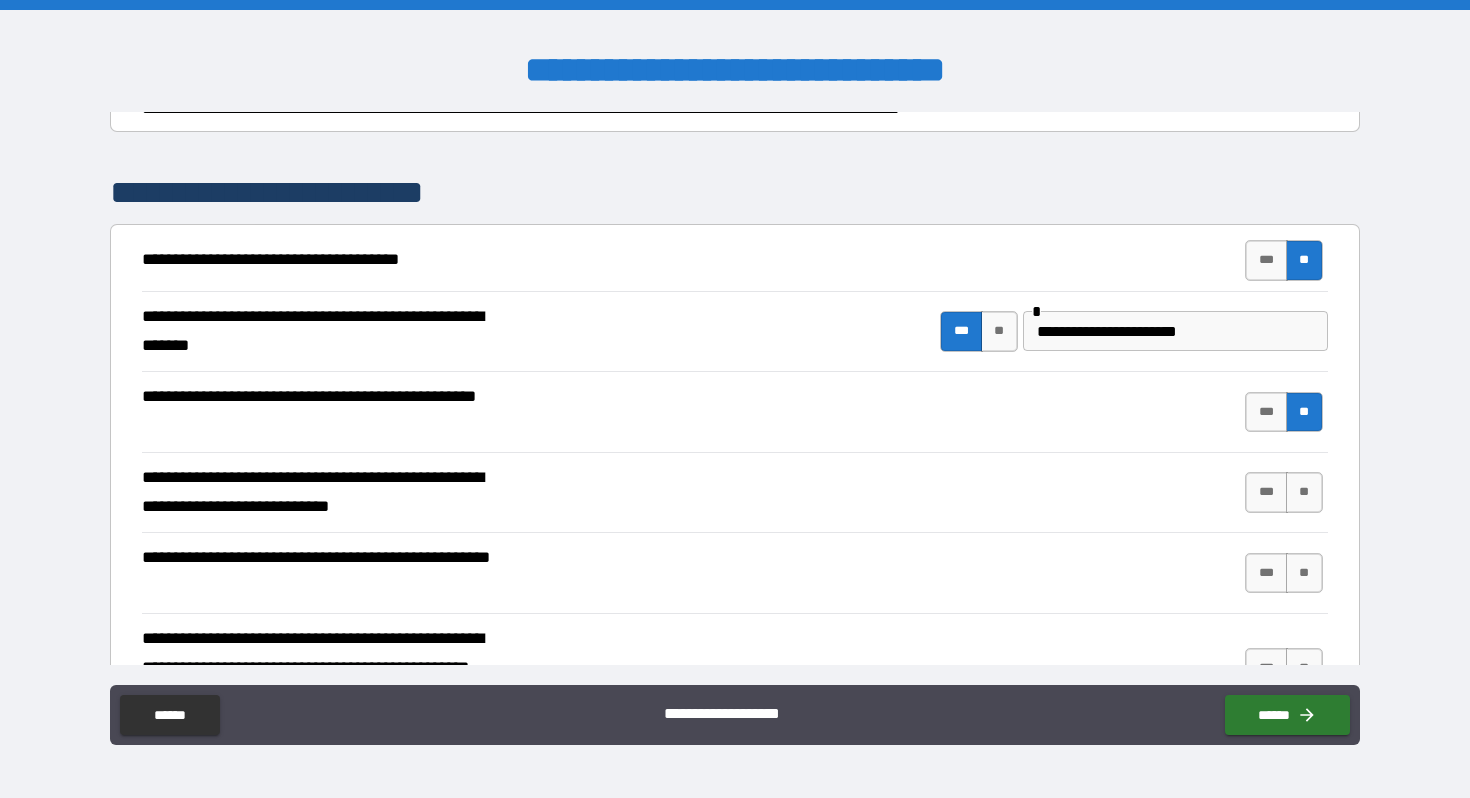 click on "*** **" at bounding box center [1286, 493] 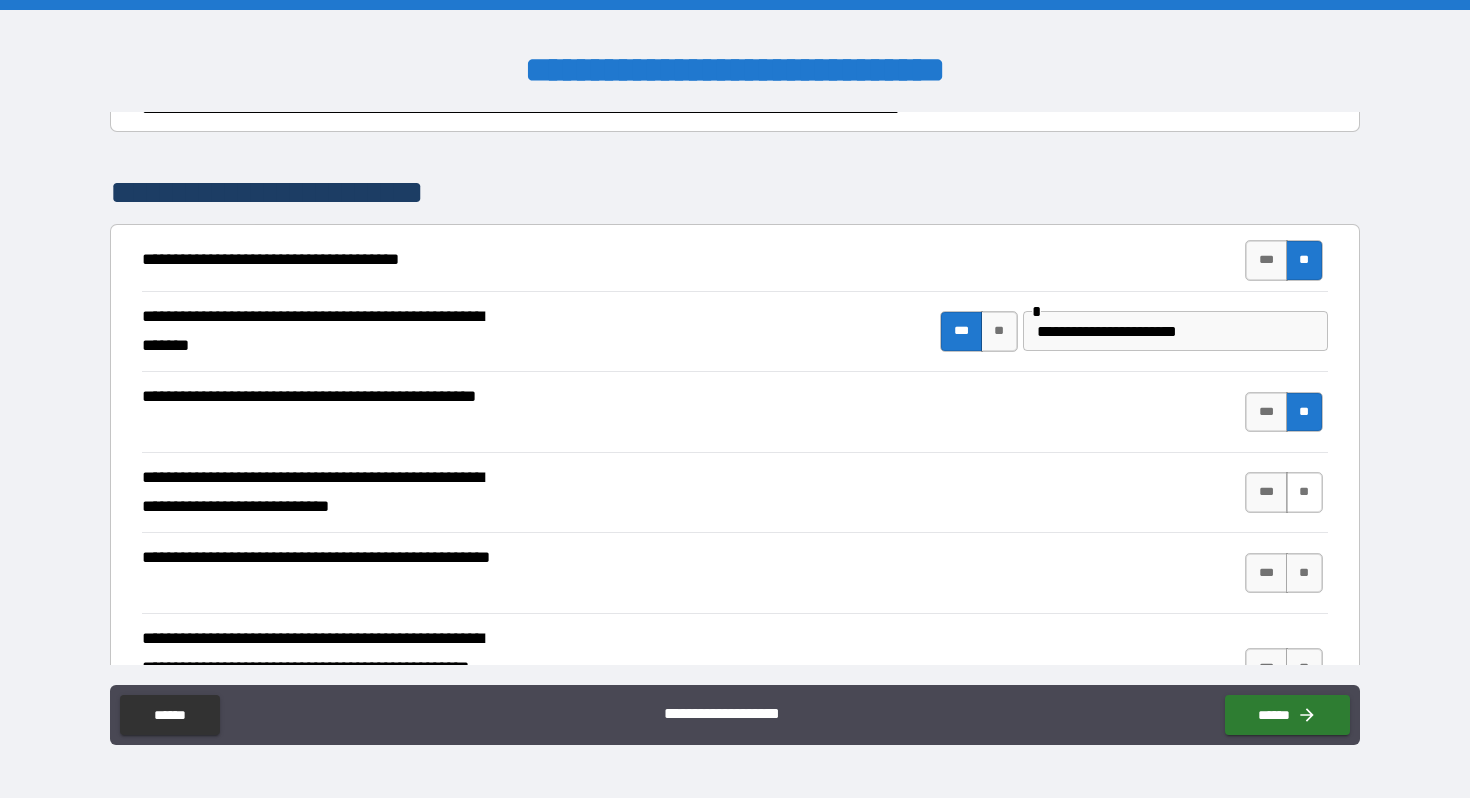 click on "**" at bounding box center [1304, 492] 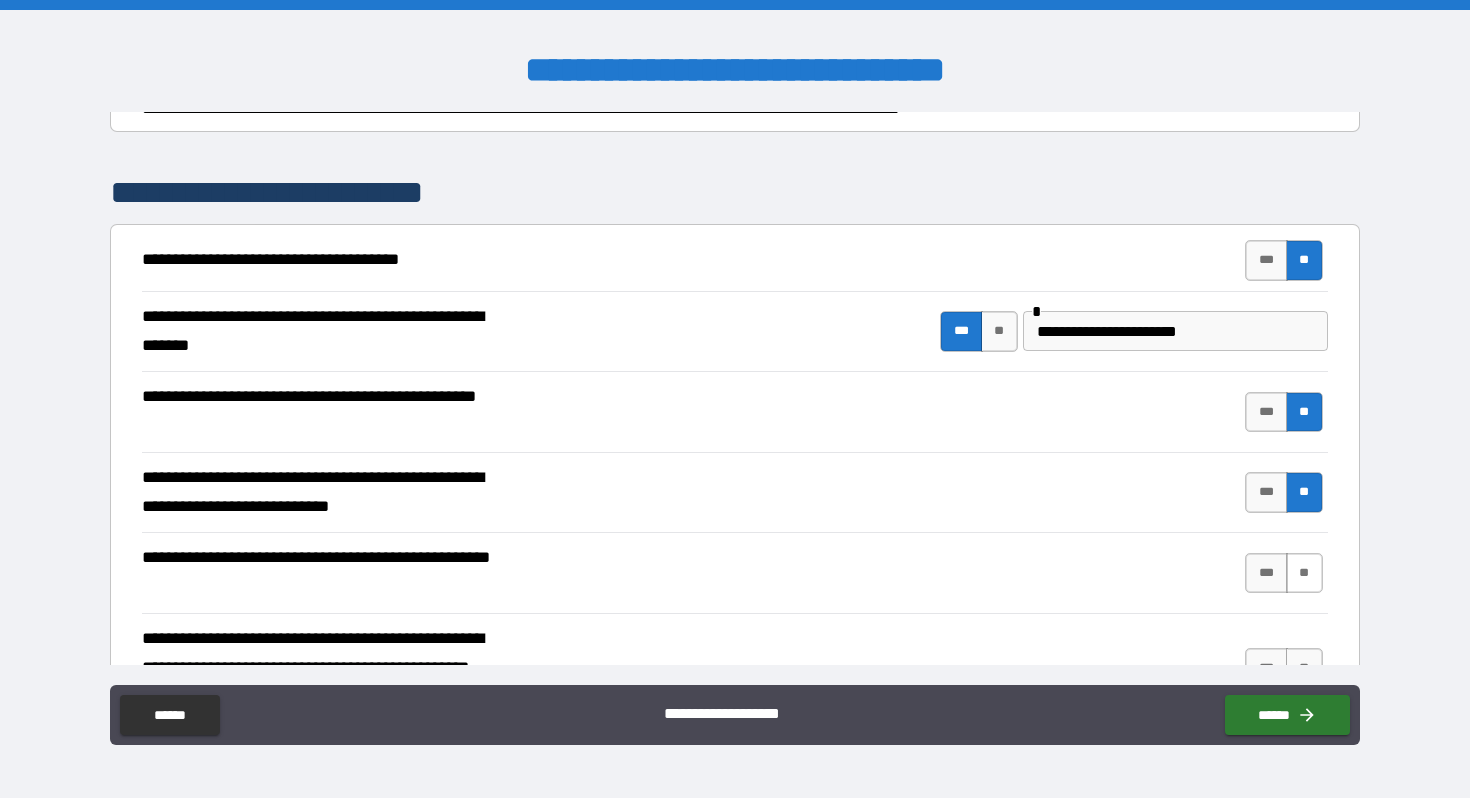 click on "**" at bounding box center (1304, 573) 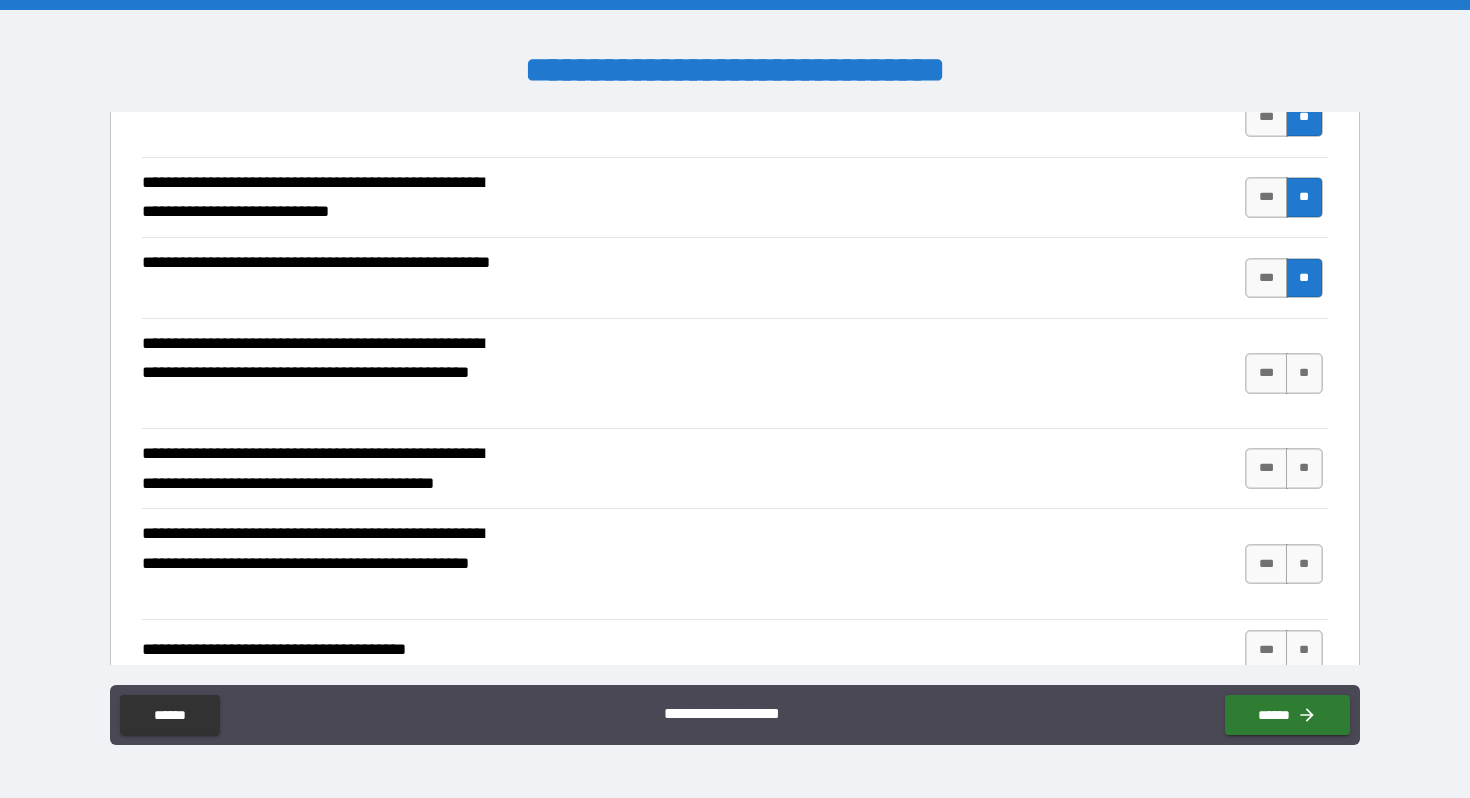 scroll, scrollTop: 601, scrollLeft: 0, axis: vertical 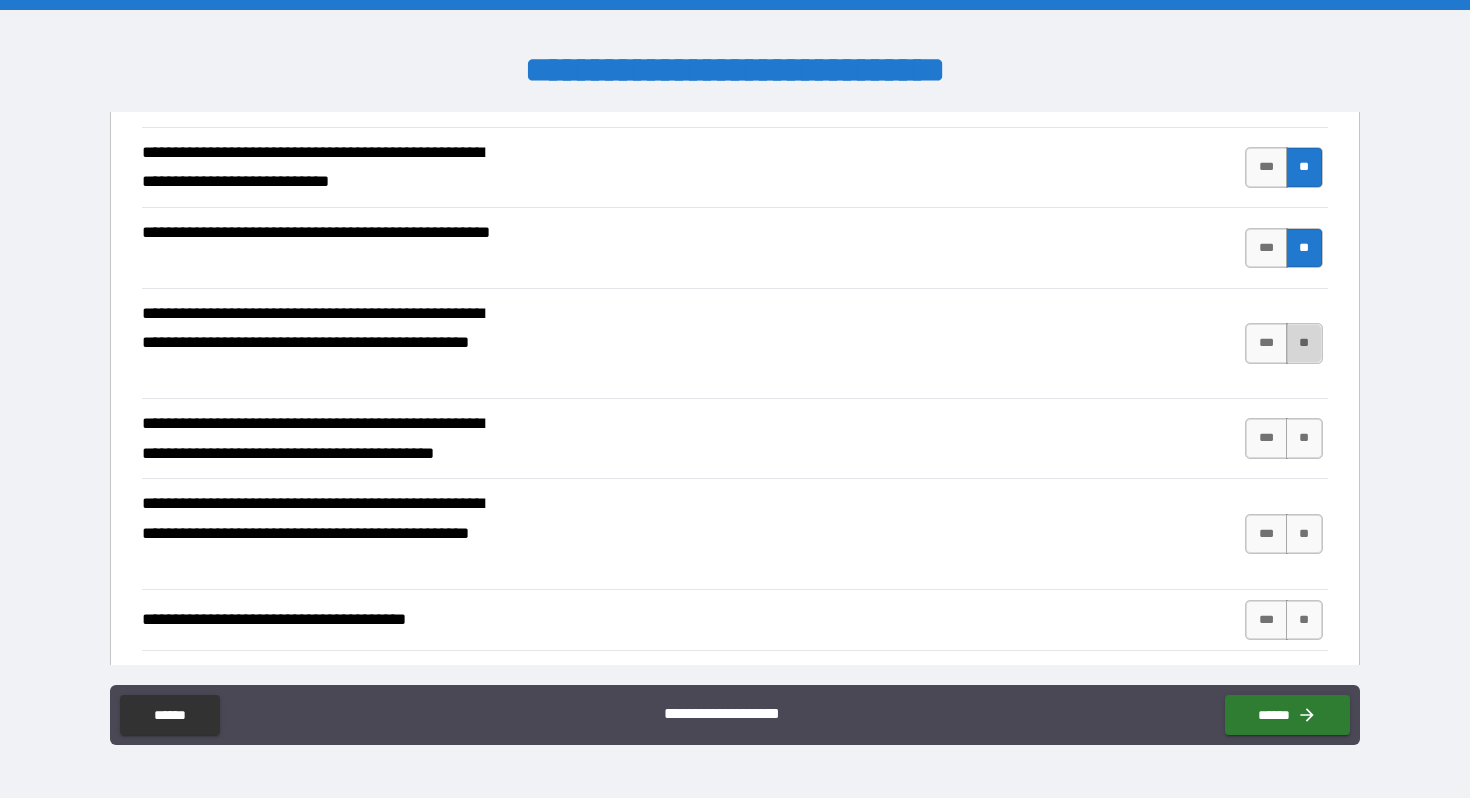 click on "**" at bounding box center [1304, 343] 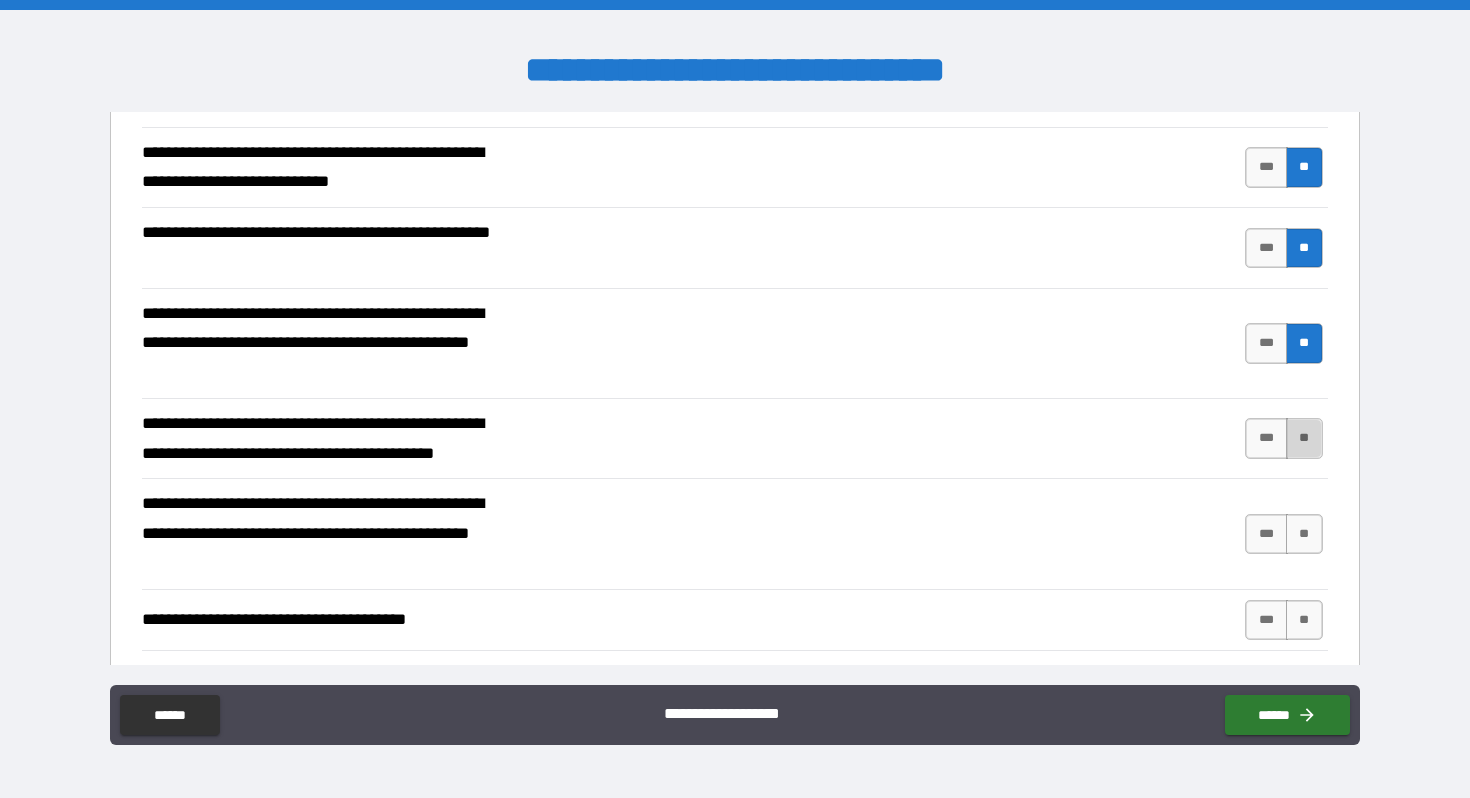 click on "**" at bounding box center [1304, 438] 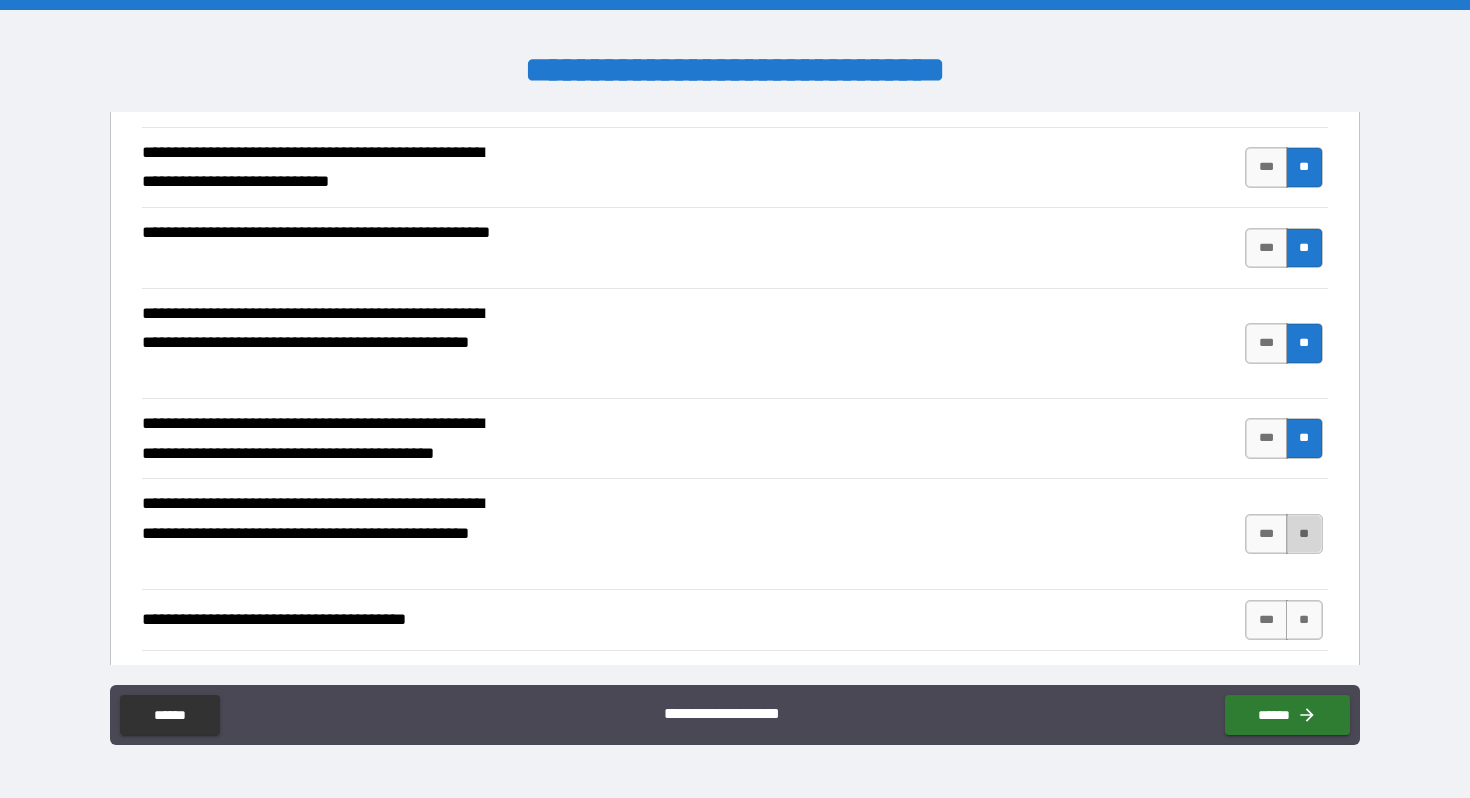 click on "**" at bounding box center (1304, 534) 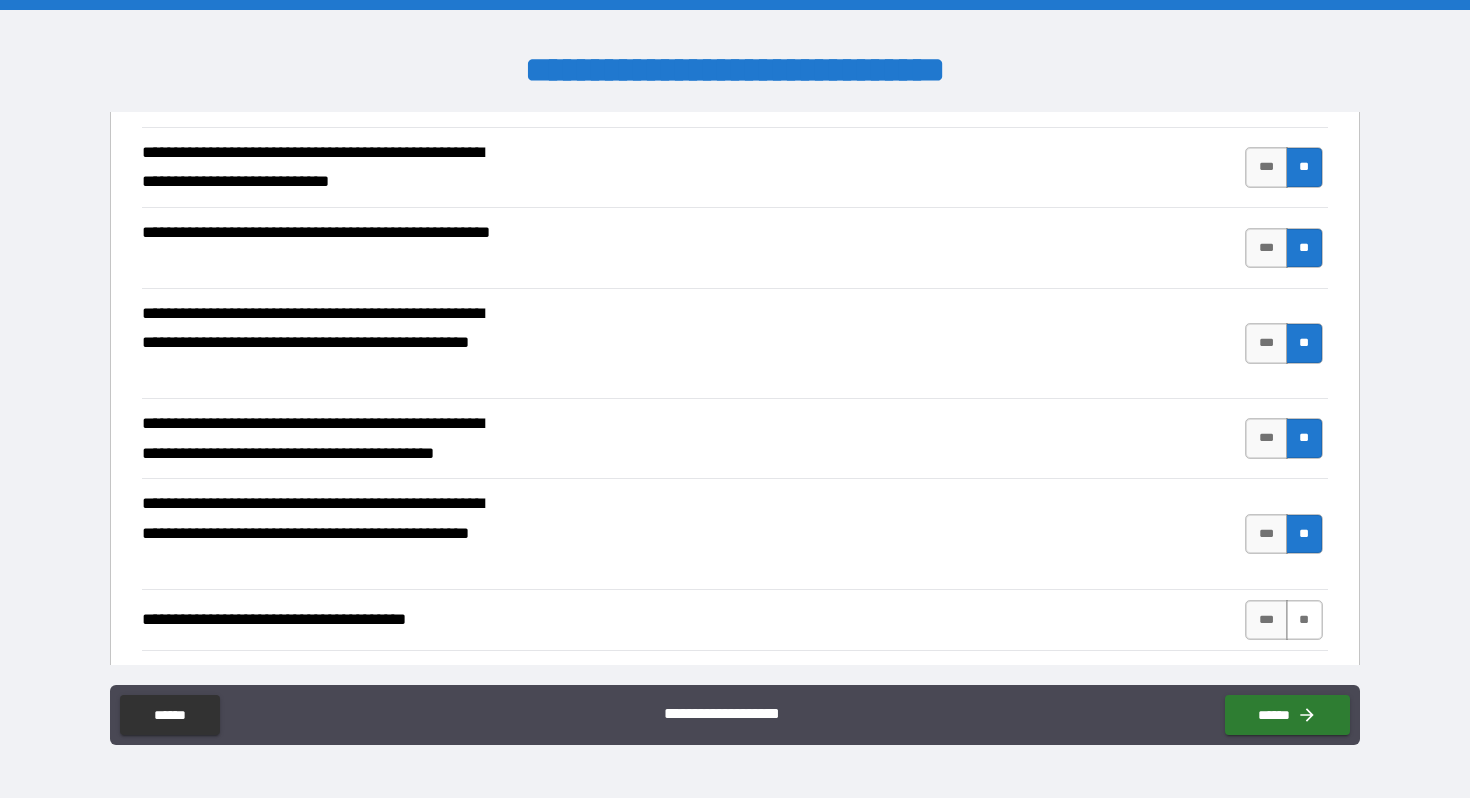 click on "**" at bounding box center (1304, 620) 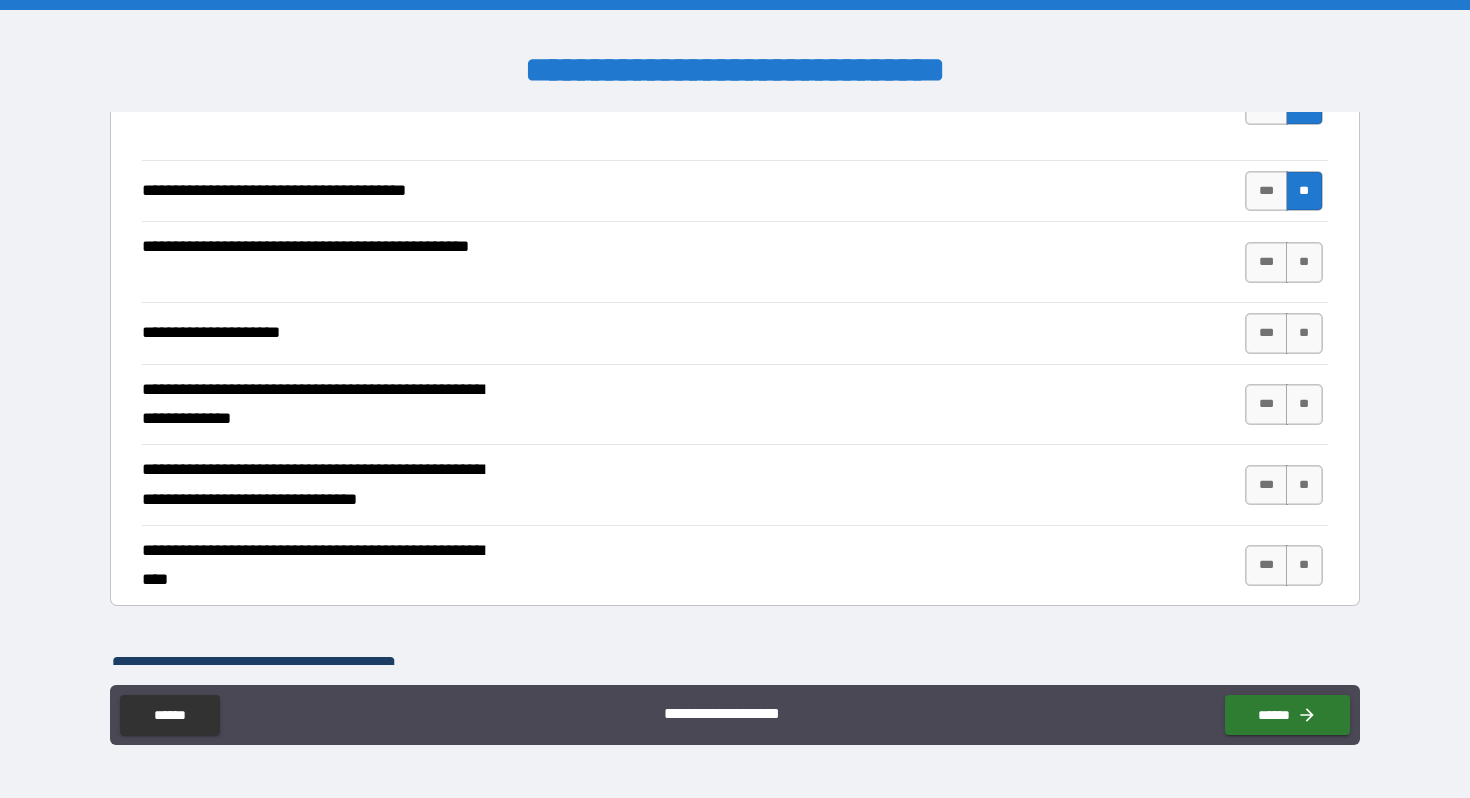 scroll, scrollTop: 1044, scrollLeft: 0, axis: vertical 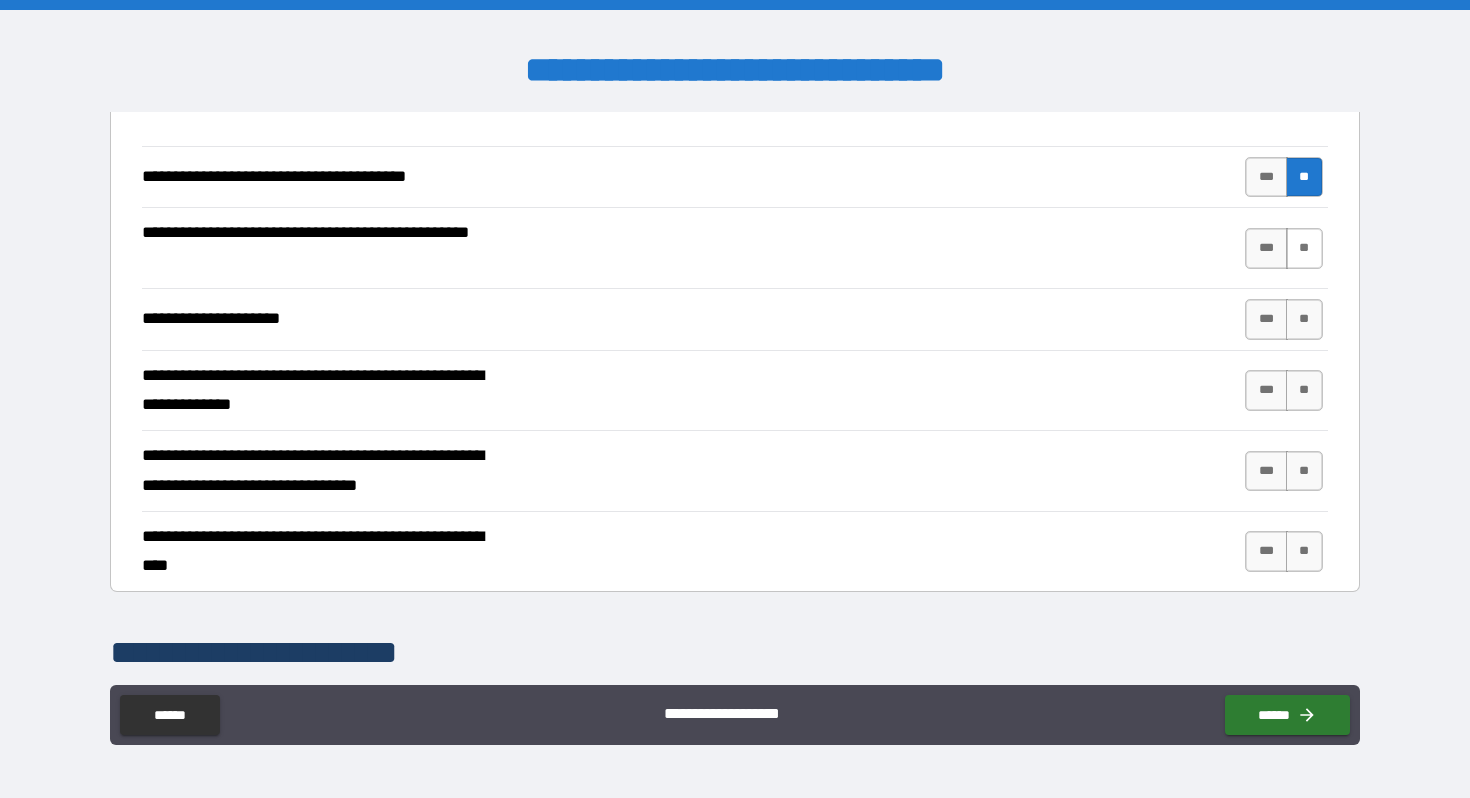 click on "**" at bounding box center (1304, 248) 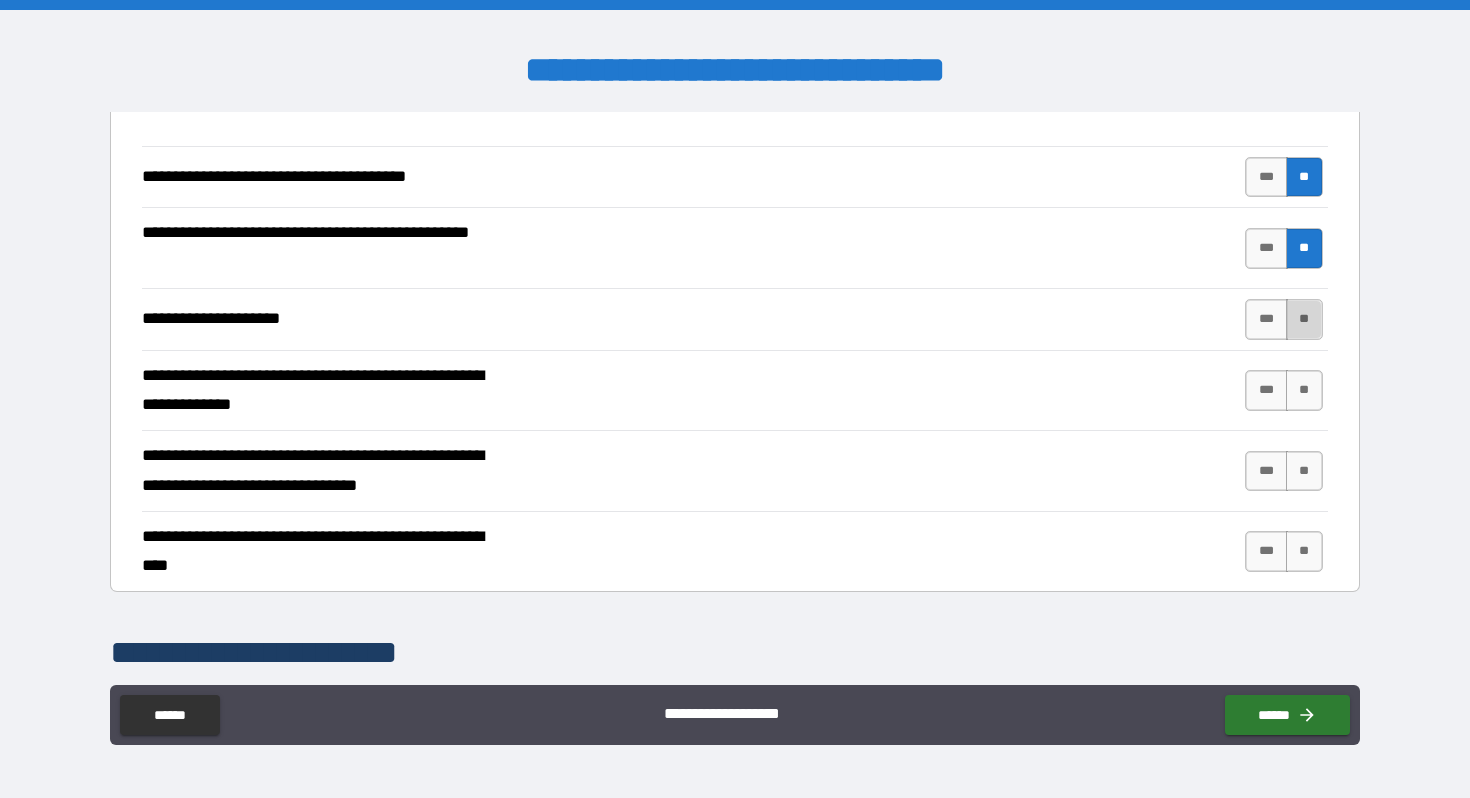 click on "**" at bounding box center (1304, 319) 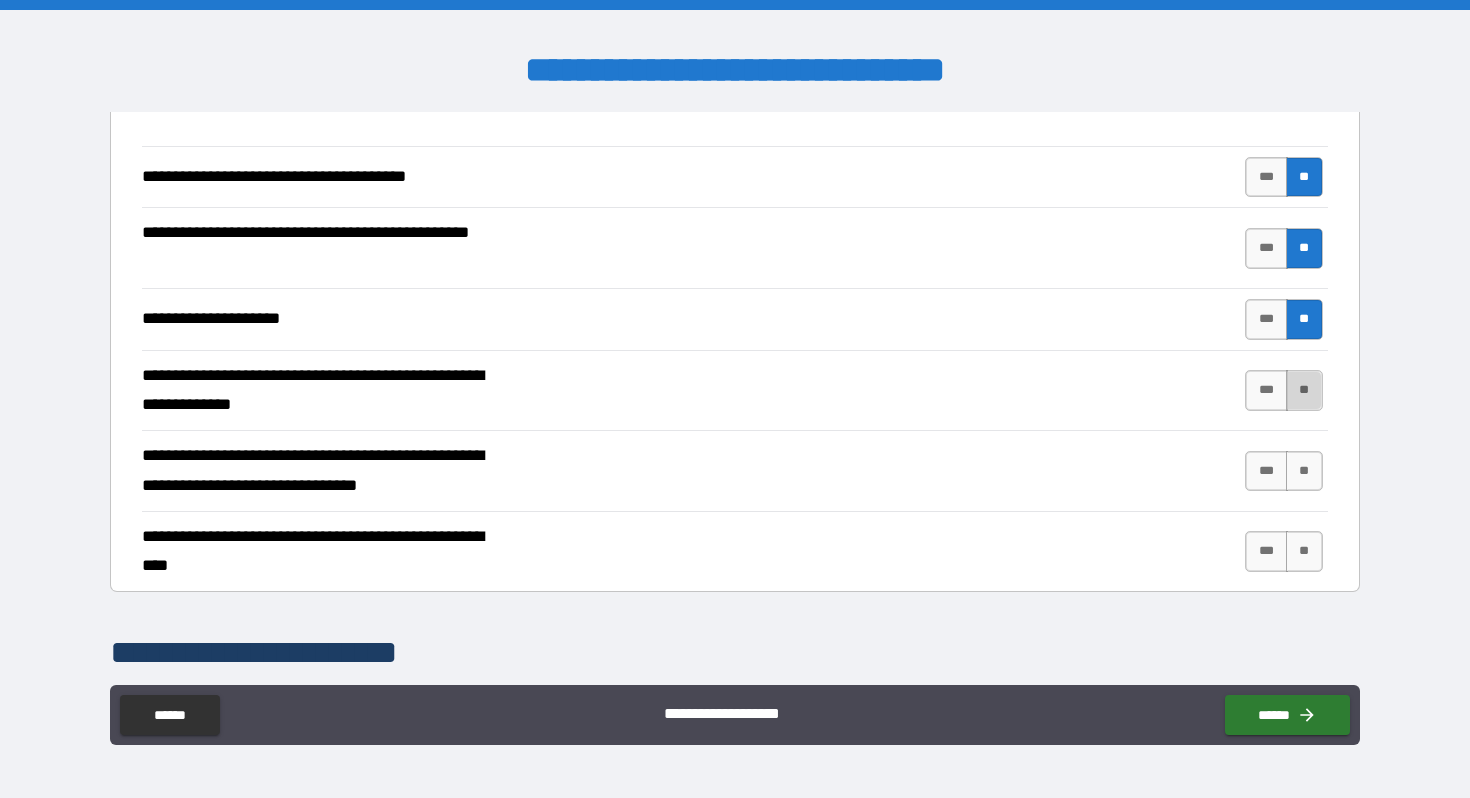 click on "**" at bounding box center [1304, 390] 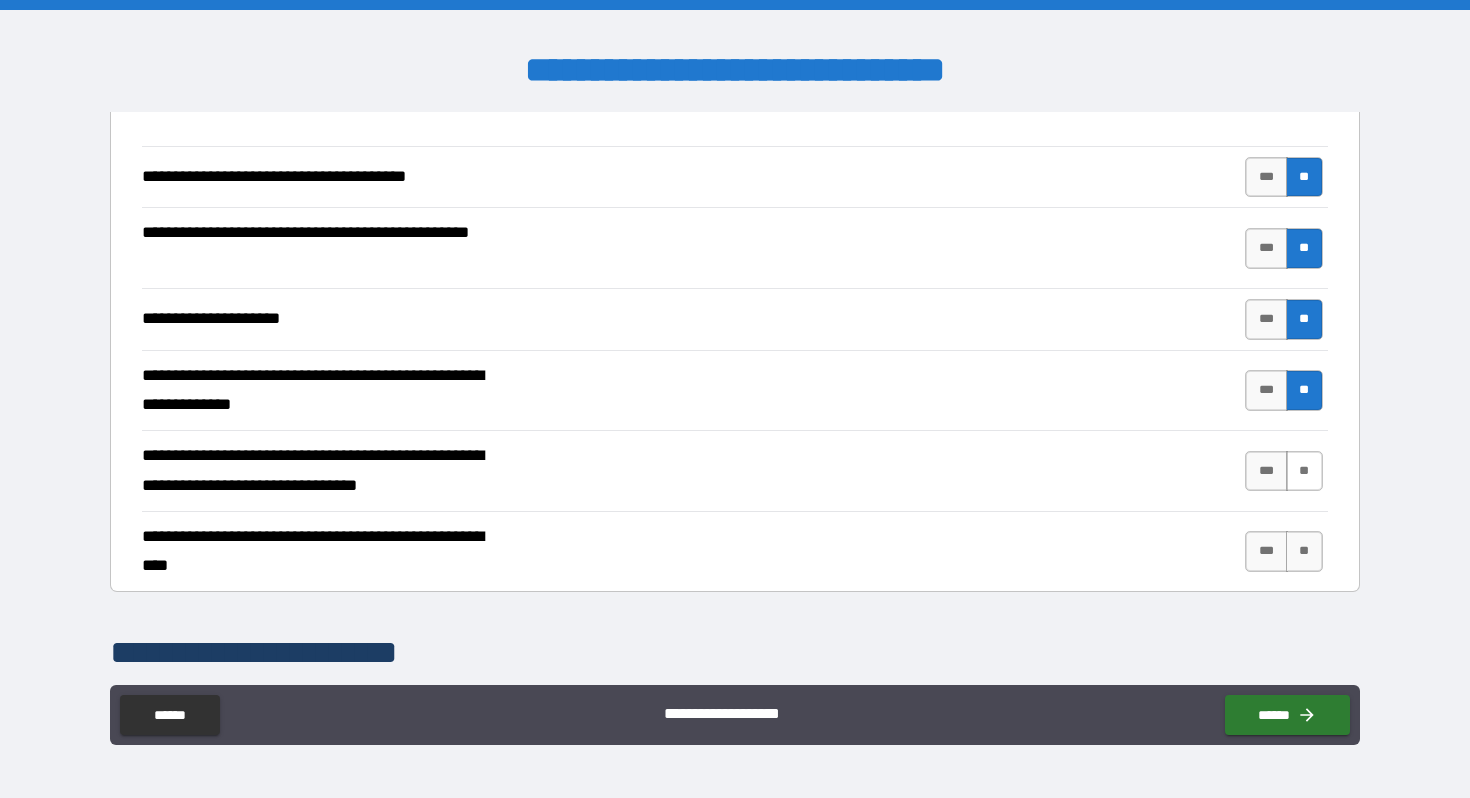 click on "**" at bounding box center [1304, 471] 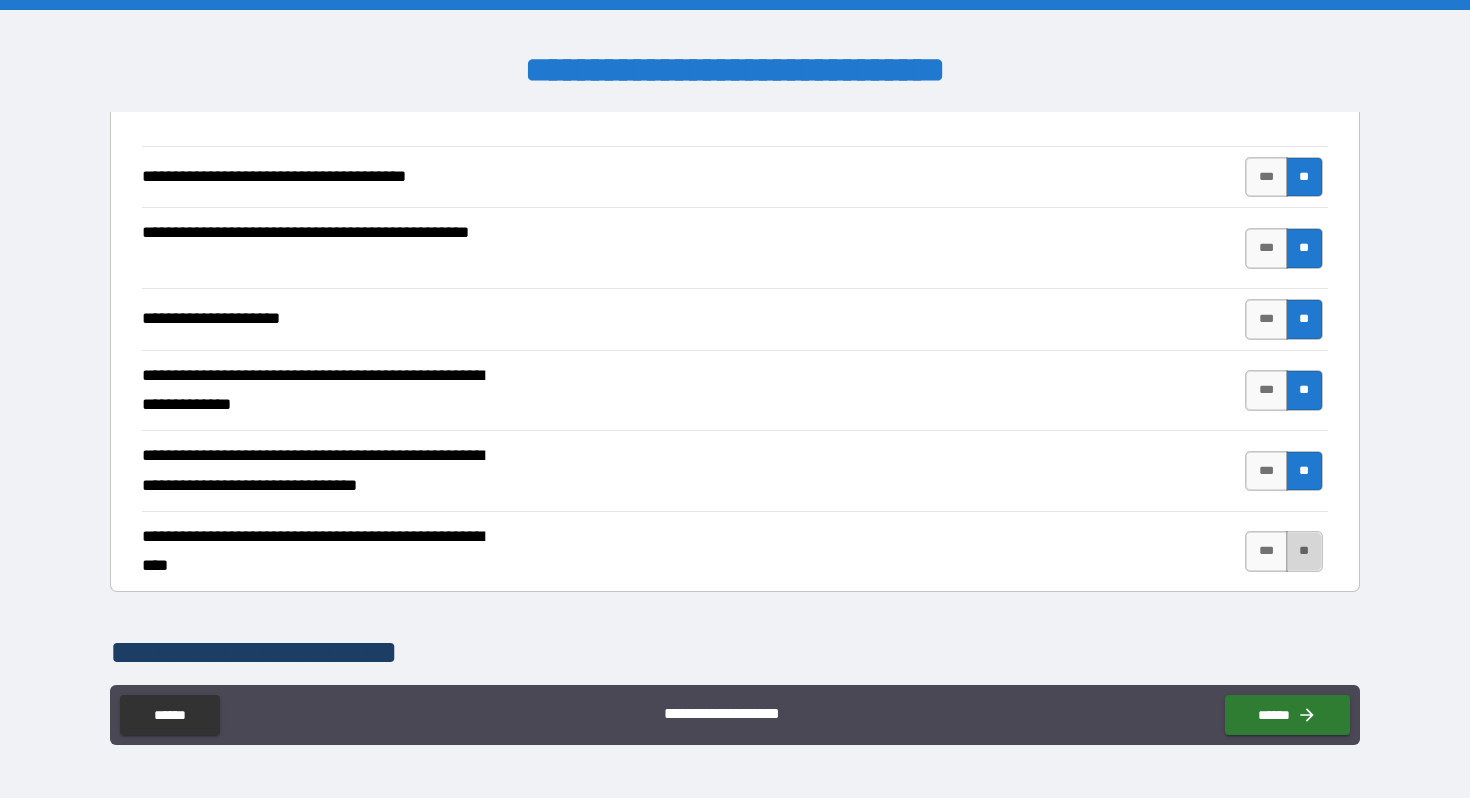 click on "**" at bounding box center (1304, 551) 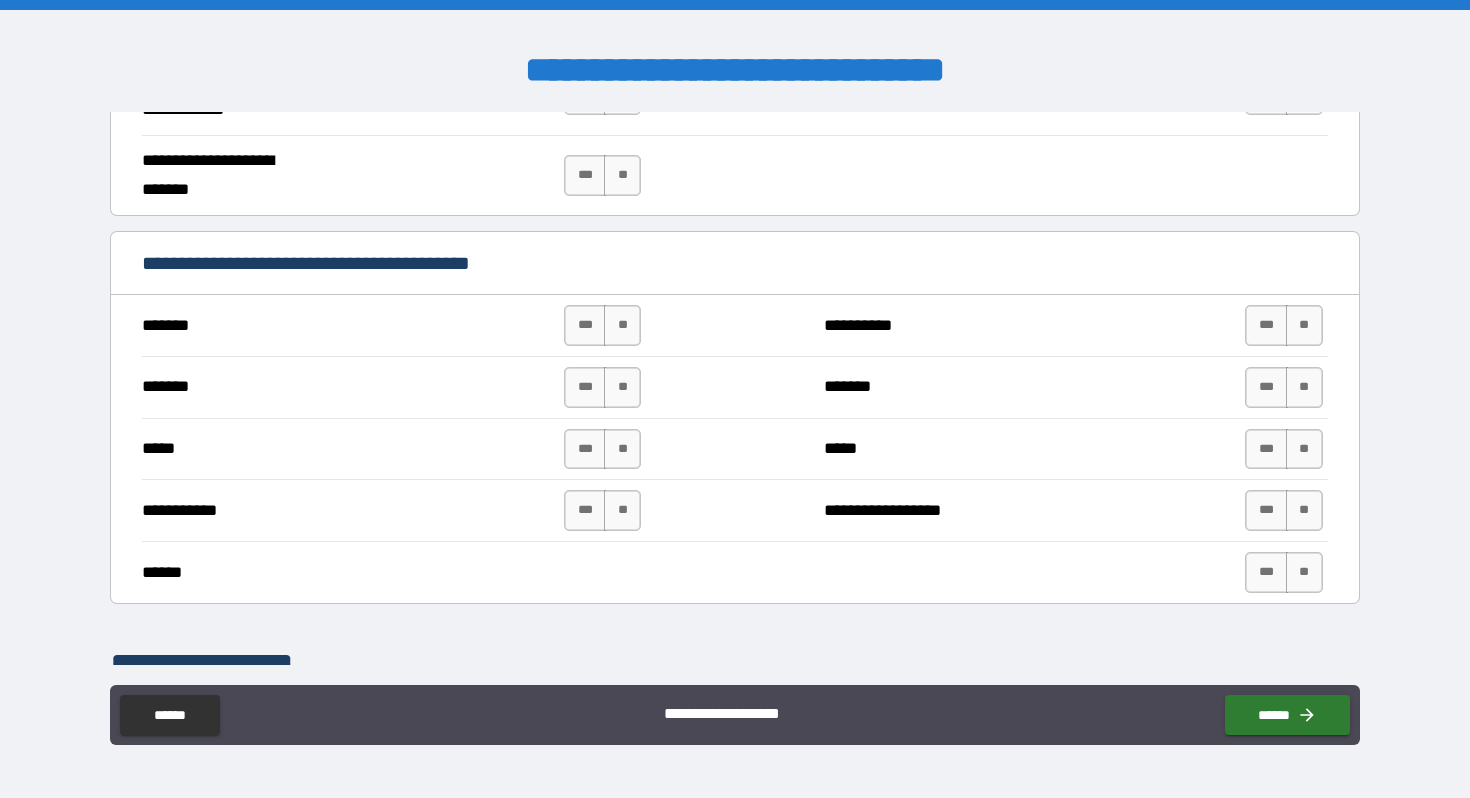 scroll, scrollTop: 1751, scrollLeft: 0, axis: vertical 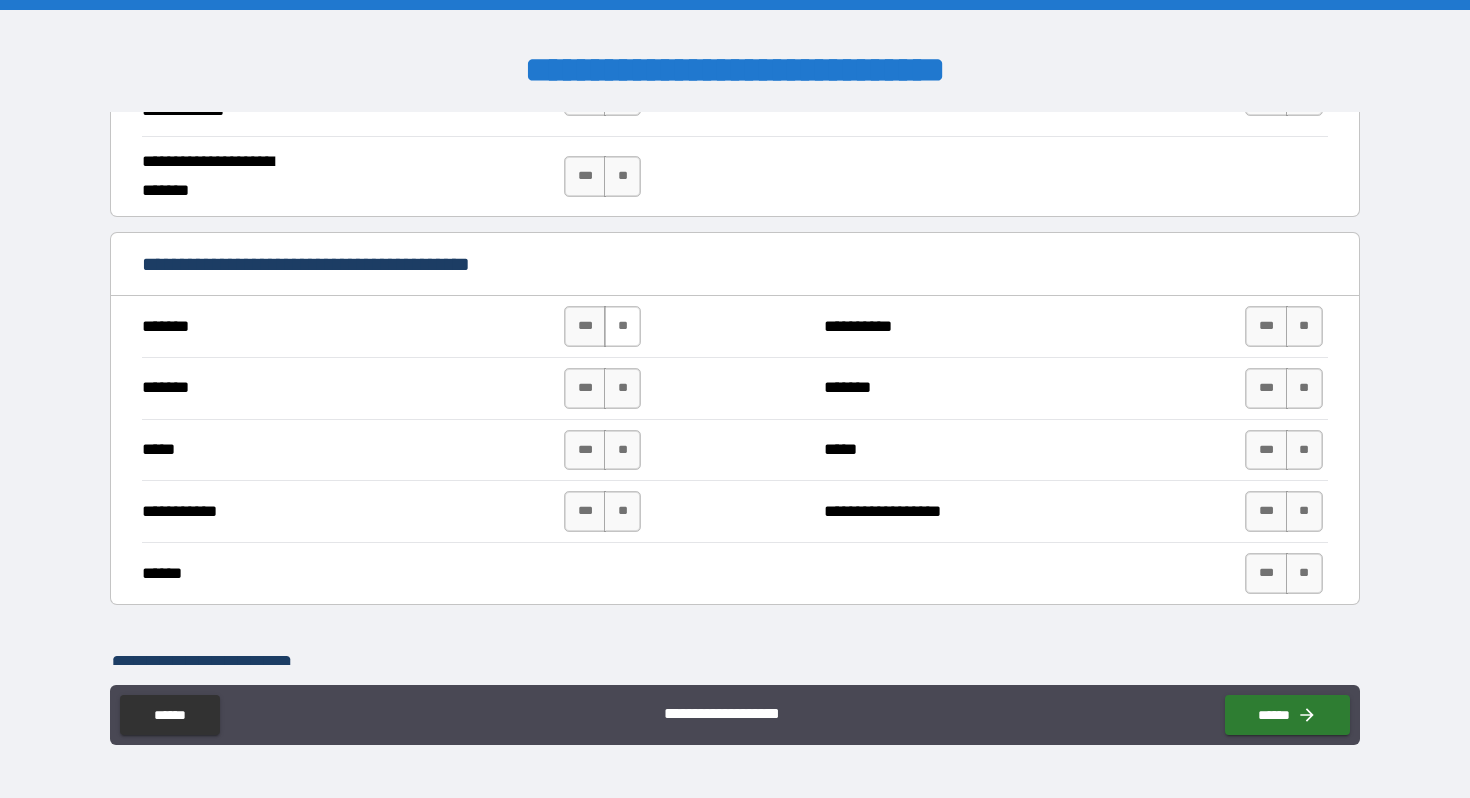 click on "**" at bounding box center (622, 326) 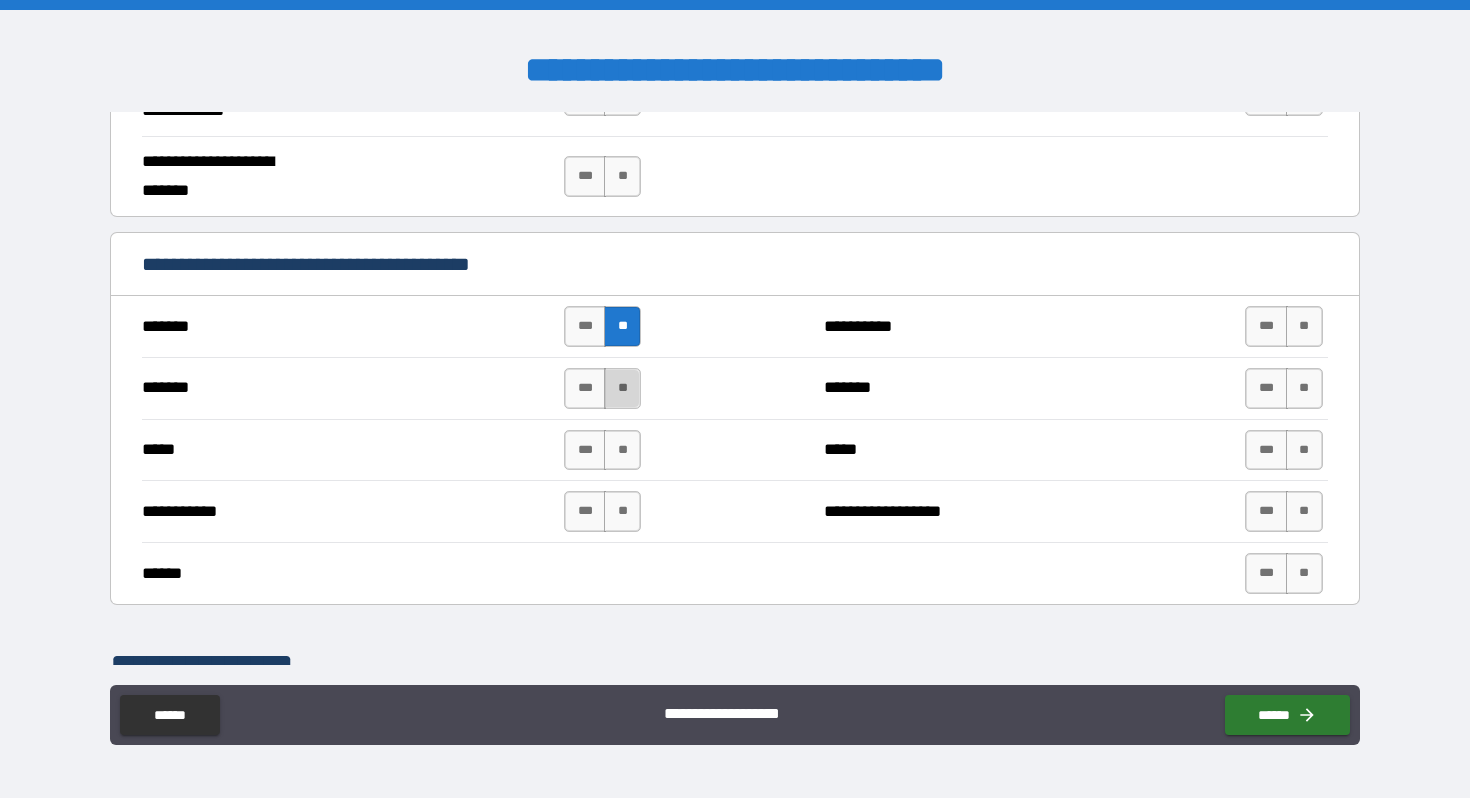 click on "**" at bounding box center (622, 388) 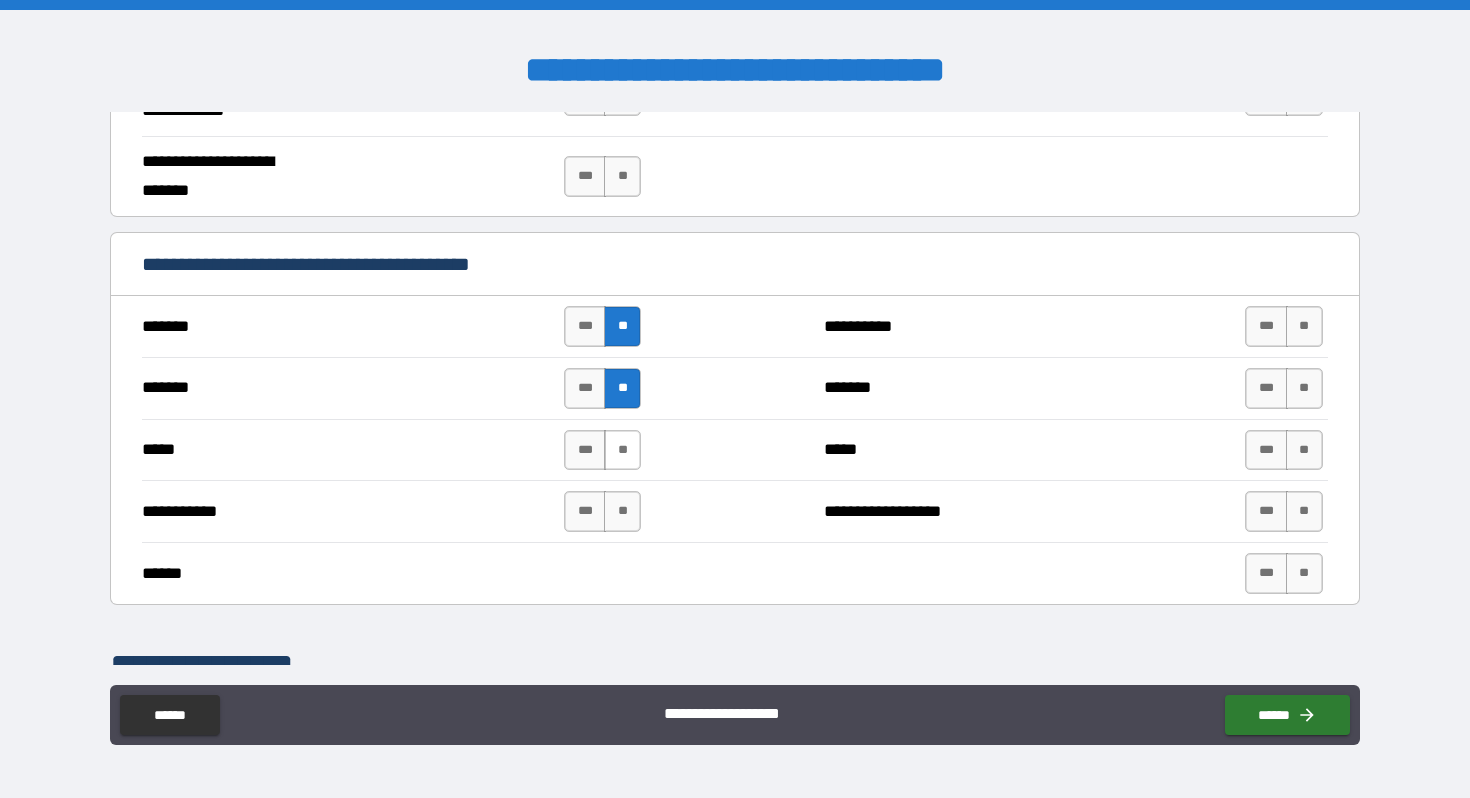 click on "**" at bounding box center [622, 450] 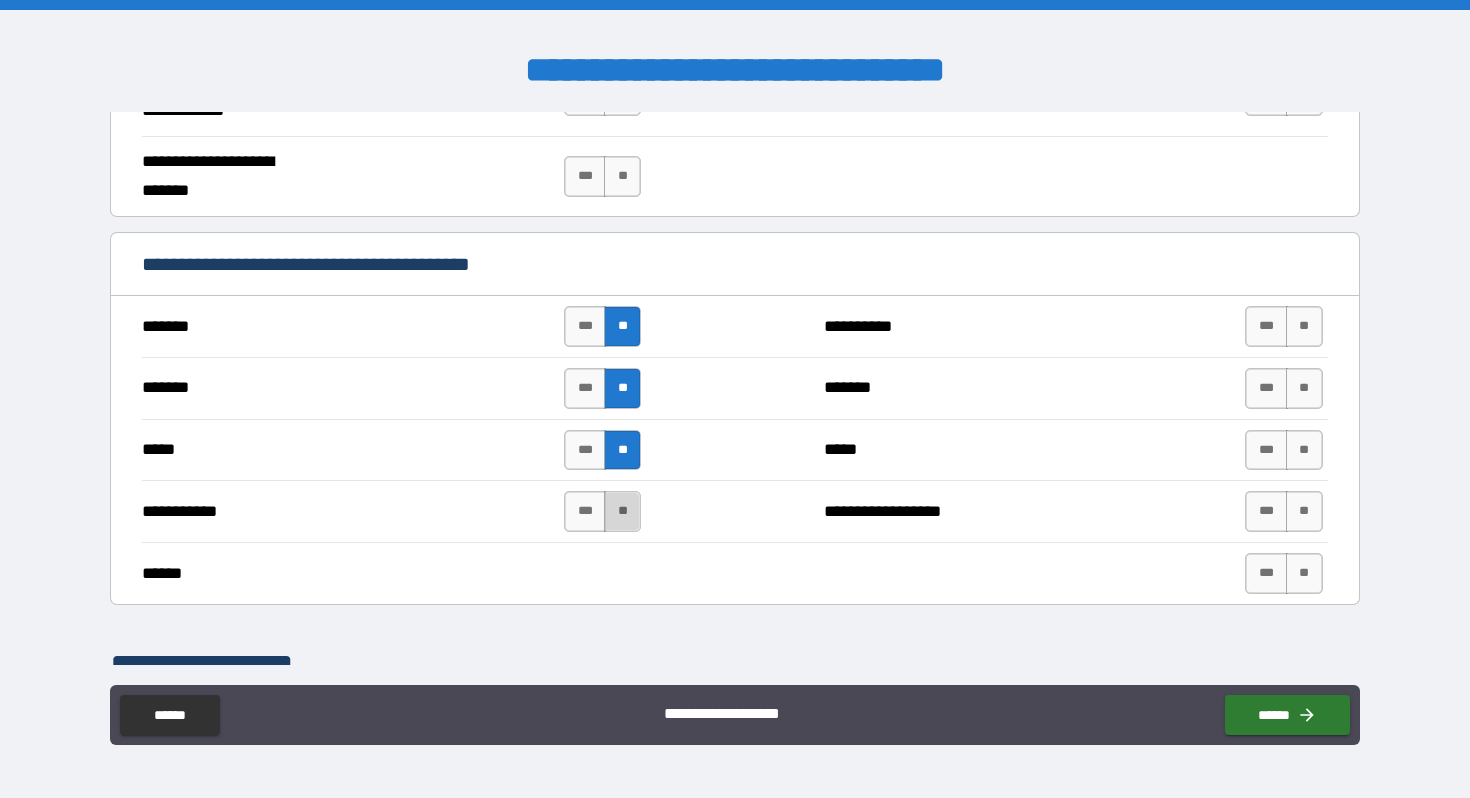 click on "**" at bounding box center (622, 511) 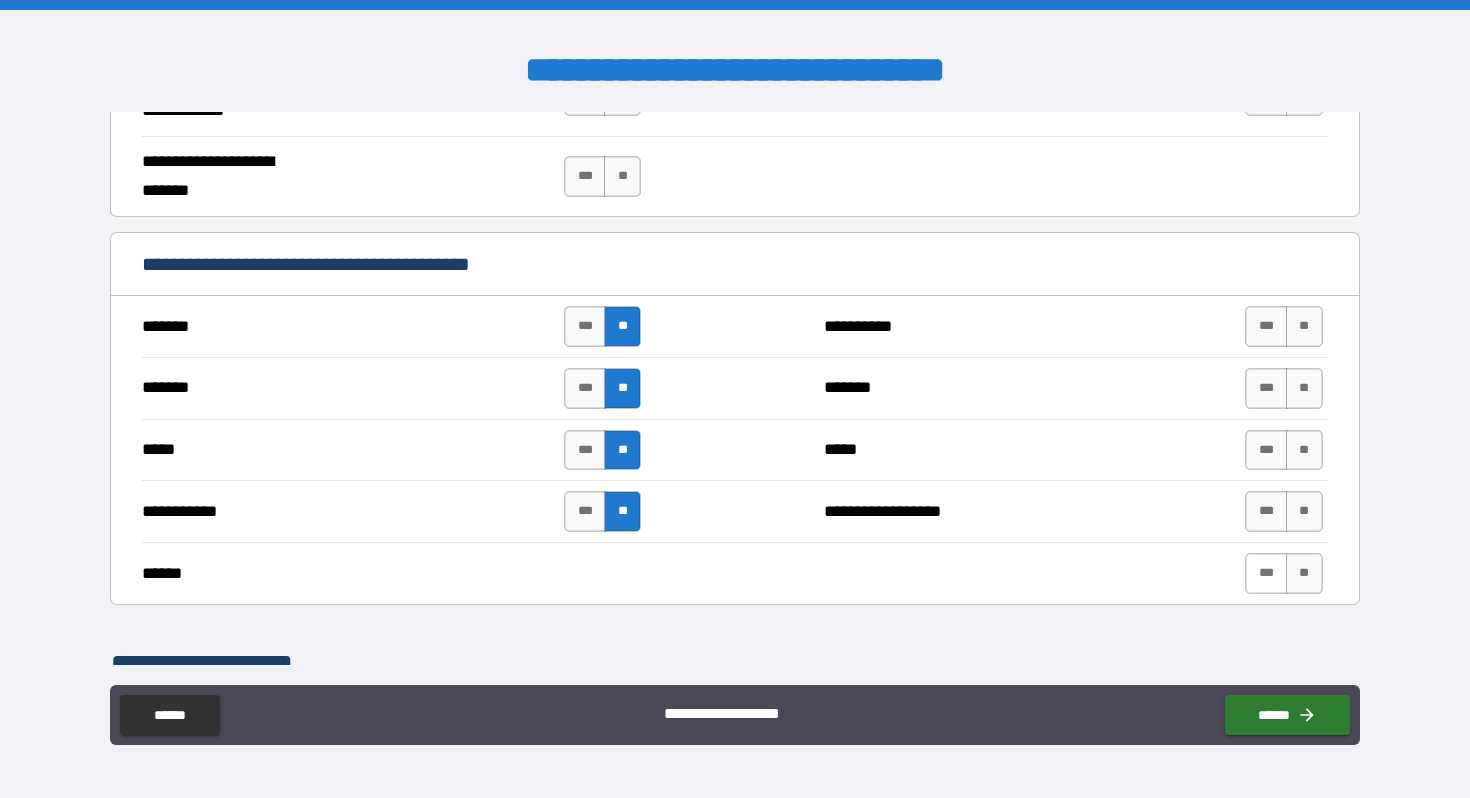 click on "***" at bounding box center [1266, 573] 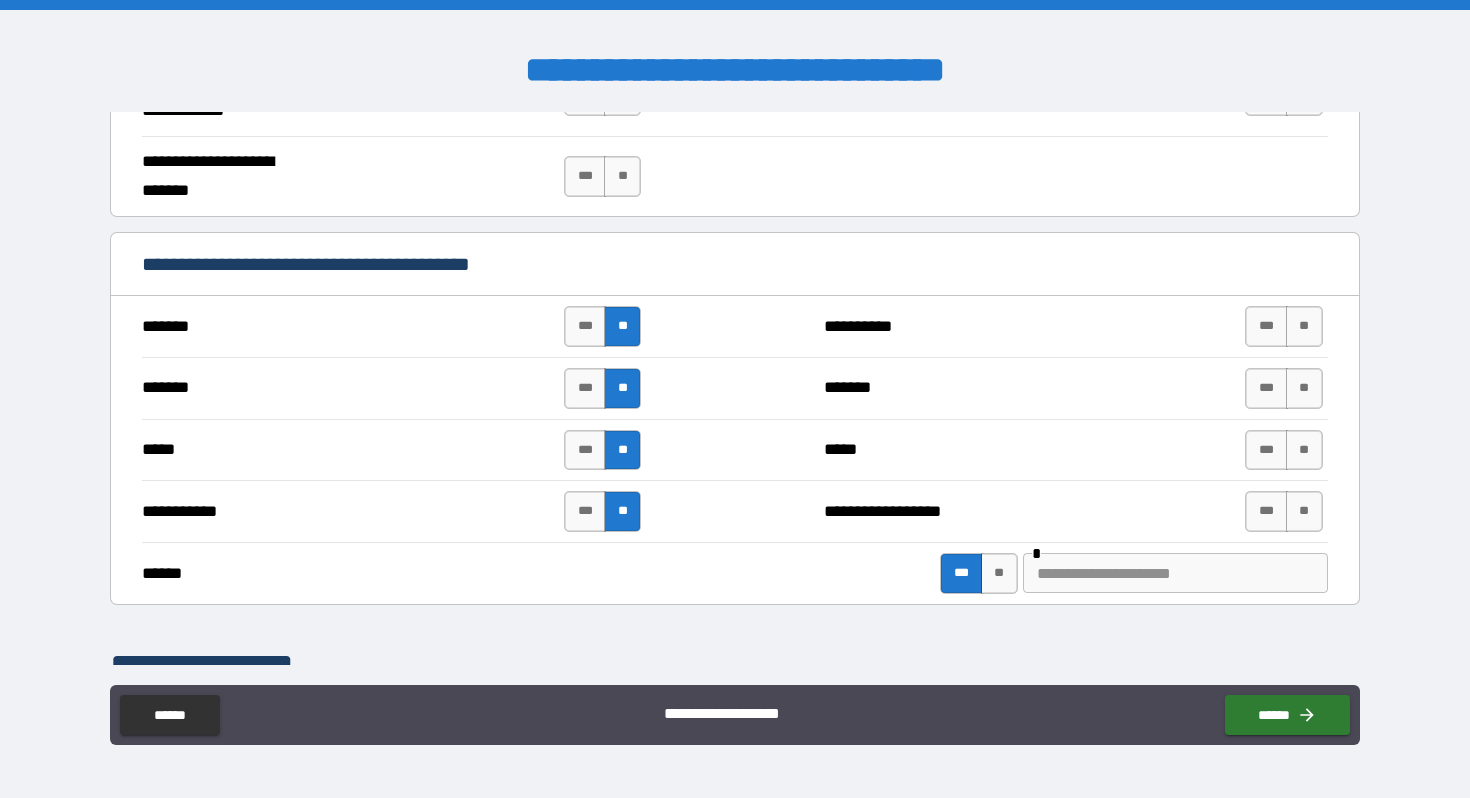 click at bounding box center (1175, 573) 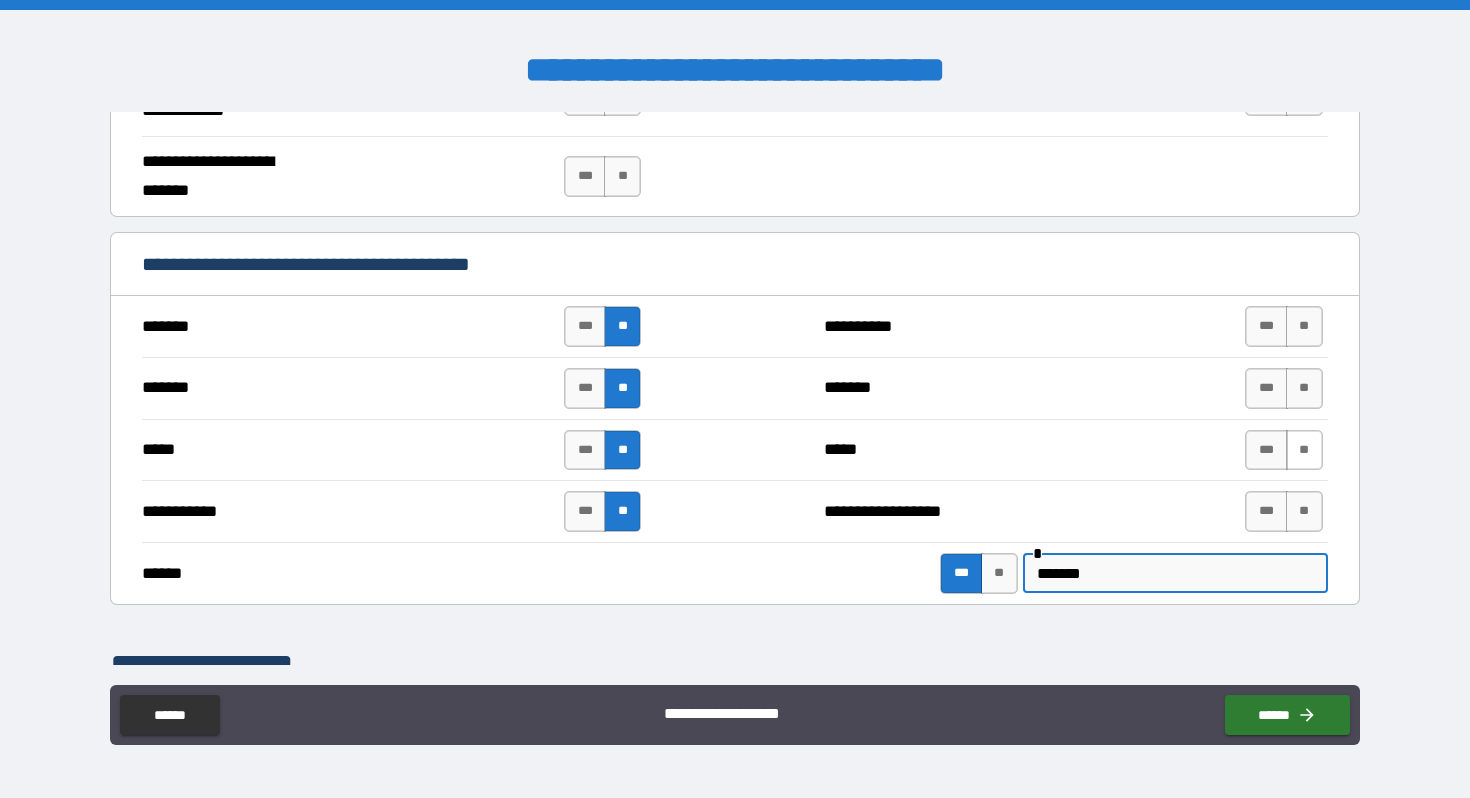 type on "*******" 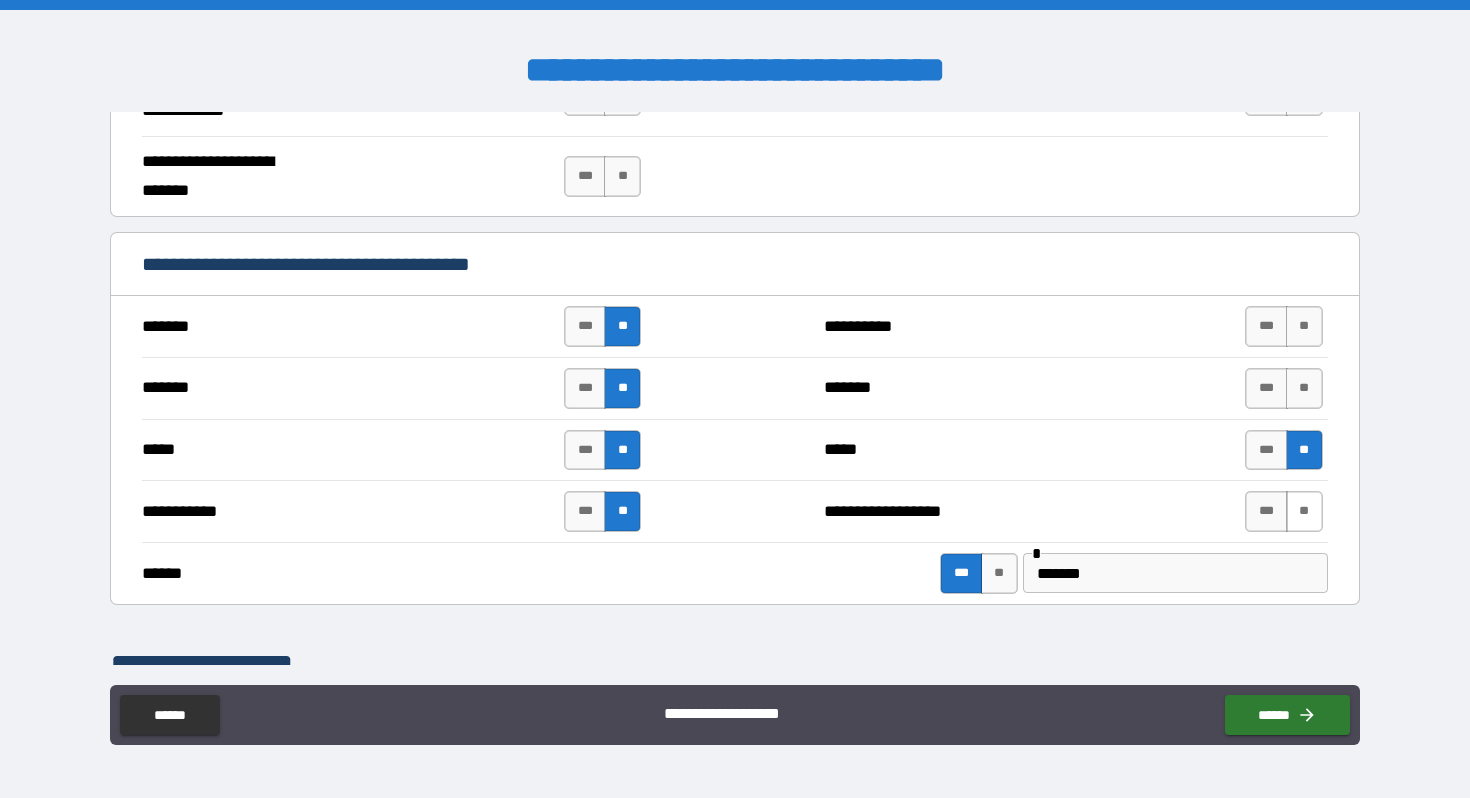 click on "**" at bounding box center (1304, 511) 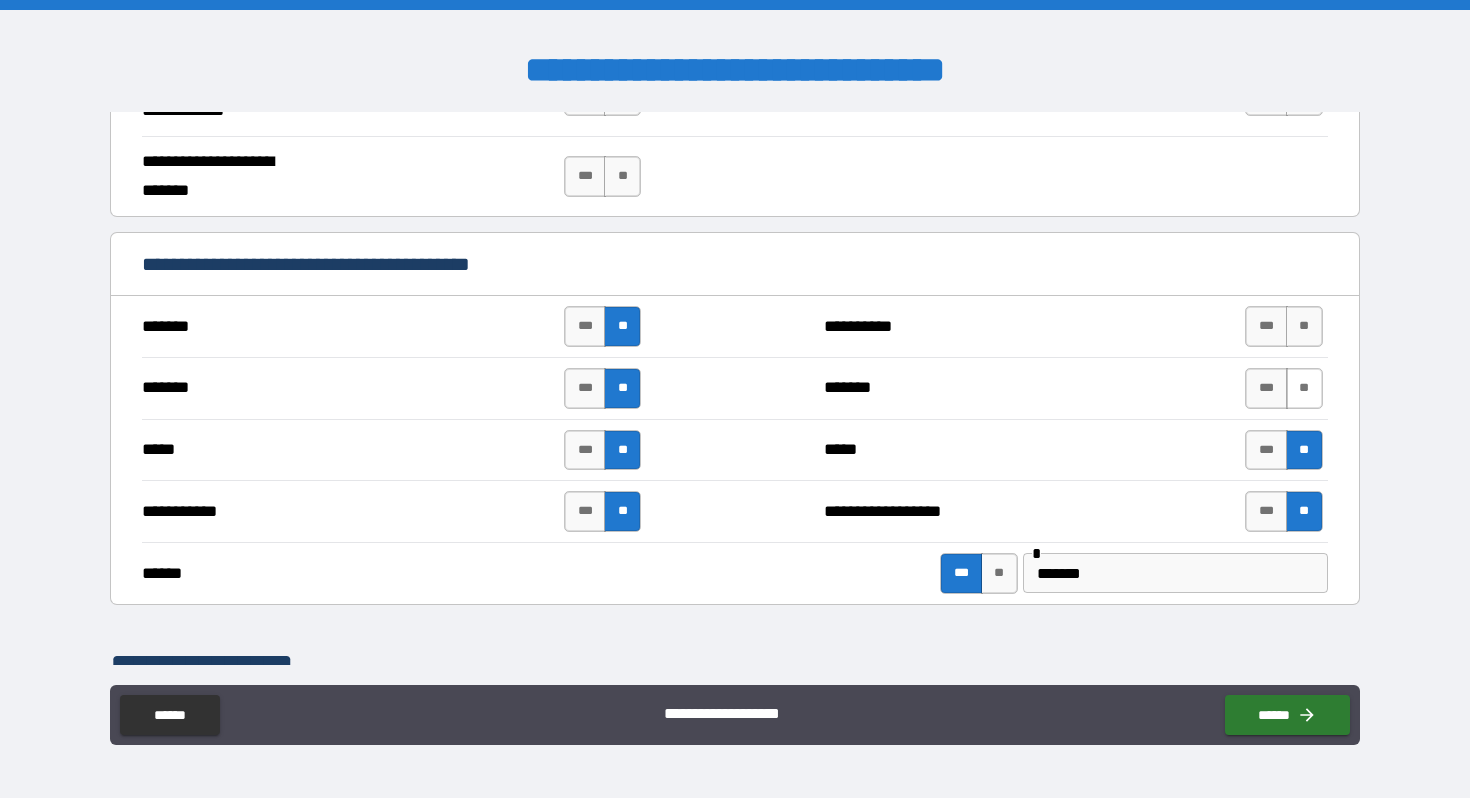 click on "**" at bounding box center [1304, 388] 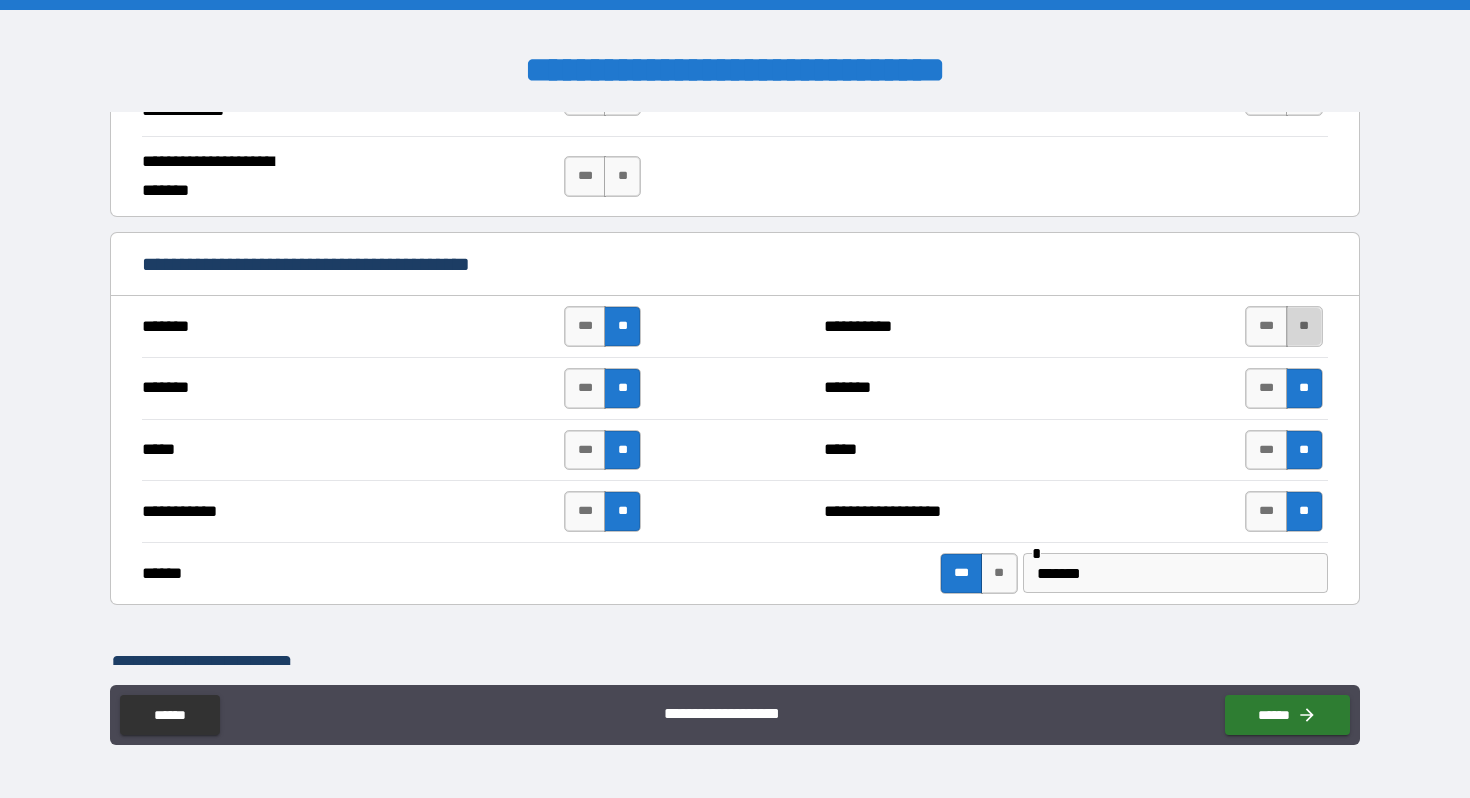 click on "**" at bounding box center [1304, 326] 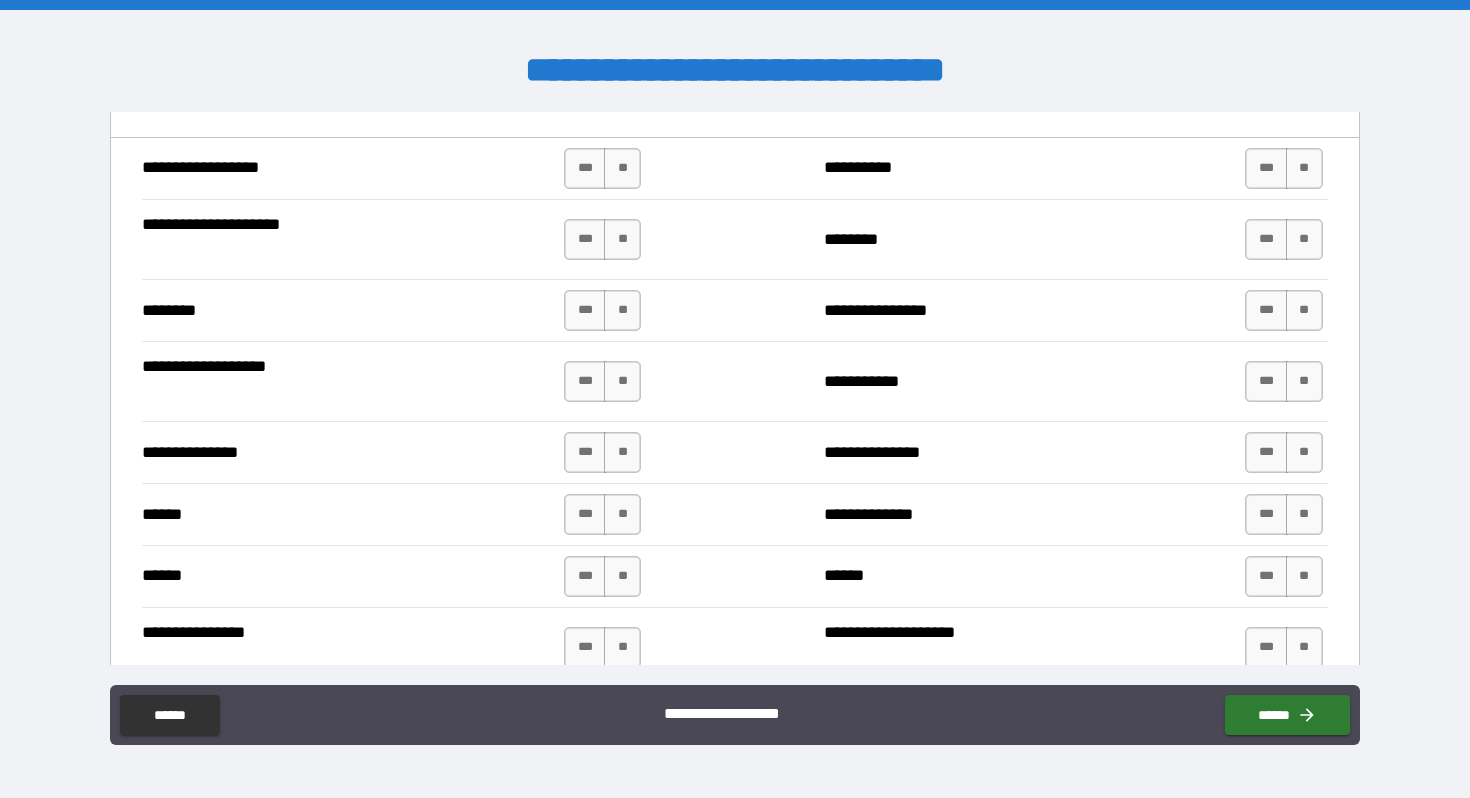 scroll, scrollTop: 2387, scrollLeft: 0, axis: vertical 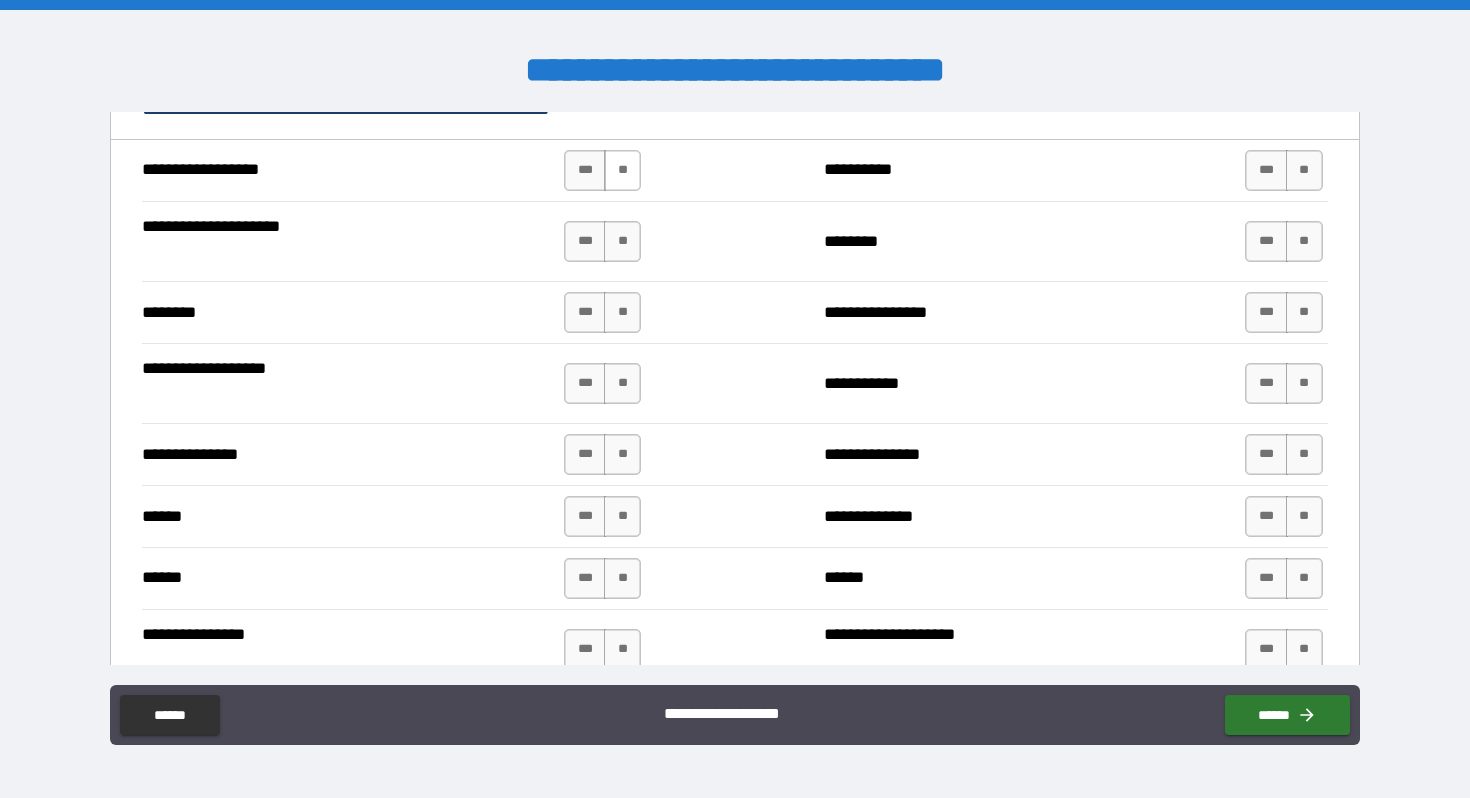click on "**" at bounding box center [622, 170] 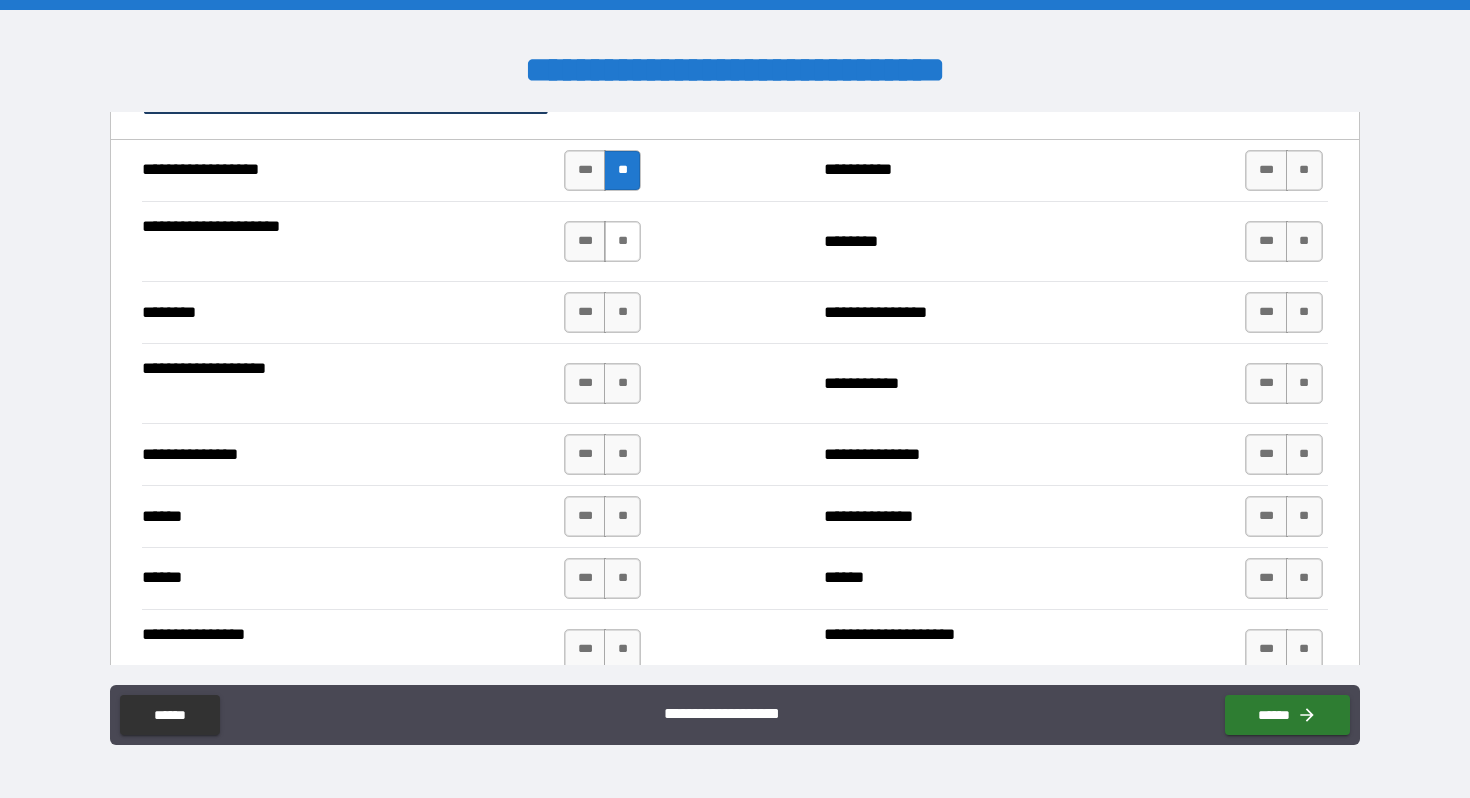 click on "*** **" at bounding box center [602, 241] 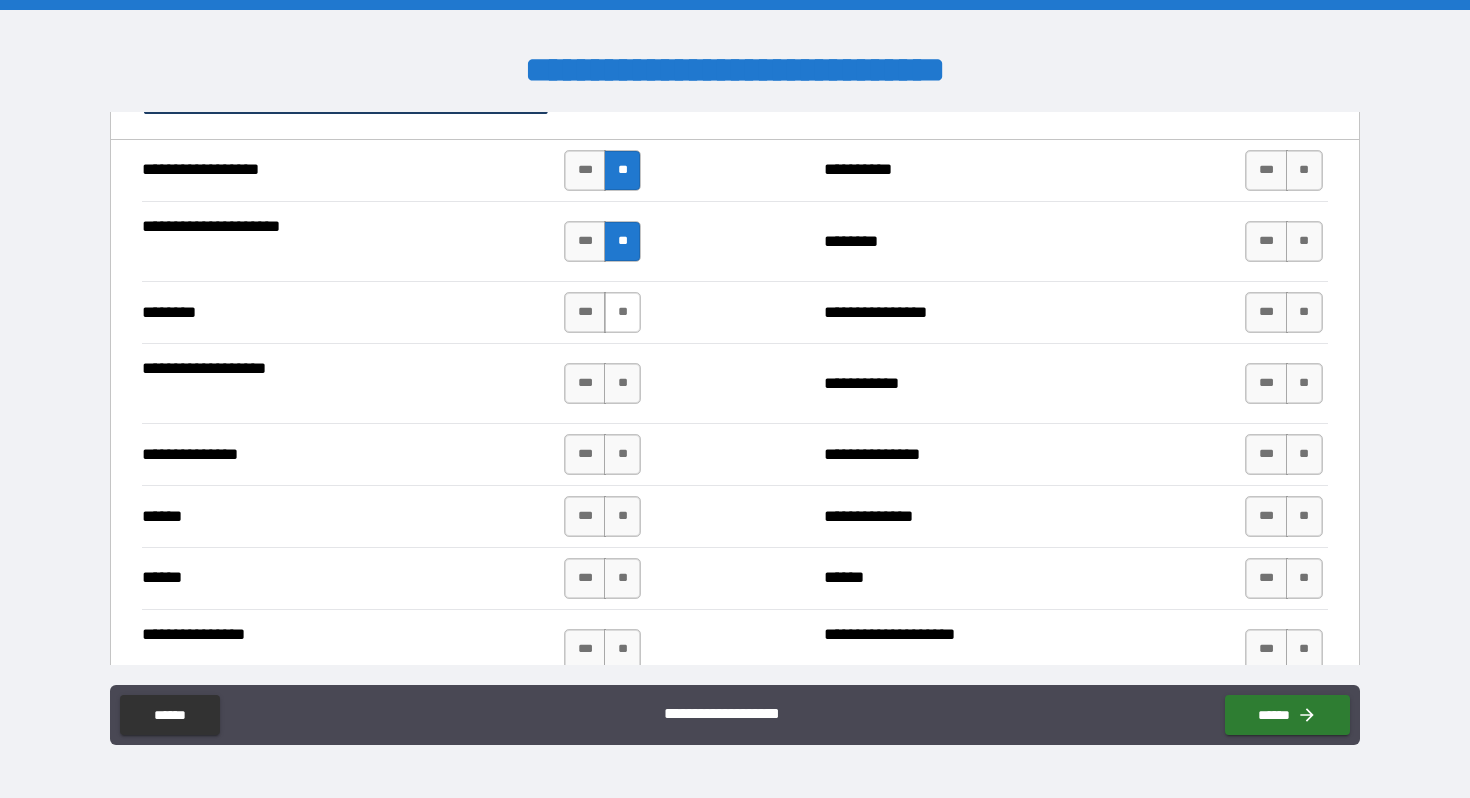 click on "**" at bounding box center (622, 312) 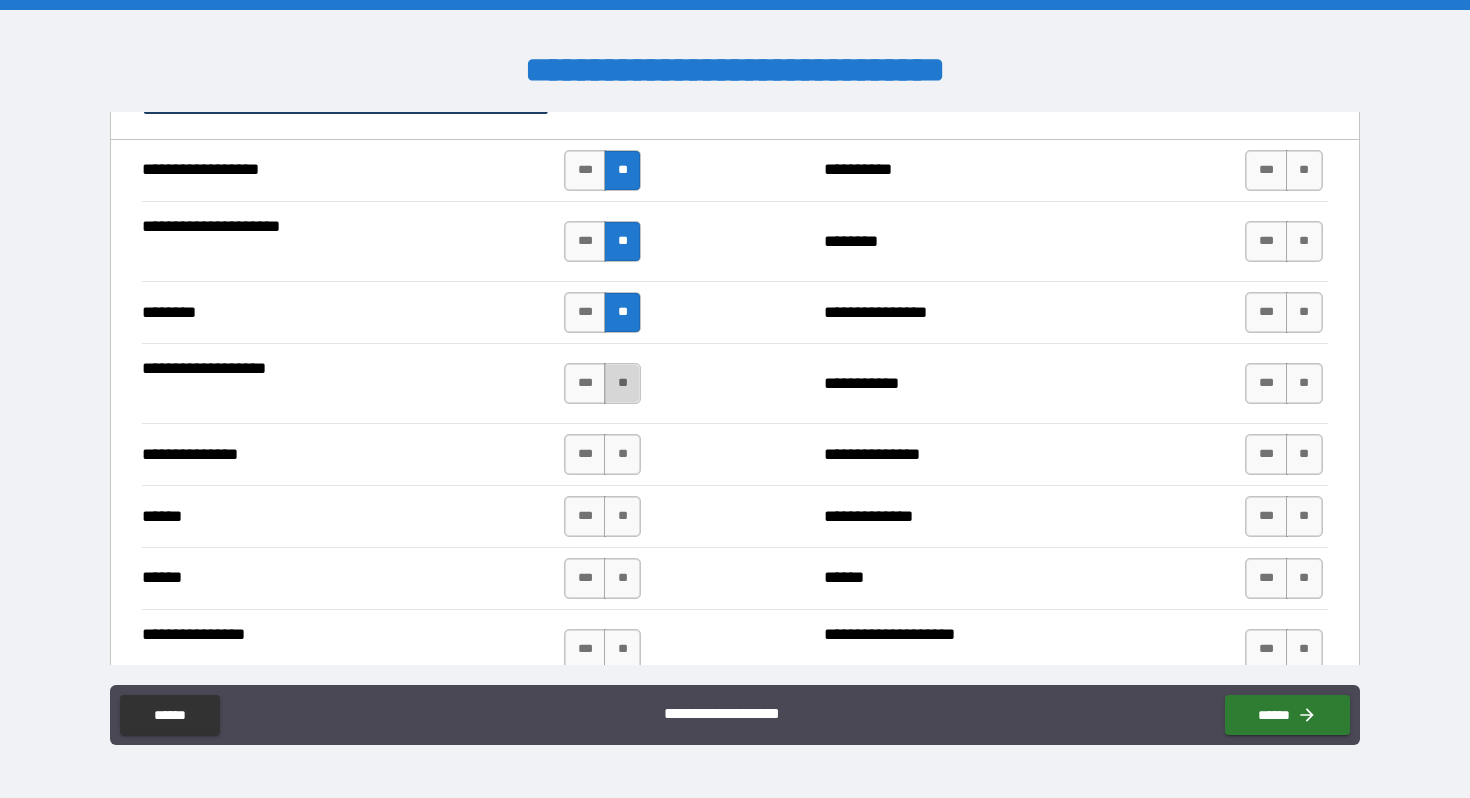 click on "**" at bounding box center [622, 383] 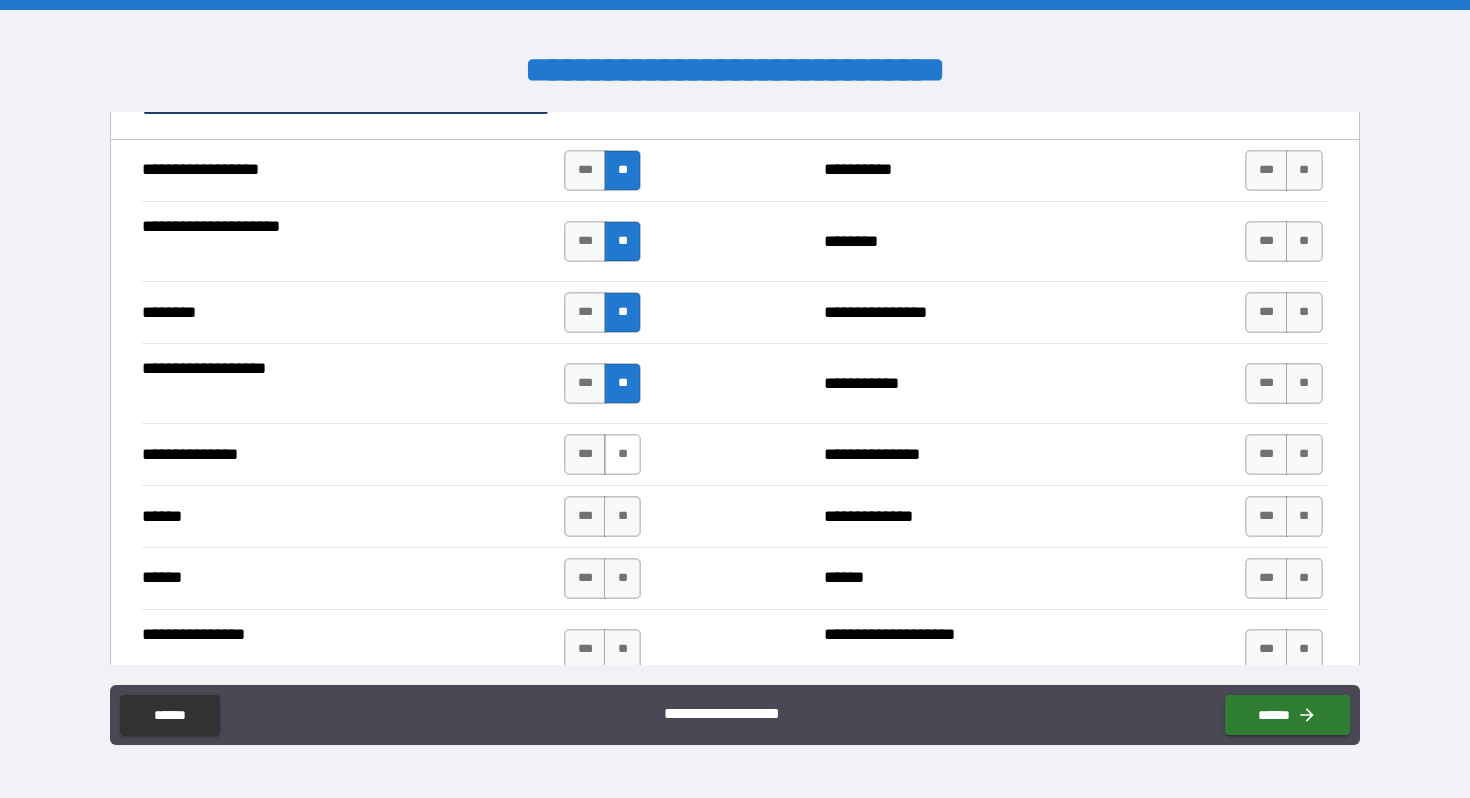 click on "**" at bounding box center [622, 454] 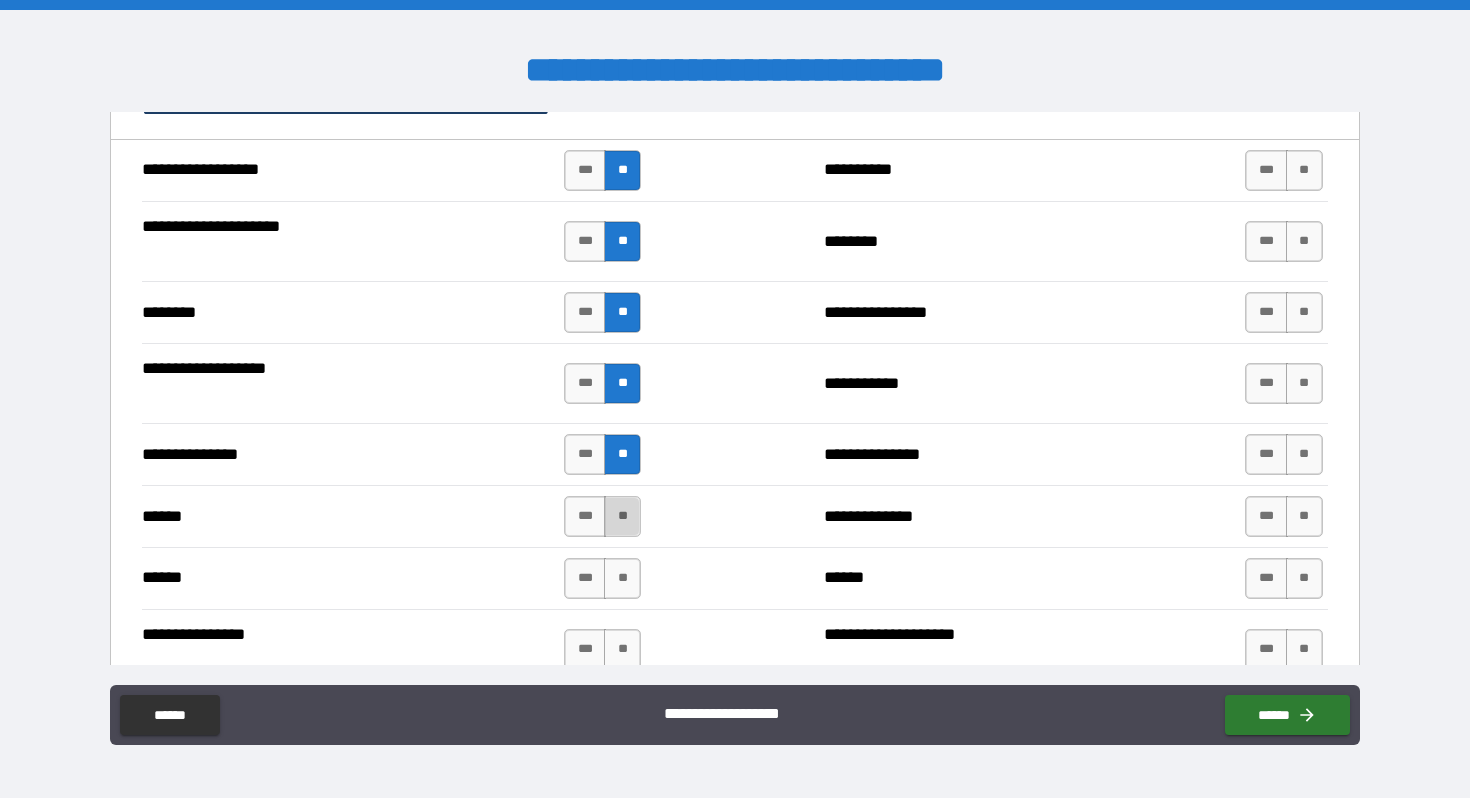 click on "**" at bounding box center [622, 516] 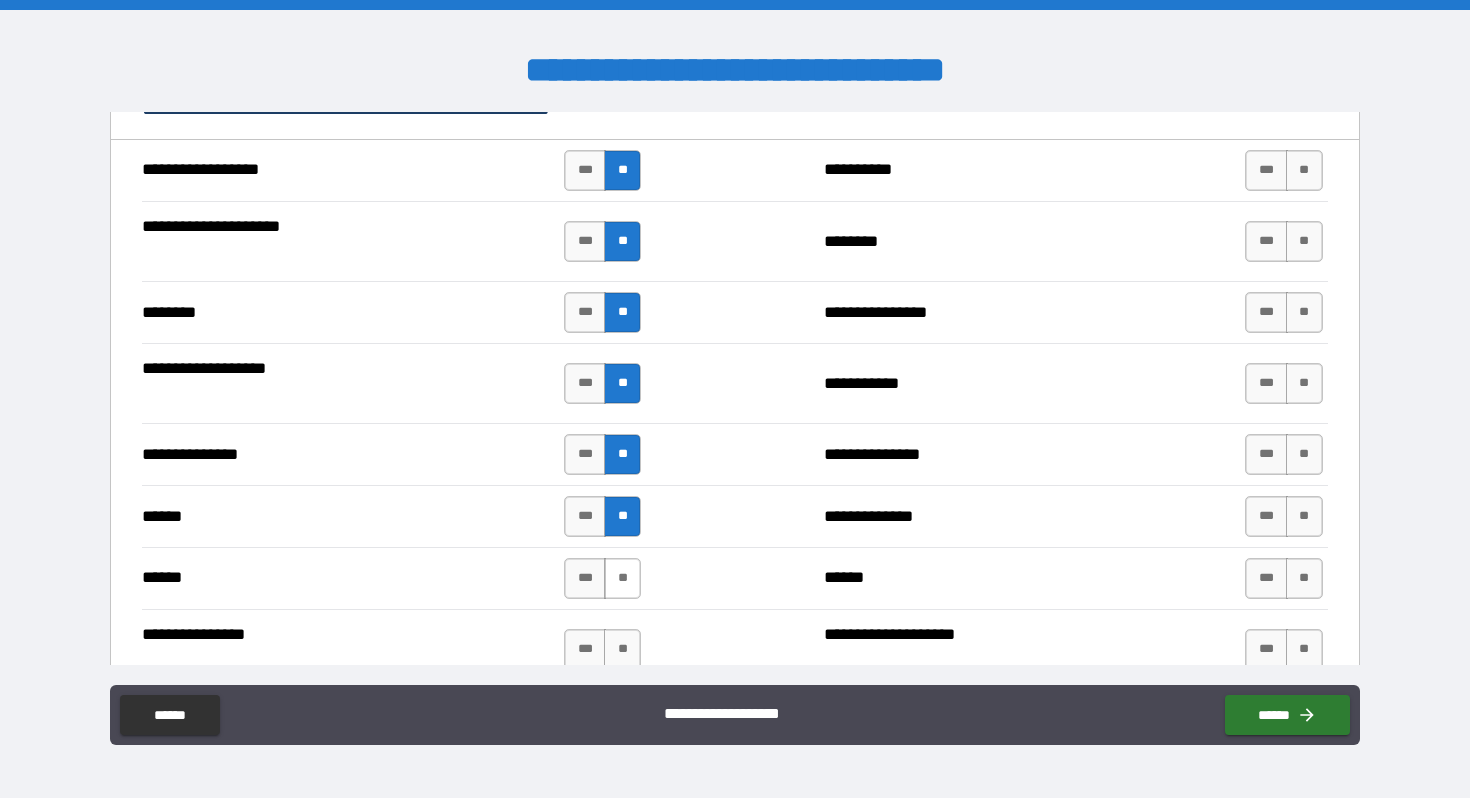 click on "**" at bounding box center (622, 578) 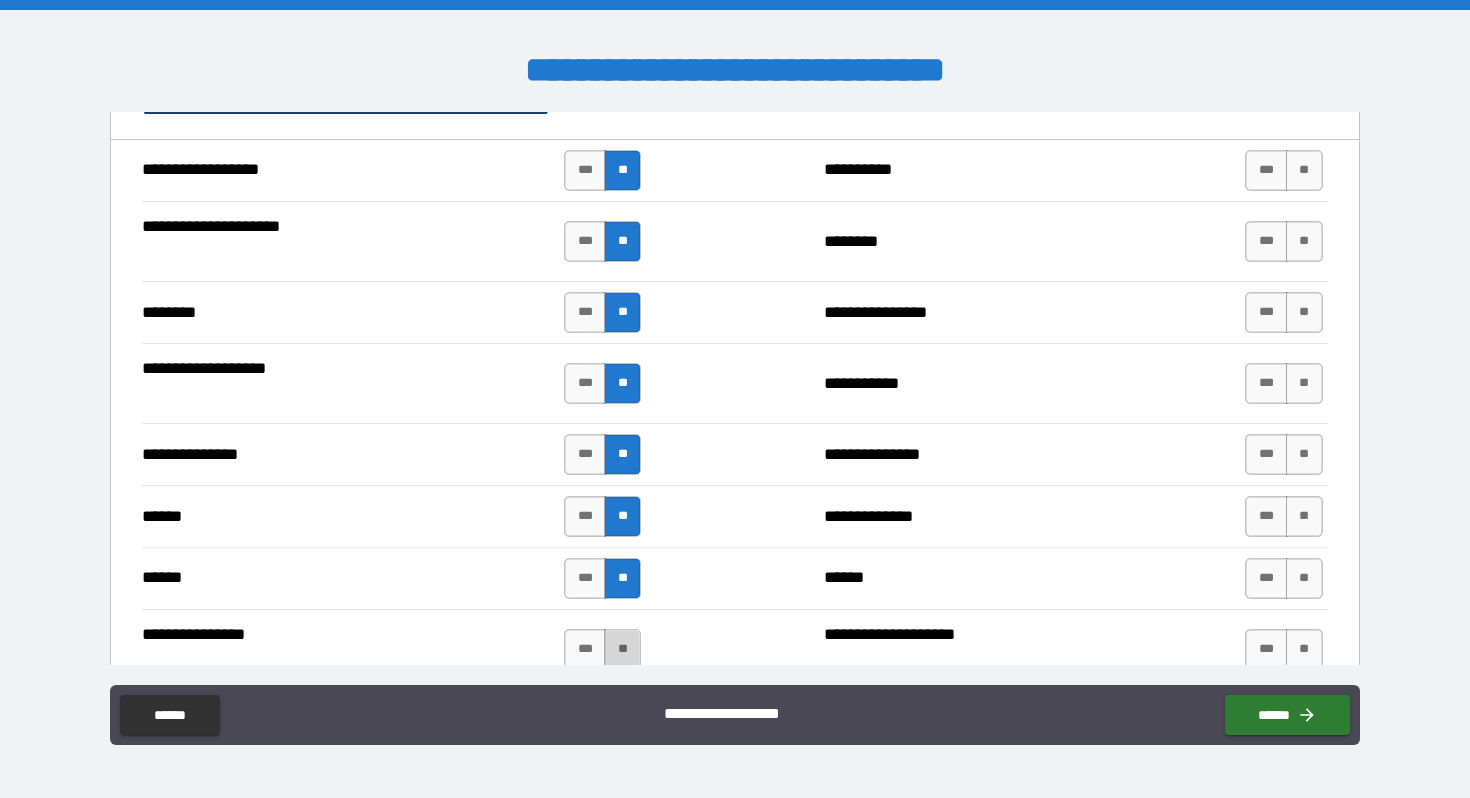 click on "**" at bounding box center (622, 649) 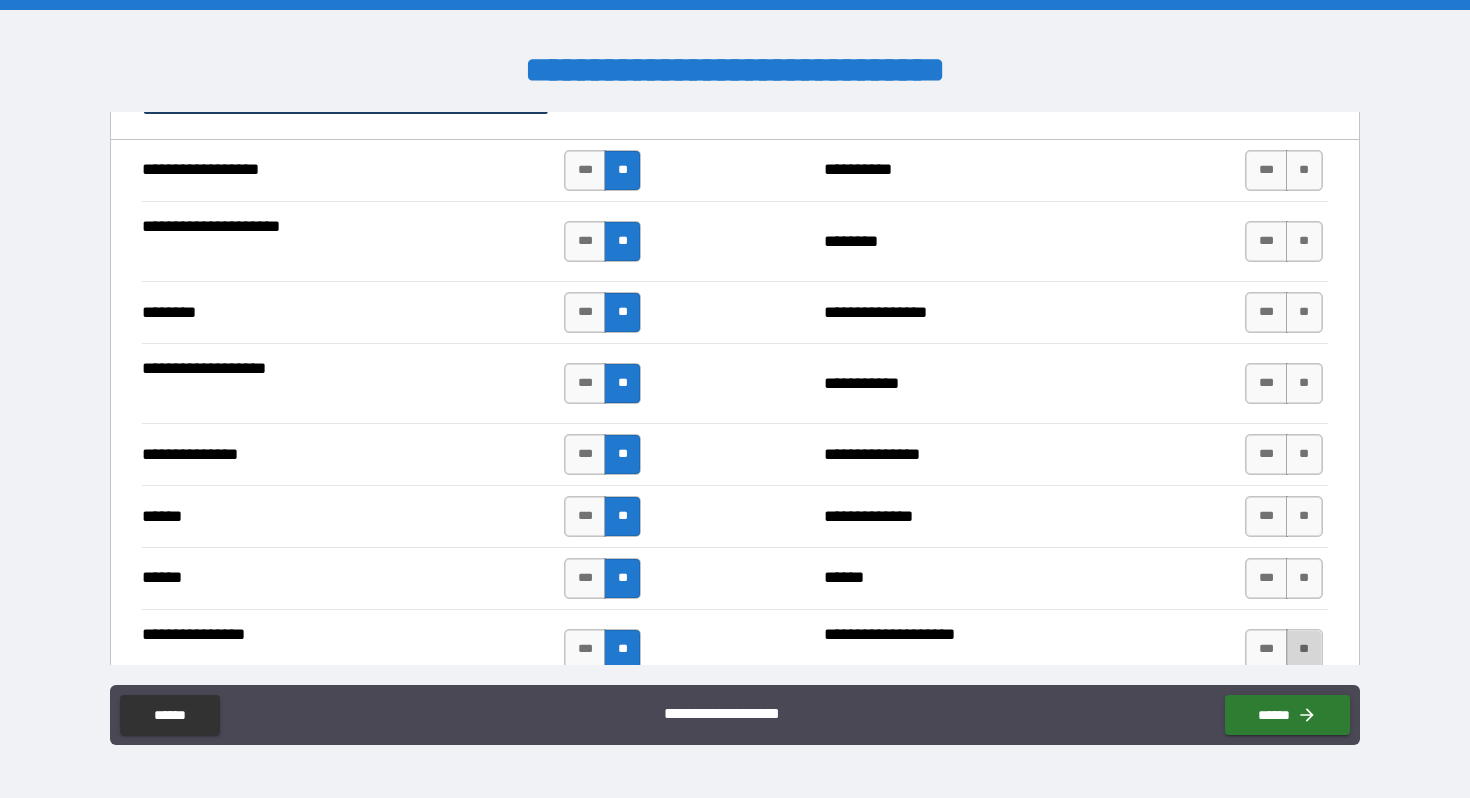 click on "**" at bounding box center (1304, 649) 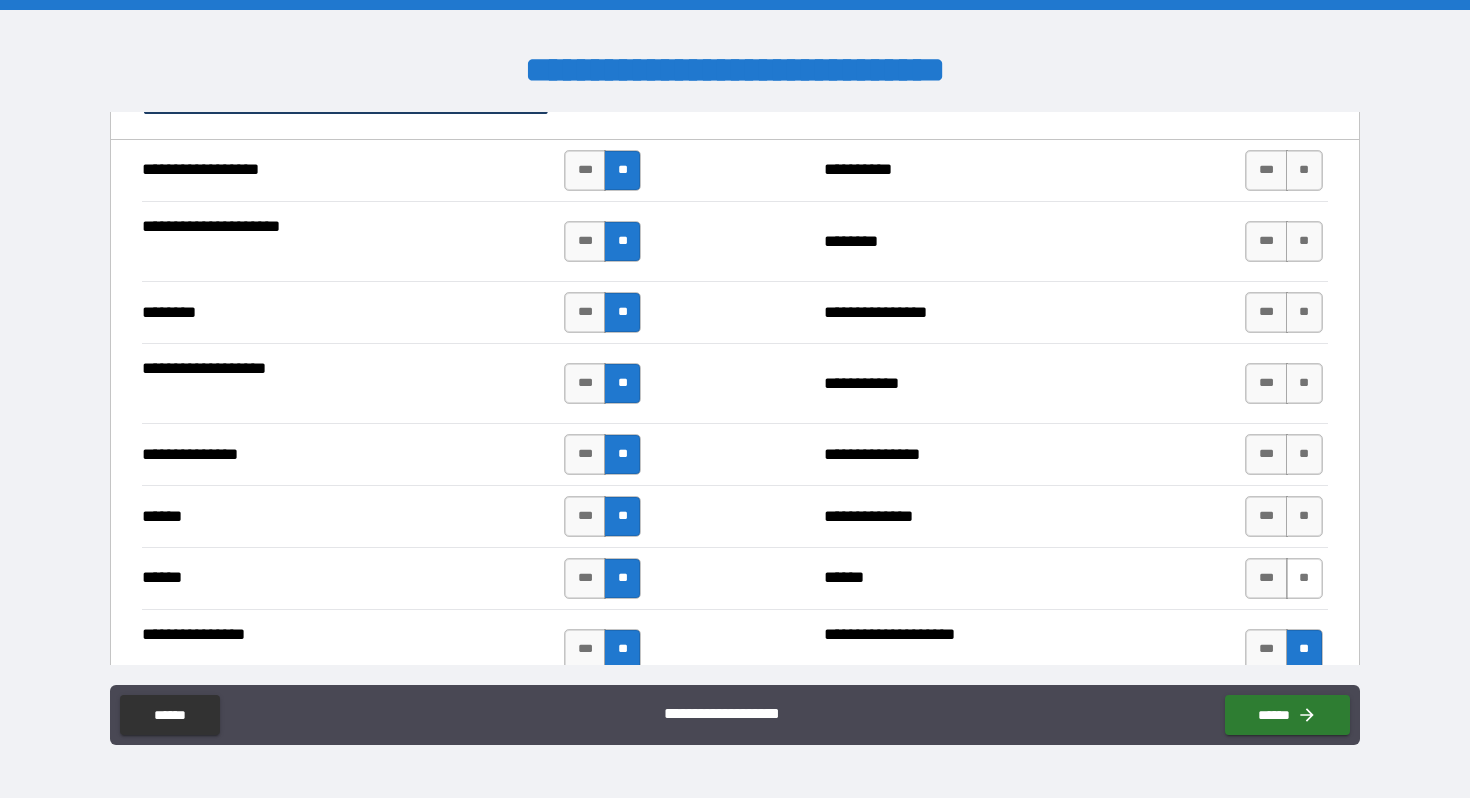 click on "**" at bounding box center [1304, 578] 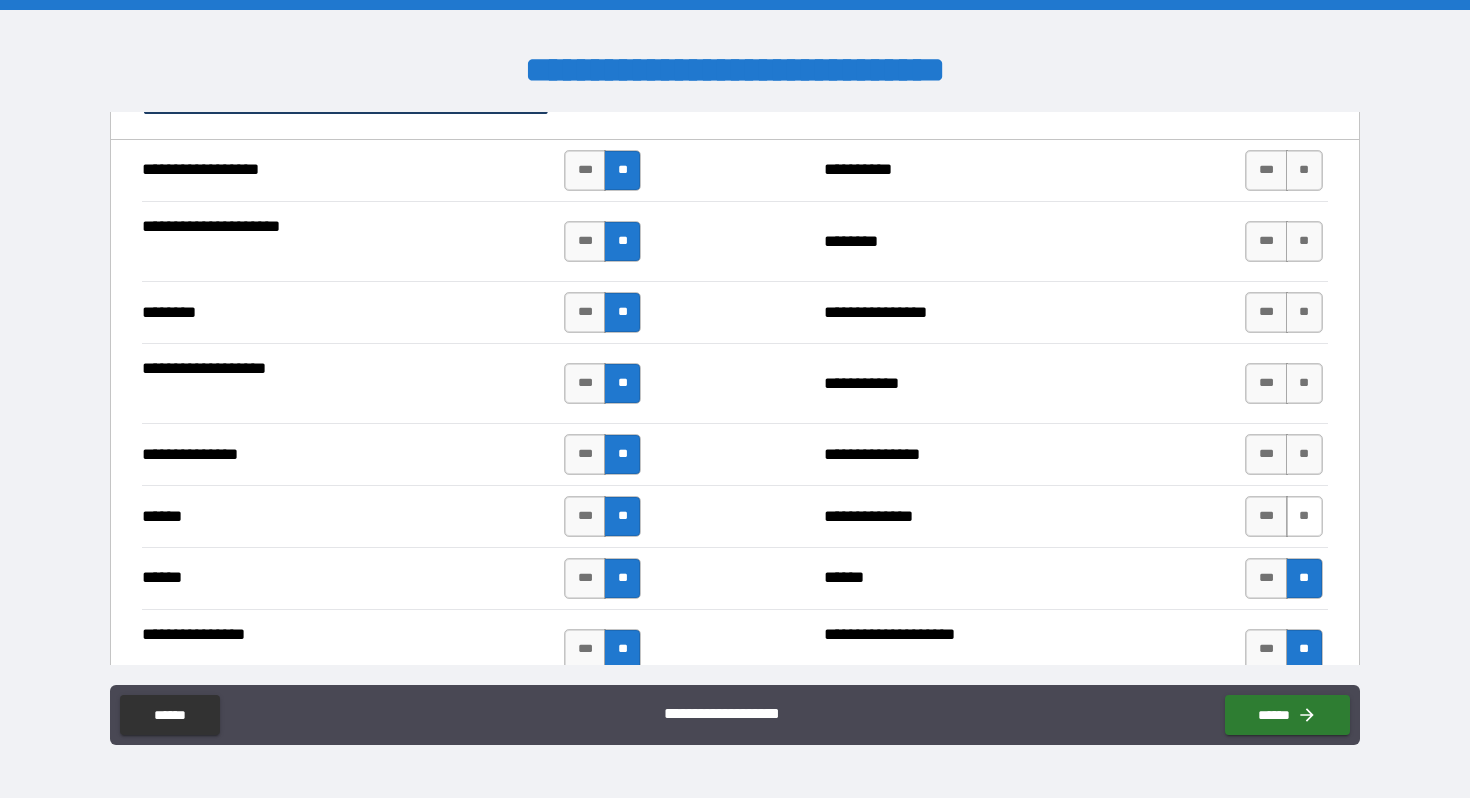 click on "**" at bounding box center (1304, 516) 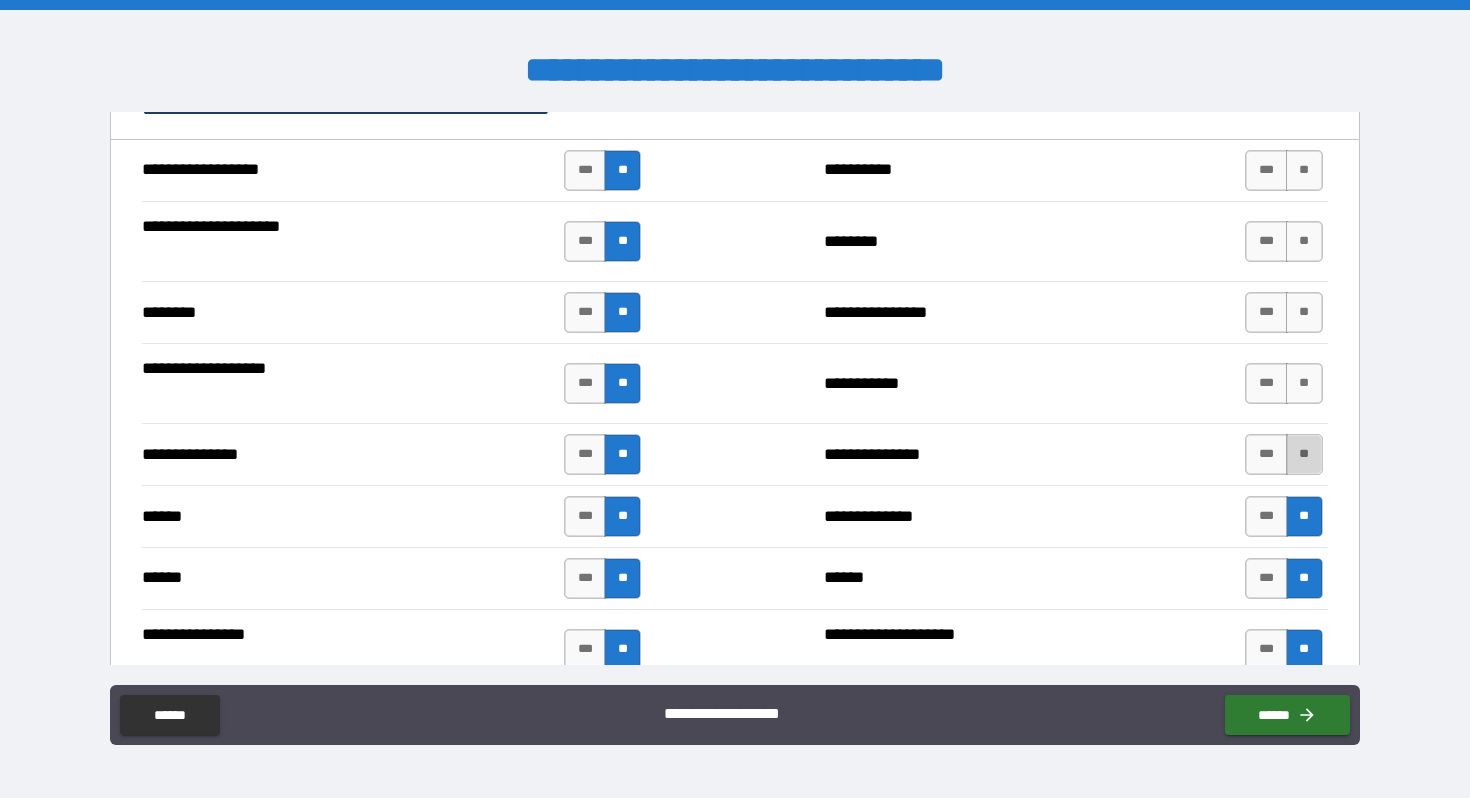 click on "**" at bounding box center (1304, 454) 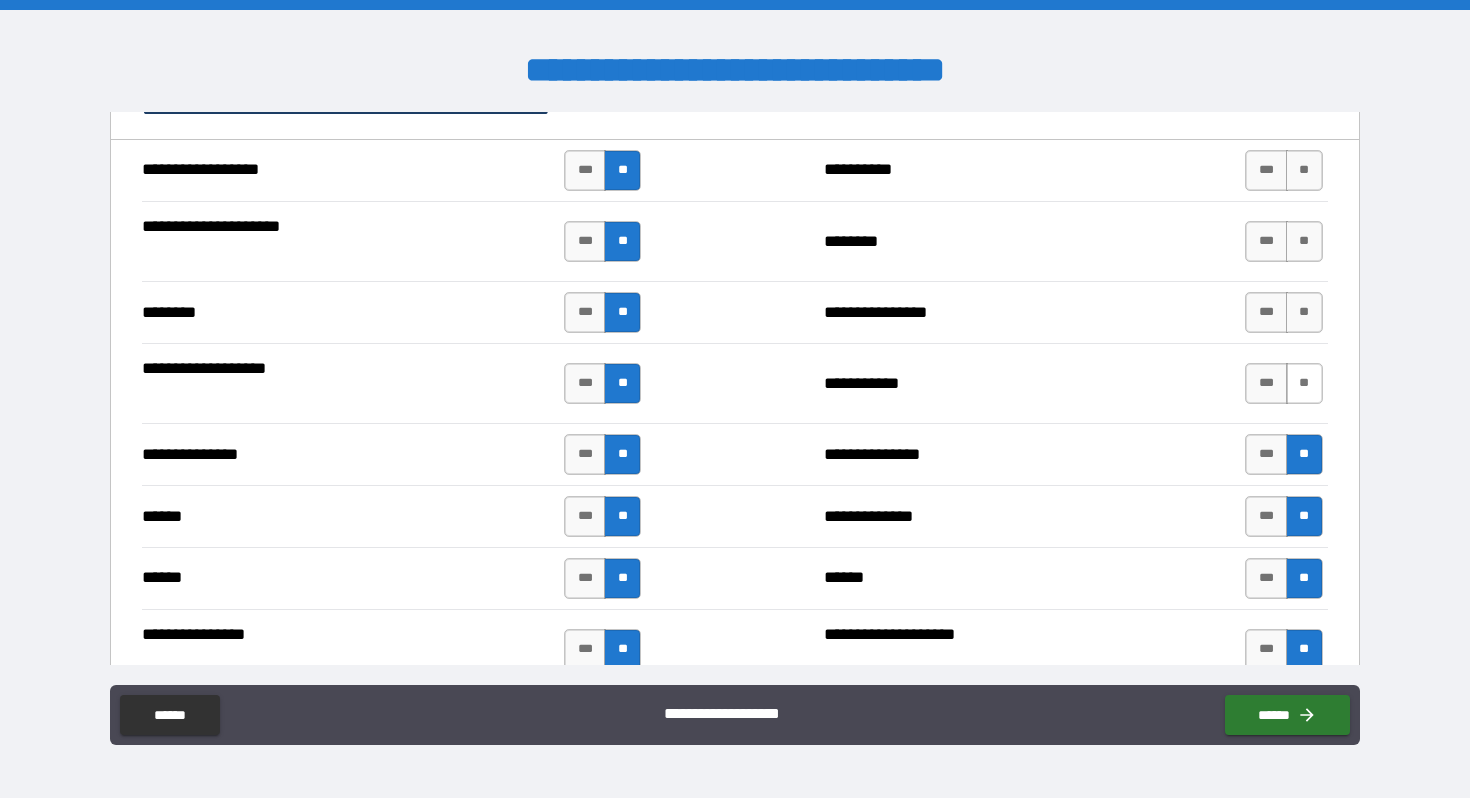 click on "**" at bounding box center (1304, 383) 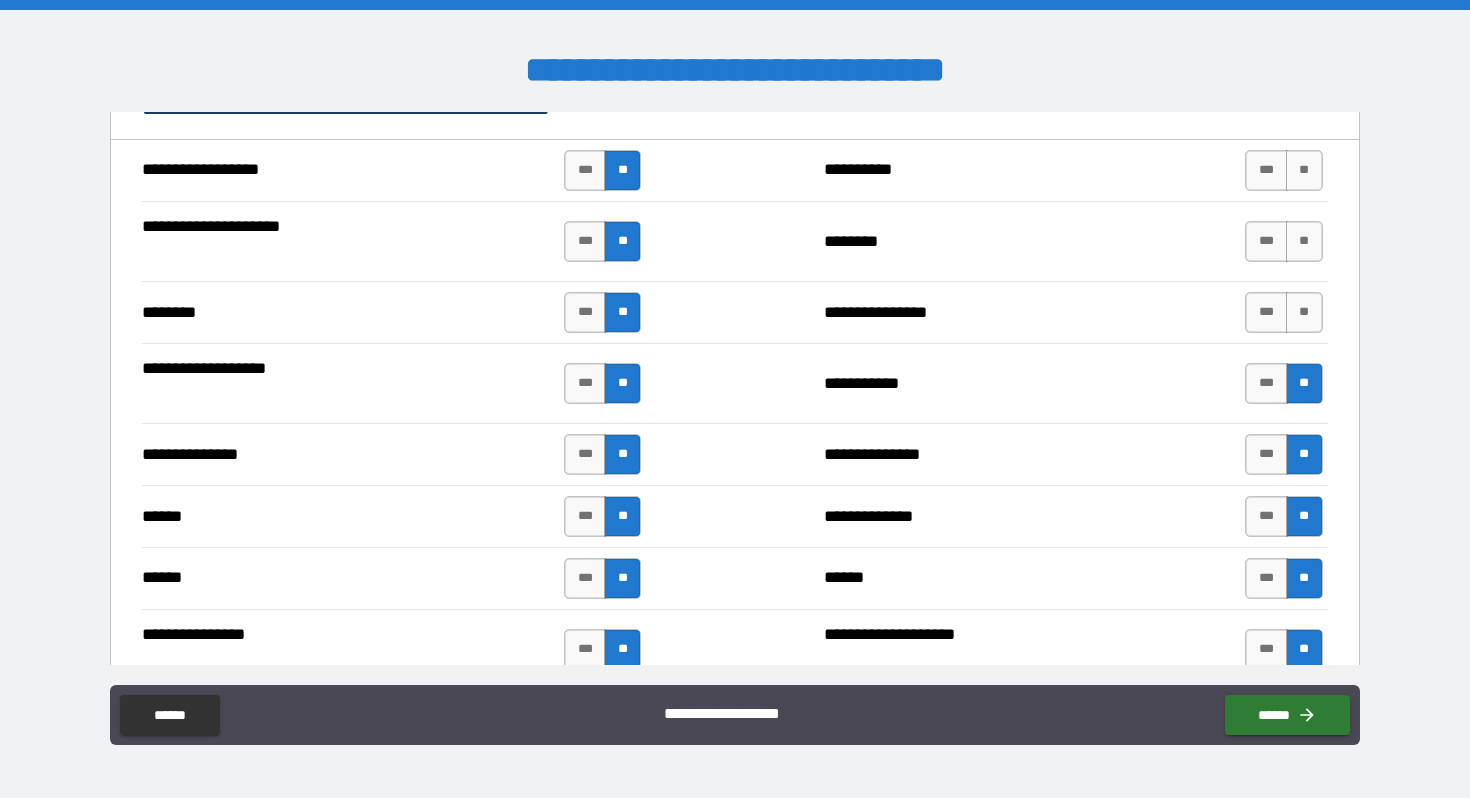 click on "**********" at bounding box center (734, 312) 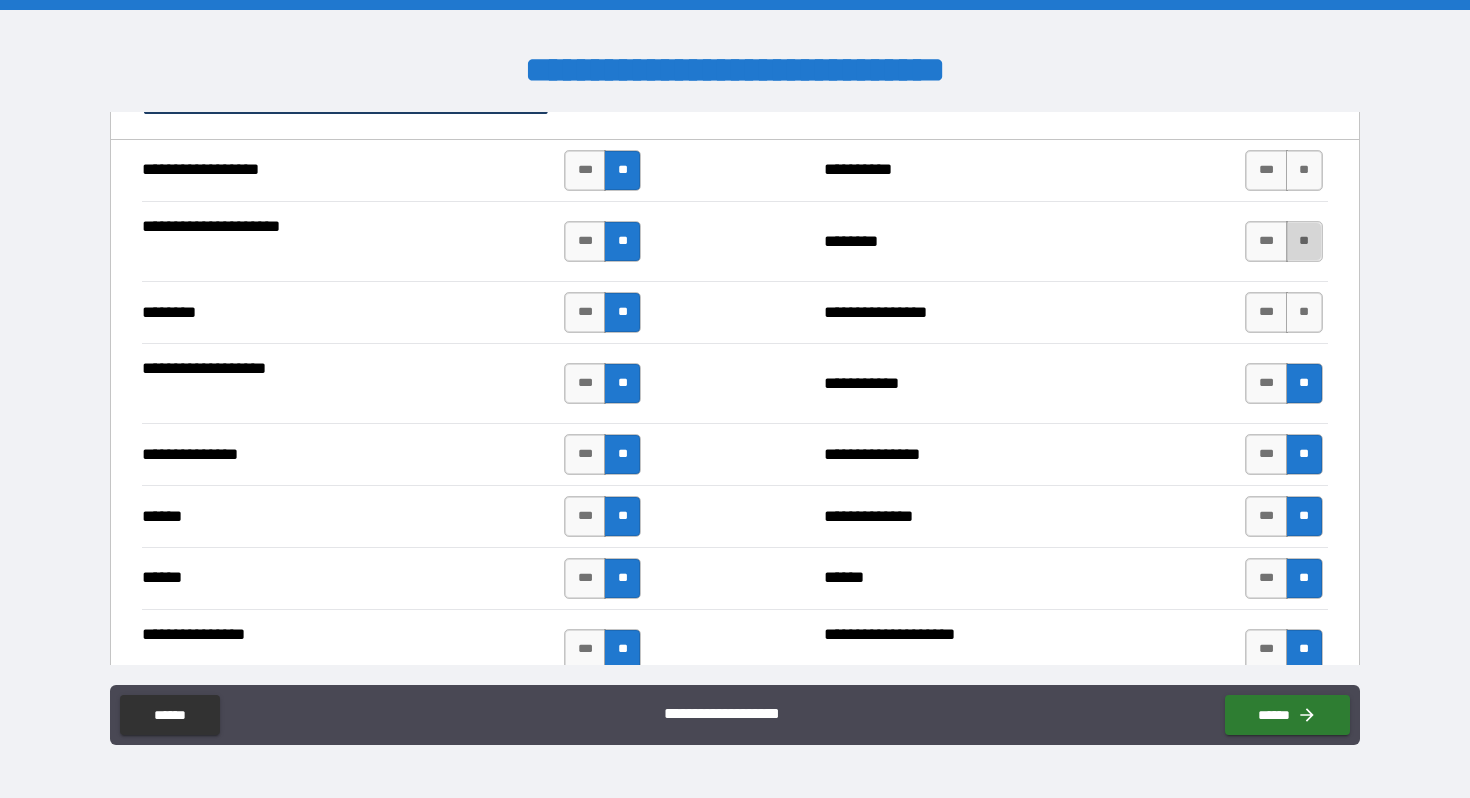 click on "**" at bounding box center [1304, 241] 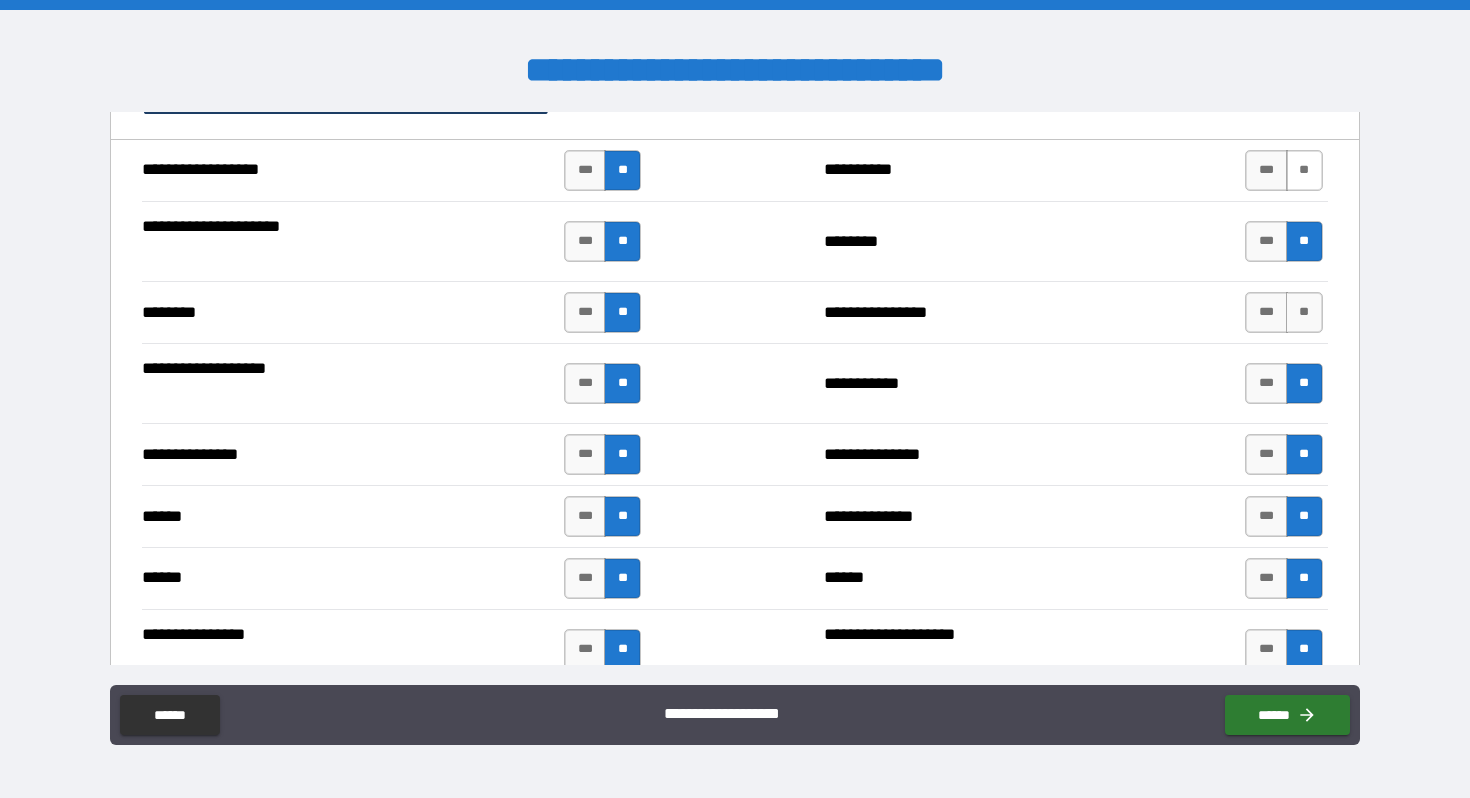 click on "**" at bounding box center [1304, 170] 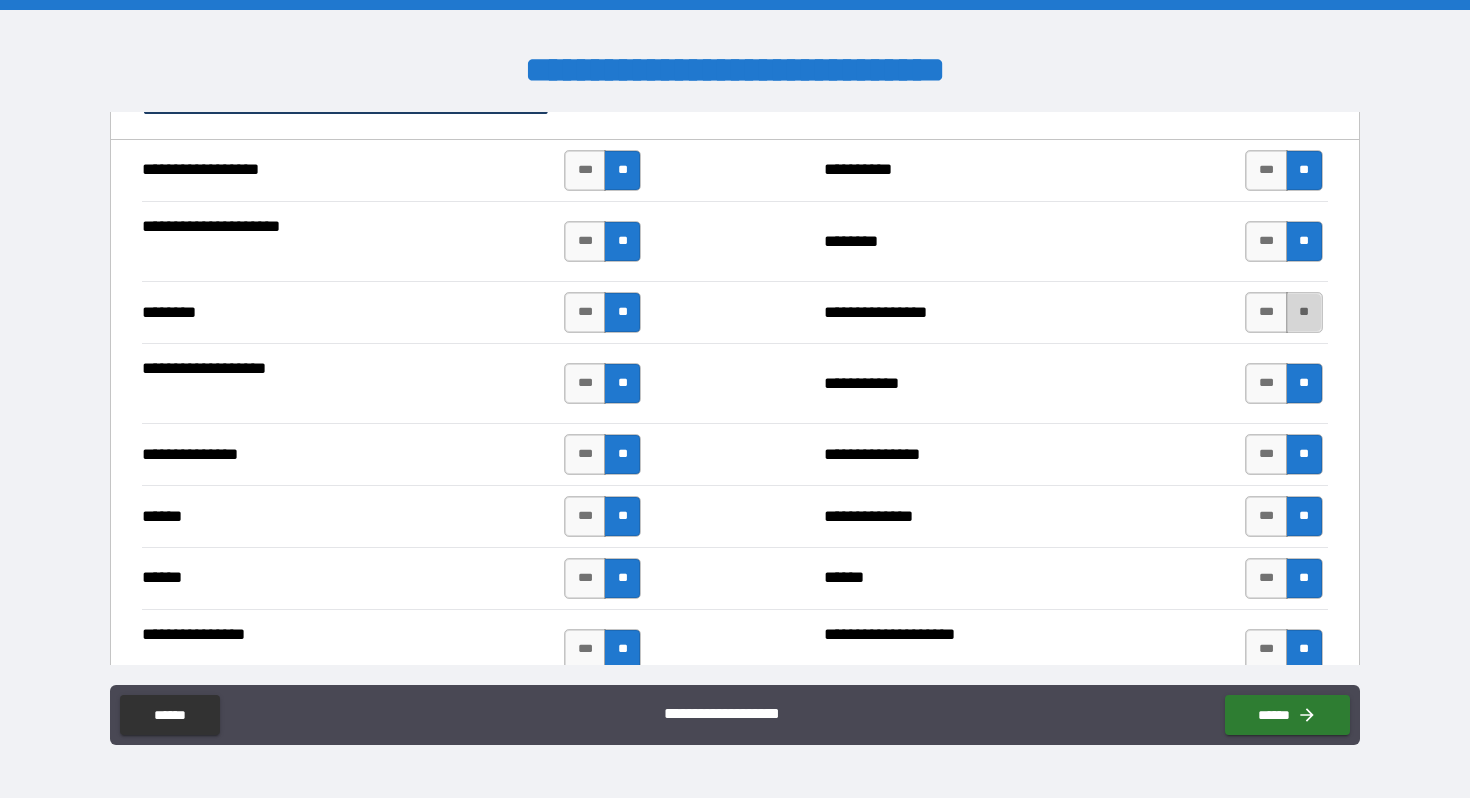 click on "**" at bounding box center [1304, 312] 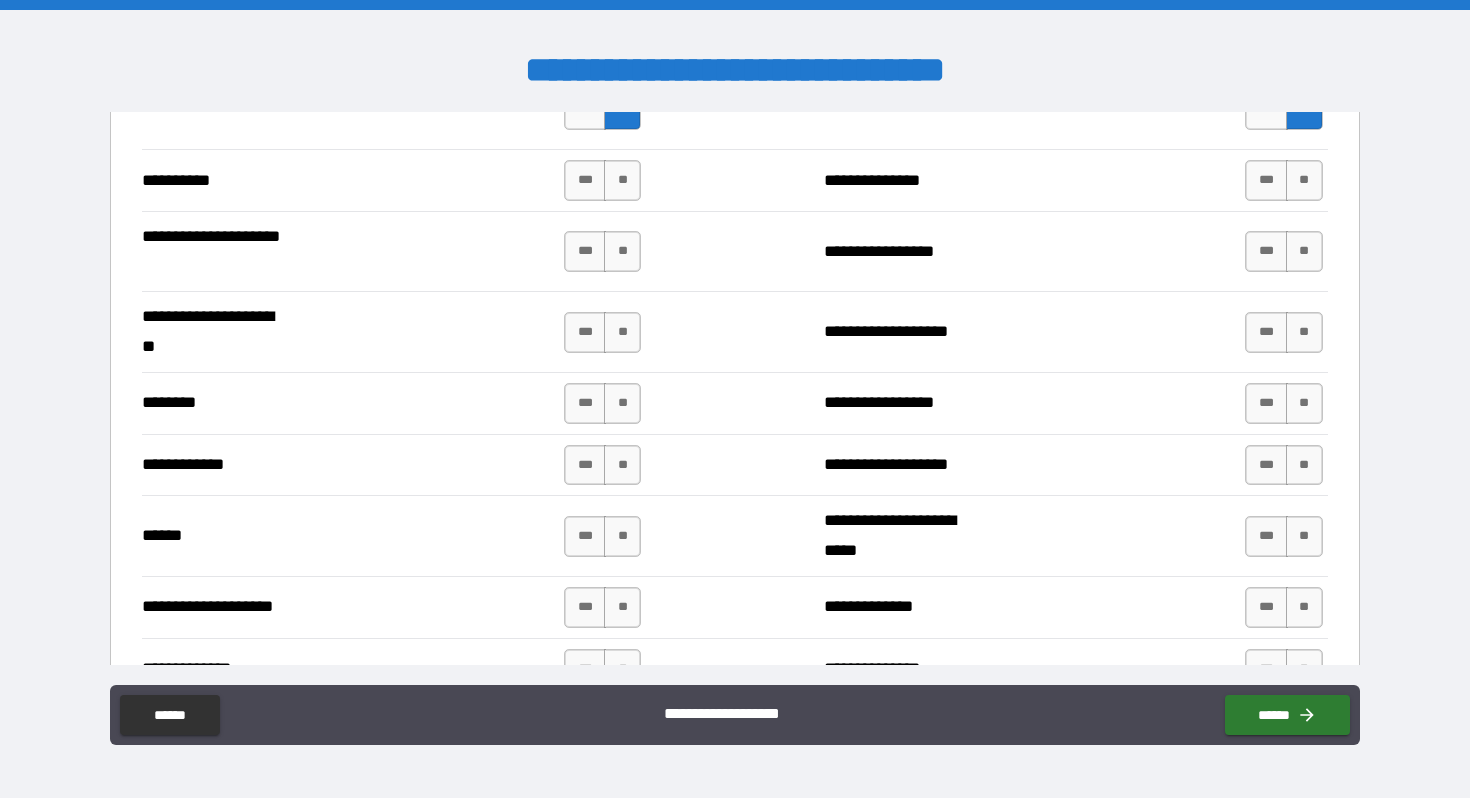 scroll, scrollTop: 2924, scrollLeft: 0, axis: vertical 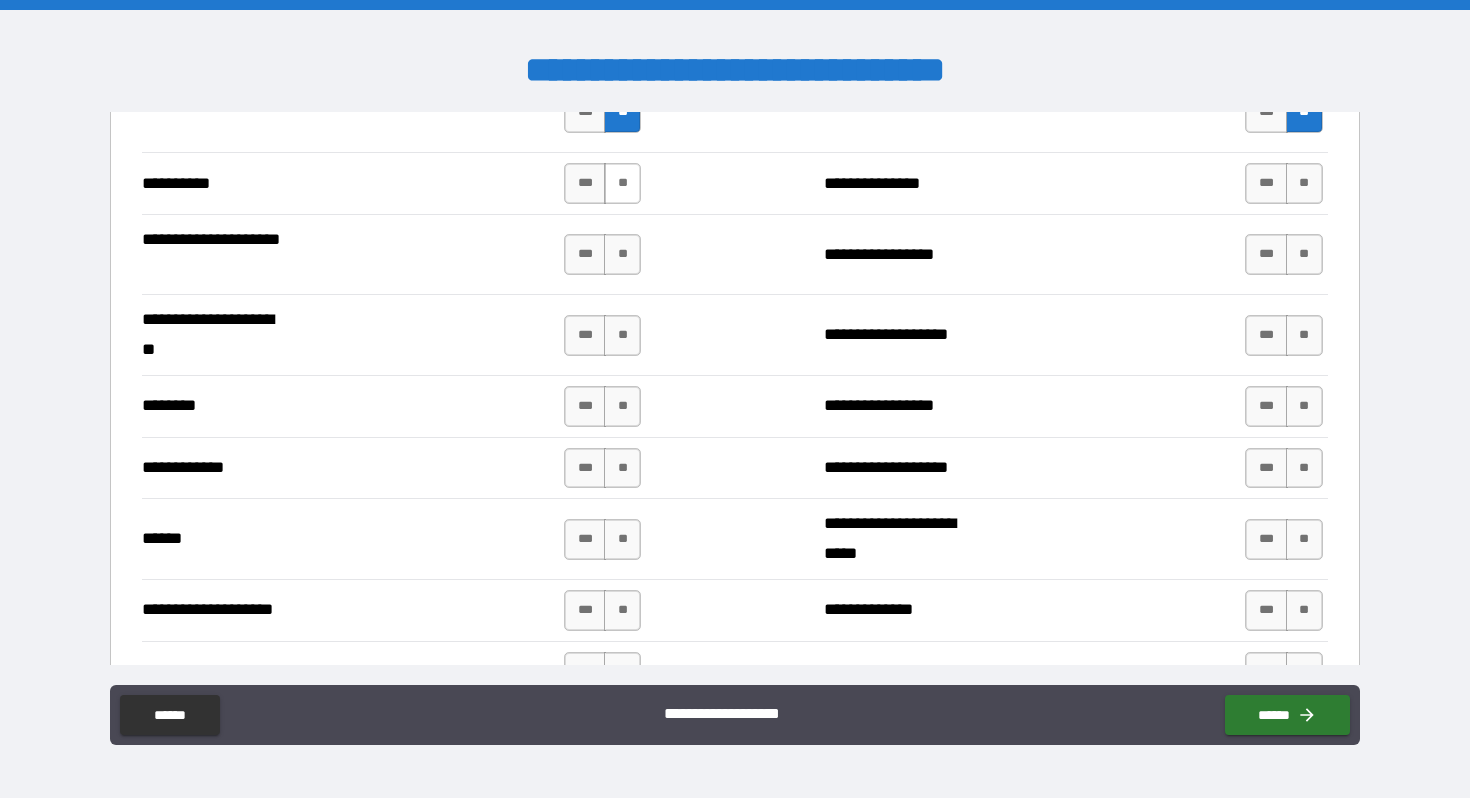 click on "**" at bounding box center (622, 183) 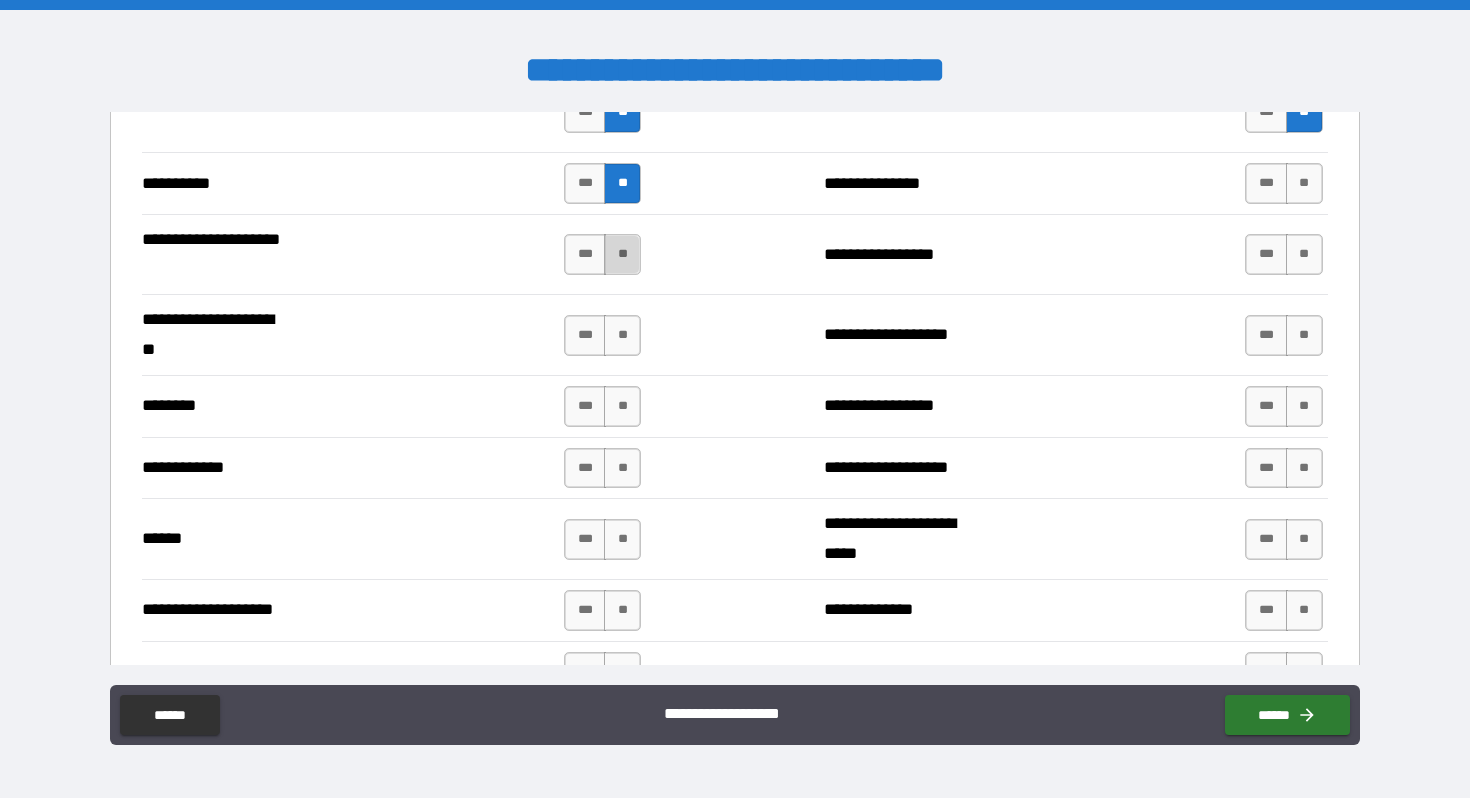 click on "**" at bounding box center (622, 254) 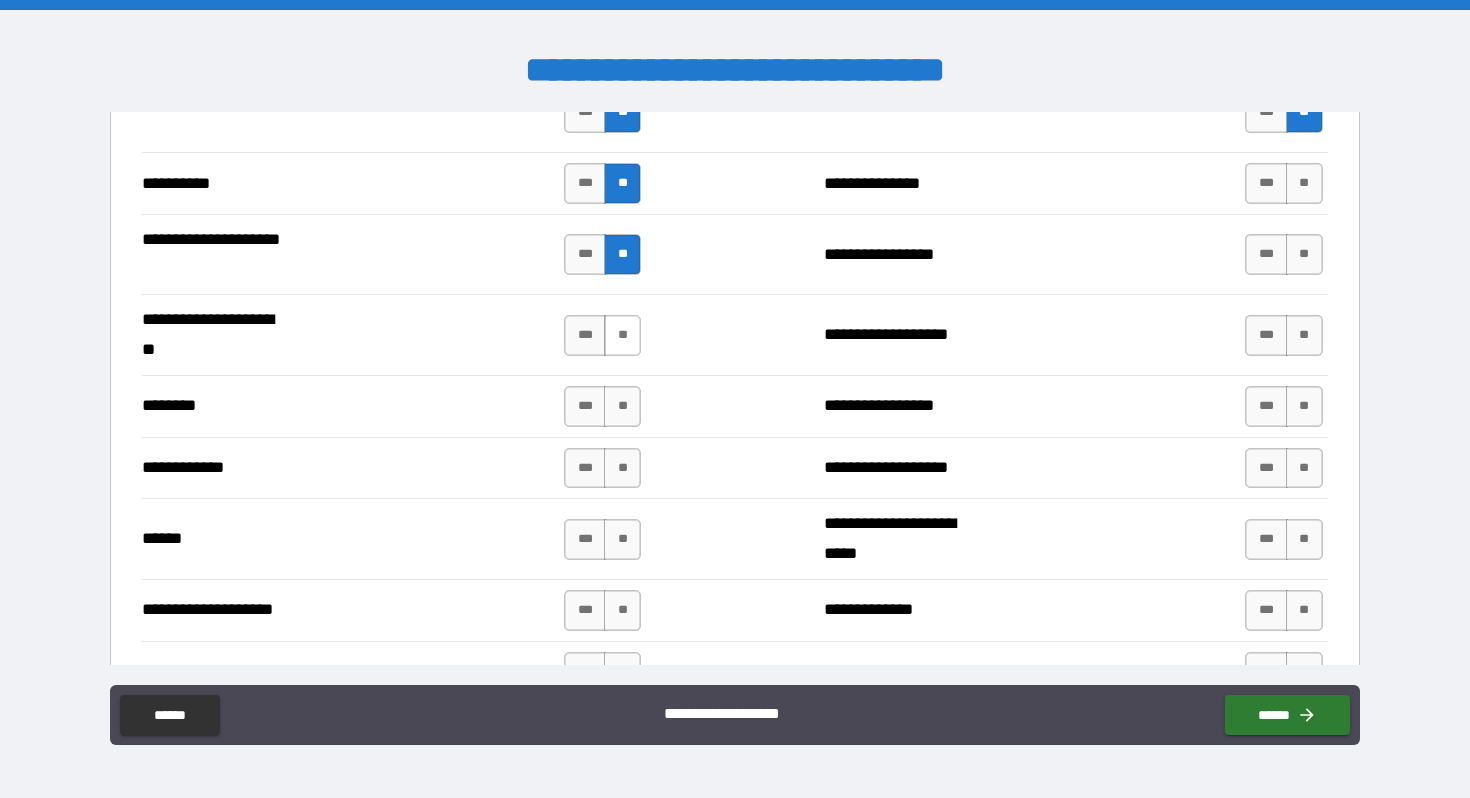 click on "**" at bounding box center (622, 335) 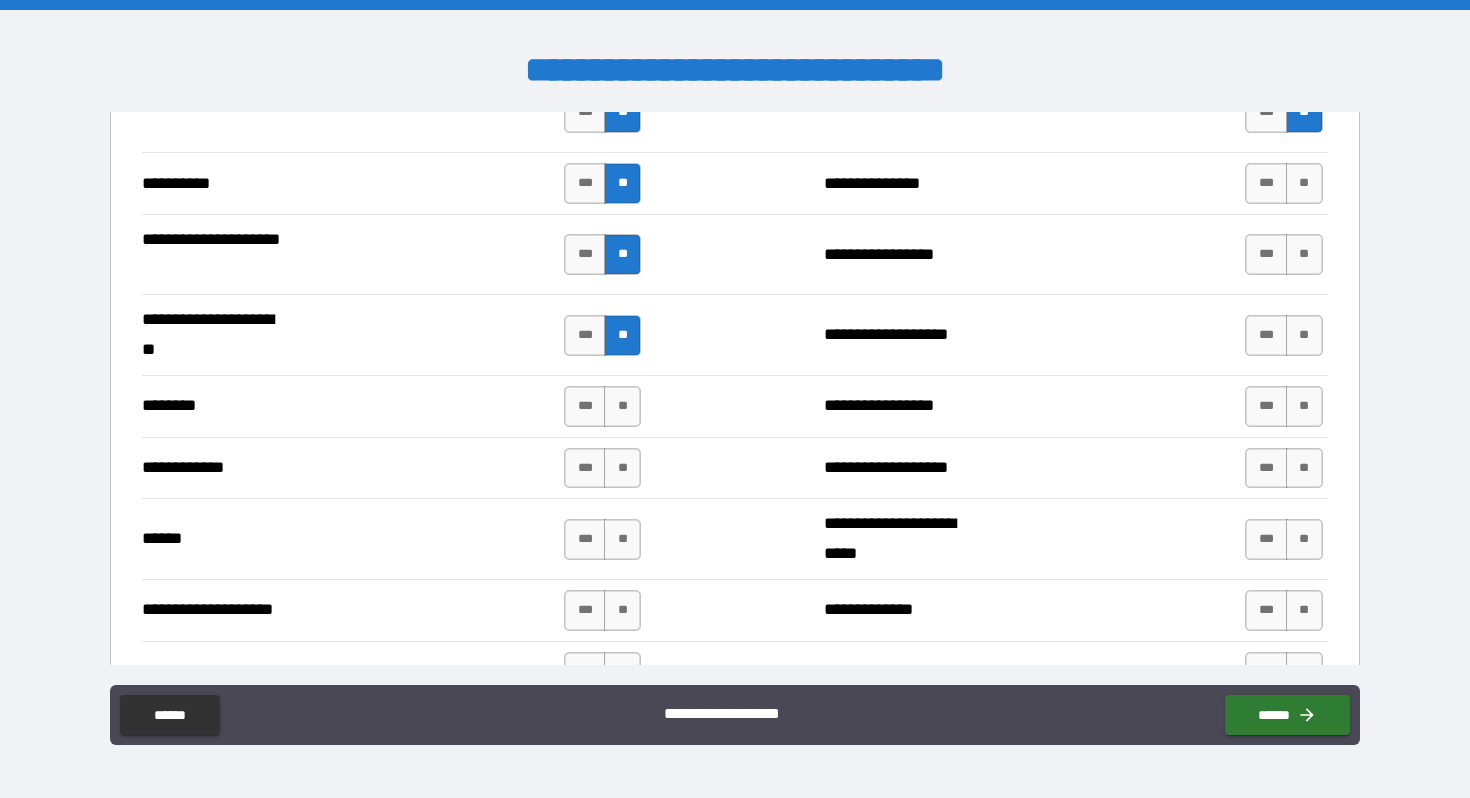 click on "*** **" at bounding box center (602, 406) 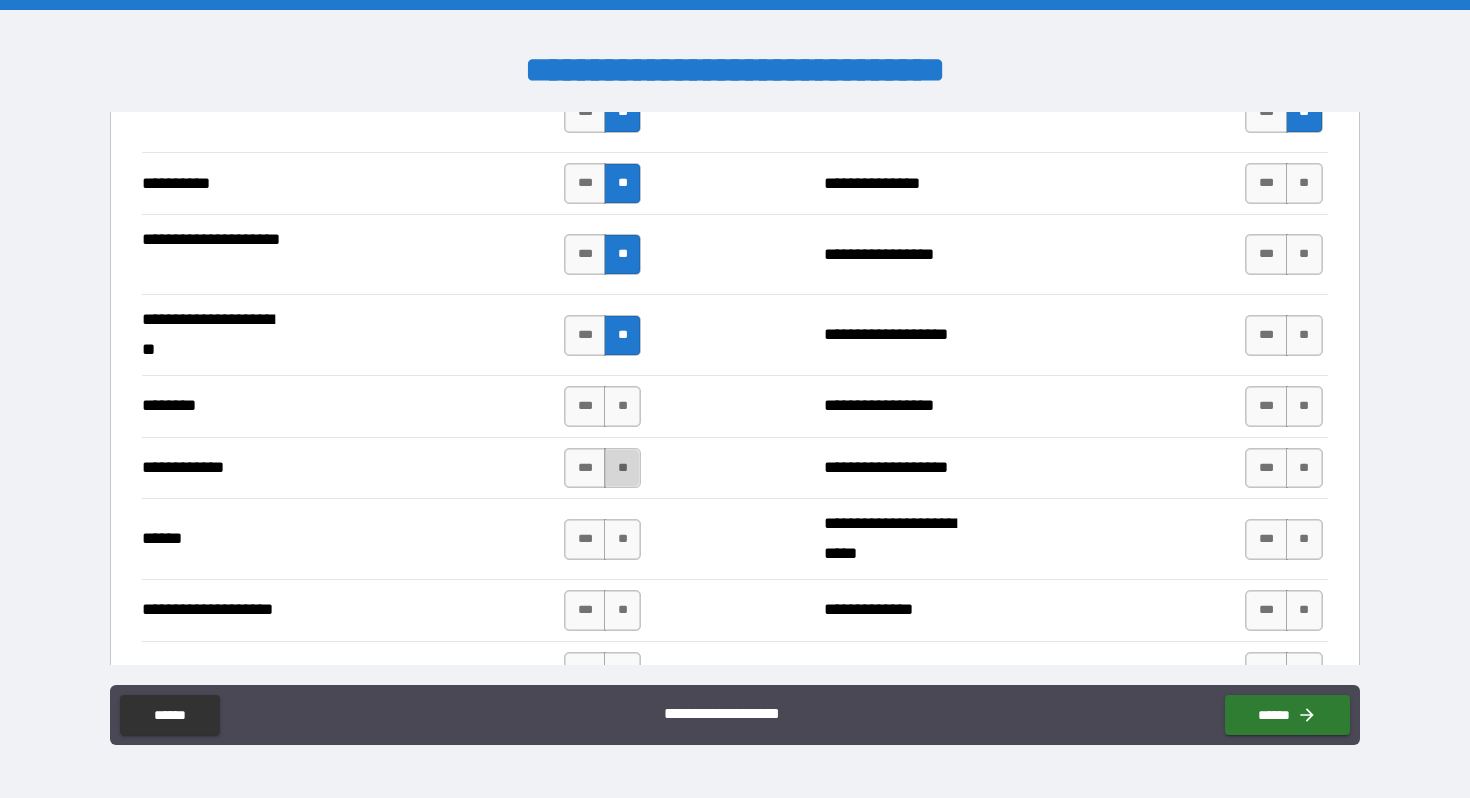 click on "**" at bounding box center (622, 468) 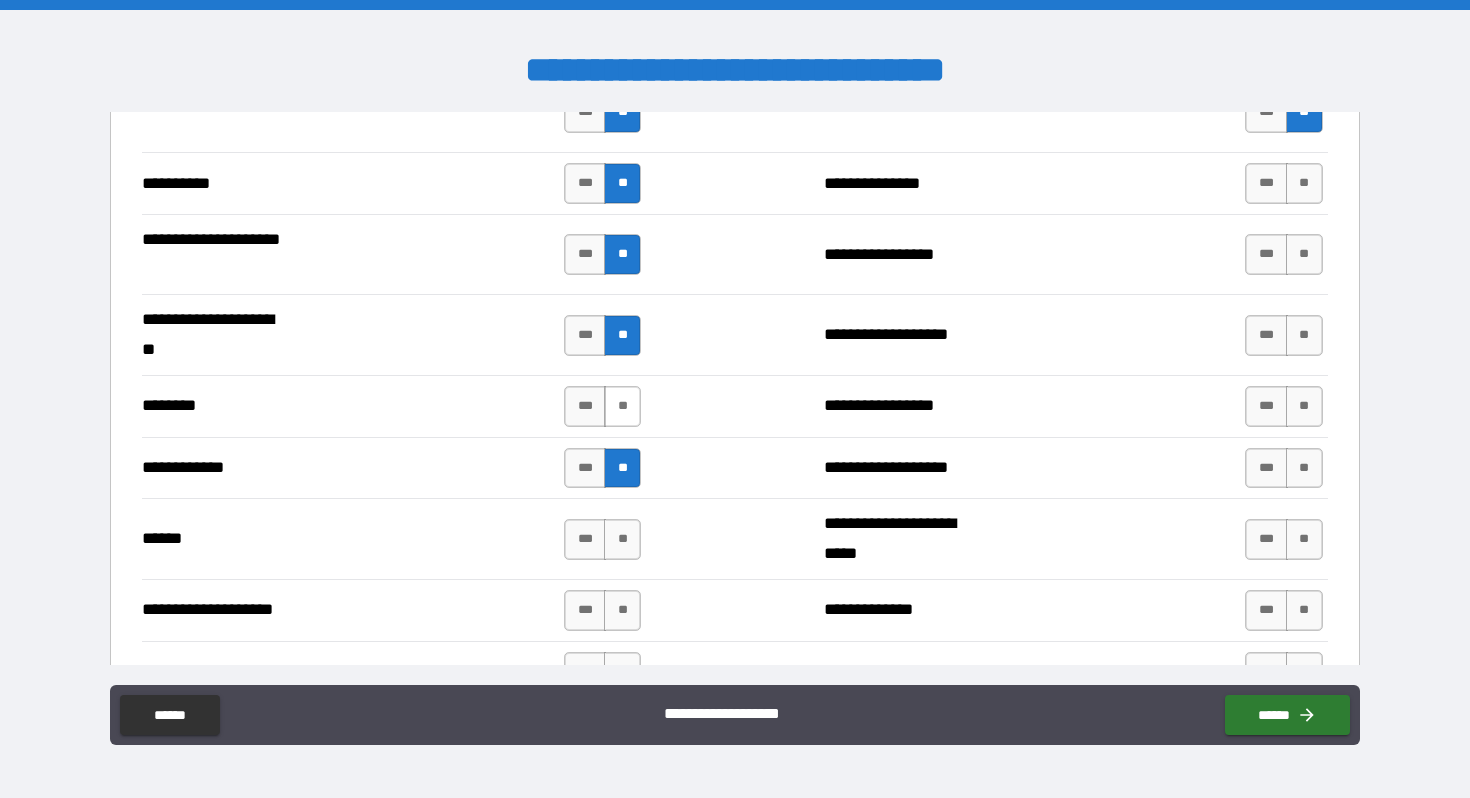 click on "**" at bounding box center (622, 406) 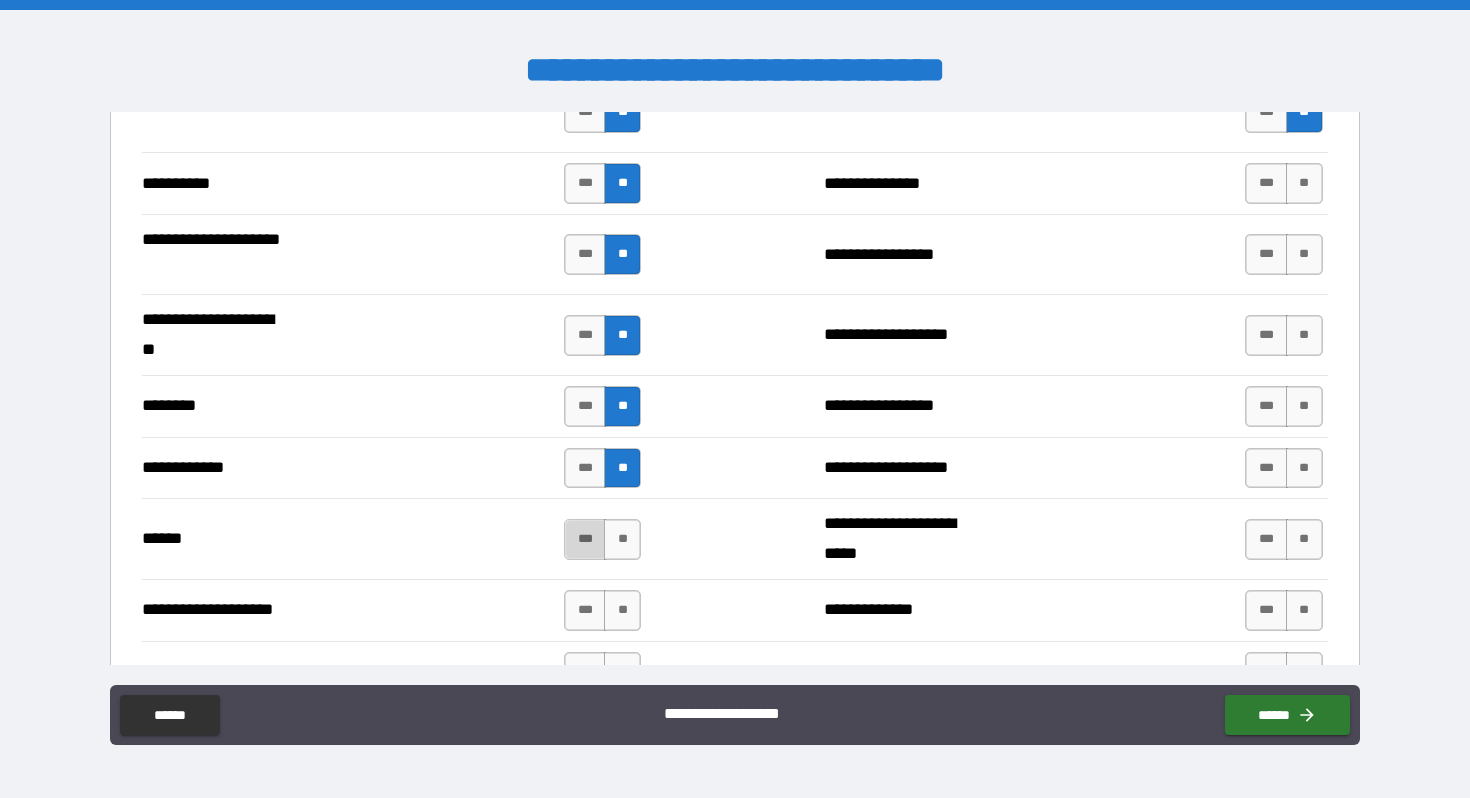 click on "***" at bounding box center [585, 539] 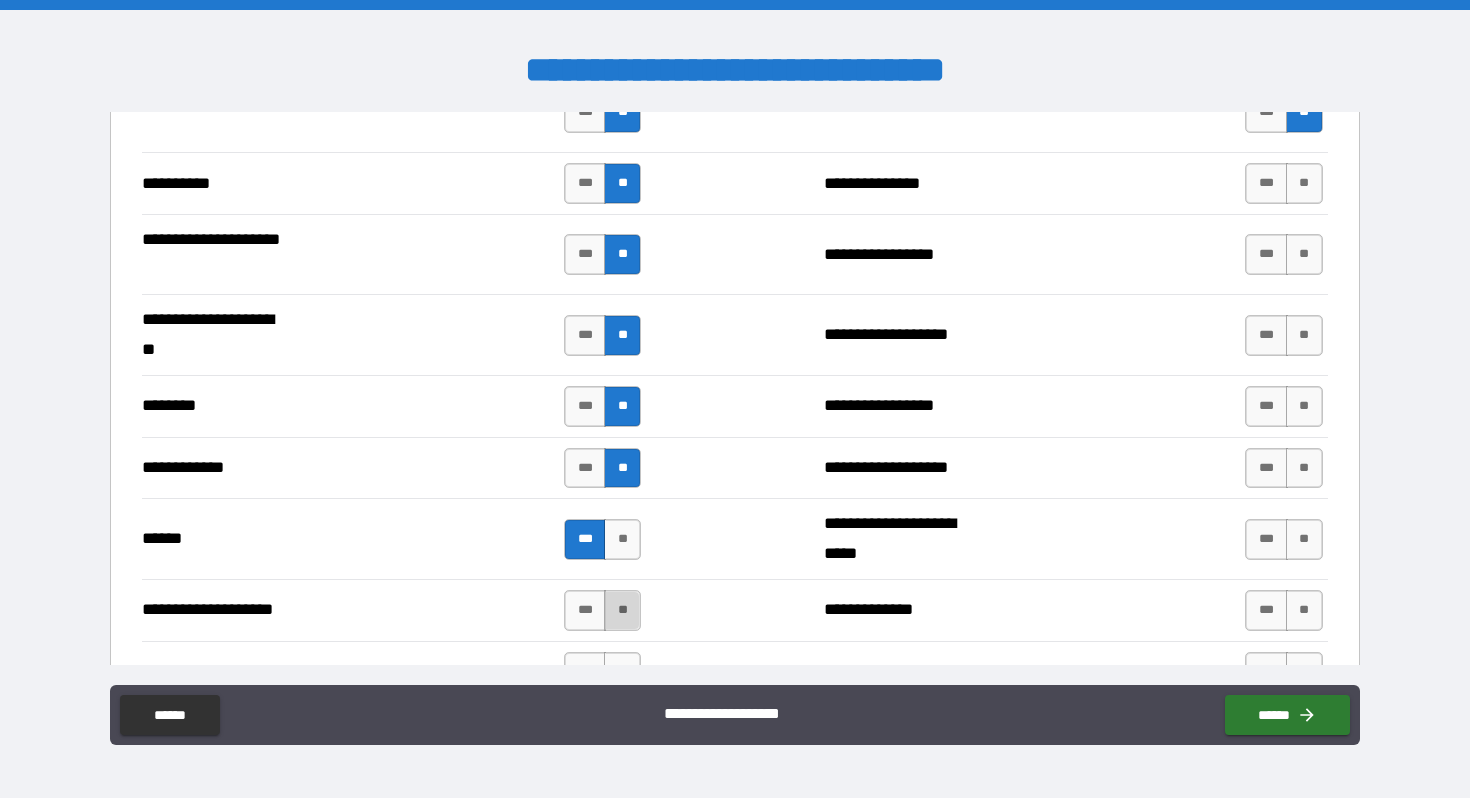 click on "**" at bounding box center (622, 610) 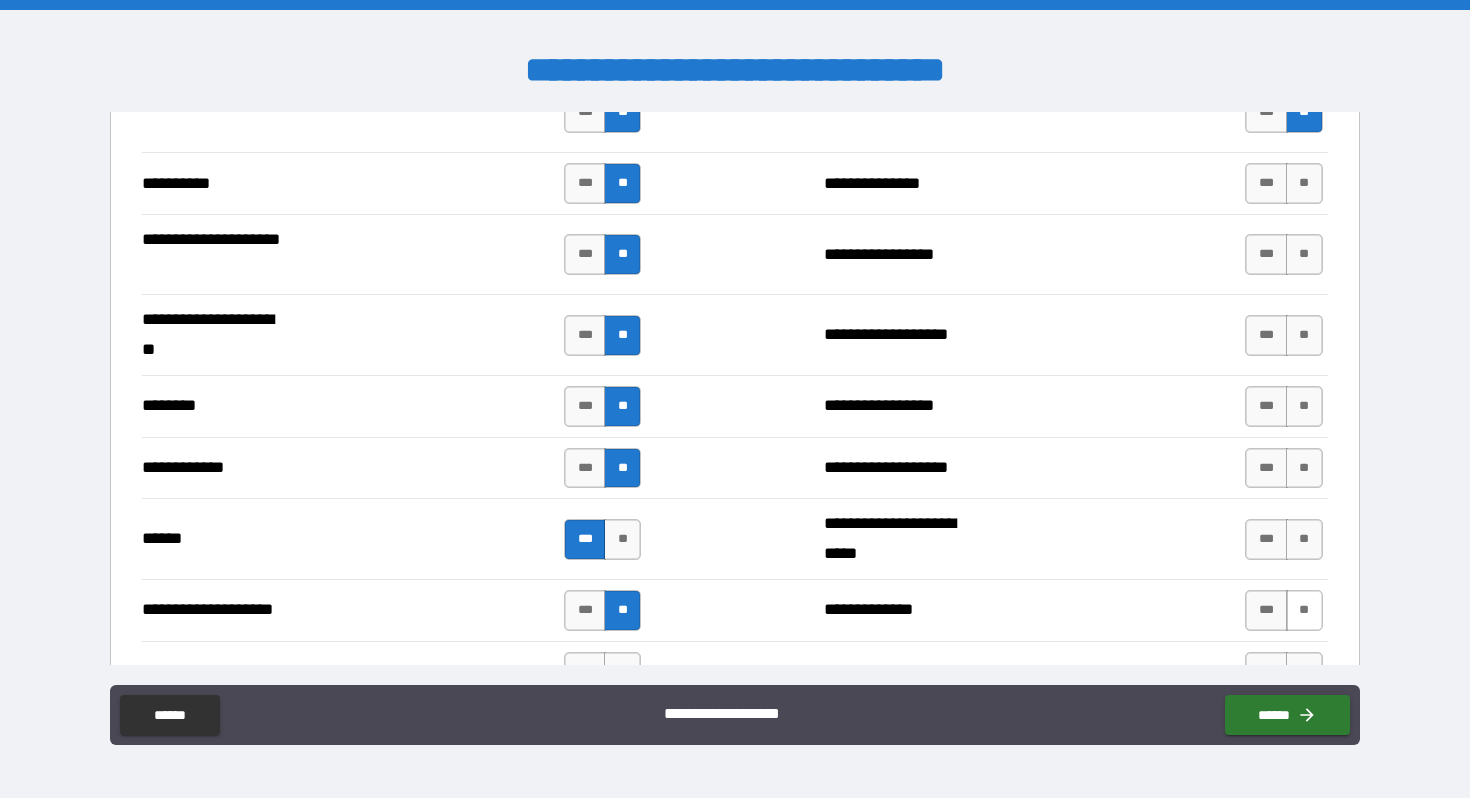 click on "**" at bounding box center (1304, 610) 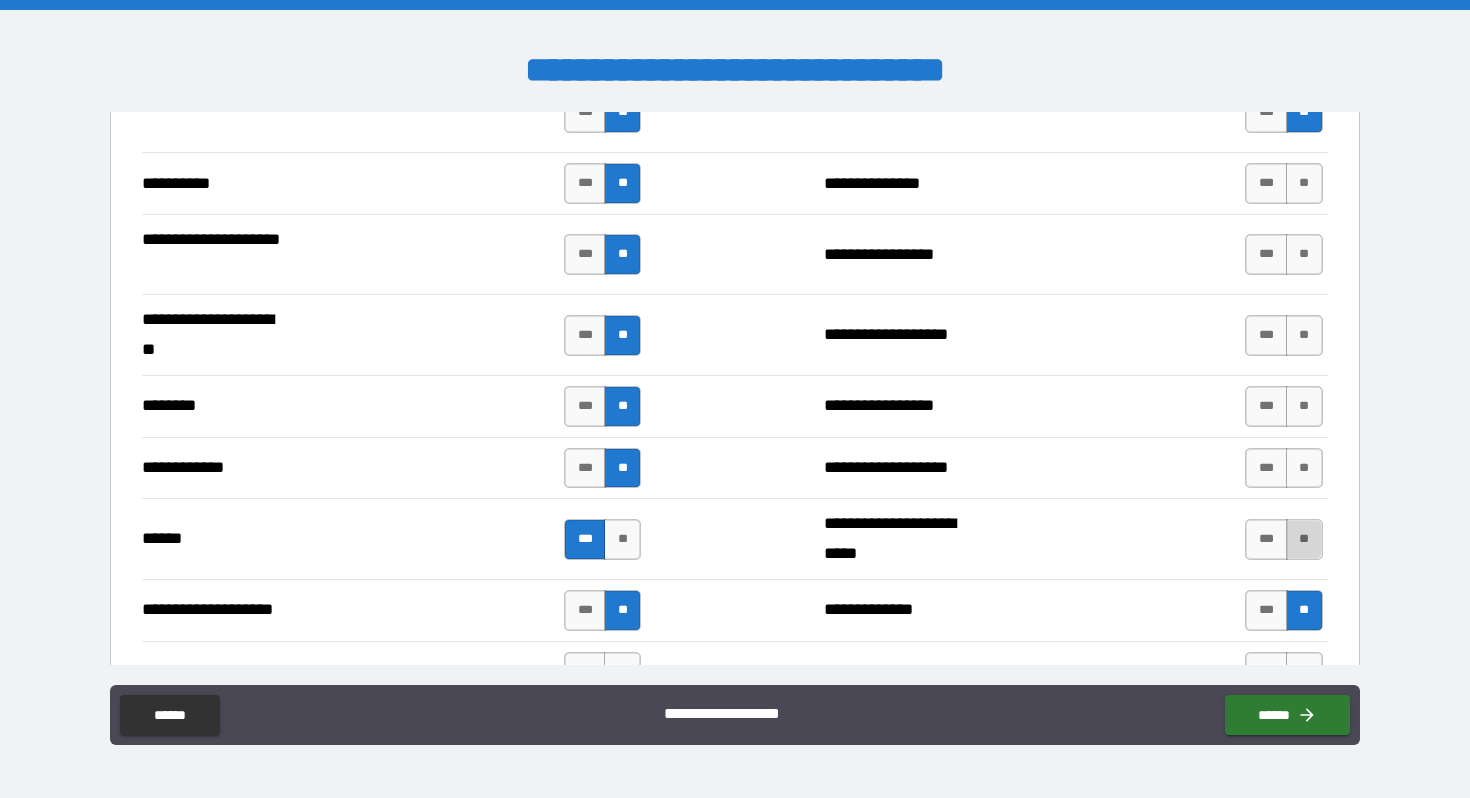 click on "**" at bounding box center [1304, 539] 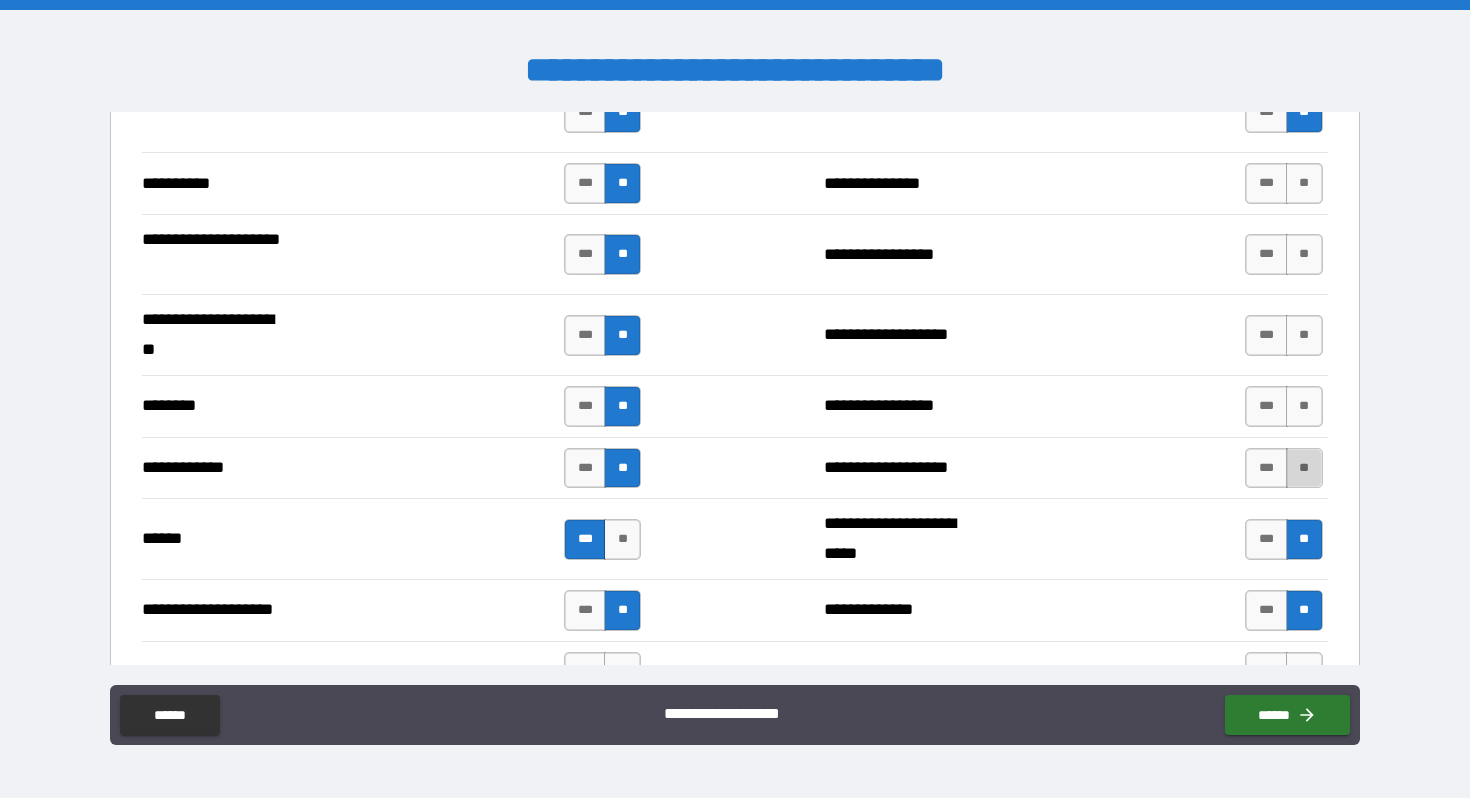 click on "**" at bounding box center [1304, 468] 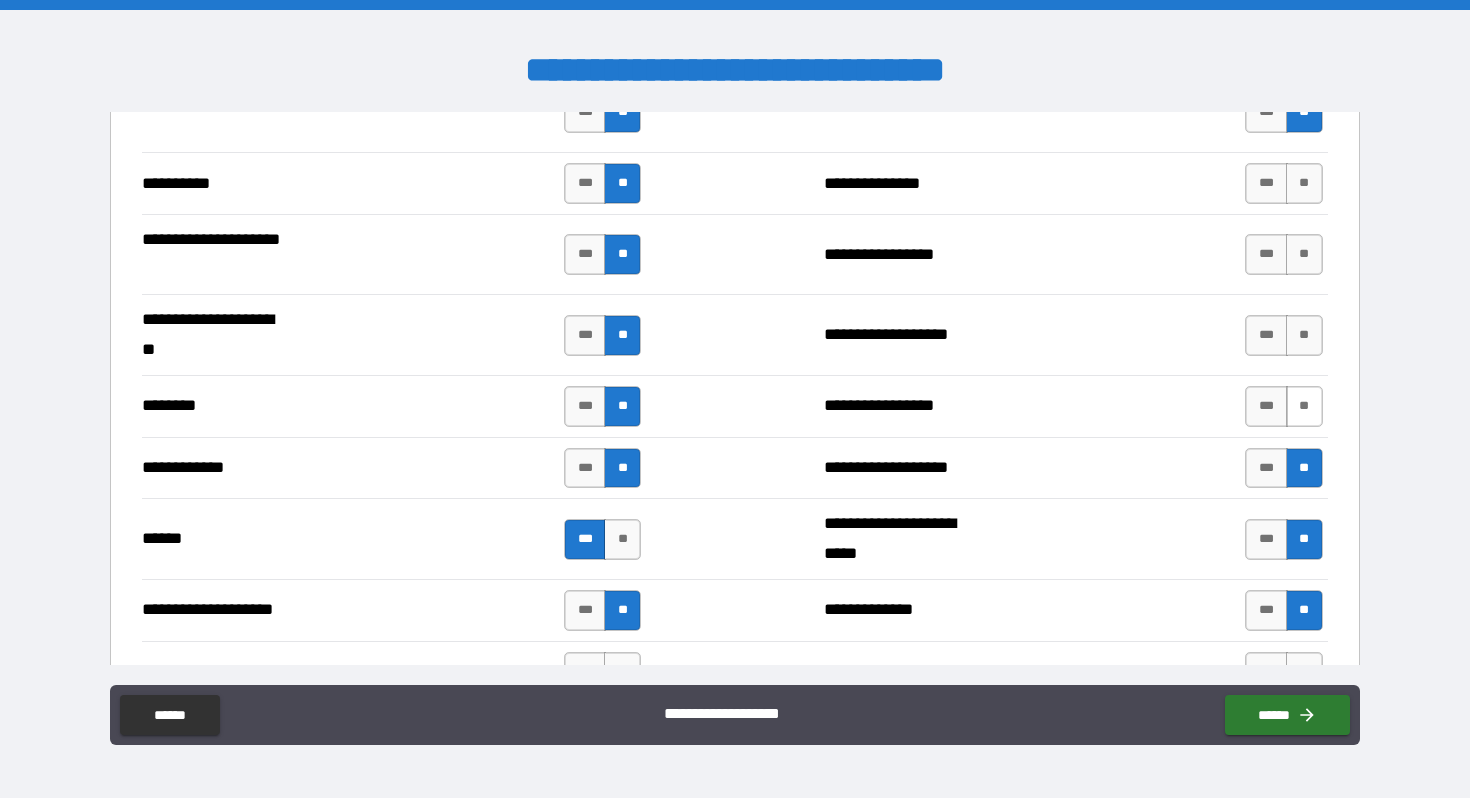 click on "**" at bounding box center [1304, 406] 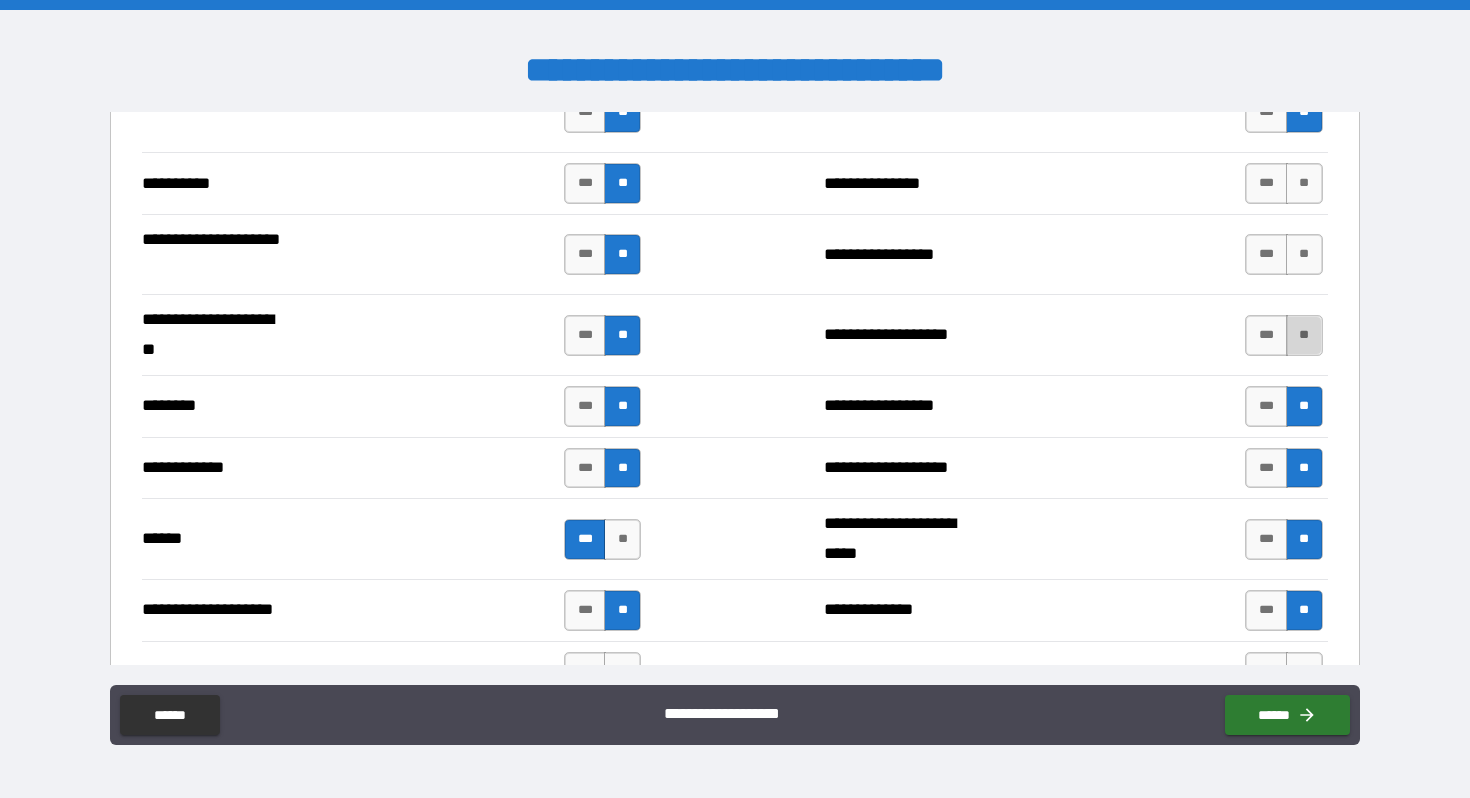 click on "**" at bounding box center (1304, 335) 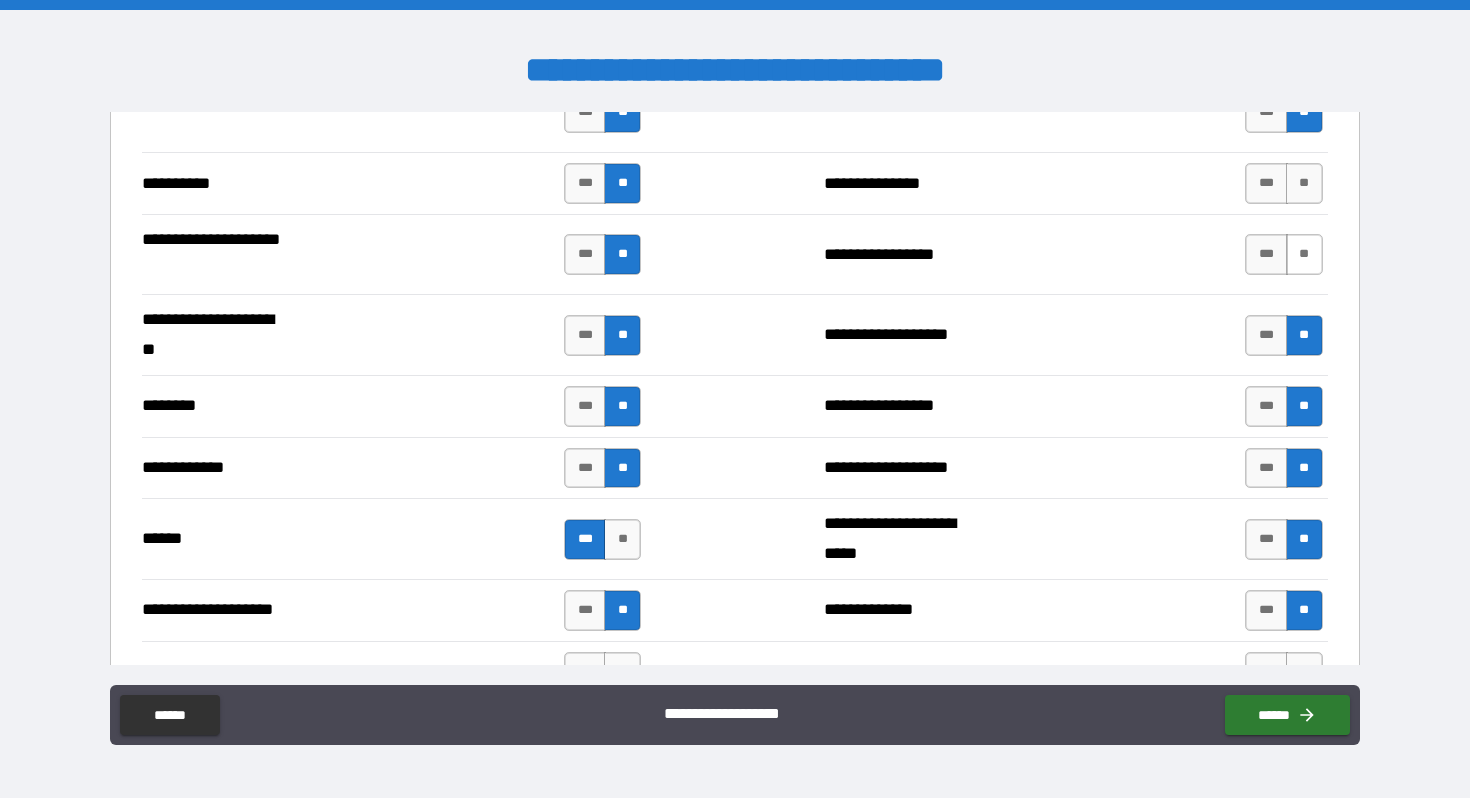 click on "**" at bounding box center (1304, 254) 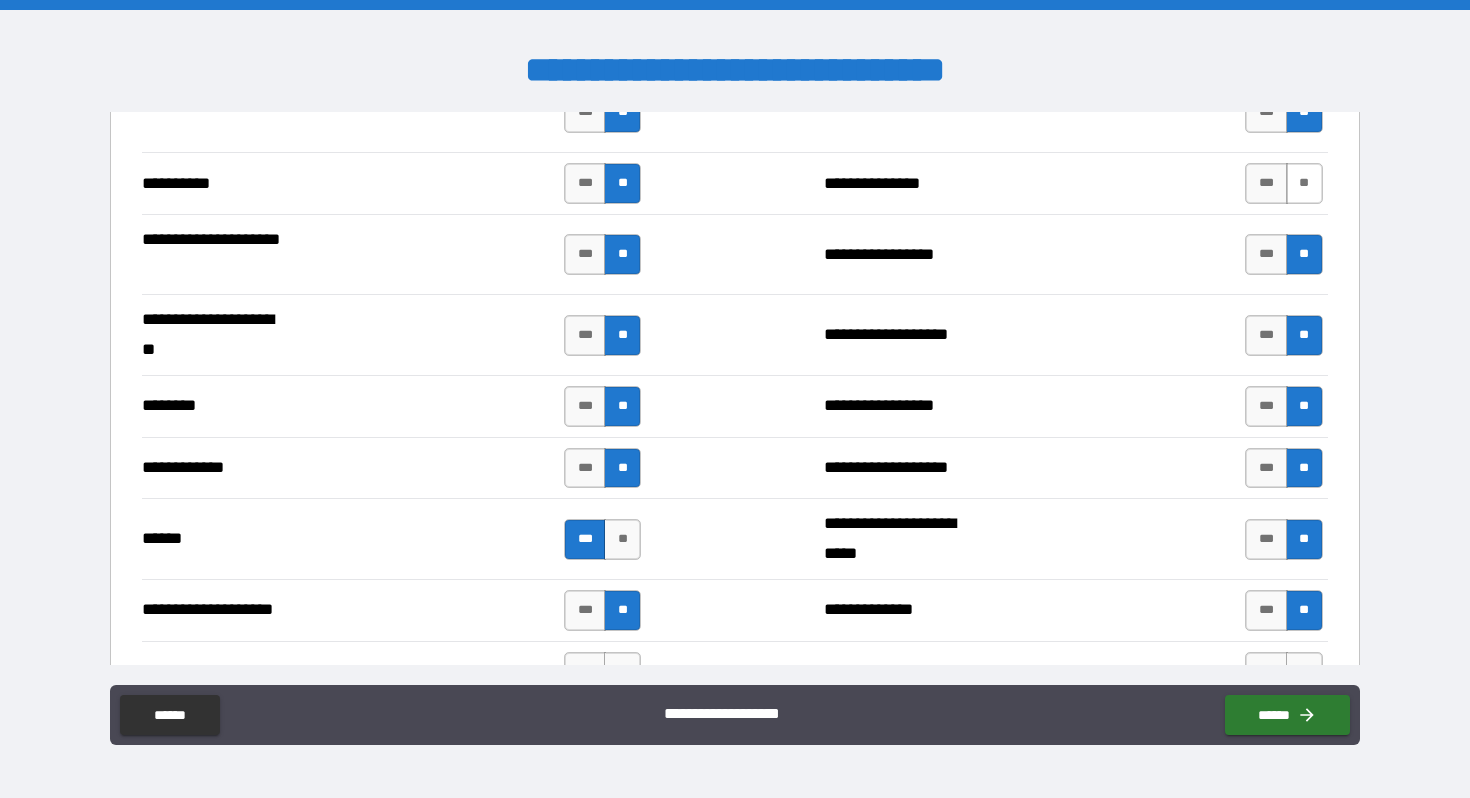 click on "**" at bounding box center (1304, 183) 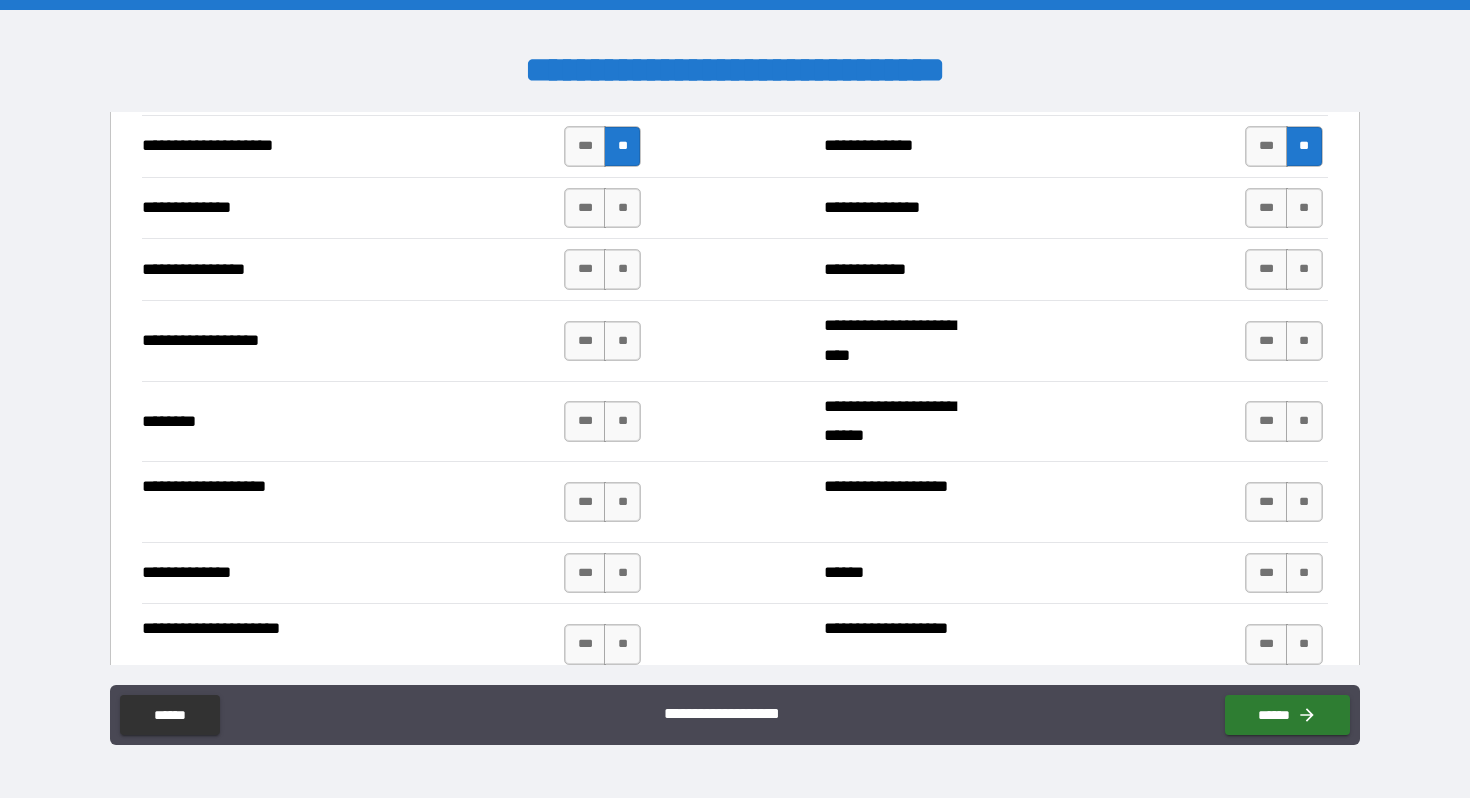 scroll, scrollTop: 3403, scrollLeft: 0, axis: vertical 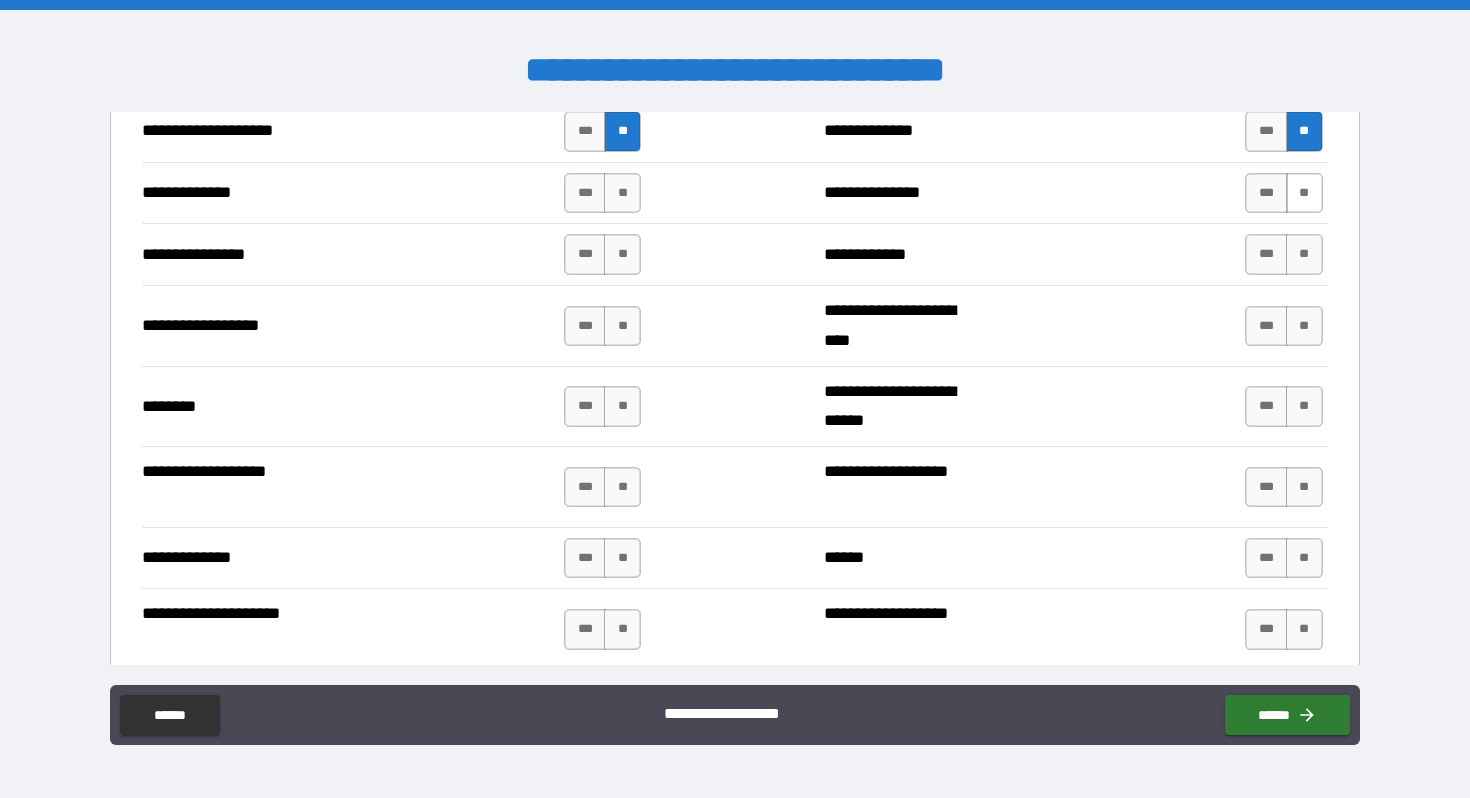 click on "**" at bounding box center [1304, 193] 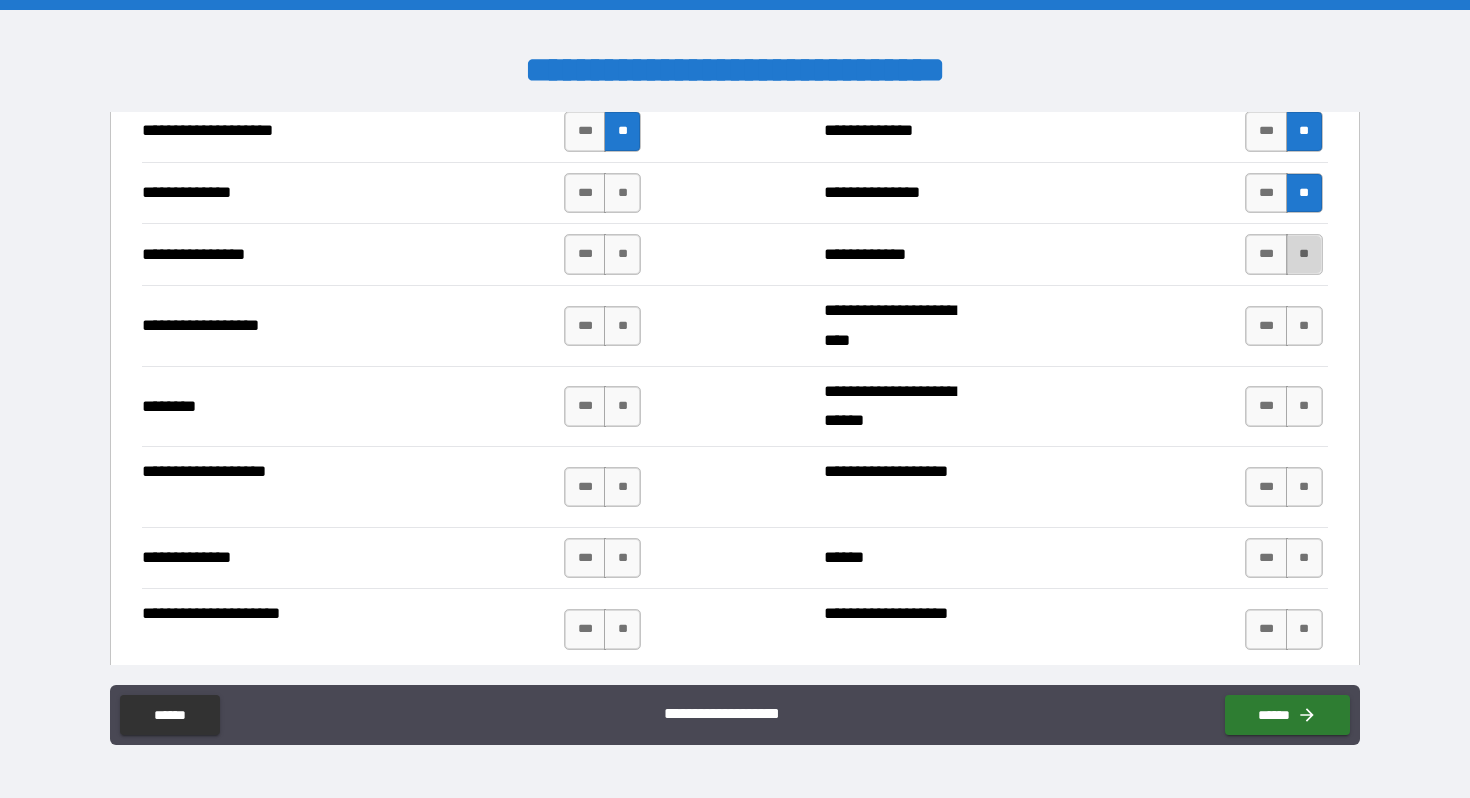 click on "**" at bounding box center [1304, 254] 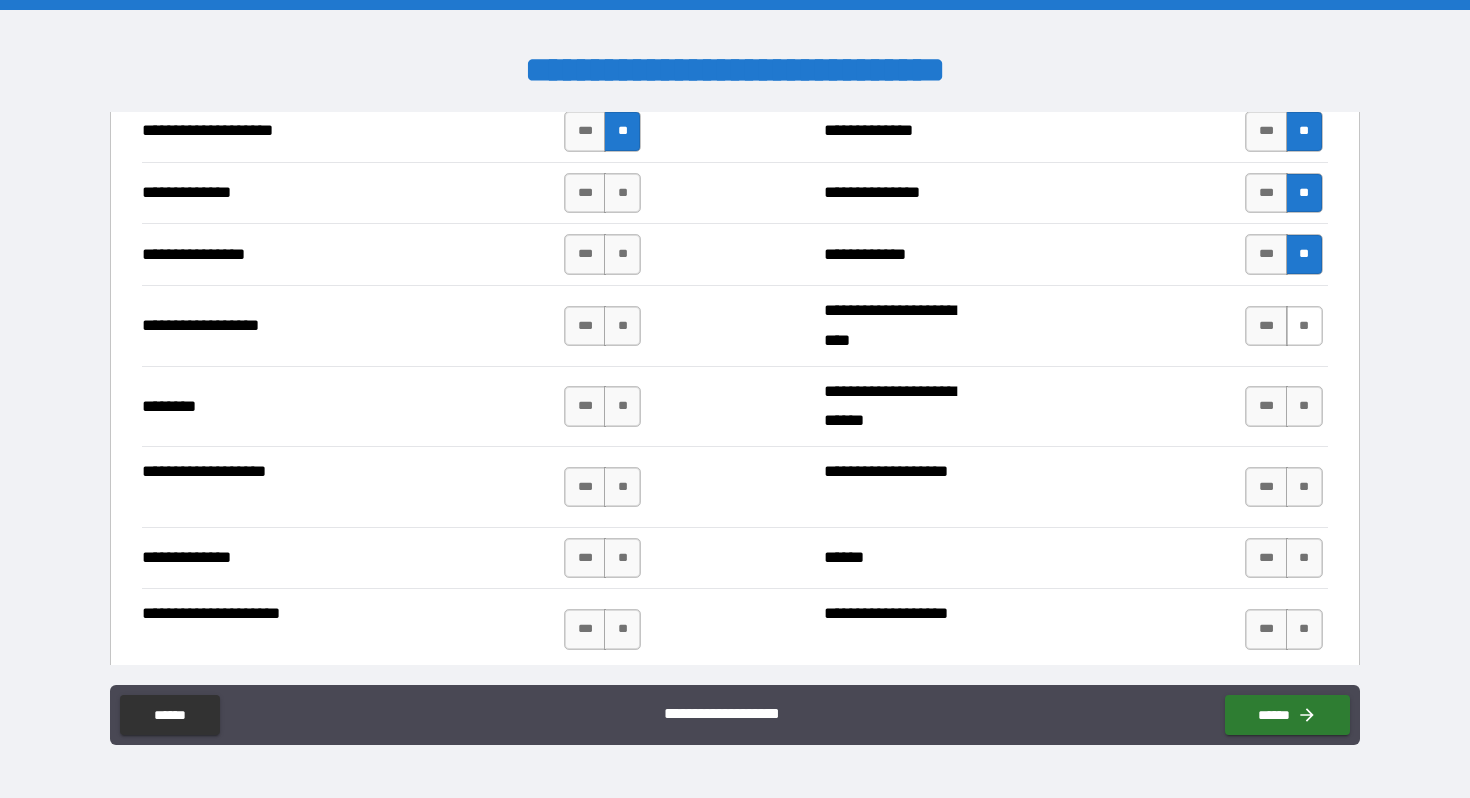 click on "**" at bounding box center (1304, 326) 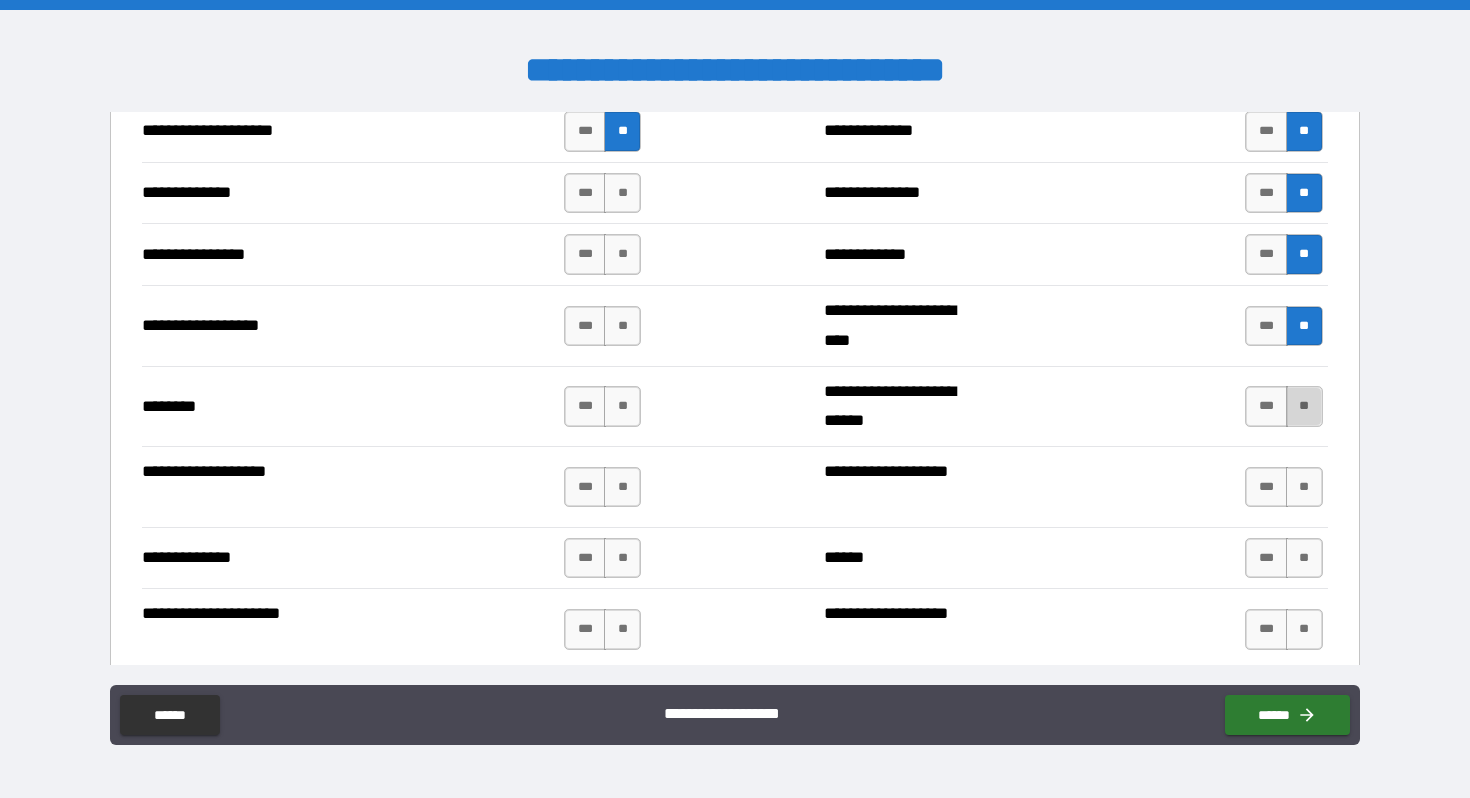 click on "**" at bounding box center [1304, 406] 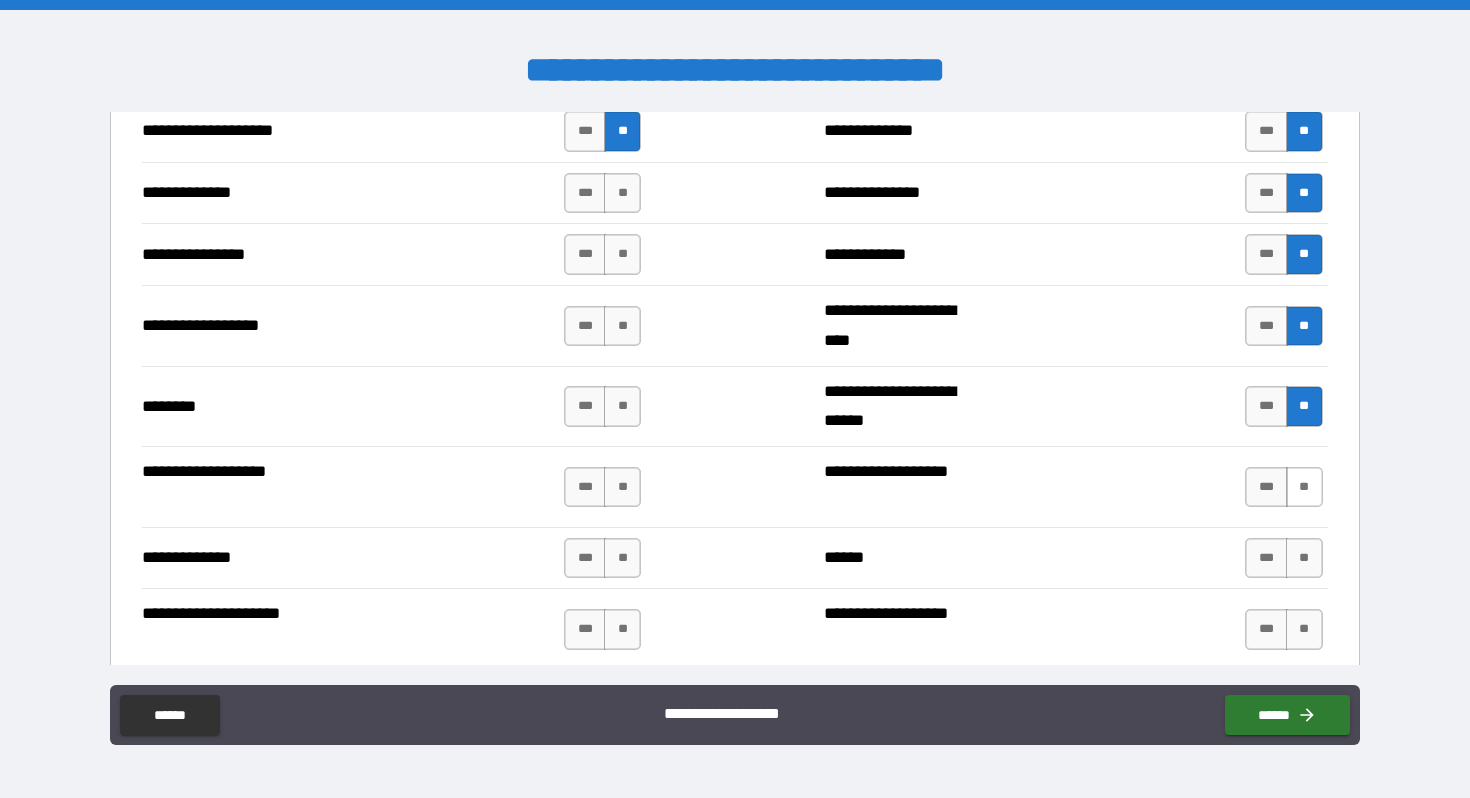 click on "**" at bounding box center [1304, 487] 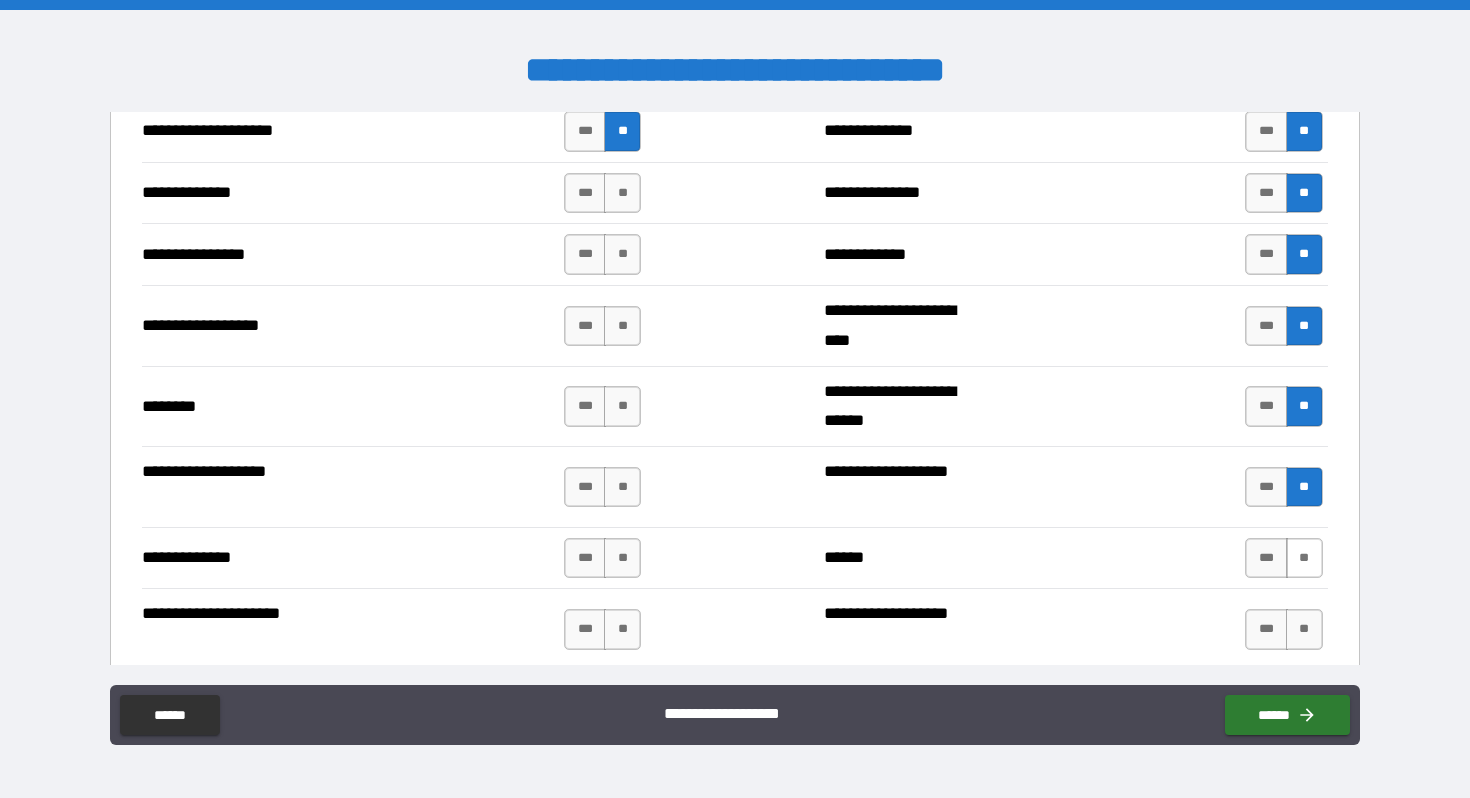 click on "**" at bounding box center [1304, 558] 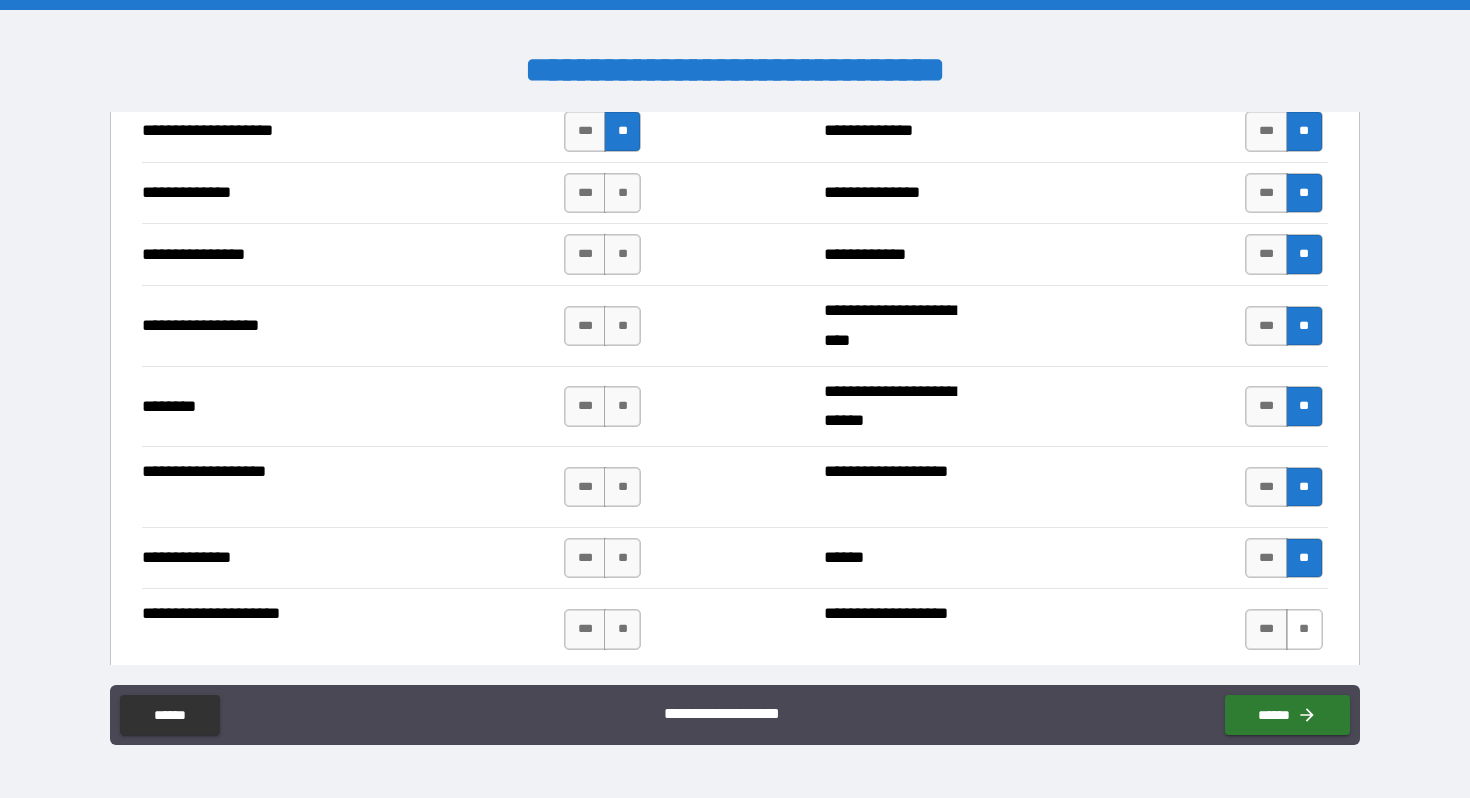 click on "**" at bounding box center (1304, 629) 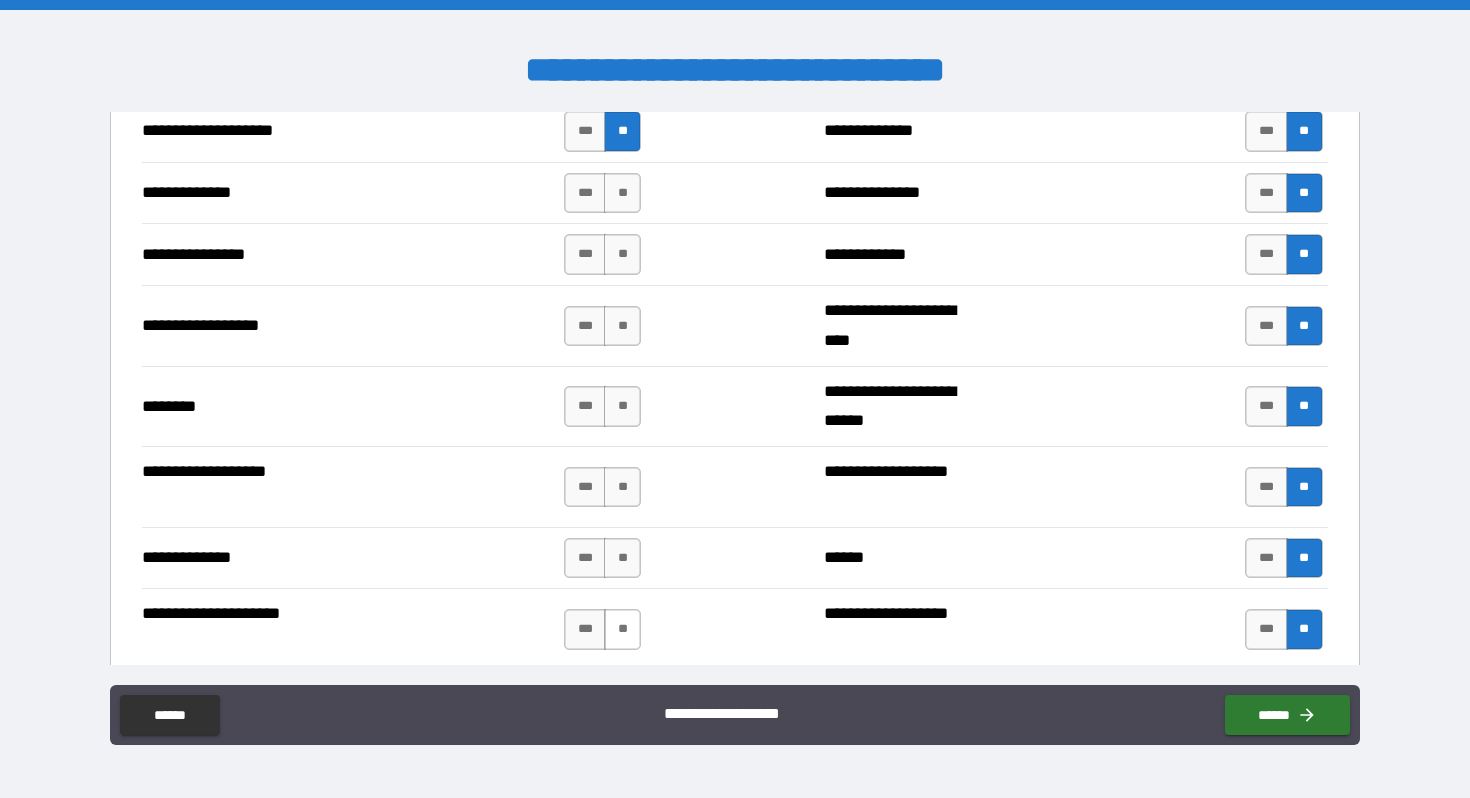 click on "**" at bounding box center [622, 629] 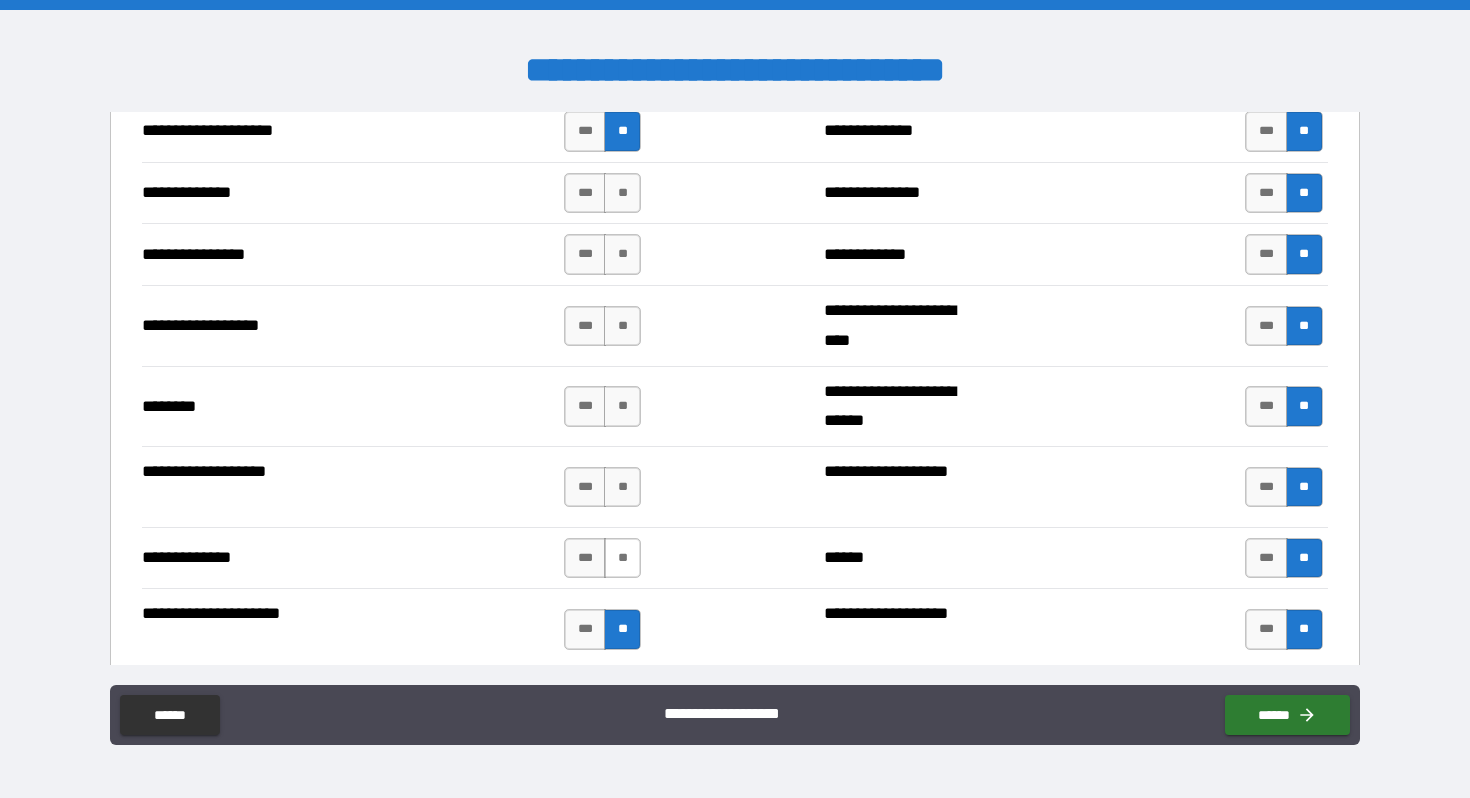 click on "**" at bounding box center [622, 558] 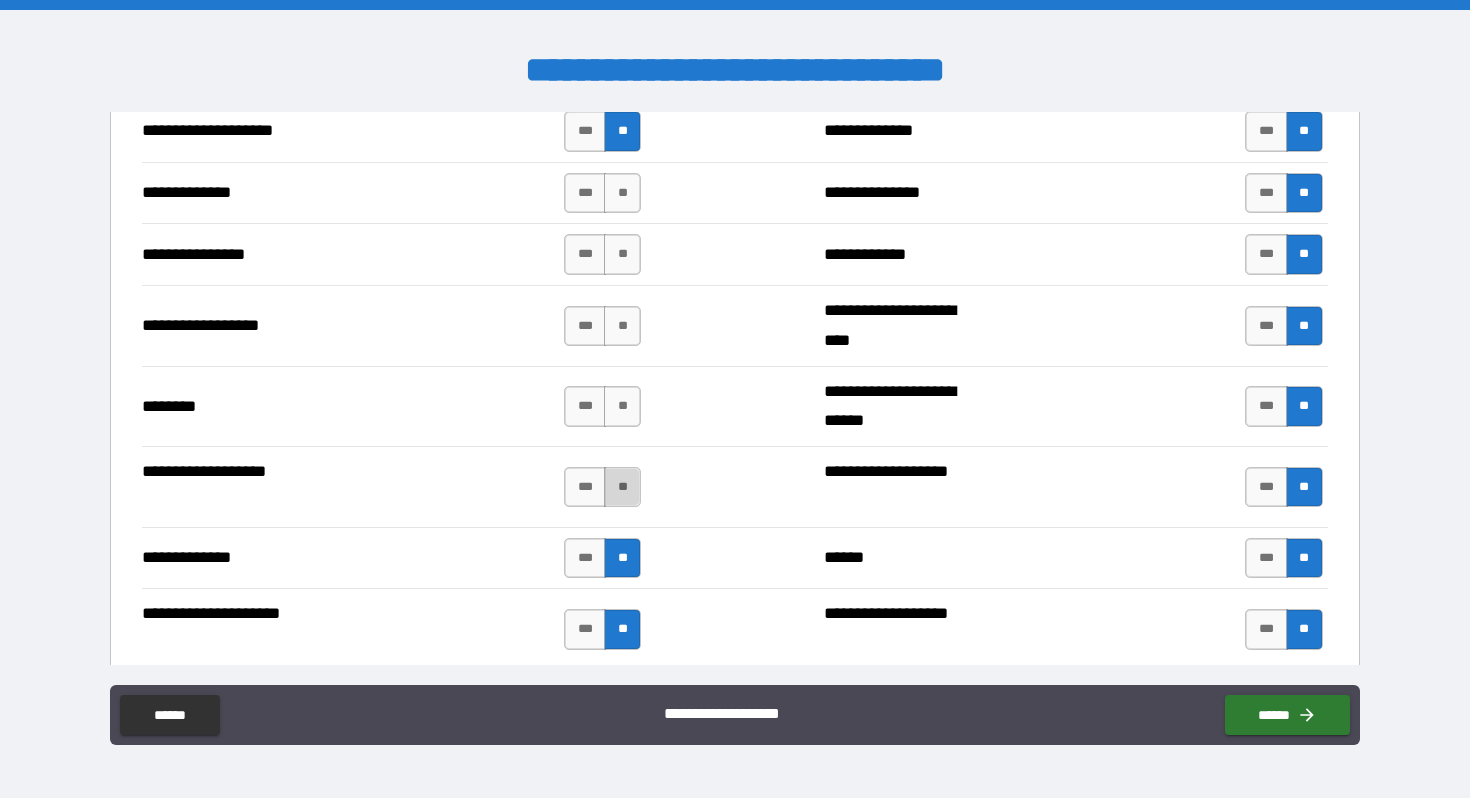 click on "**" at bounding box center [622, 487] 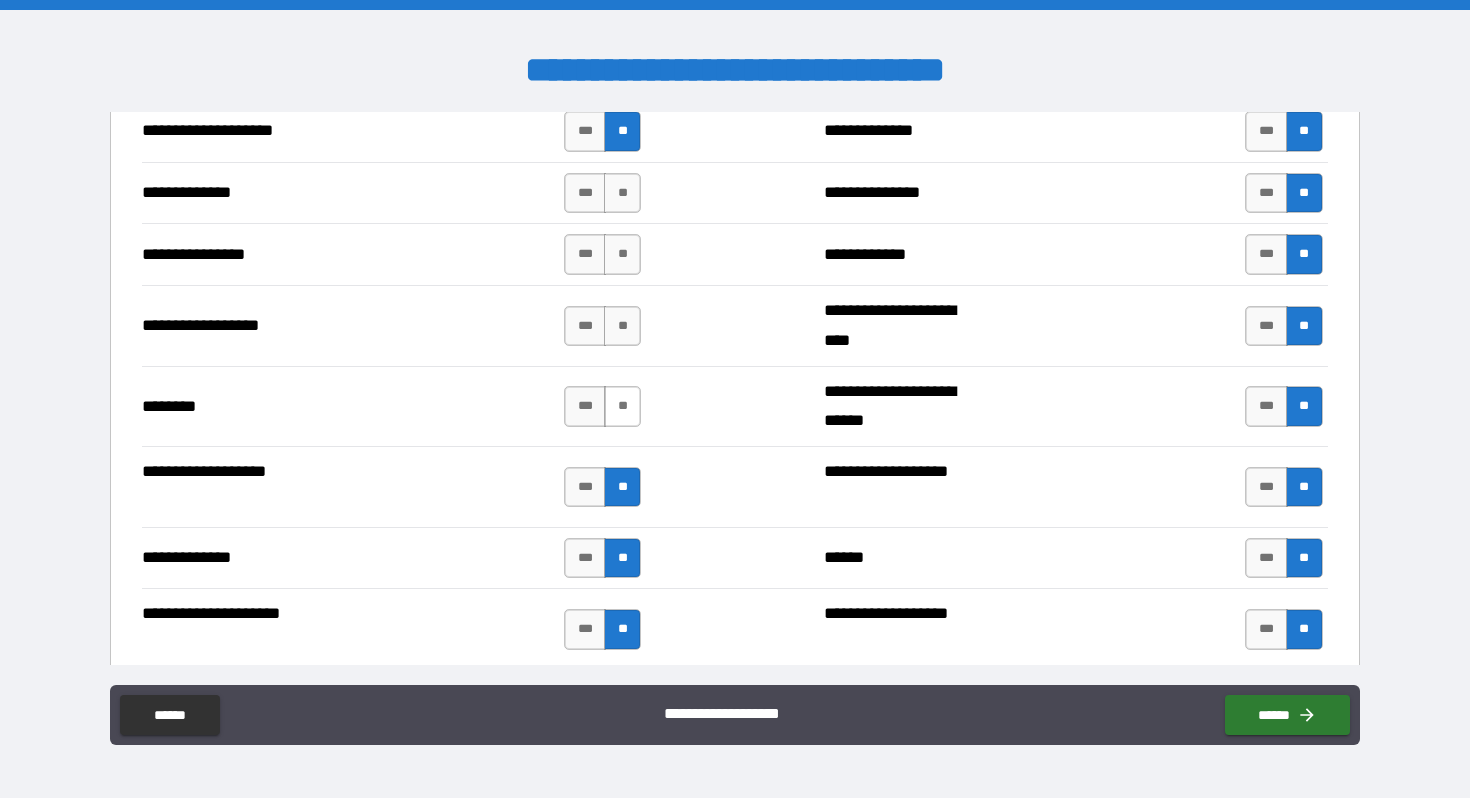 click on "**" at bounding box center (622, 406) 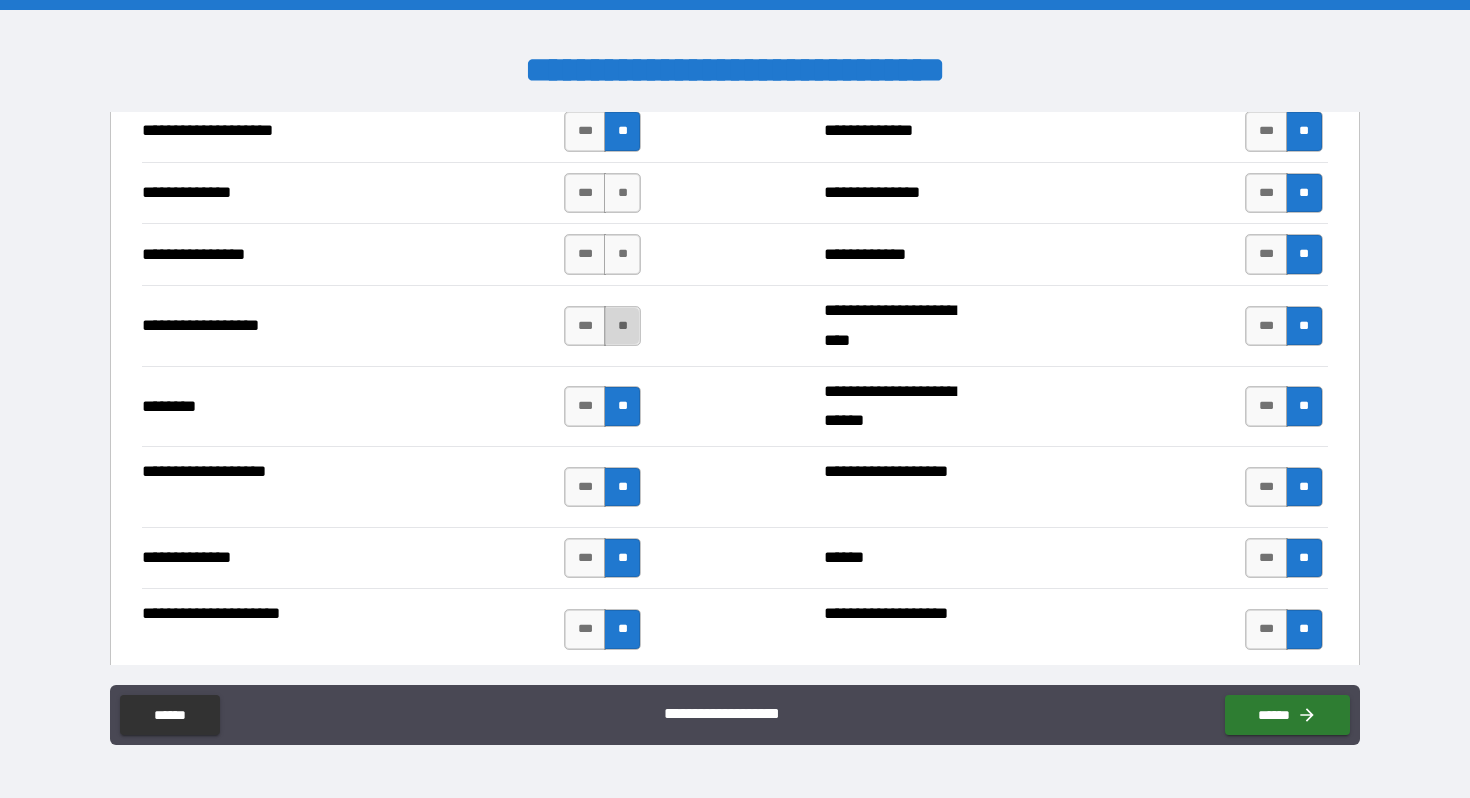 click on "**" at bounding box center [622, 326] 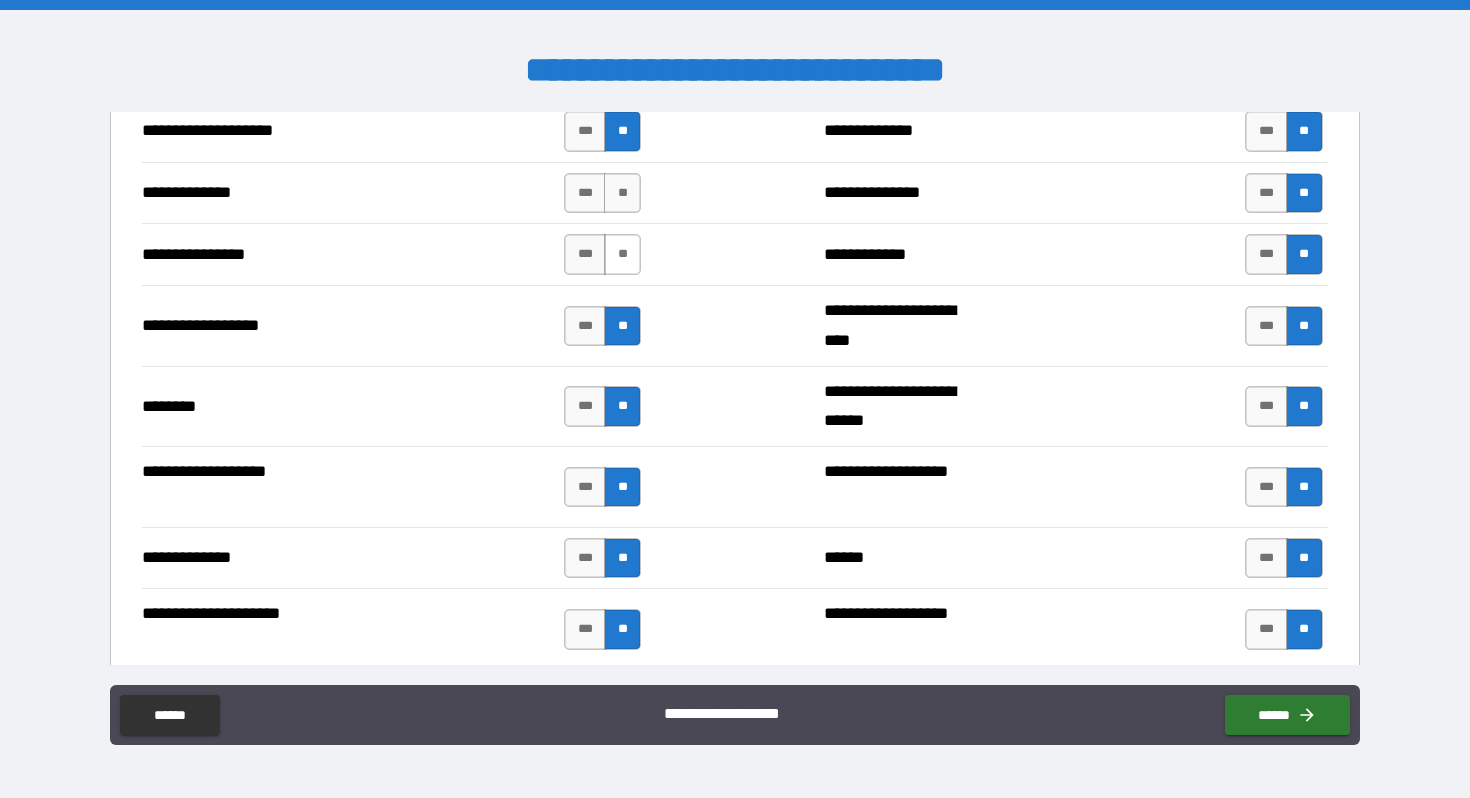 click on "**" at bounding box center [622, 254] 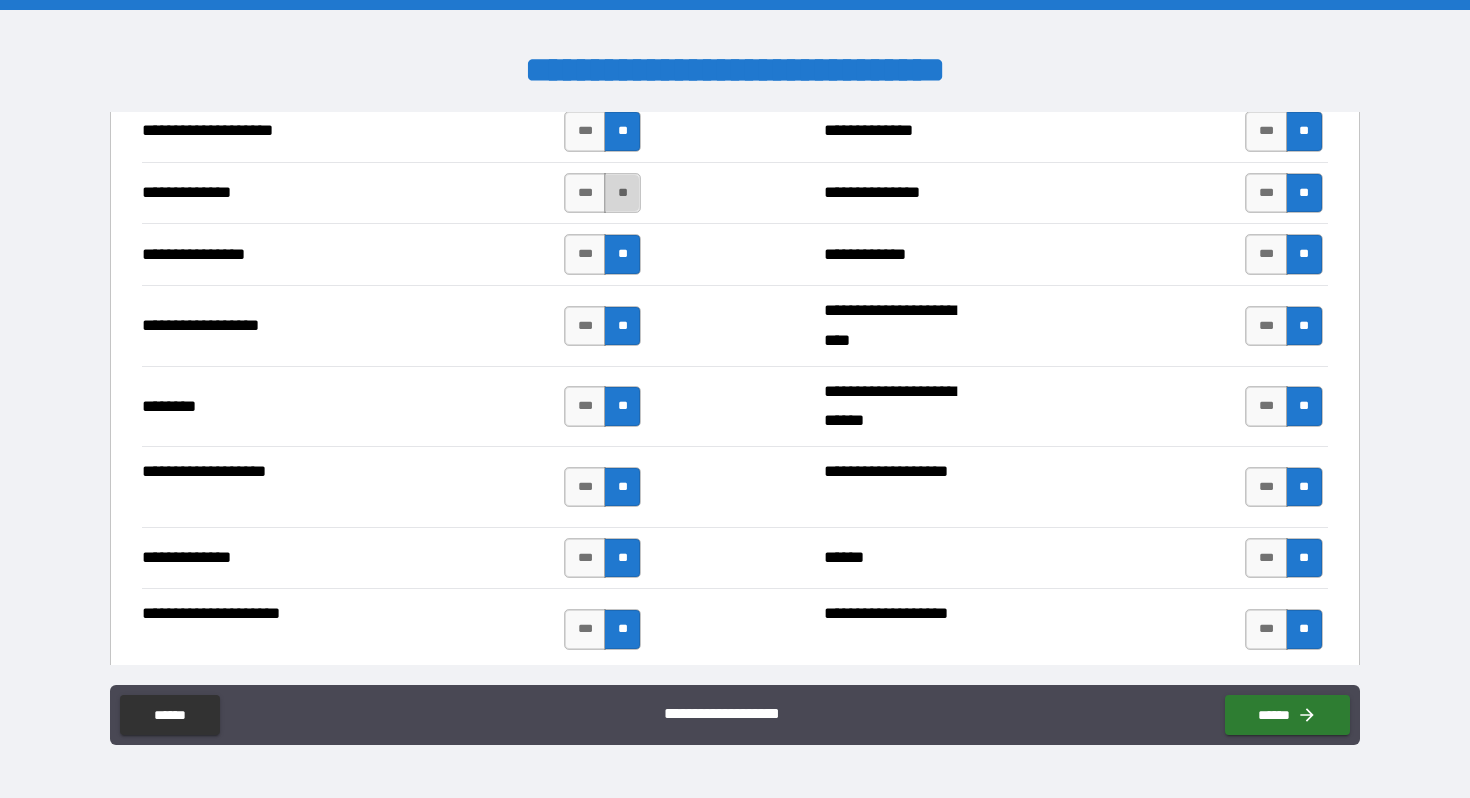 click on "**" at bounding box center (622, 193) 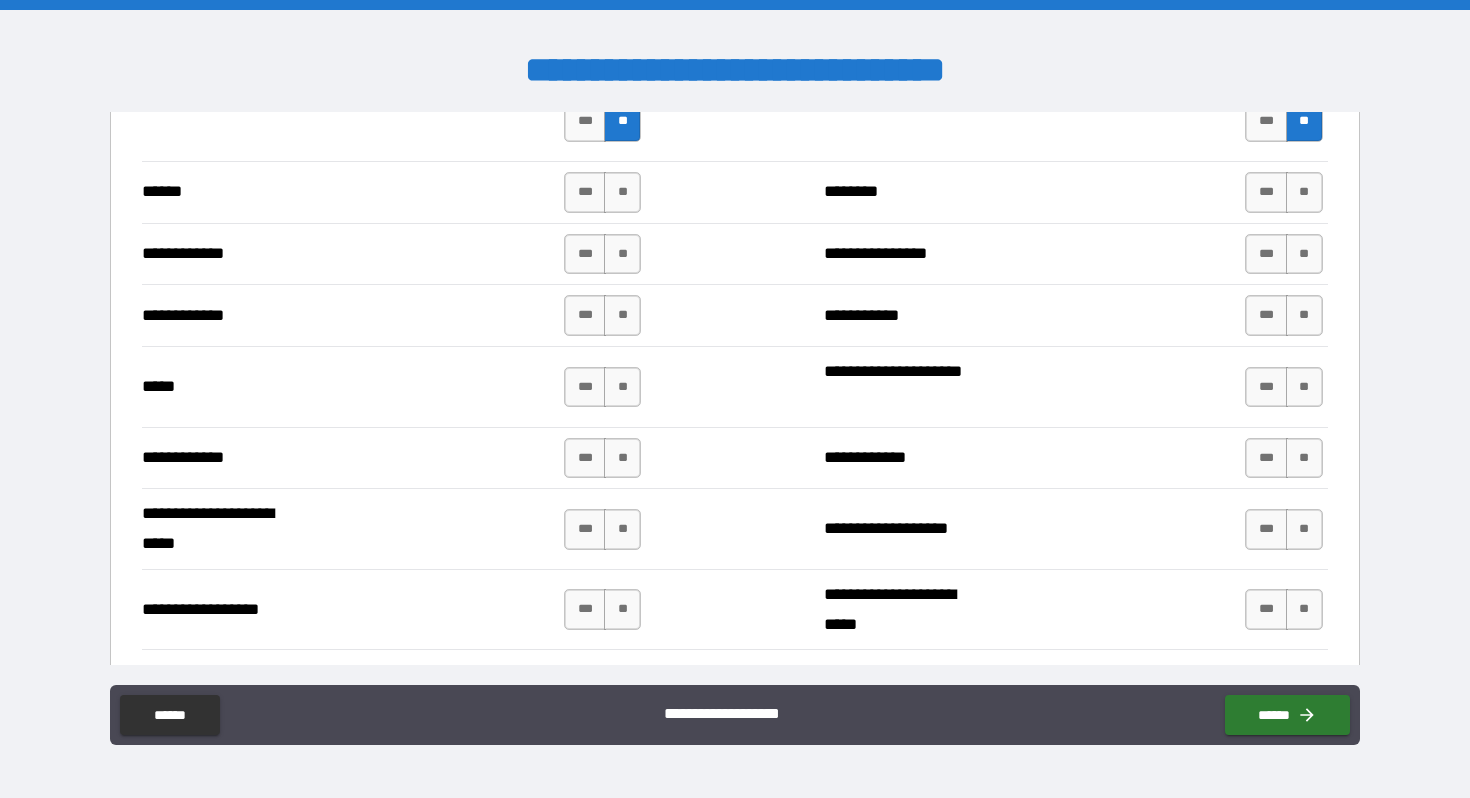 scroll, scrollTop: 3924, scrollLeft: 0, axis: vertical 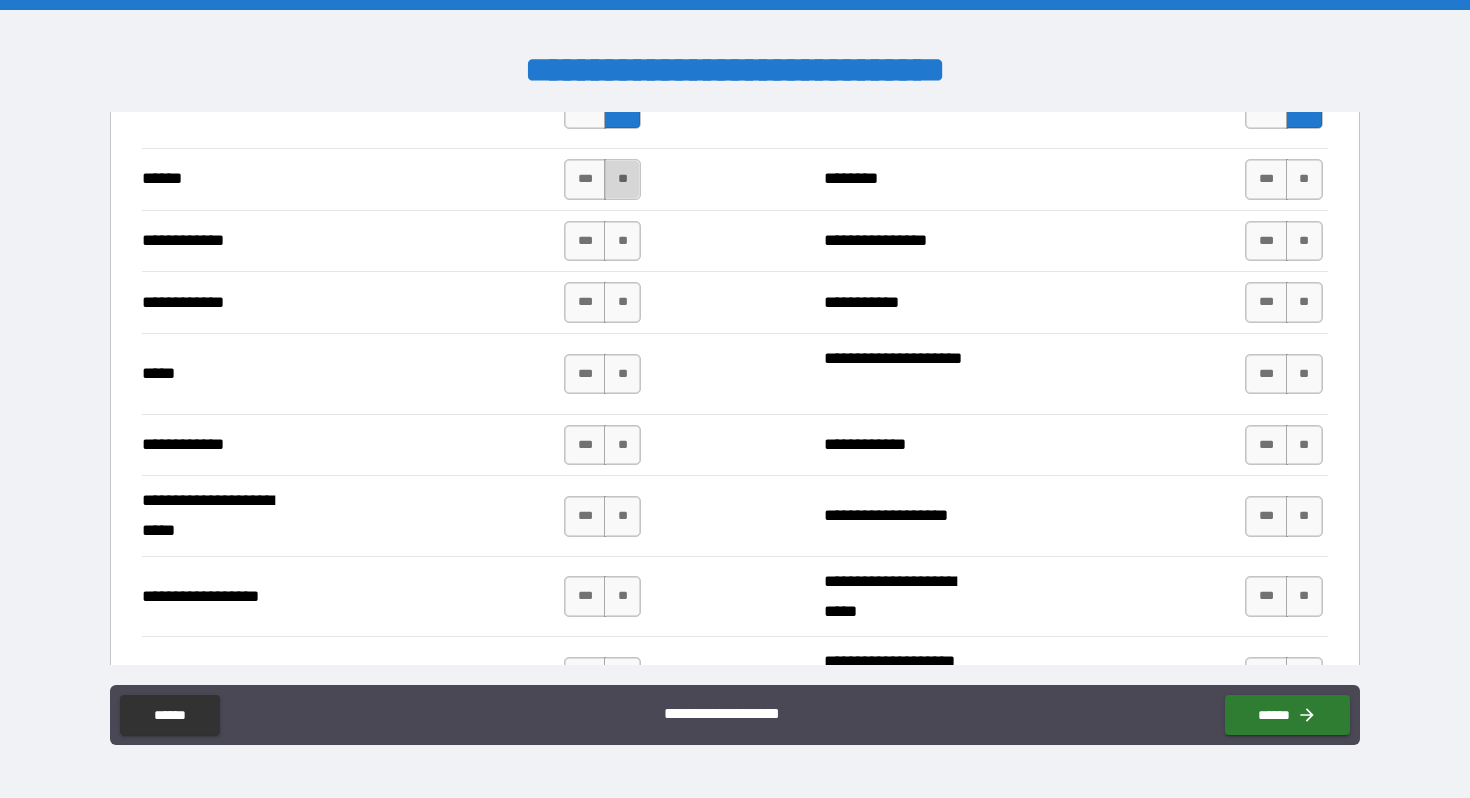 click on "**" at bounding box center (622, 179) 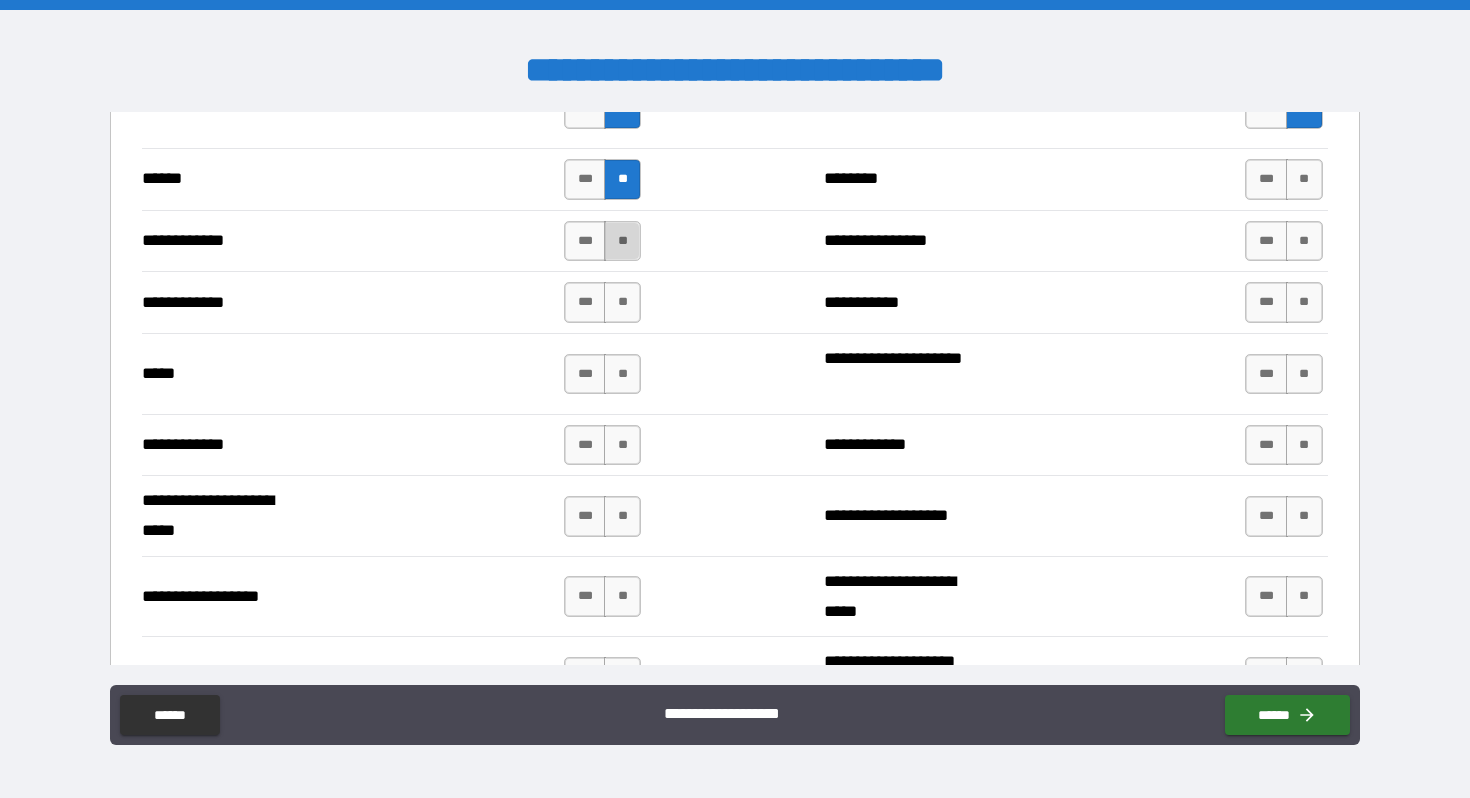 click on "**" at bounding box center (622, 241) 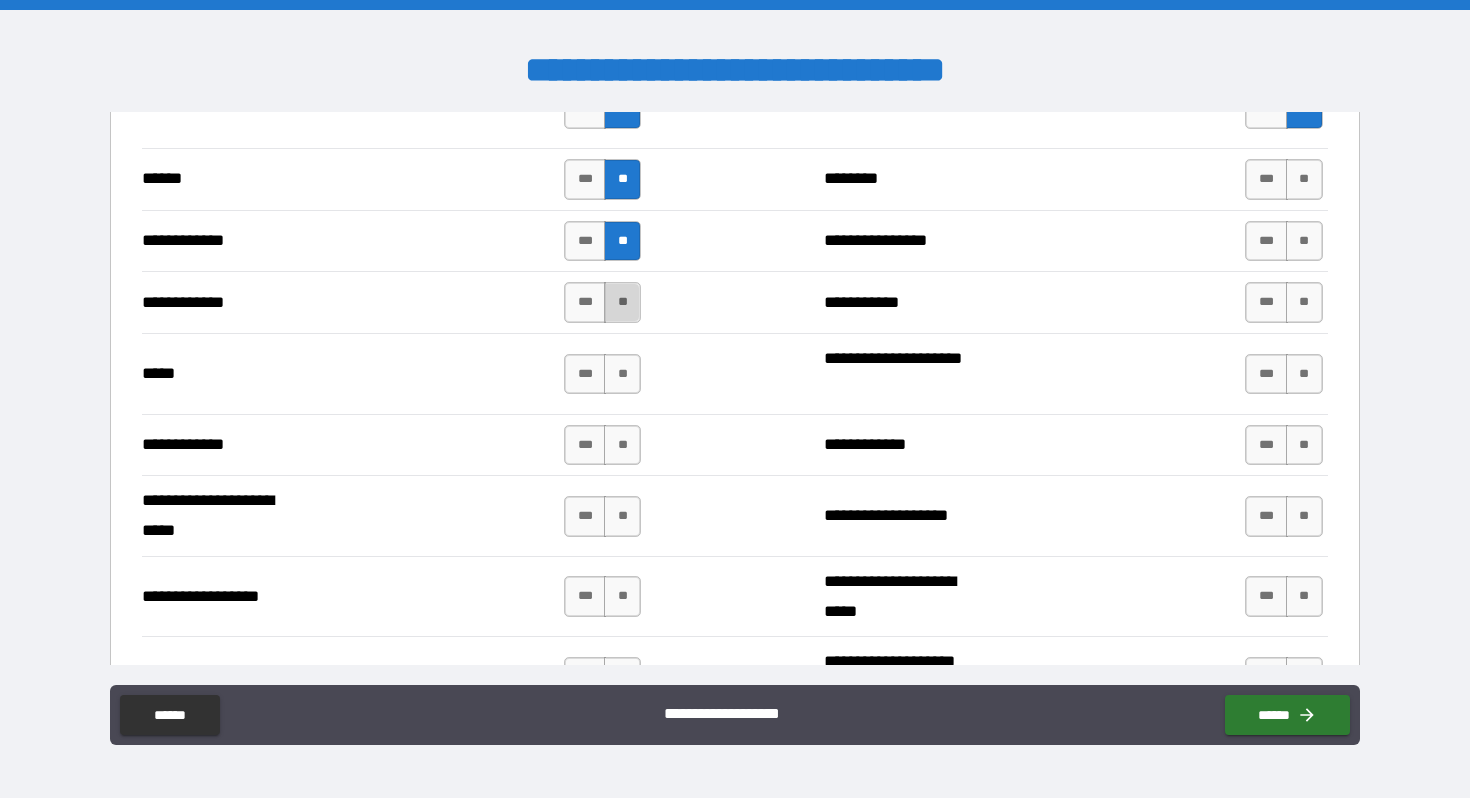 click on "**" at bounding box center (622, 302) 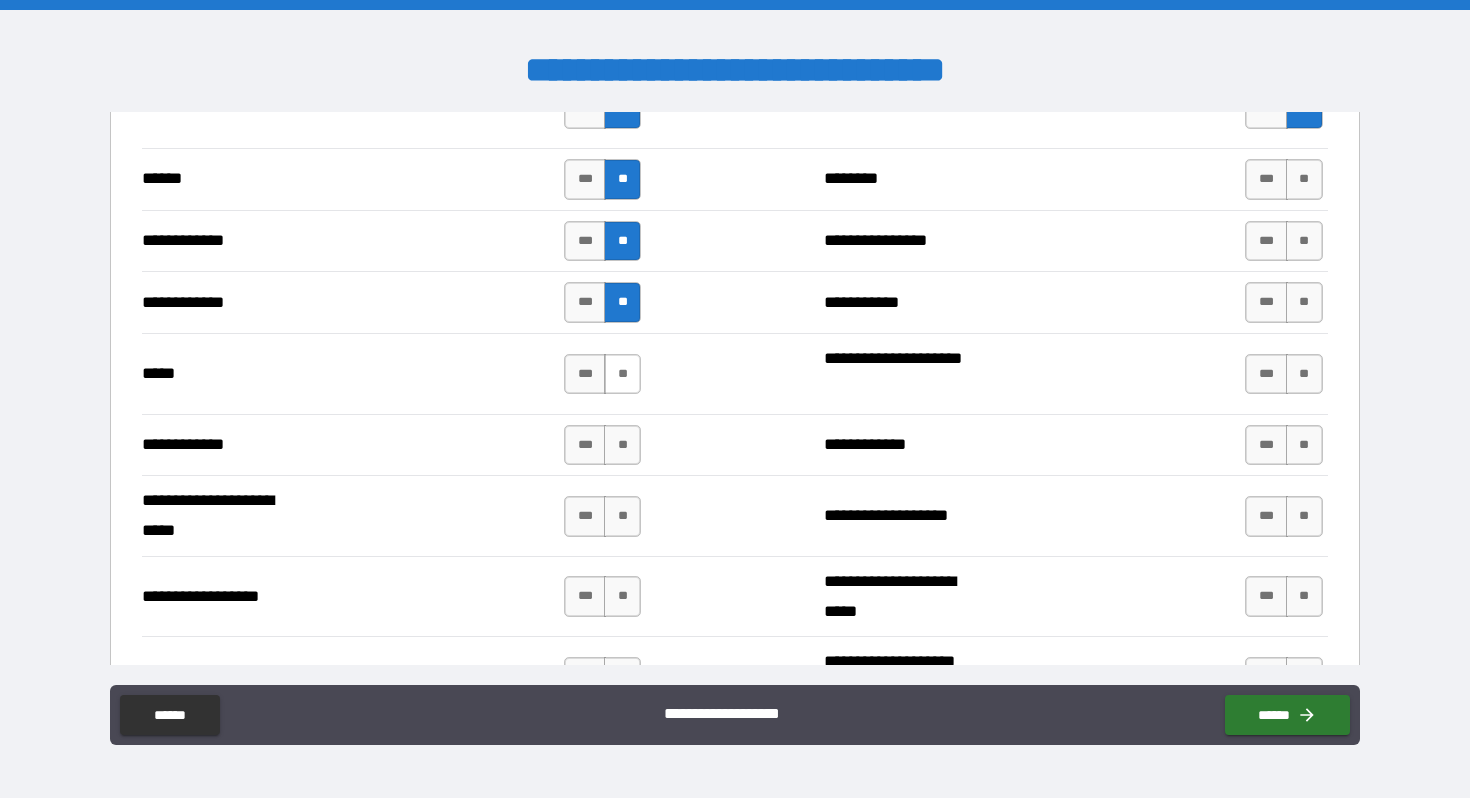 click on "**" at bounding box center [622, 374] 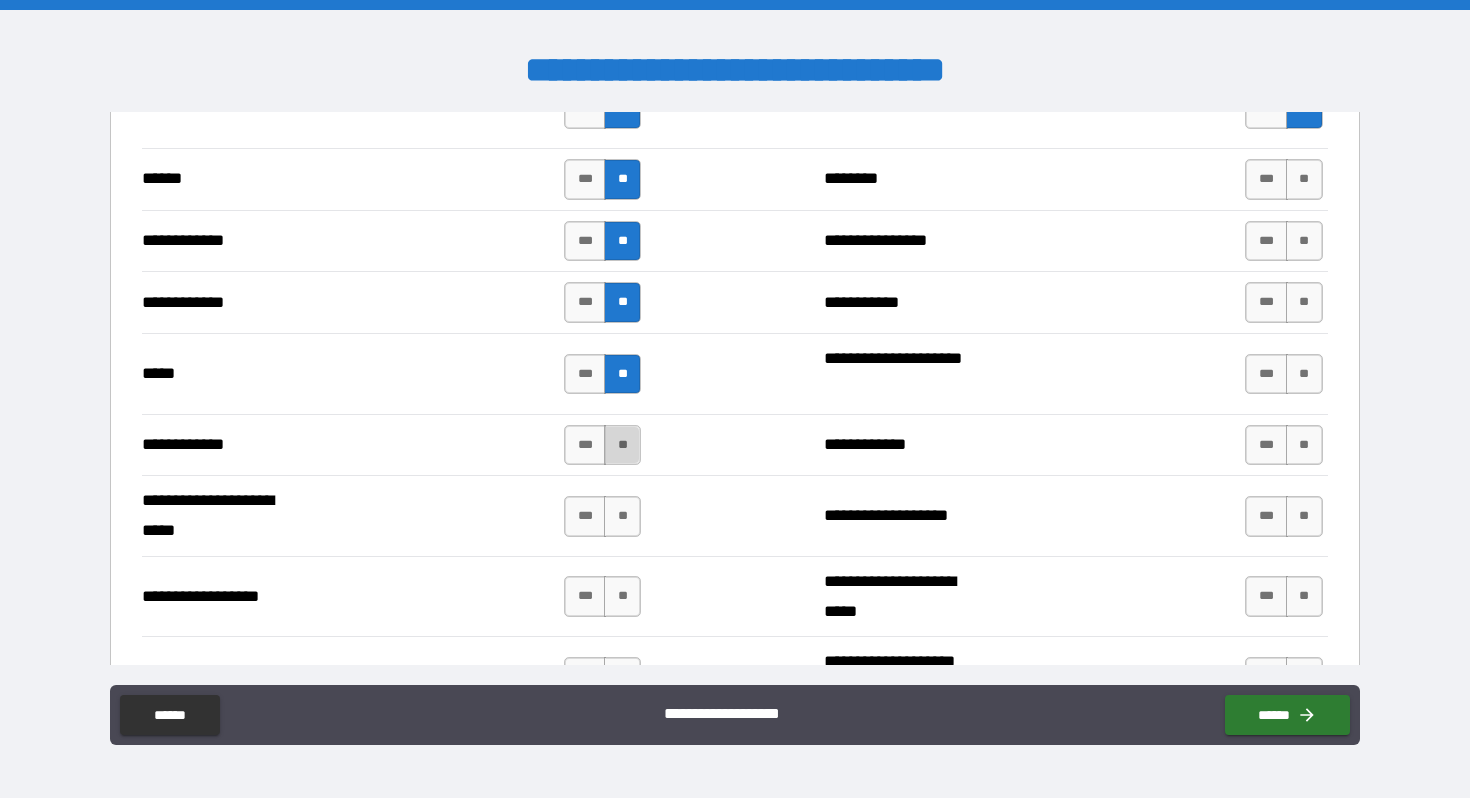click on "**" at bounding box center [622, 445] 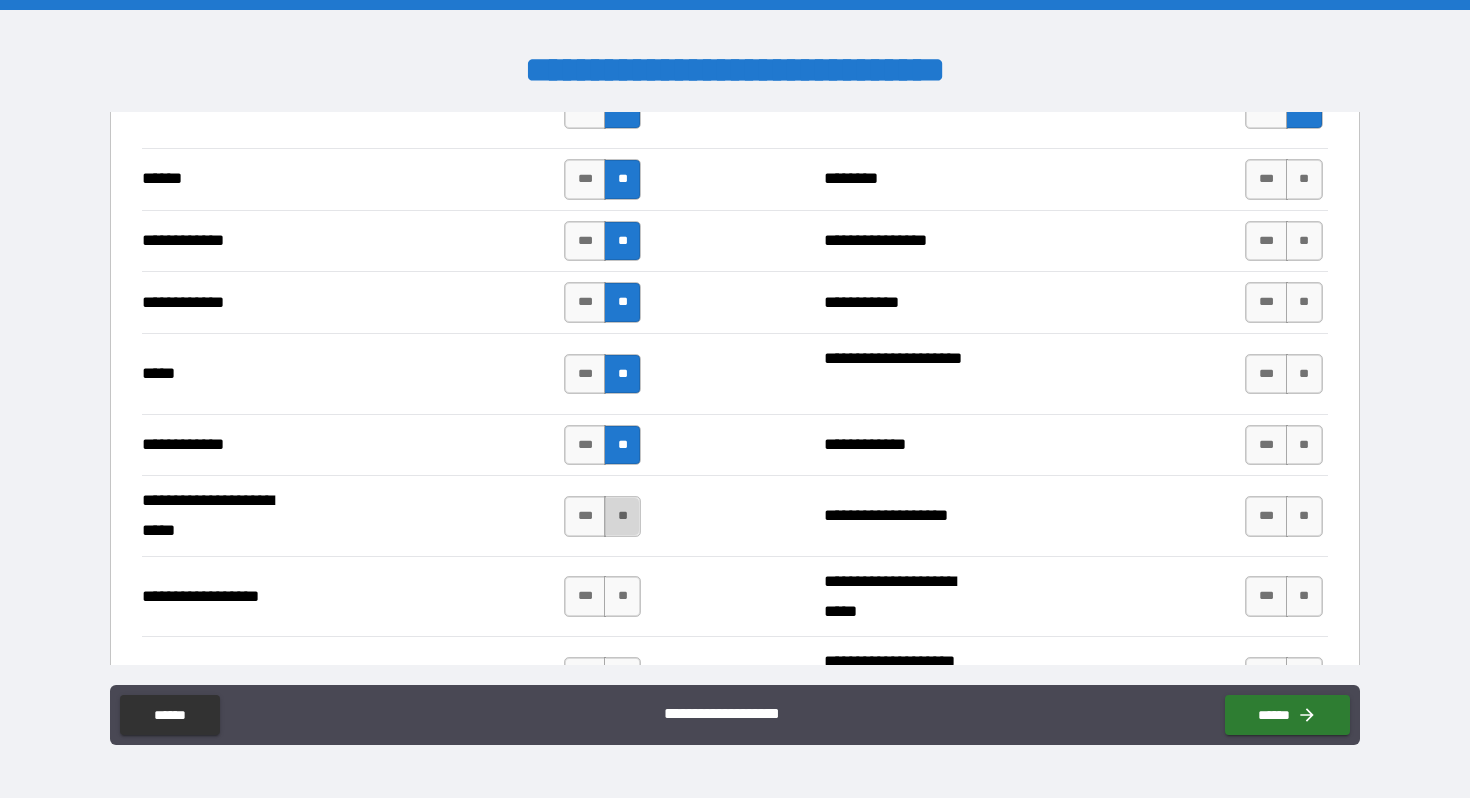 click on "**" at bounding box center (622, 516) 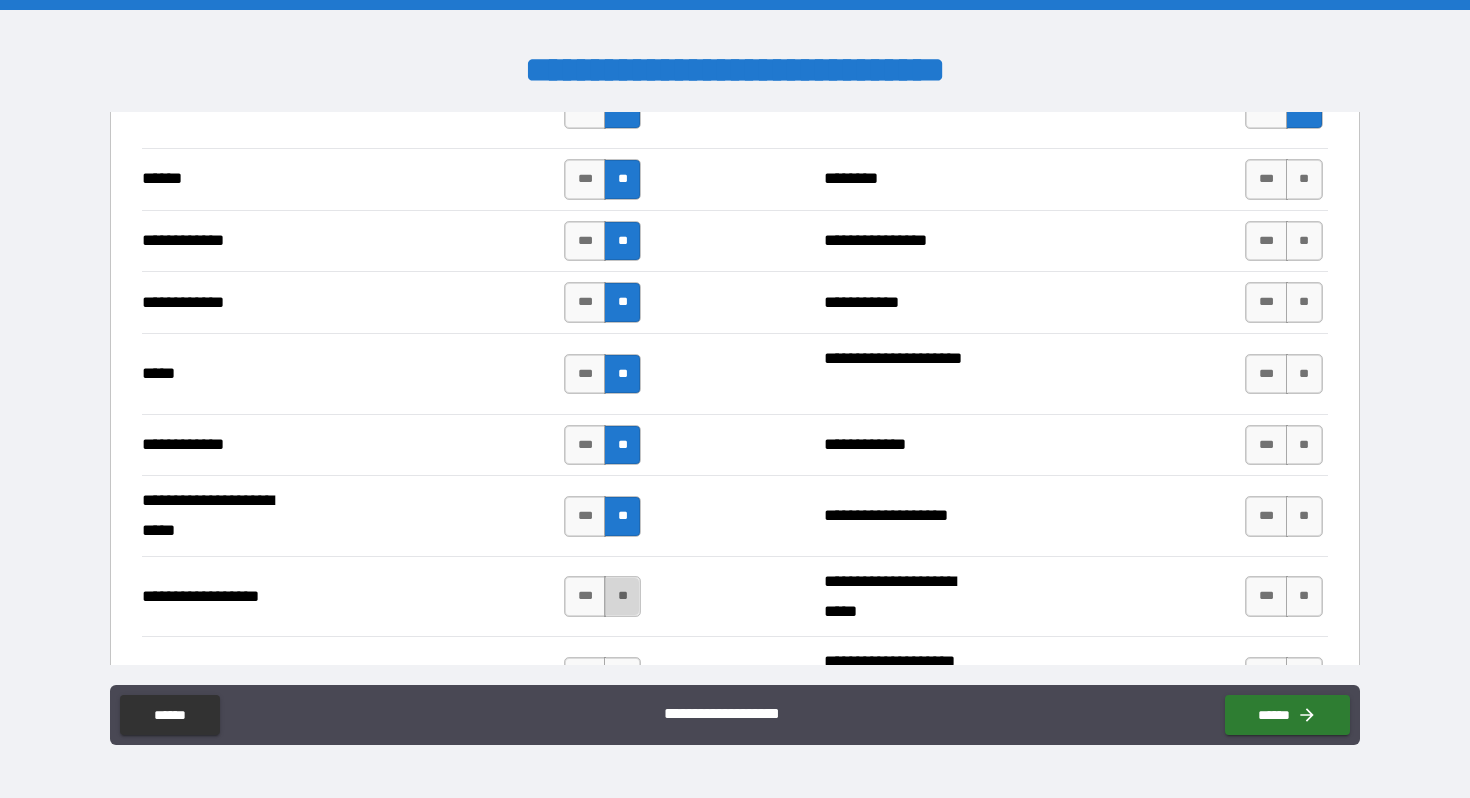 click on "**" at bounding box center [622, 596] 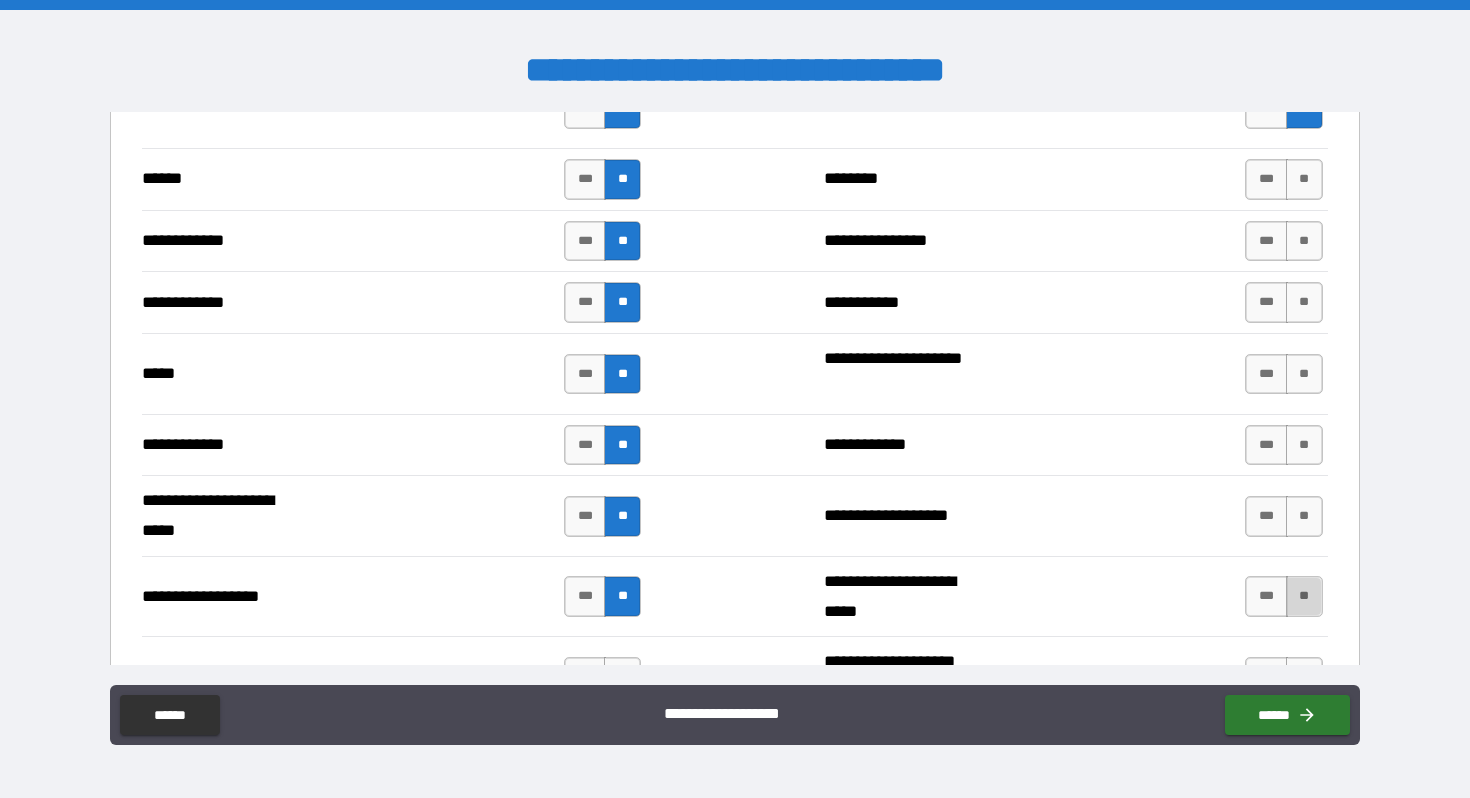 click on "**" at bounding box center [1304, 596] 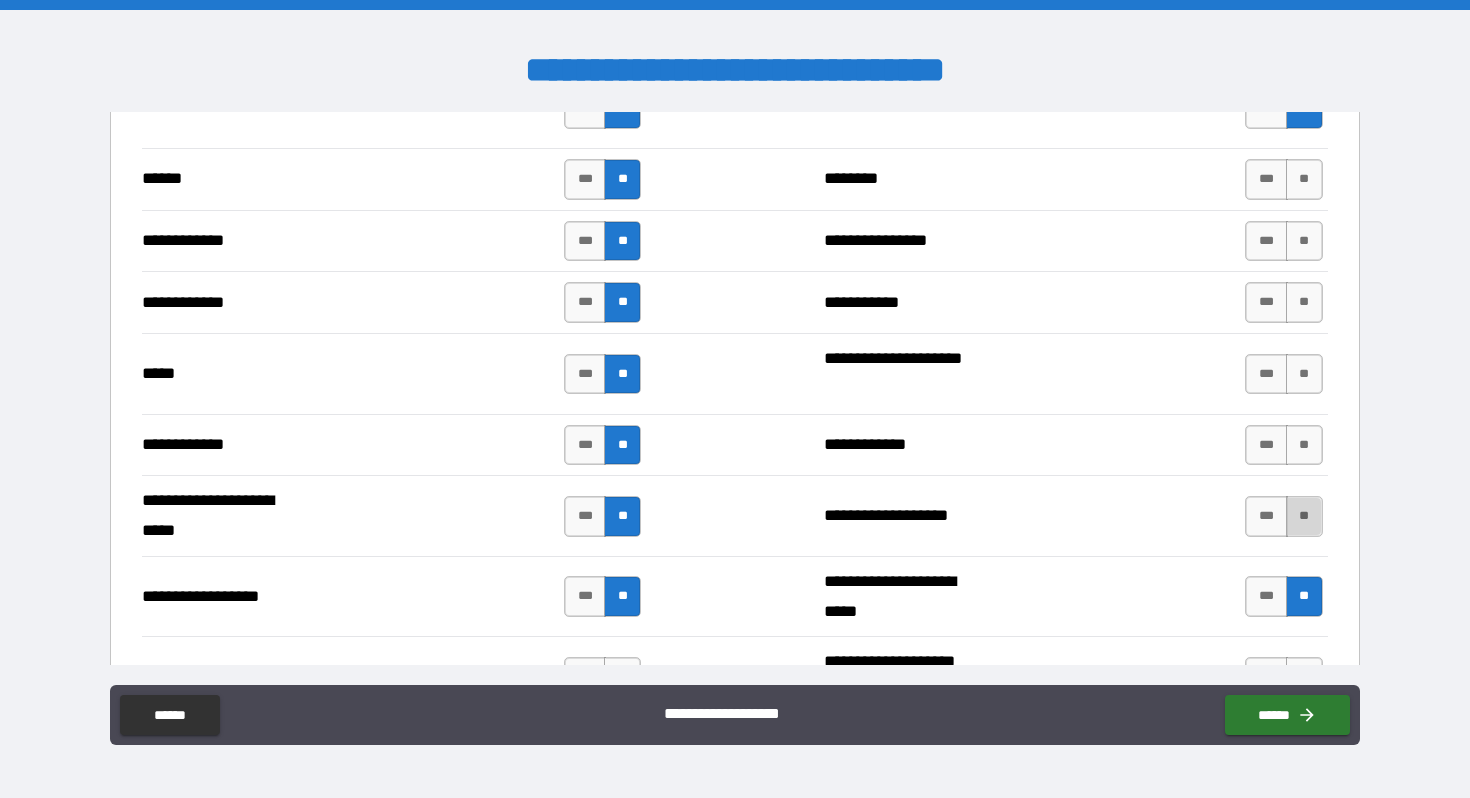 click on "**" at bounding box center (1304, 516) 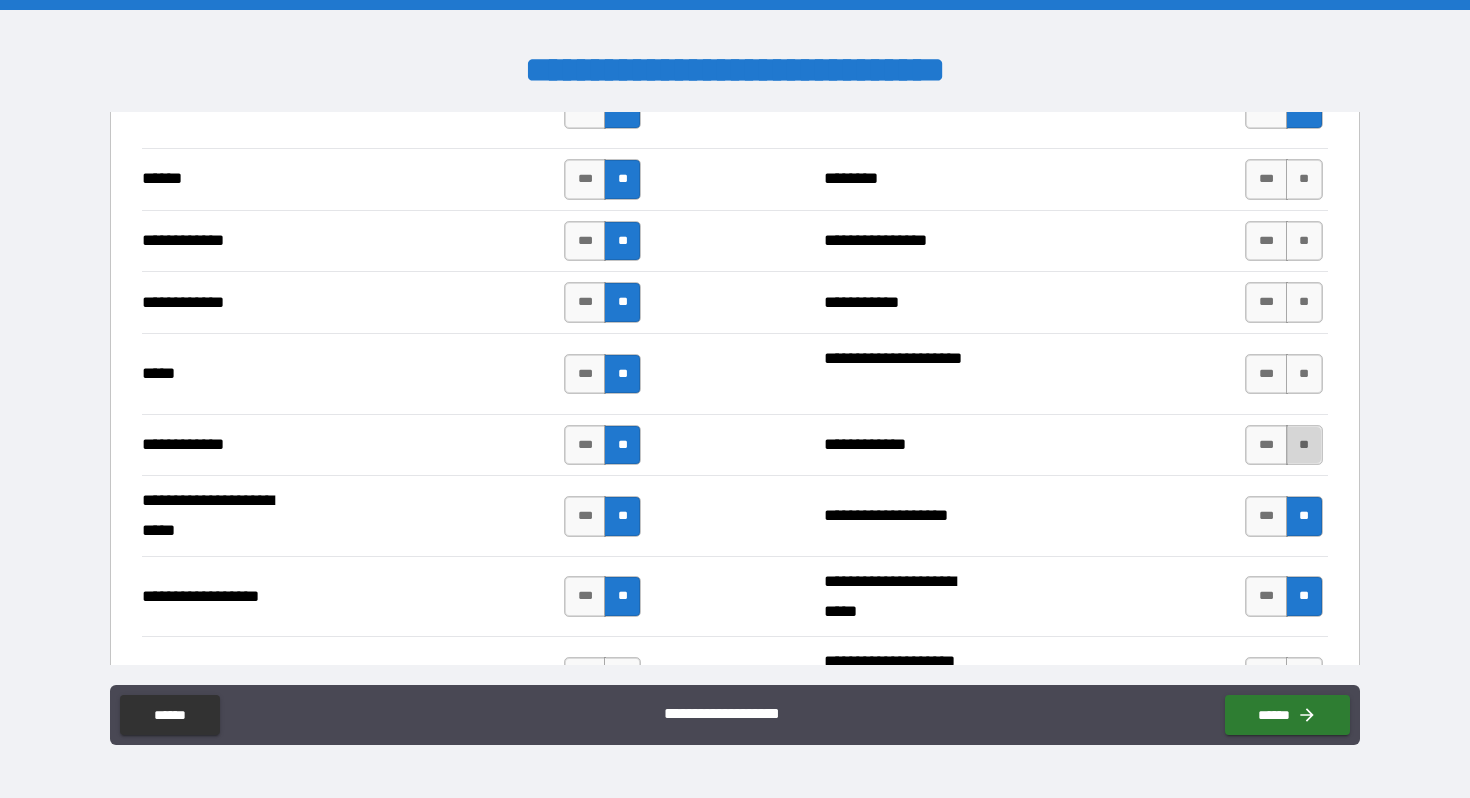 click on "**" at bounding box center [1304, 445] 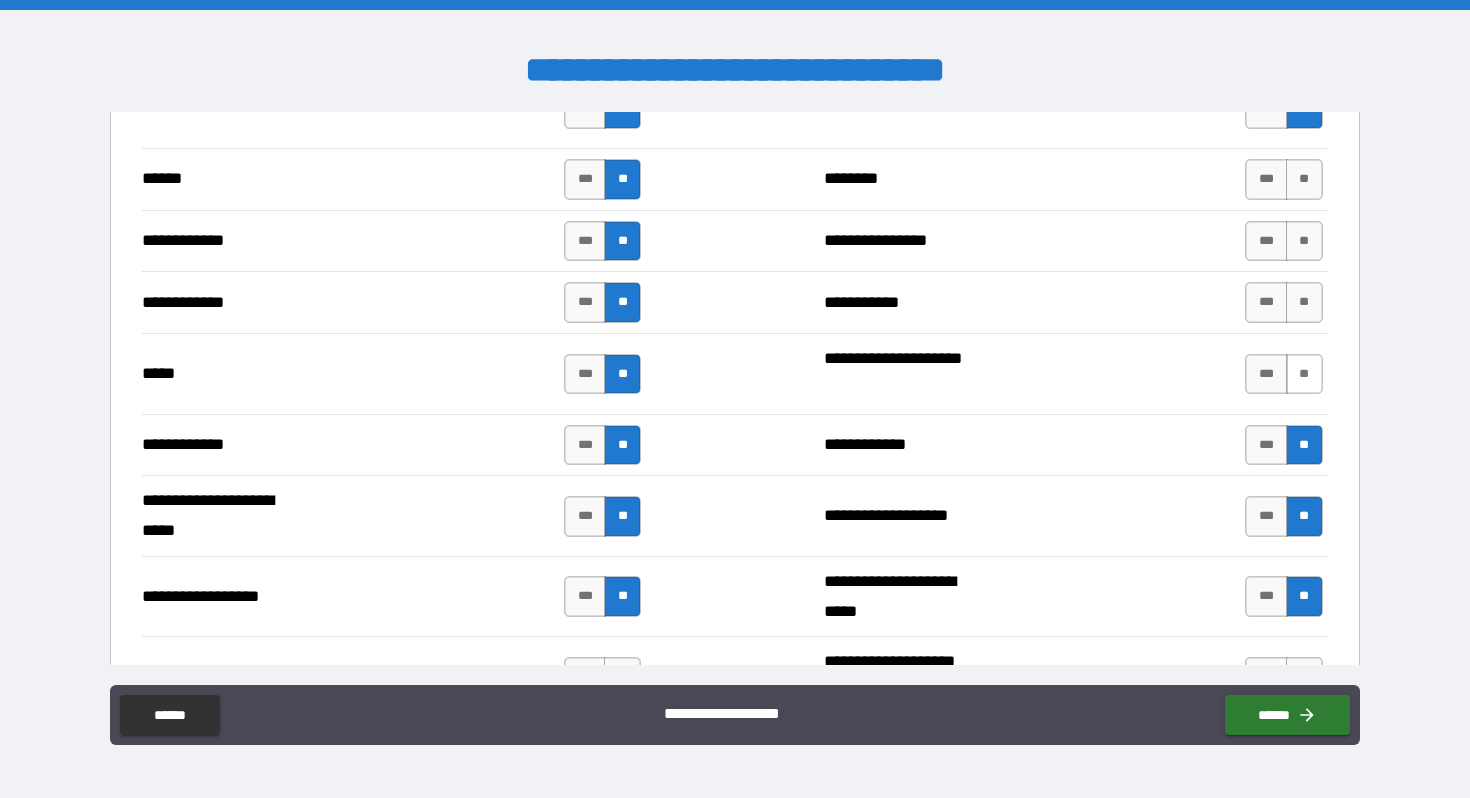 click on "**" at bounding box center [1304, 374] 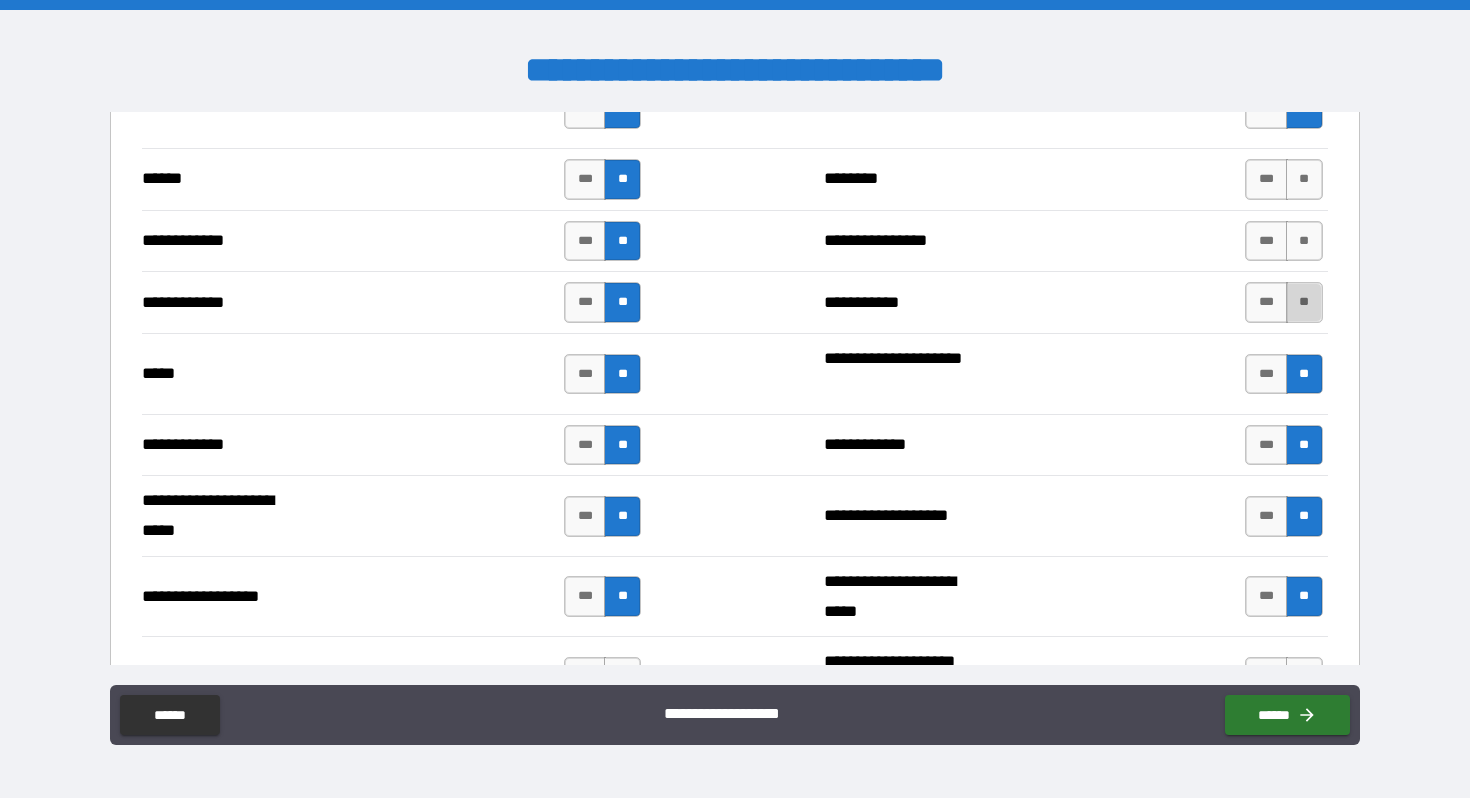 click on "**" at bounding box center (1304, 302) 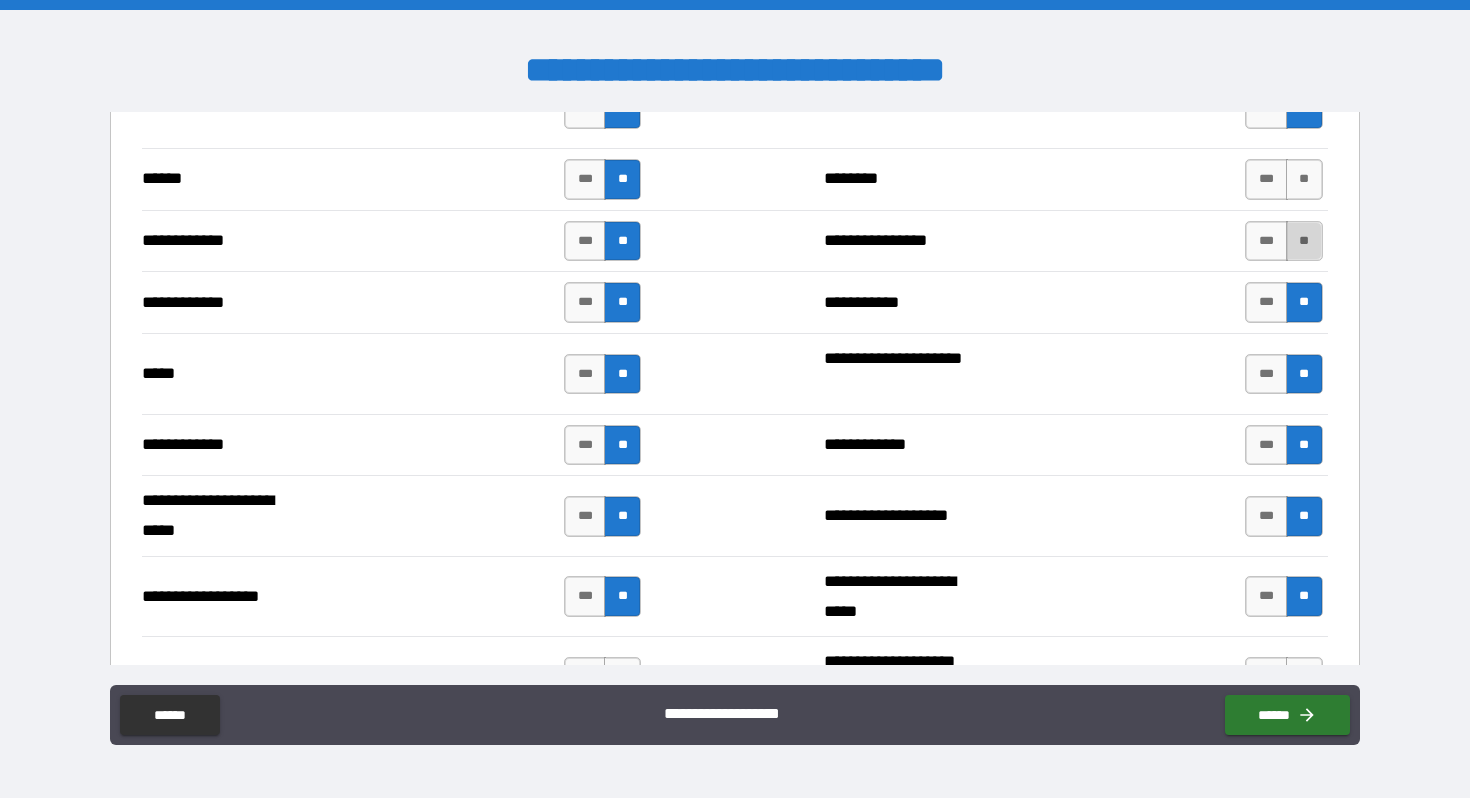 click on "**" at bounding box center [1304, 241] 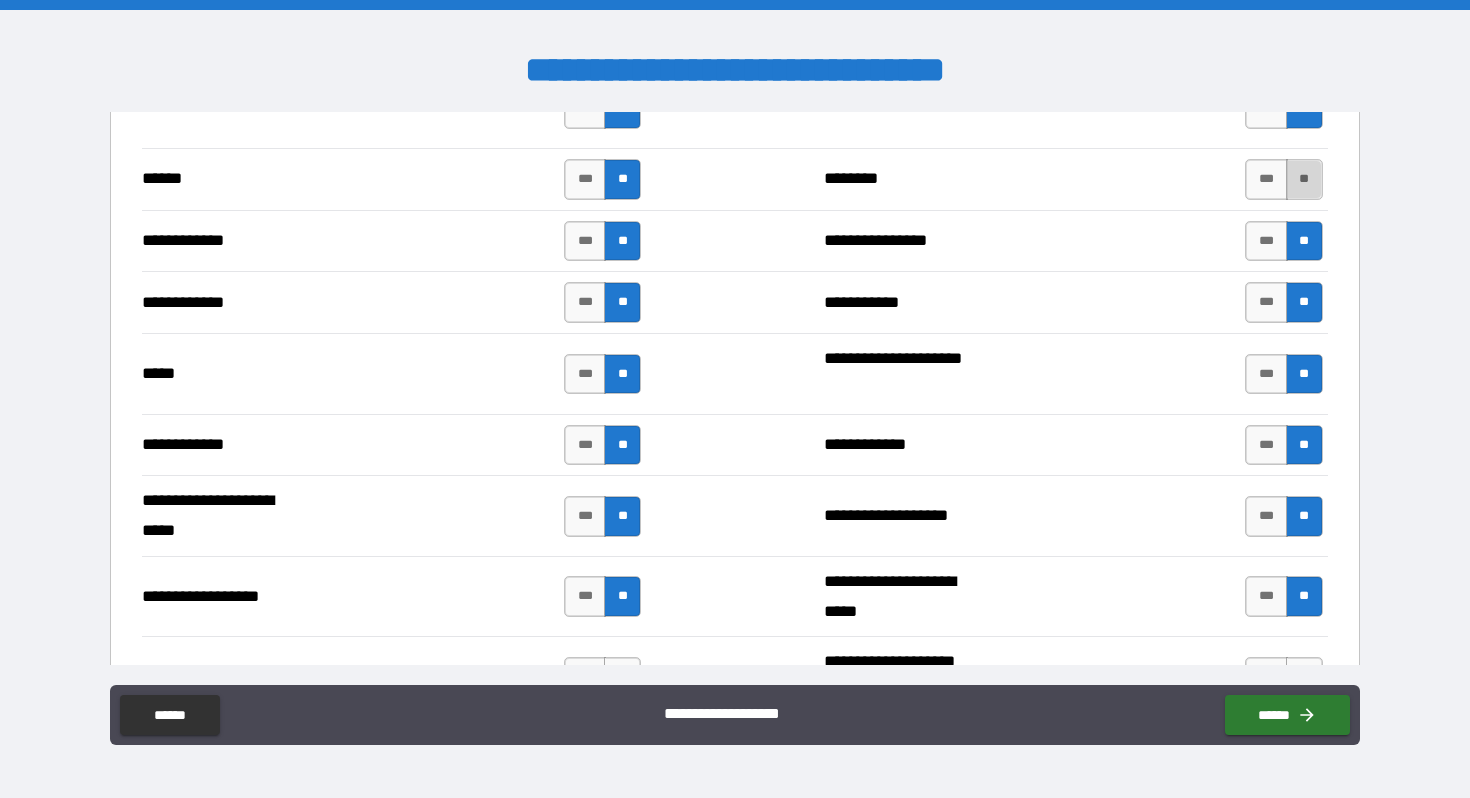 click on "**" at bounding box center (1304, 179) 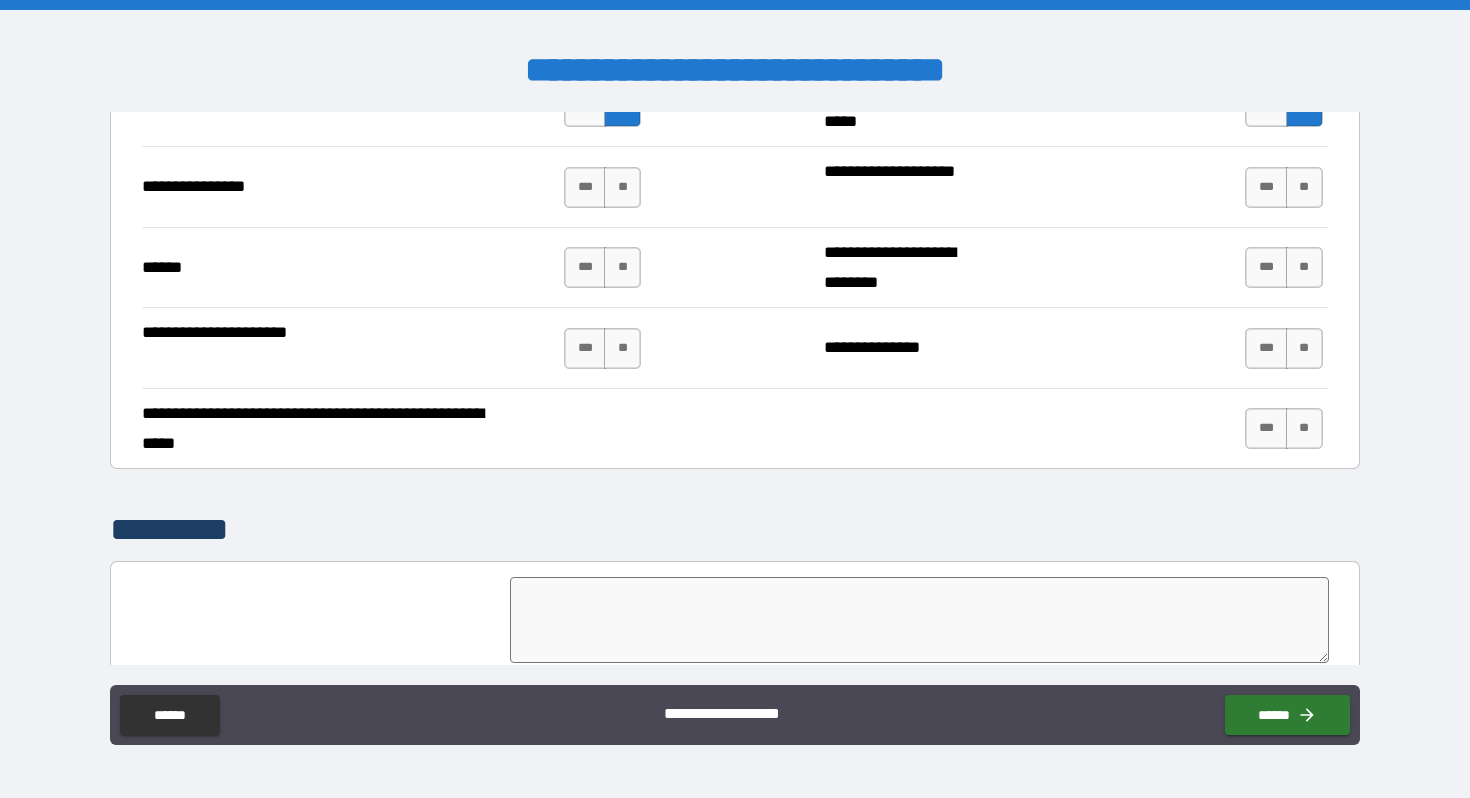 scroll, scrollTop: 4408, scrollLeft: 0, axis: vertical 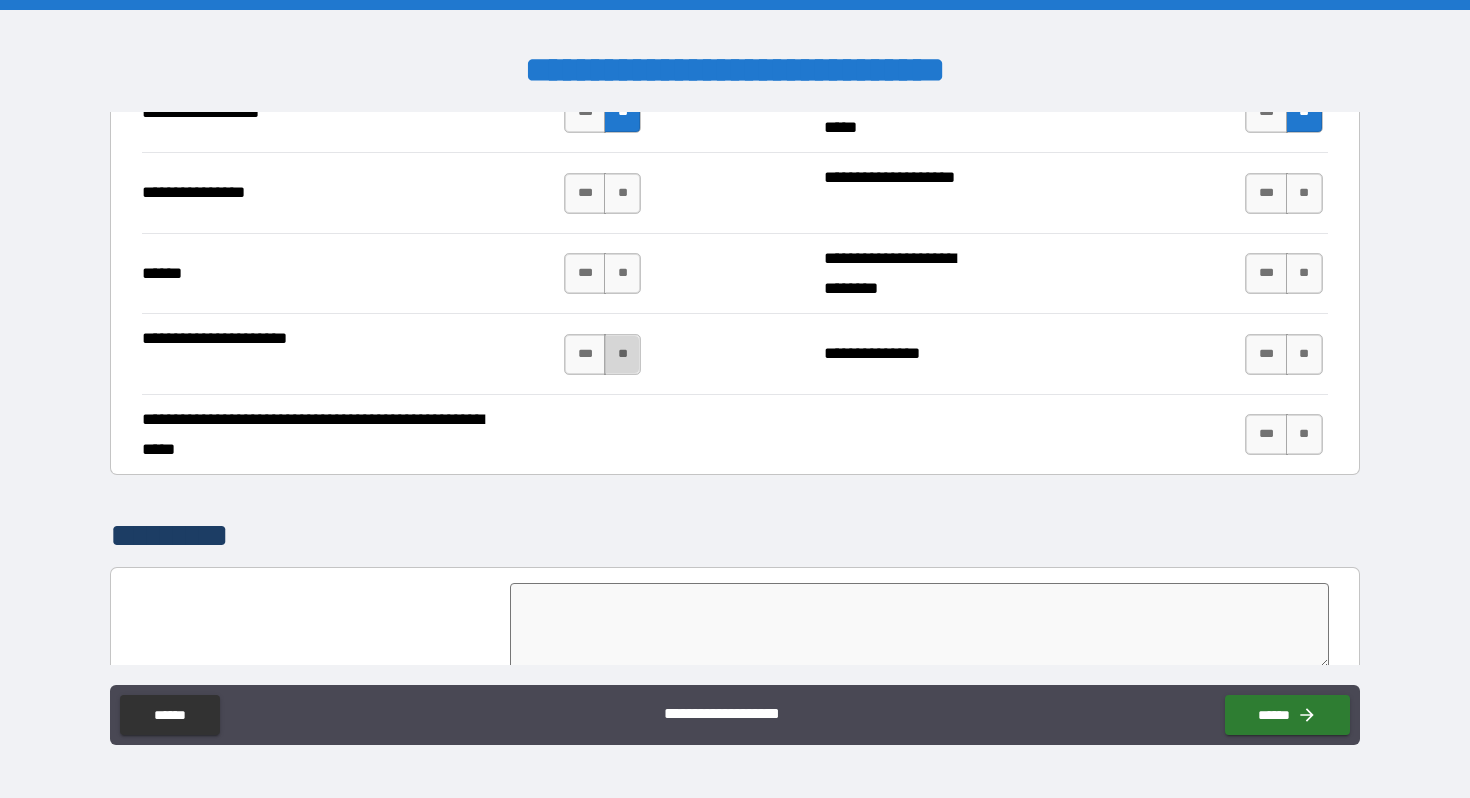 click on "**" at bounding box center (622, 354) 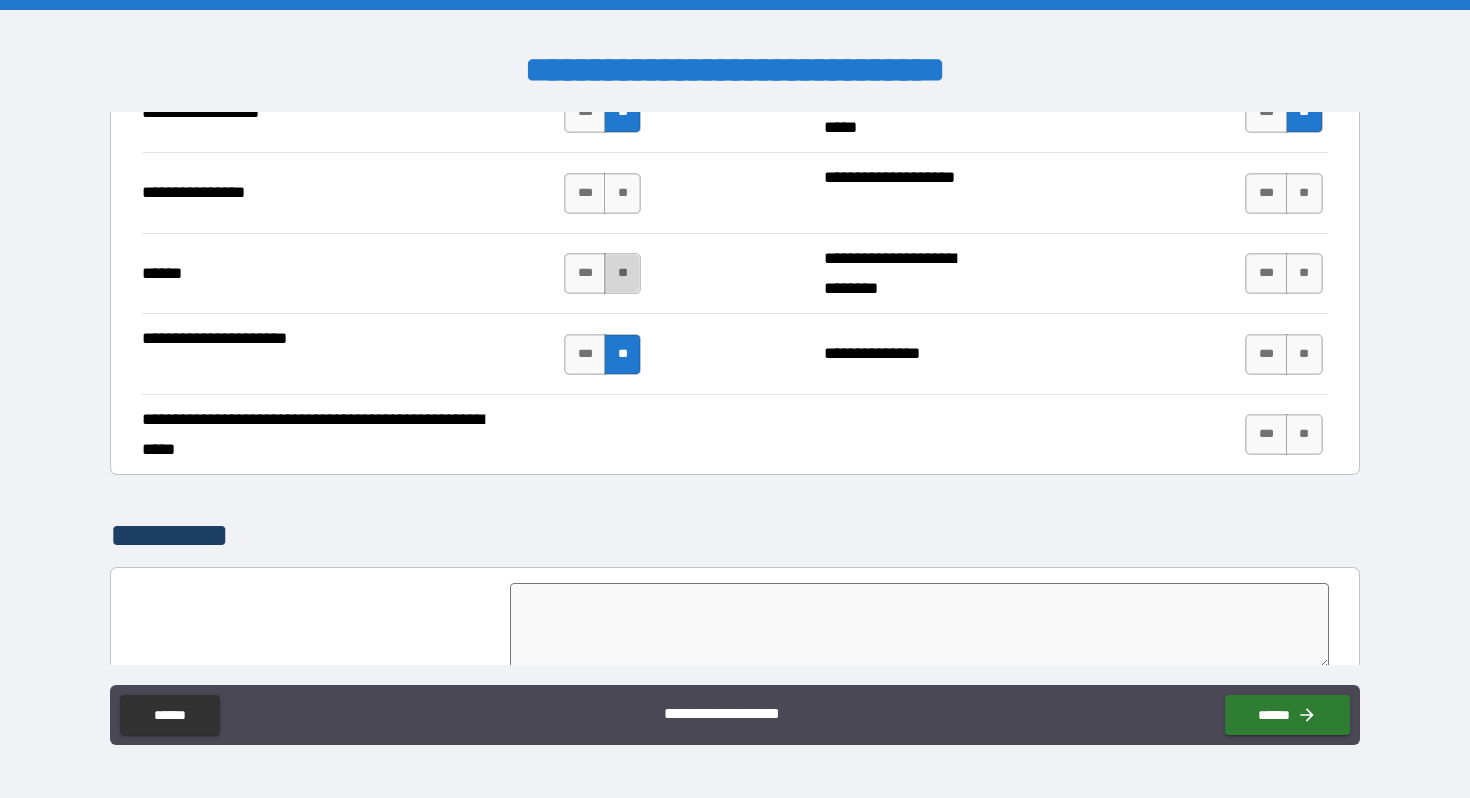 click on "**" at bounding box center (622, 273) 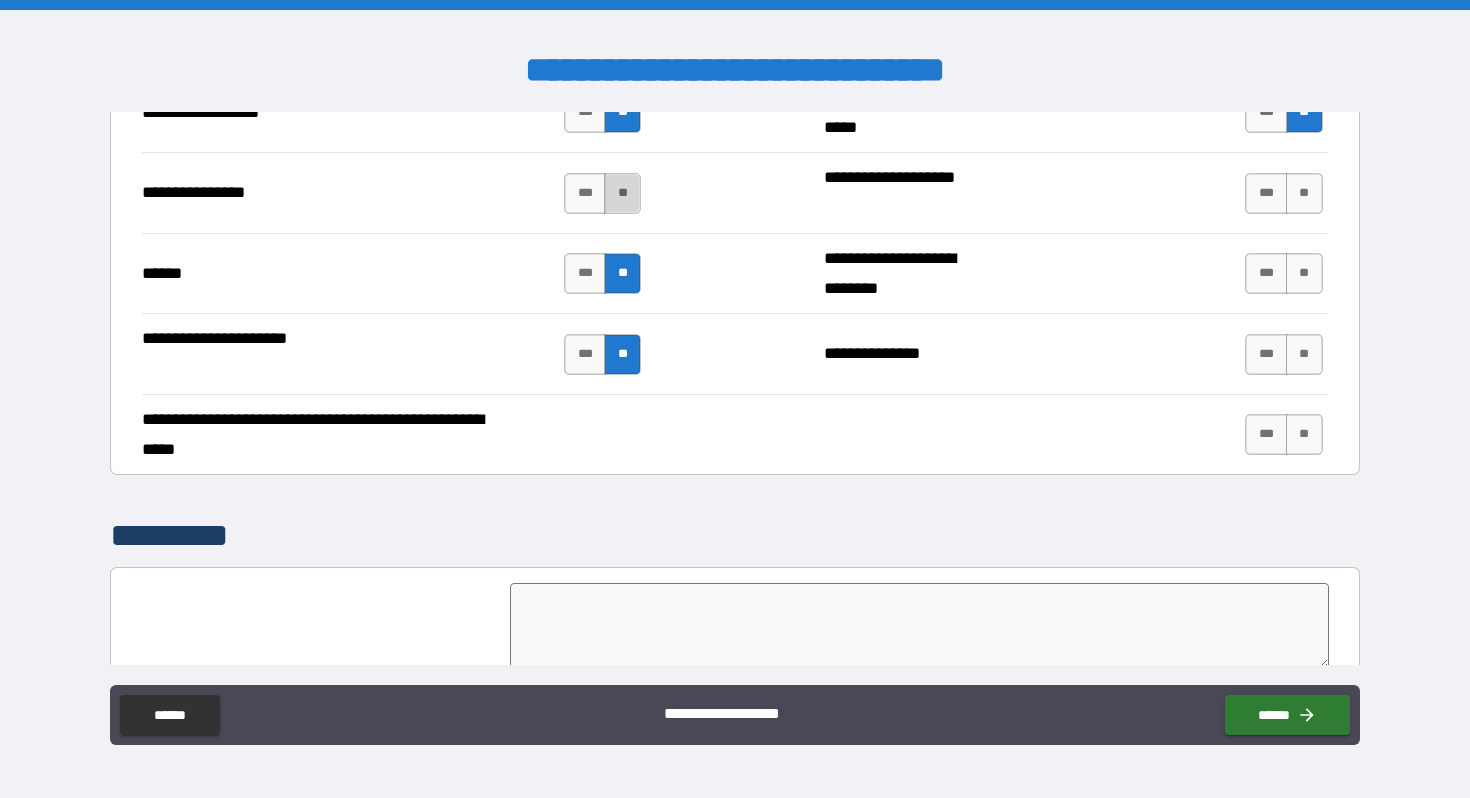 click on "**" at bounding box center (622, 193) 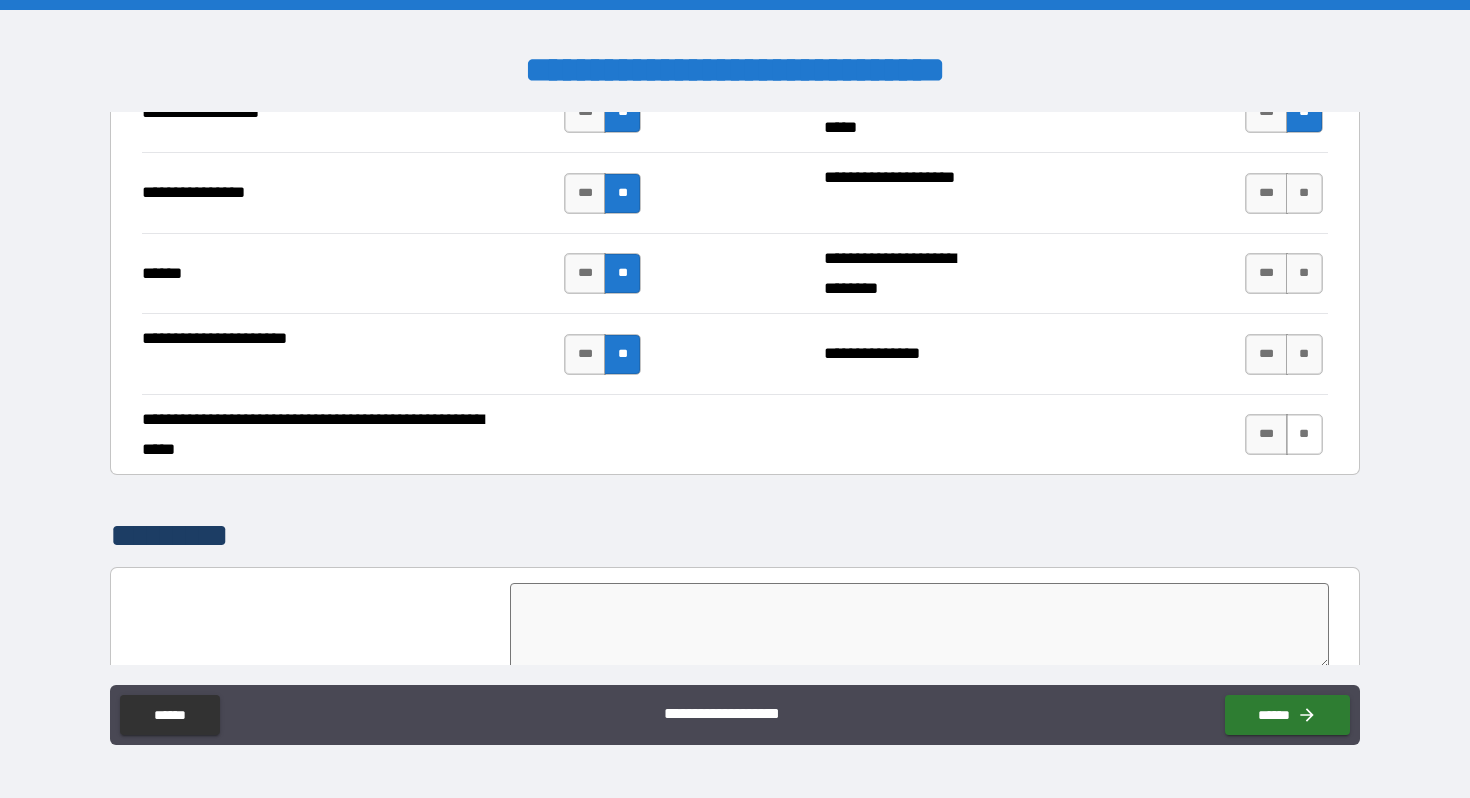 click on "**" at bounding box center [1304, 434] 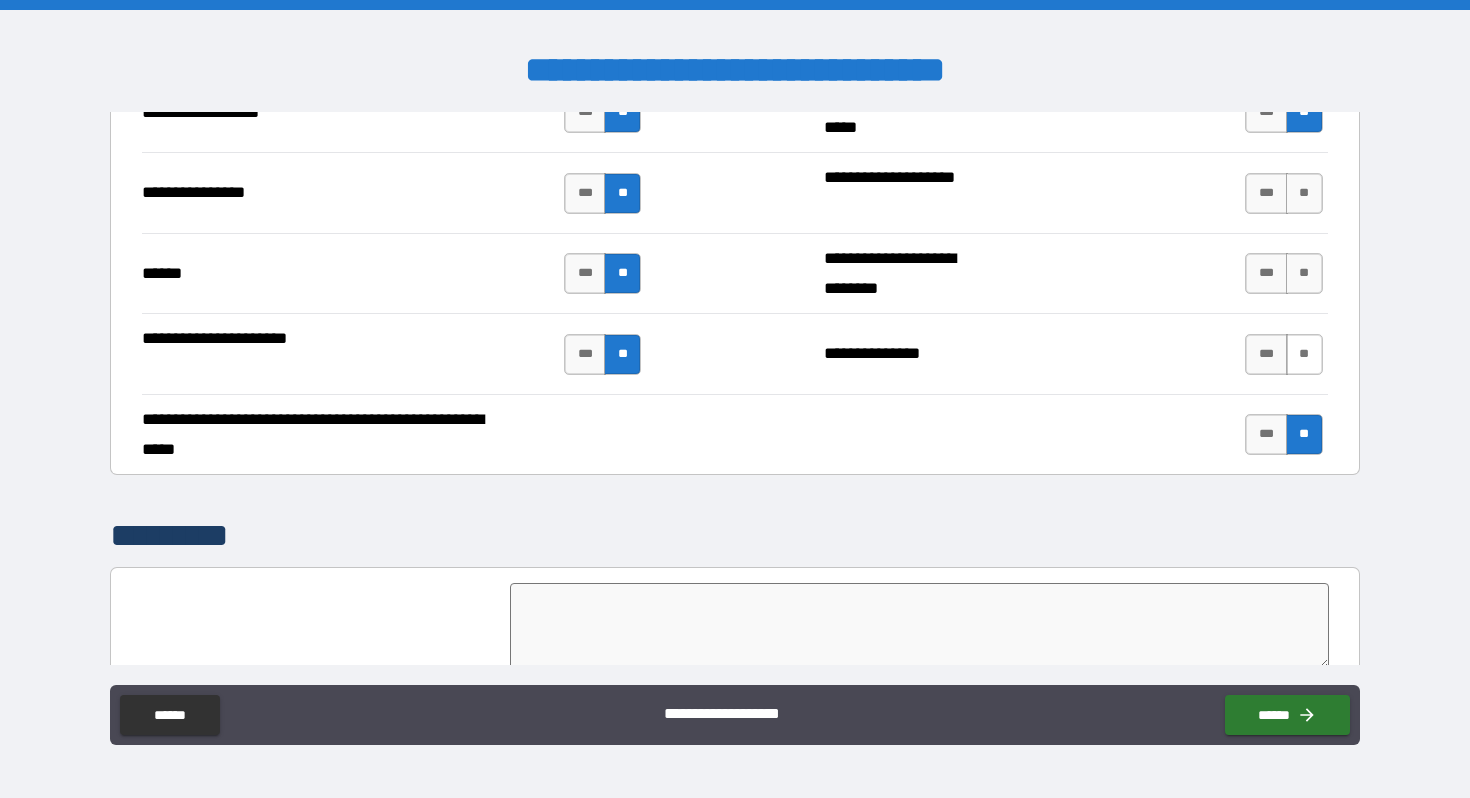 click on "**" at bounding box center (1304, 354) 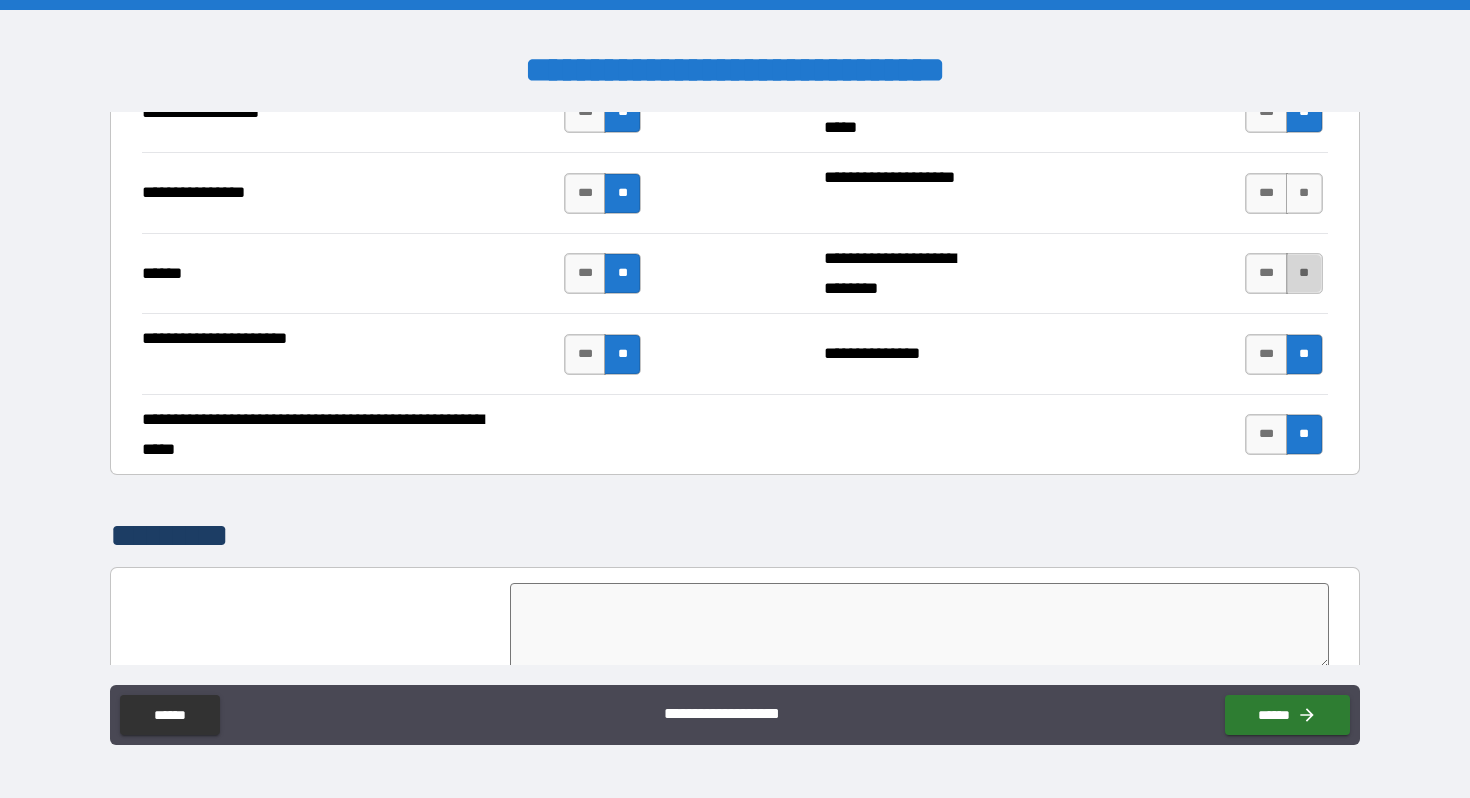 click on "**" at bounding box center (1304, 273) 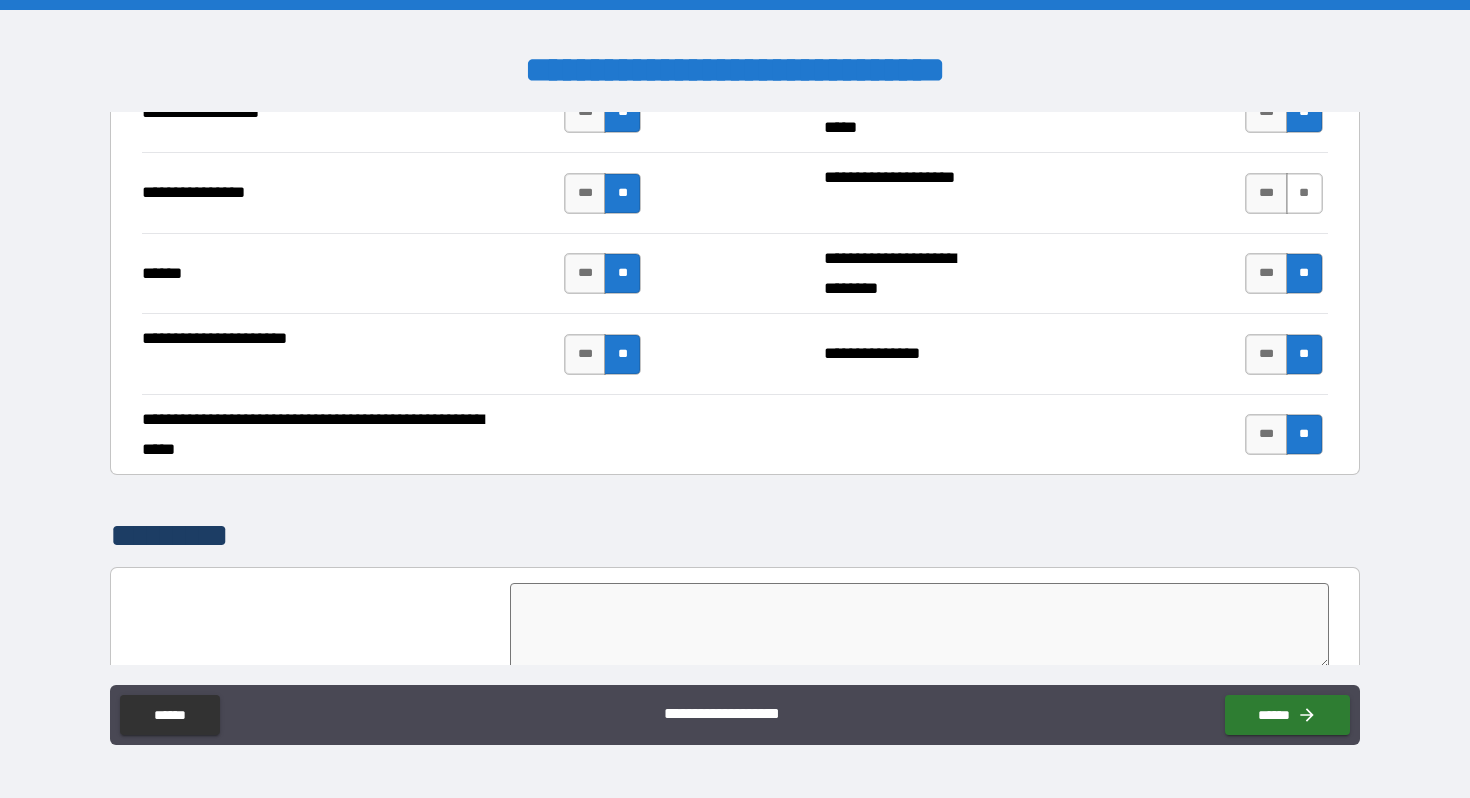 click on "**" at bounding box center (1304, 193) 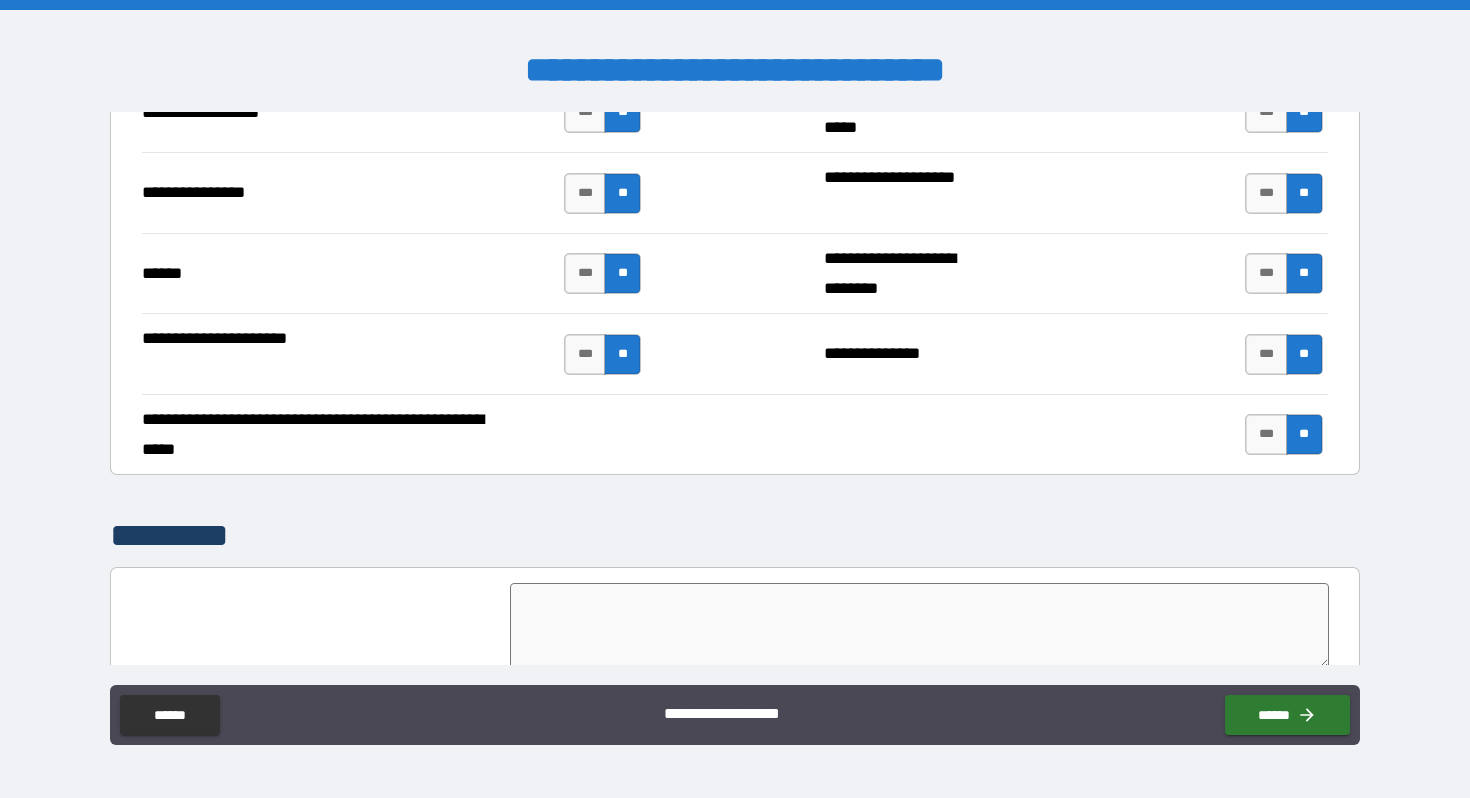 scroll, scrollTop: 4679, scrollLeft: 0, axis: vertical 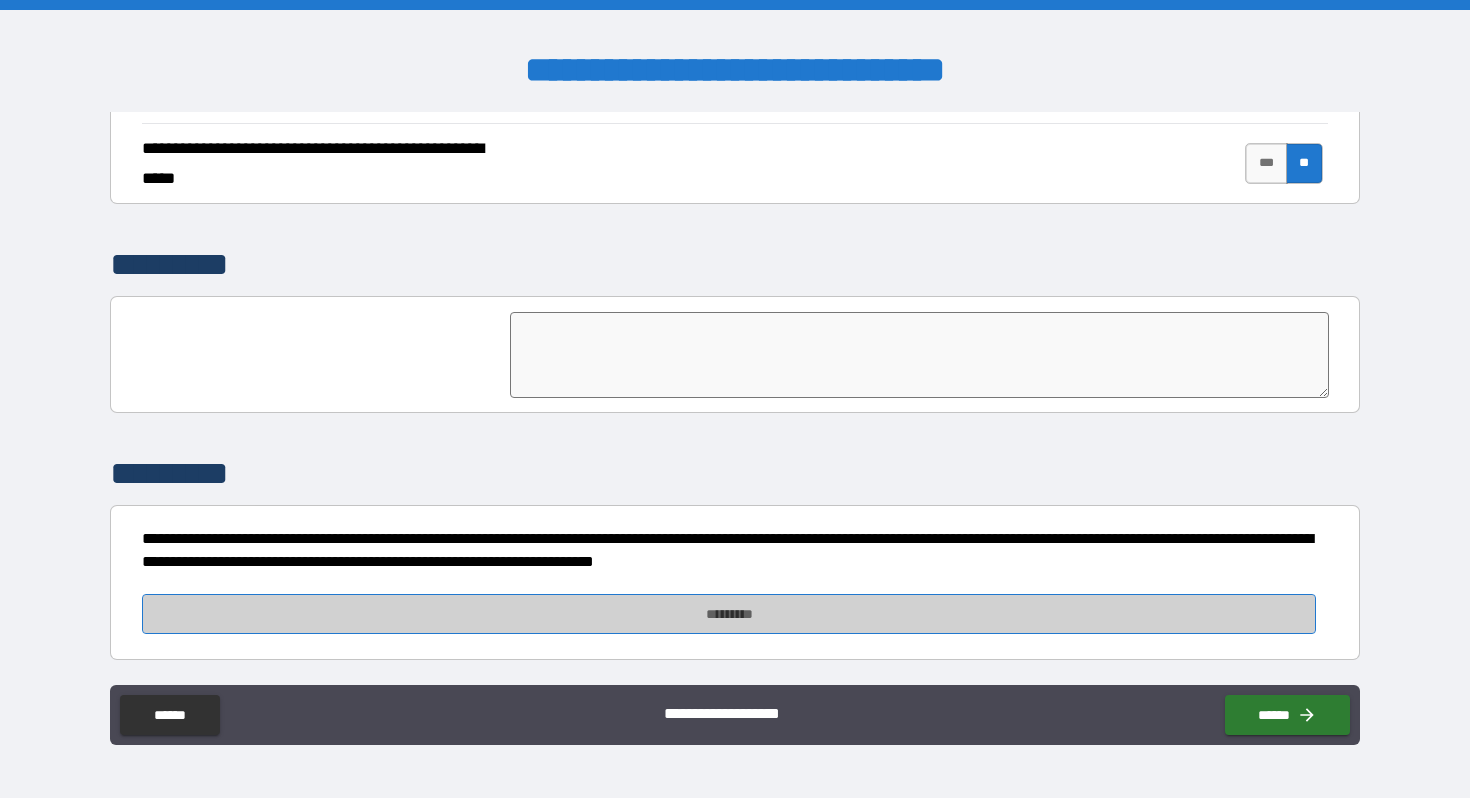 click on "*********" at bounding box center [728, 614] 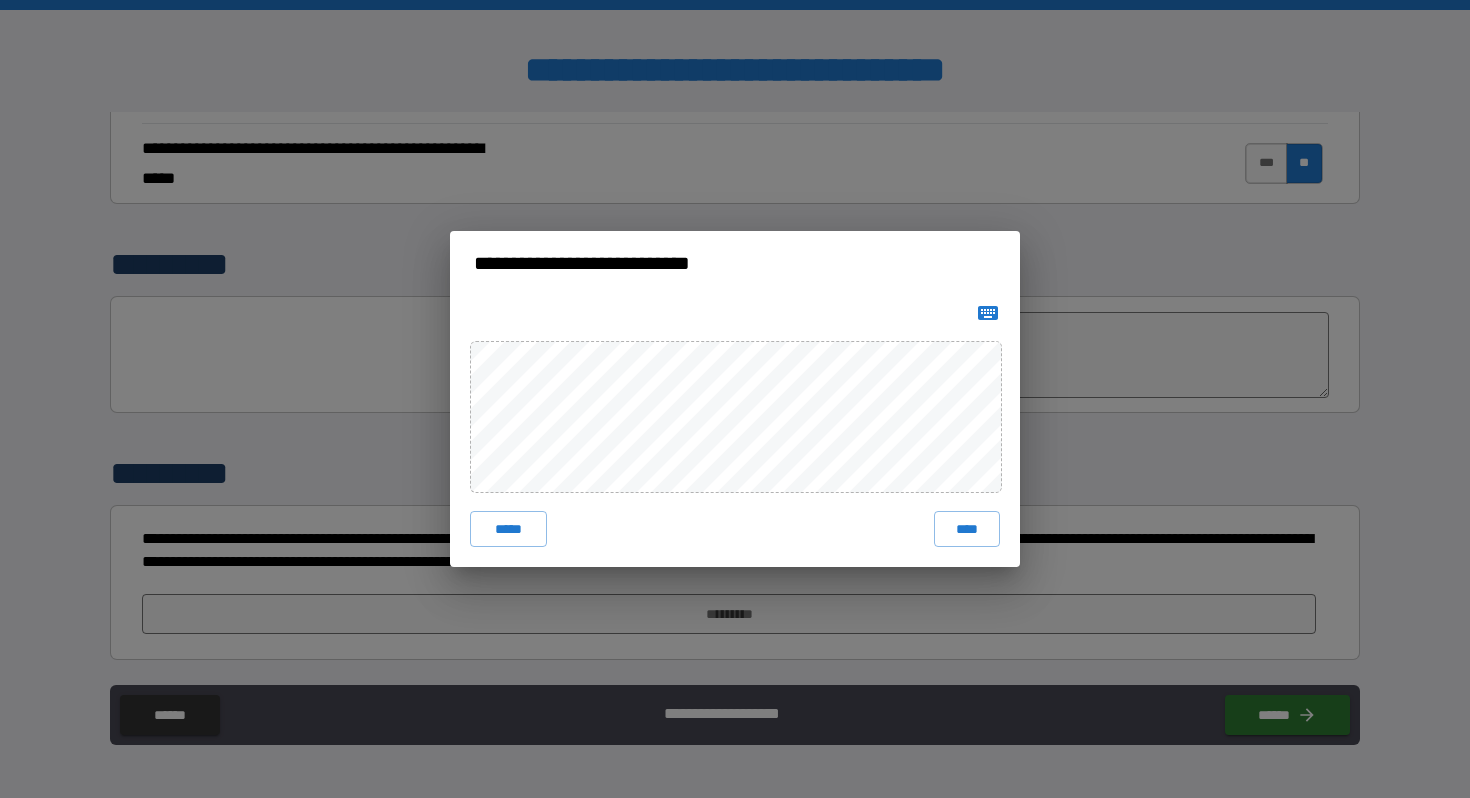 click on "***** ****" at bounding box center [735, 431] 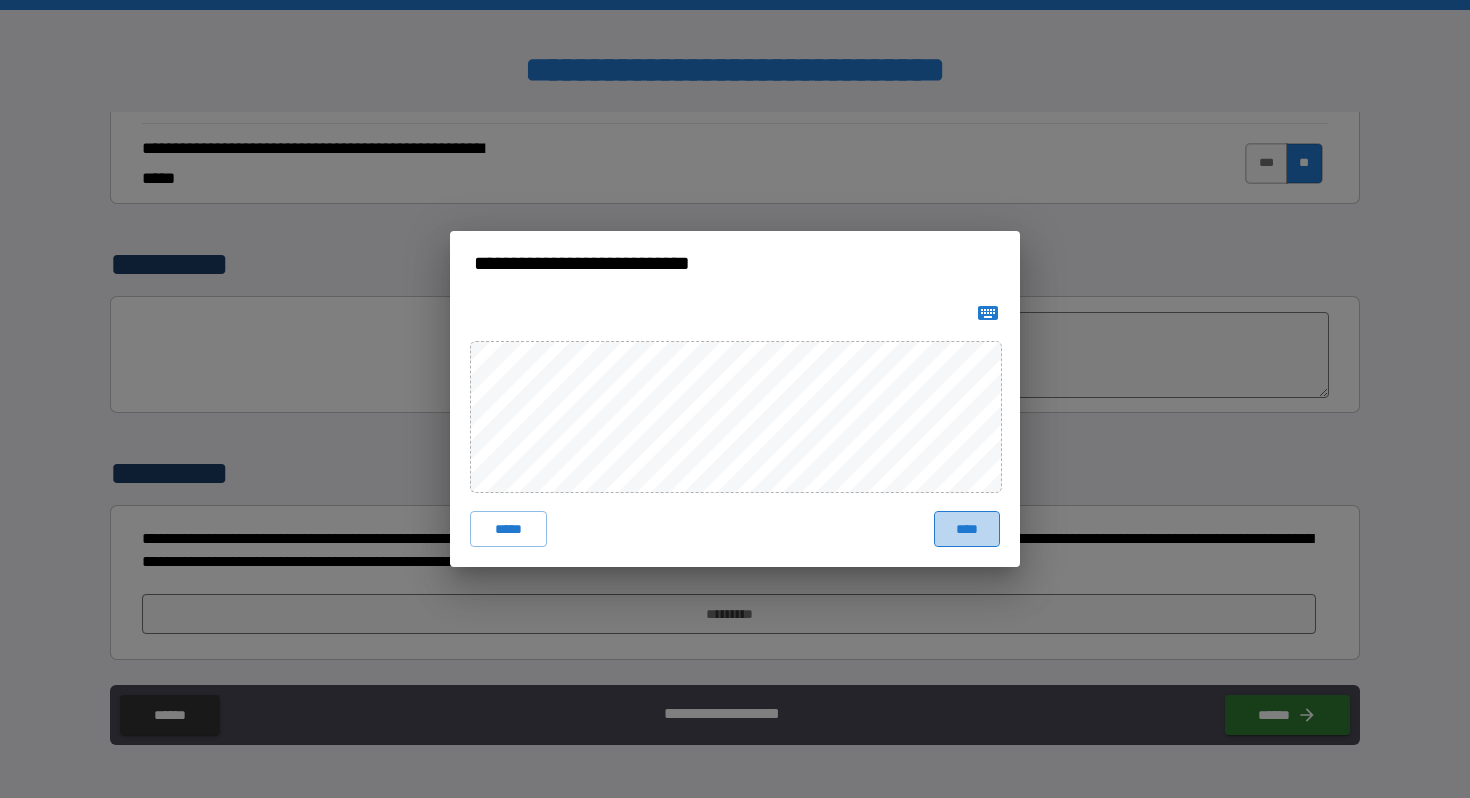 click on "****" at bounding box center (967, 529) 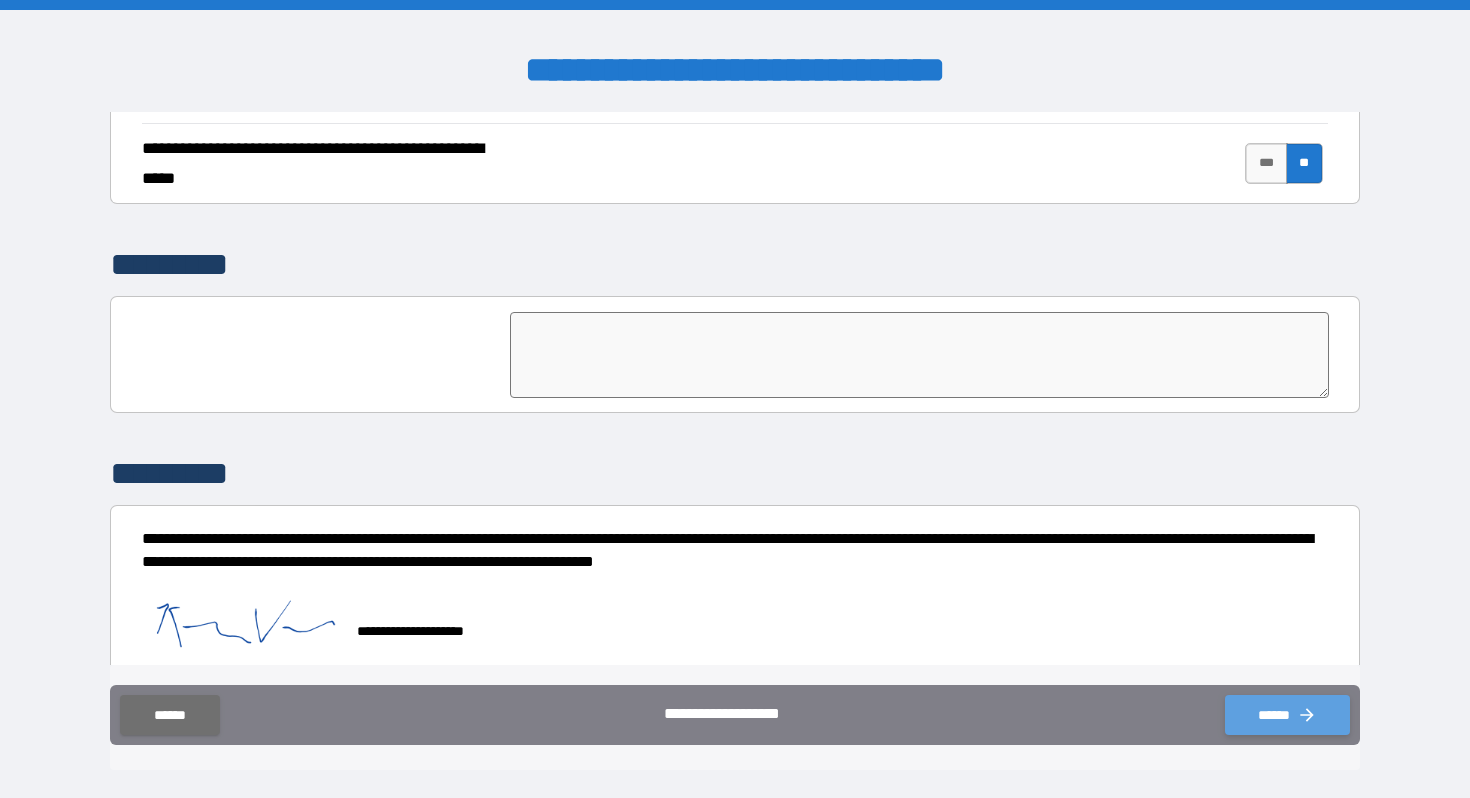 click on "******" at bounding box center (1287, 715) 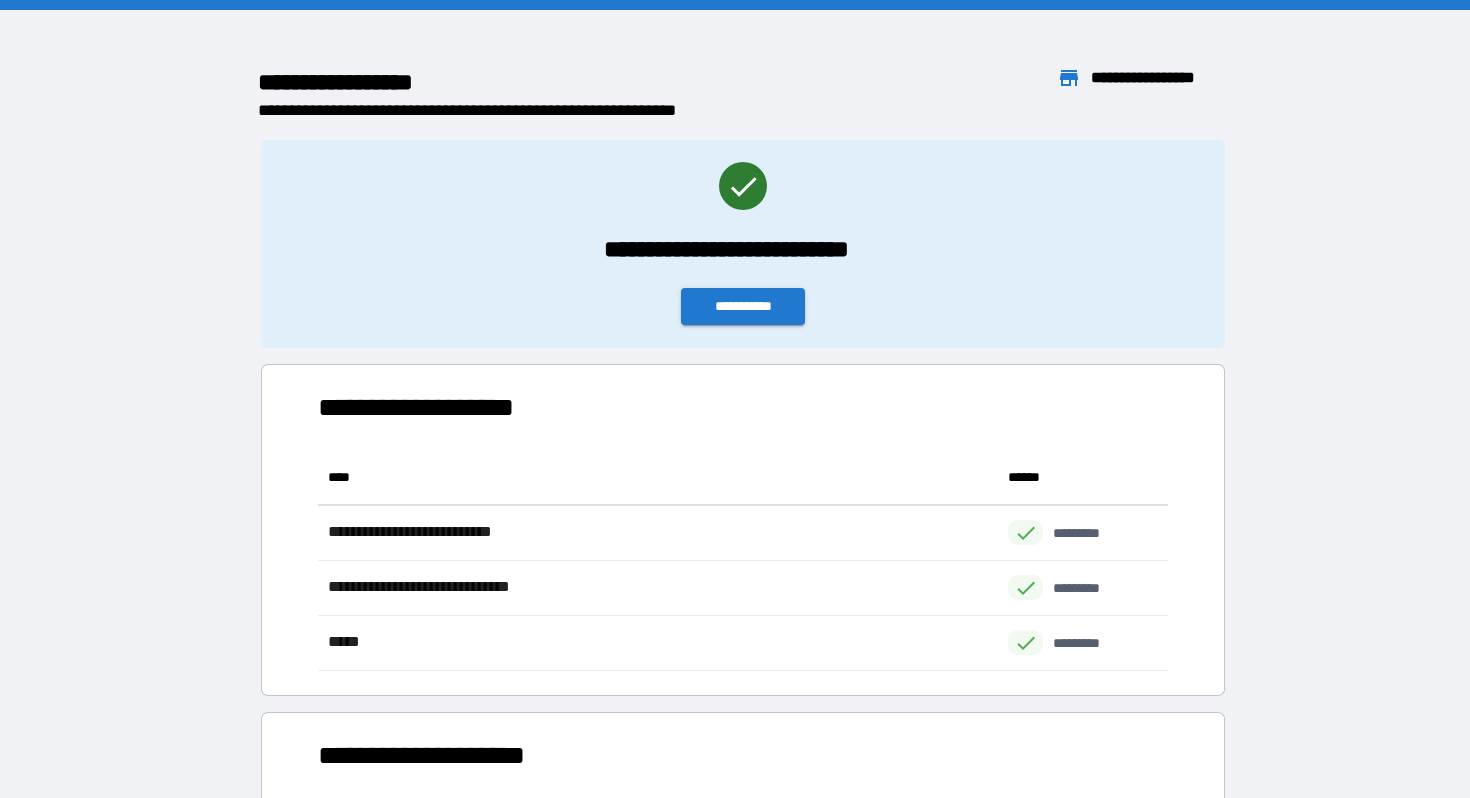 scroll, scrollTop: 1, scrollLeft: 1, axis: both 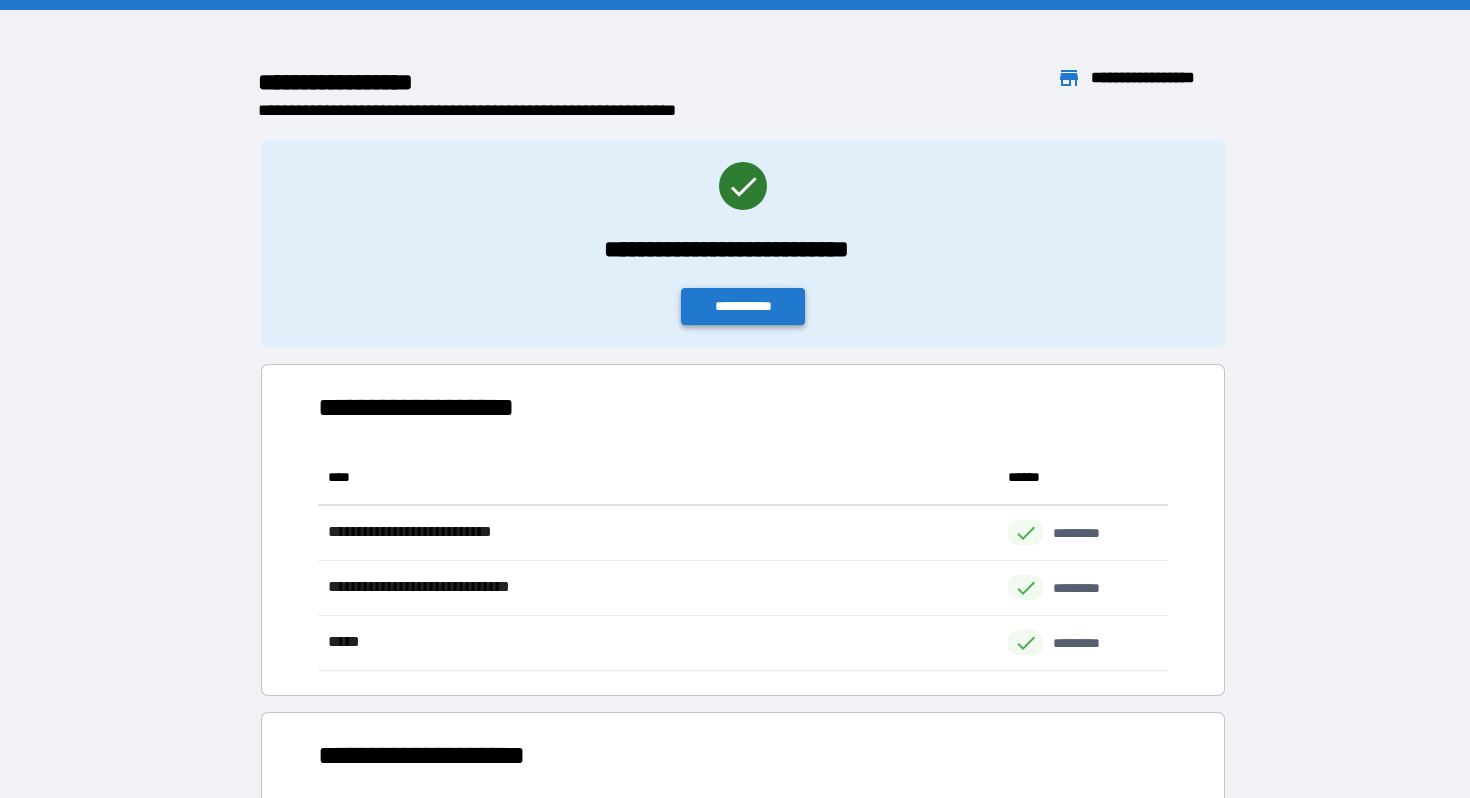 click on "**********" at bounding box center [743, 306] 